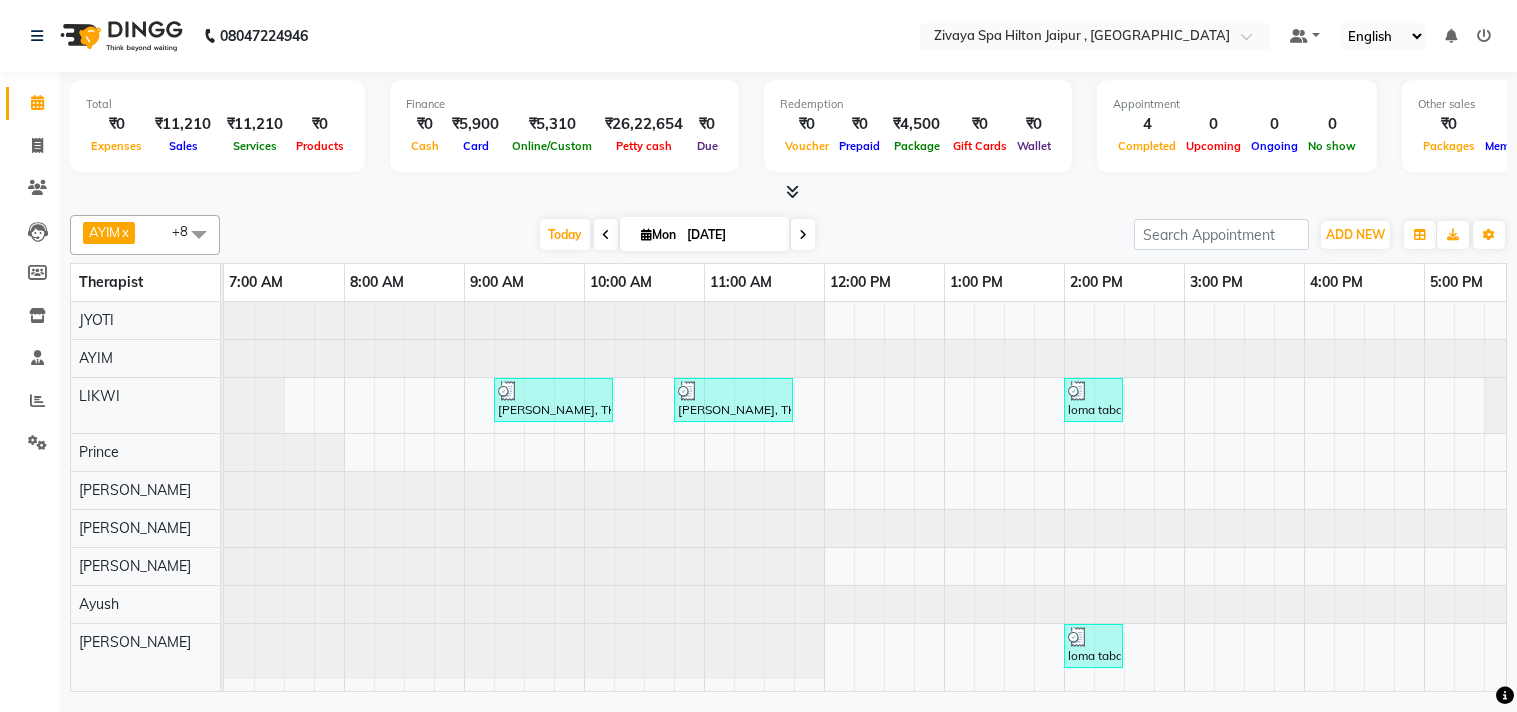 scroll, scrollTop: 0, scrollLeft: 0, axis: both 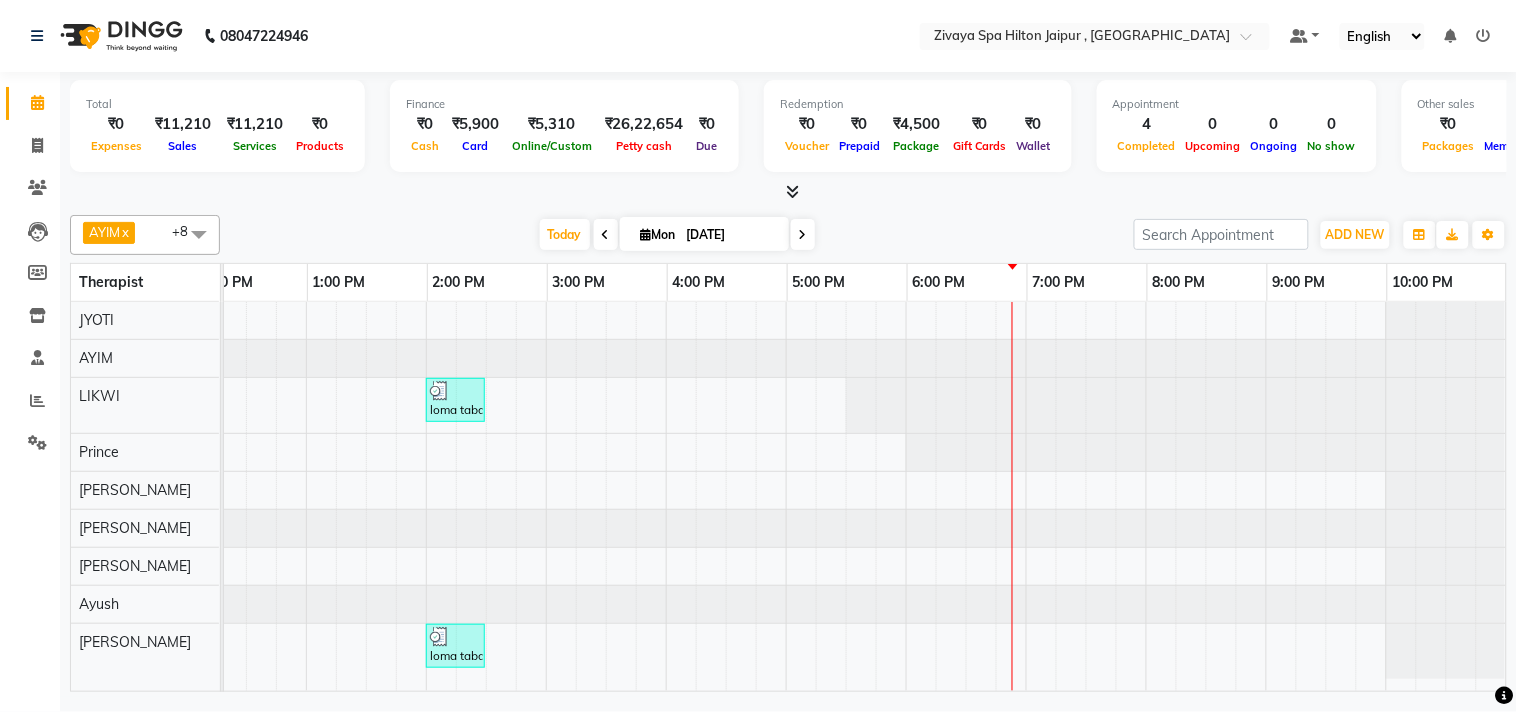 click on "[PERSON_NAME], TK01, 09:15 AM-10:15 AM, Swedish De-Stress - 60 Mins     [PERSON_NAME], TK03, 10:45 AM-11:45 AM, Javanese Pampering - 60 Mins     loma taba, TK04, 02:00 PM-02:30 PM, De-Stress Back & Shoulder Massage - 30 Mins     loma taba, TK04, 02:00 PM-02:30 PM, Signature Head Massage - 30 Mins" at bounding box center (546, 496) 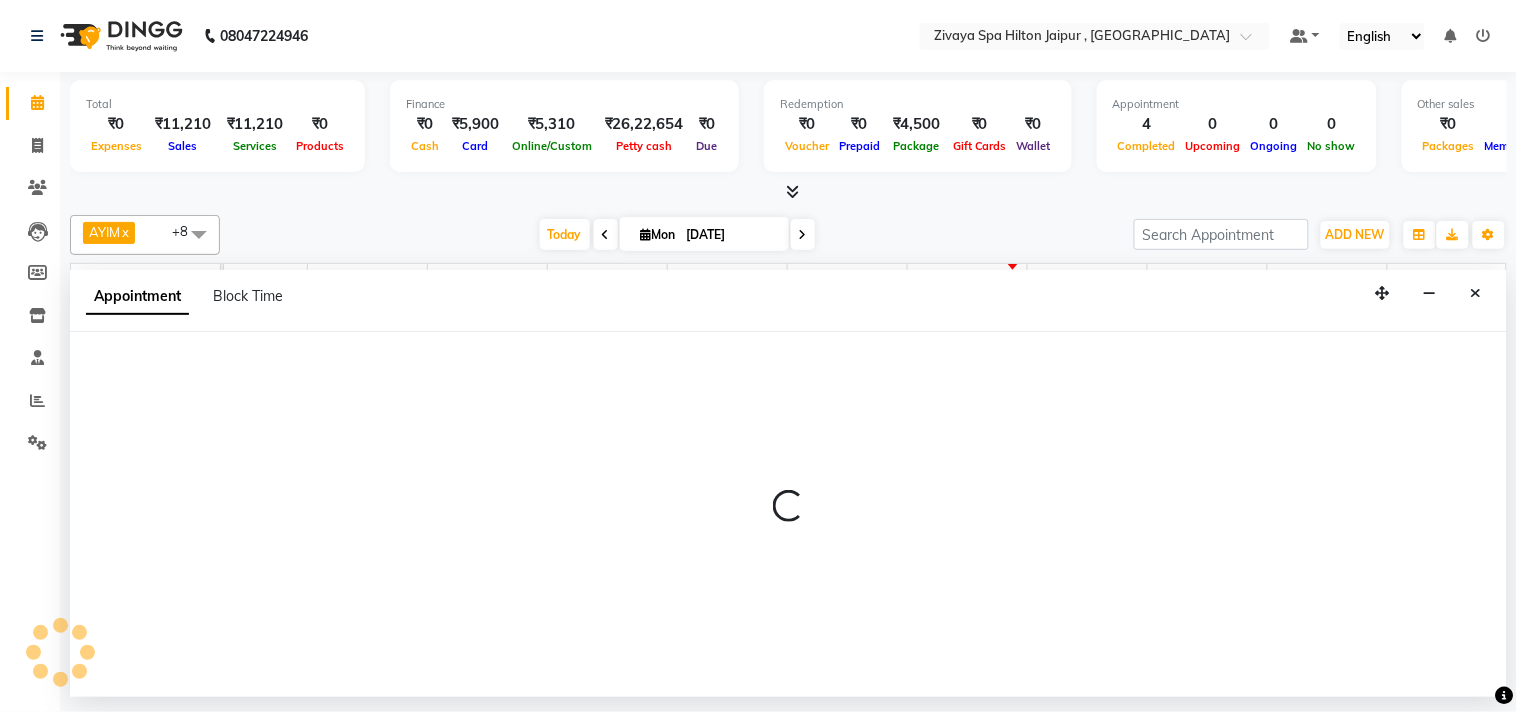 select on "48596" 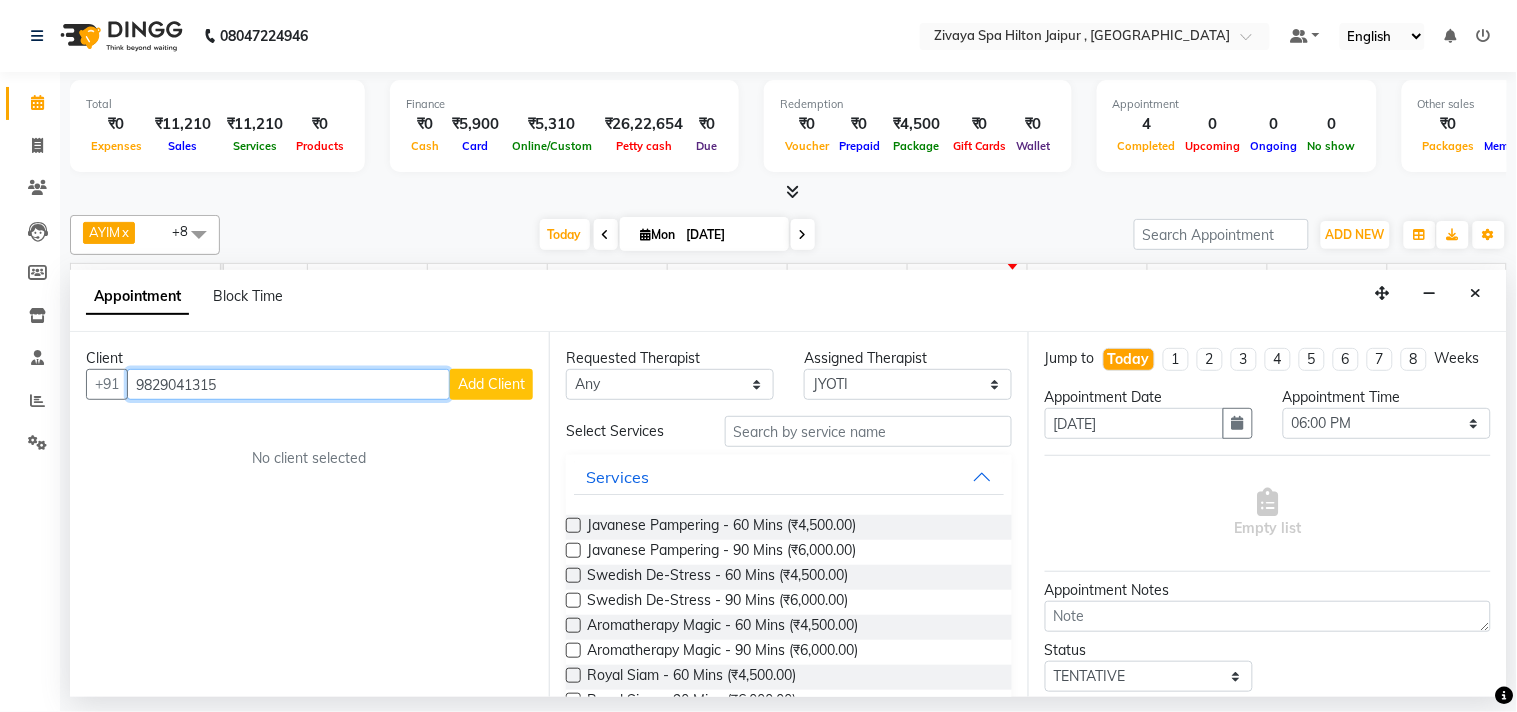type on "9829041315" 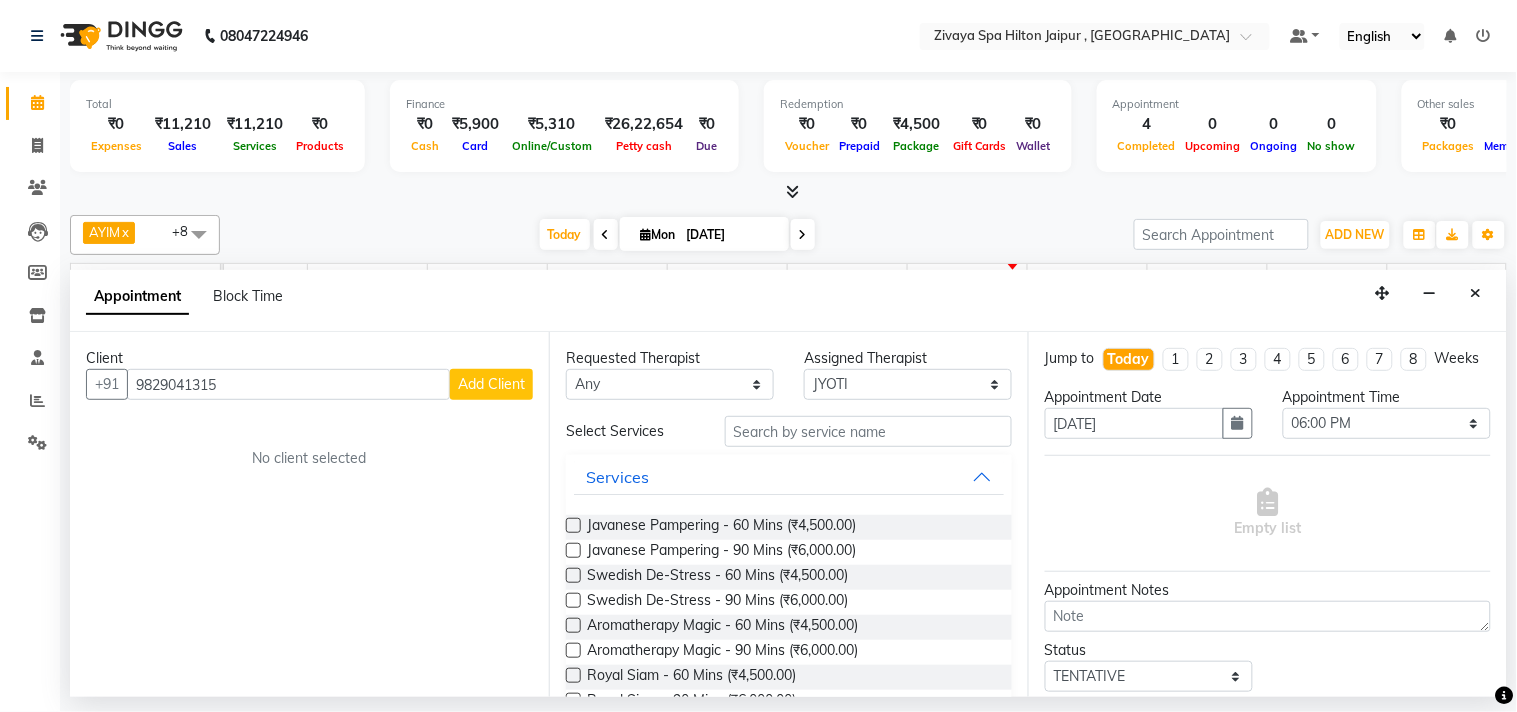 click on "Add Client" at bounding box center (491, 384) 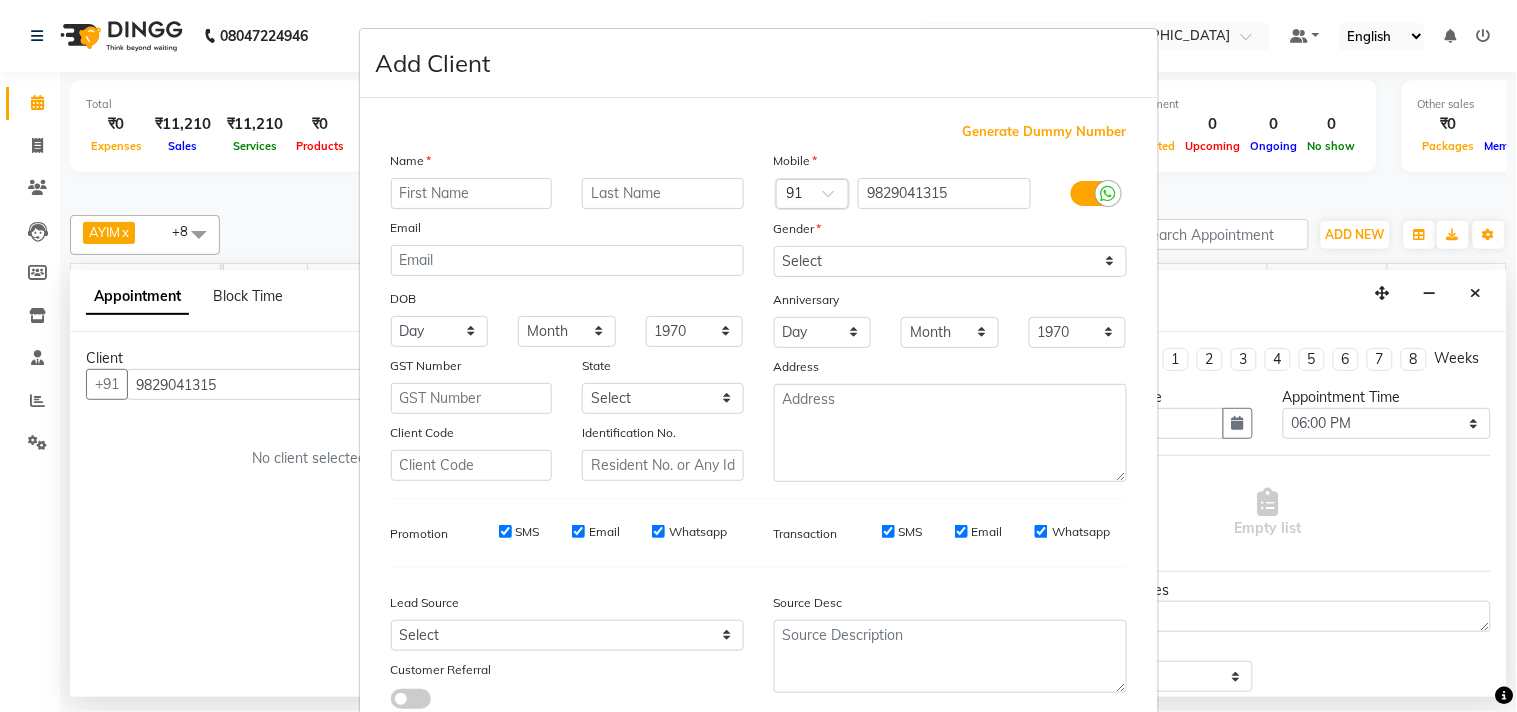 click at bounding box center [472, 193] 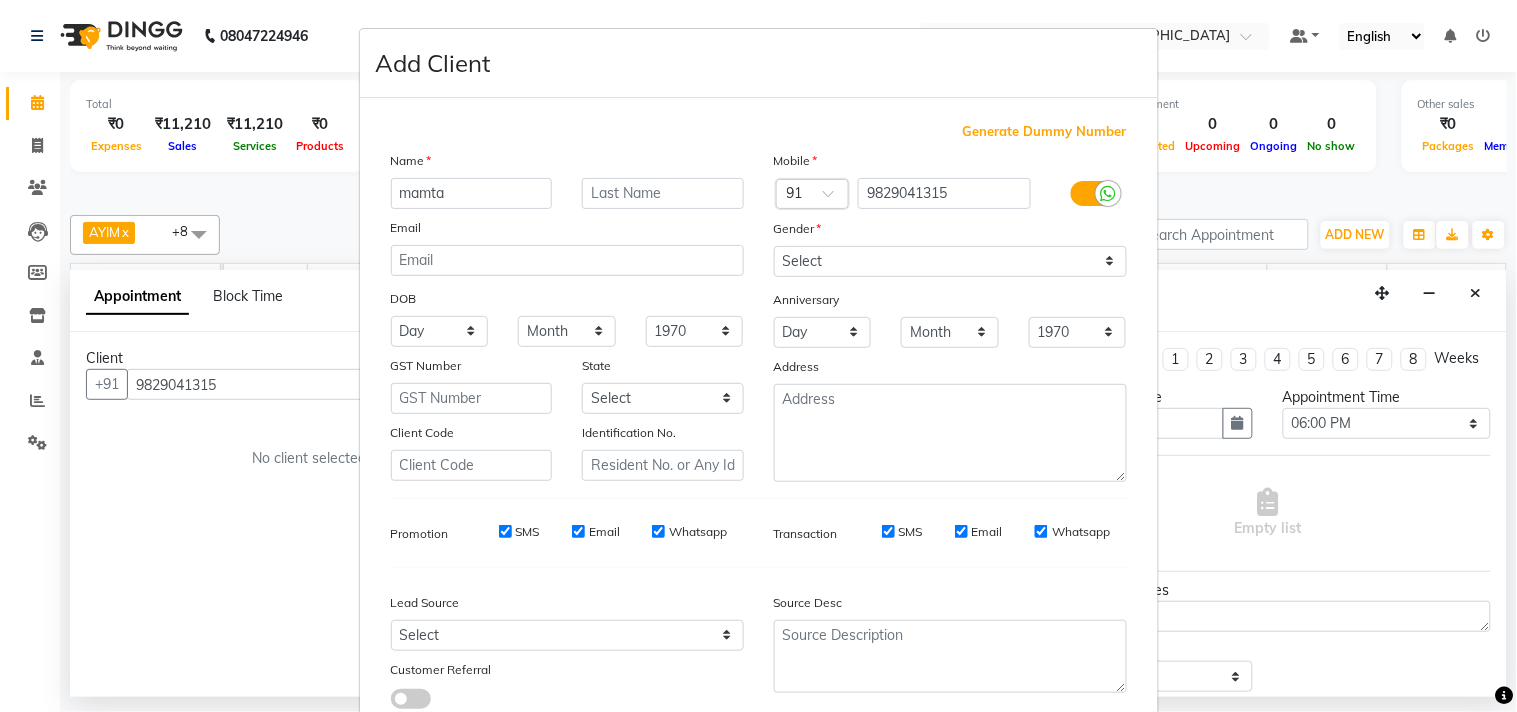 type on "mamta" 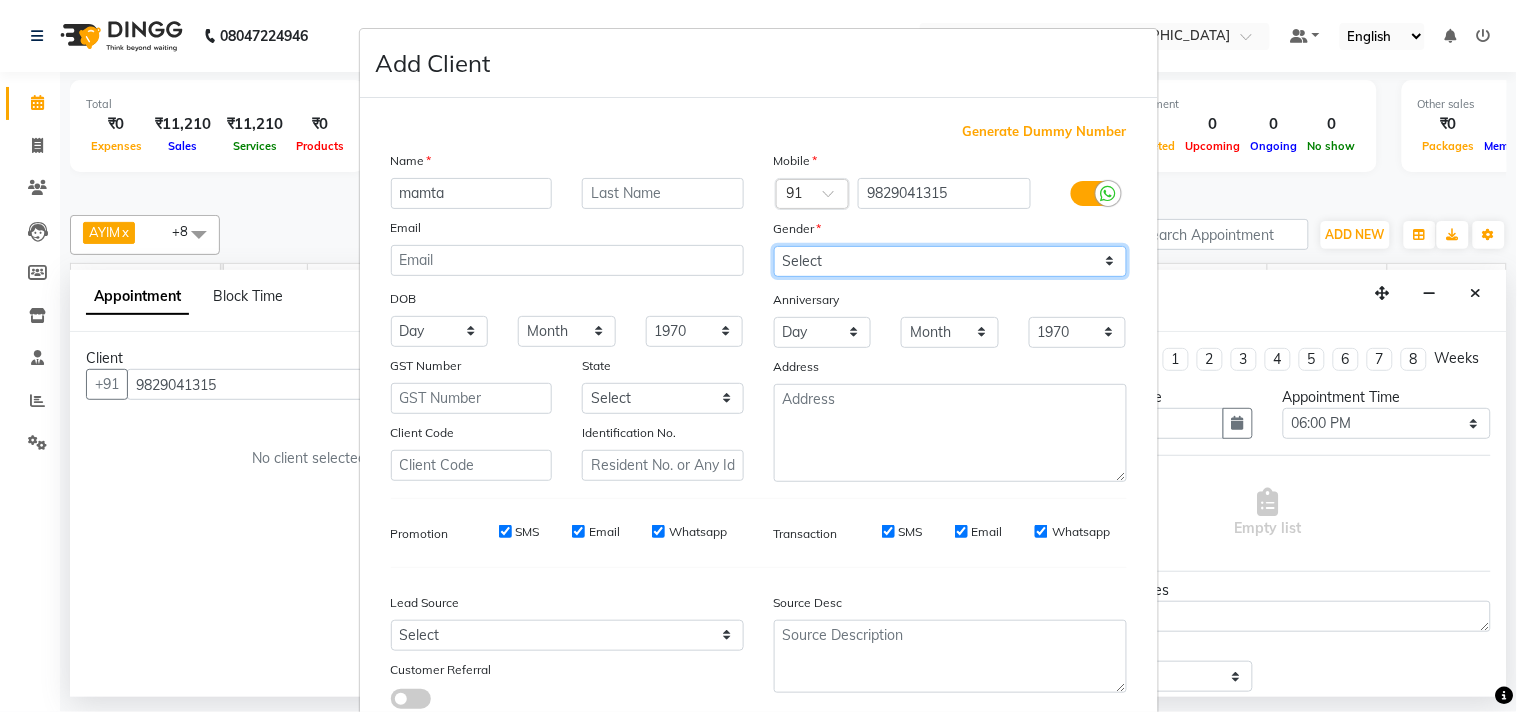 click on "Select [DEMOGRAPHIC_DATA] [DEMOGRAPHIC_DATA] Other Prefer Not To Say" at bounding box center [950, 261] 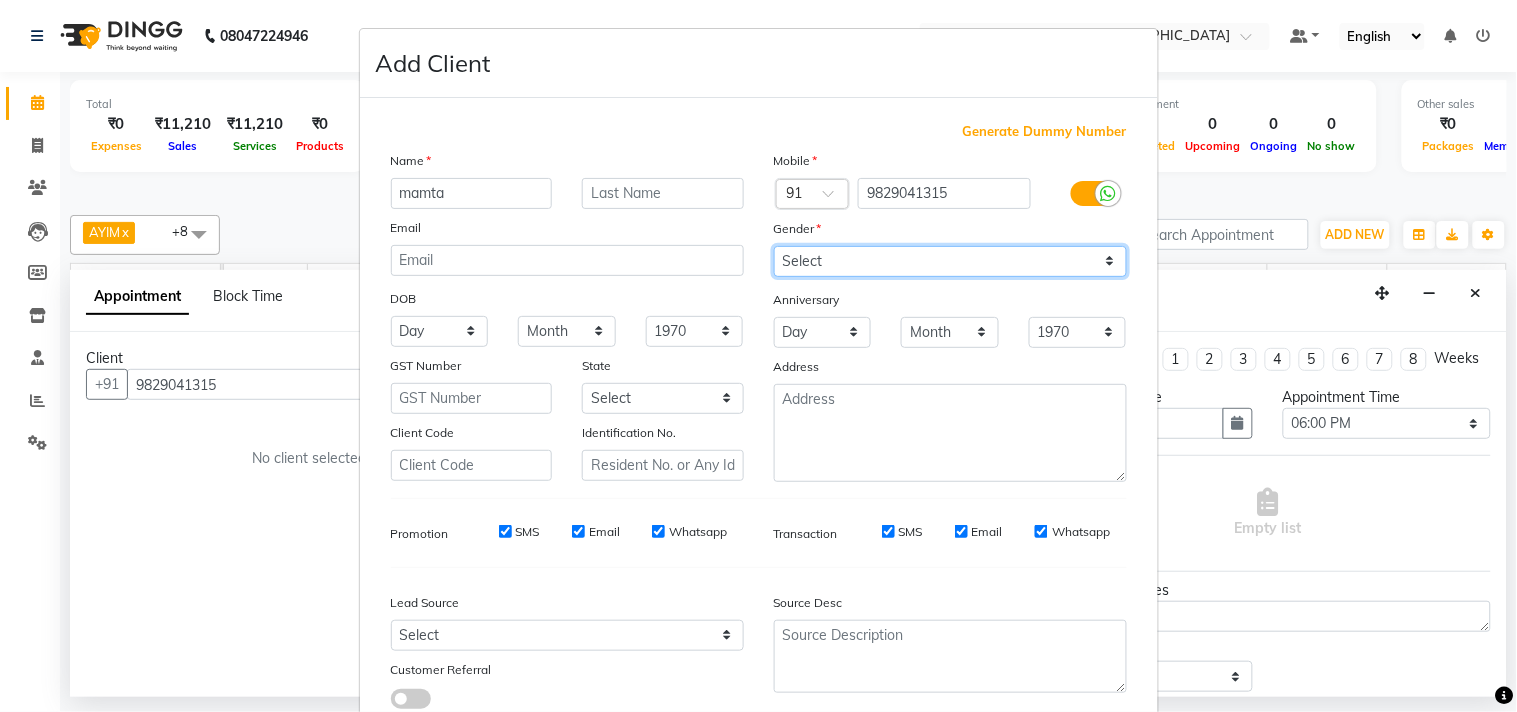 click on "Select [DEMOGRAPHIC_DATA] [DEMOGRAPHIC_DATA] Other Prefer Not To Say" at bounding box center [950, 261] 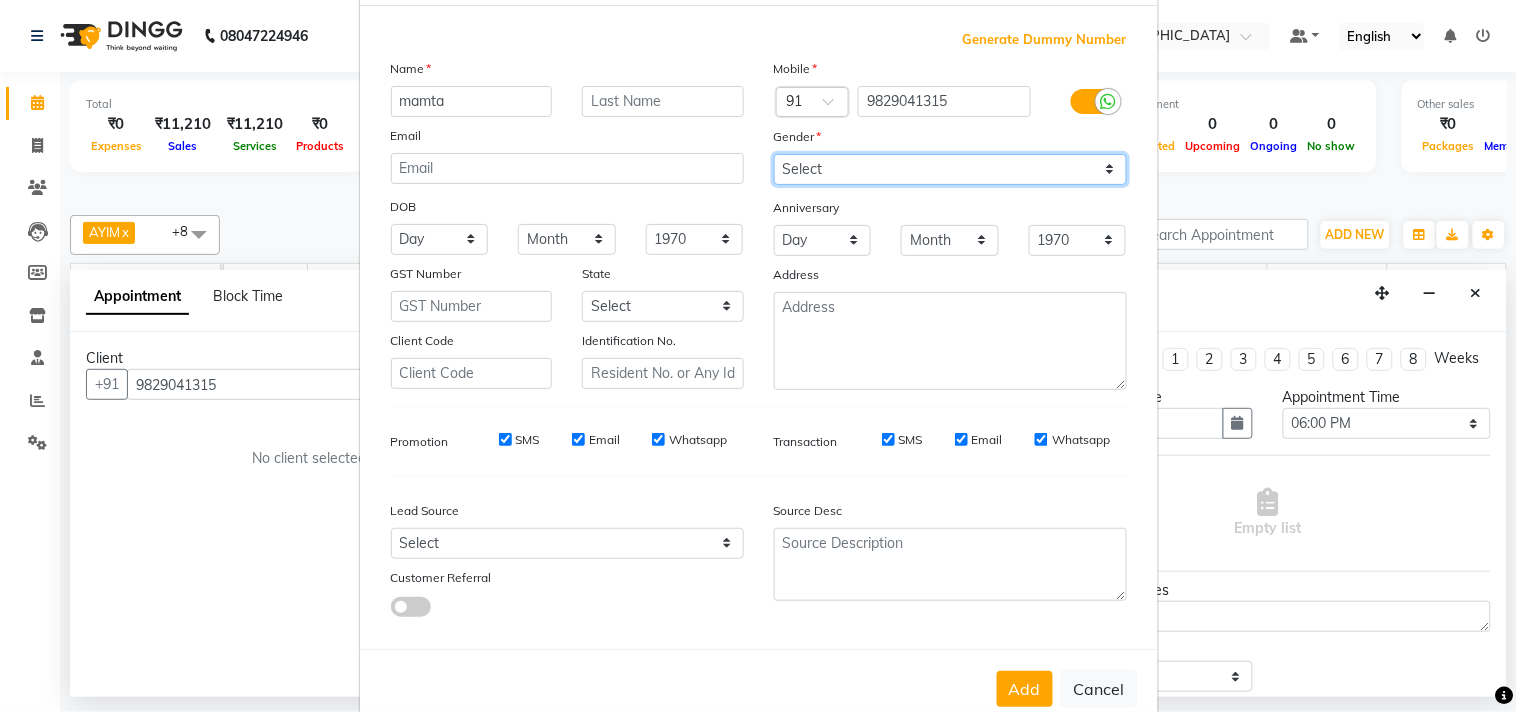 scroll, scrollTop: 138, scrollLeft: 0, axis: vertical 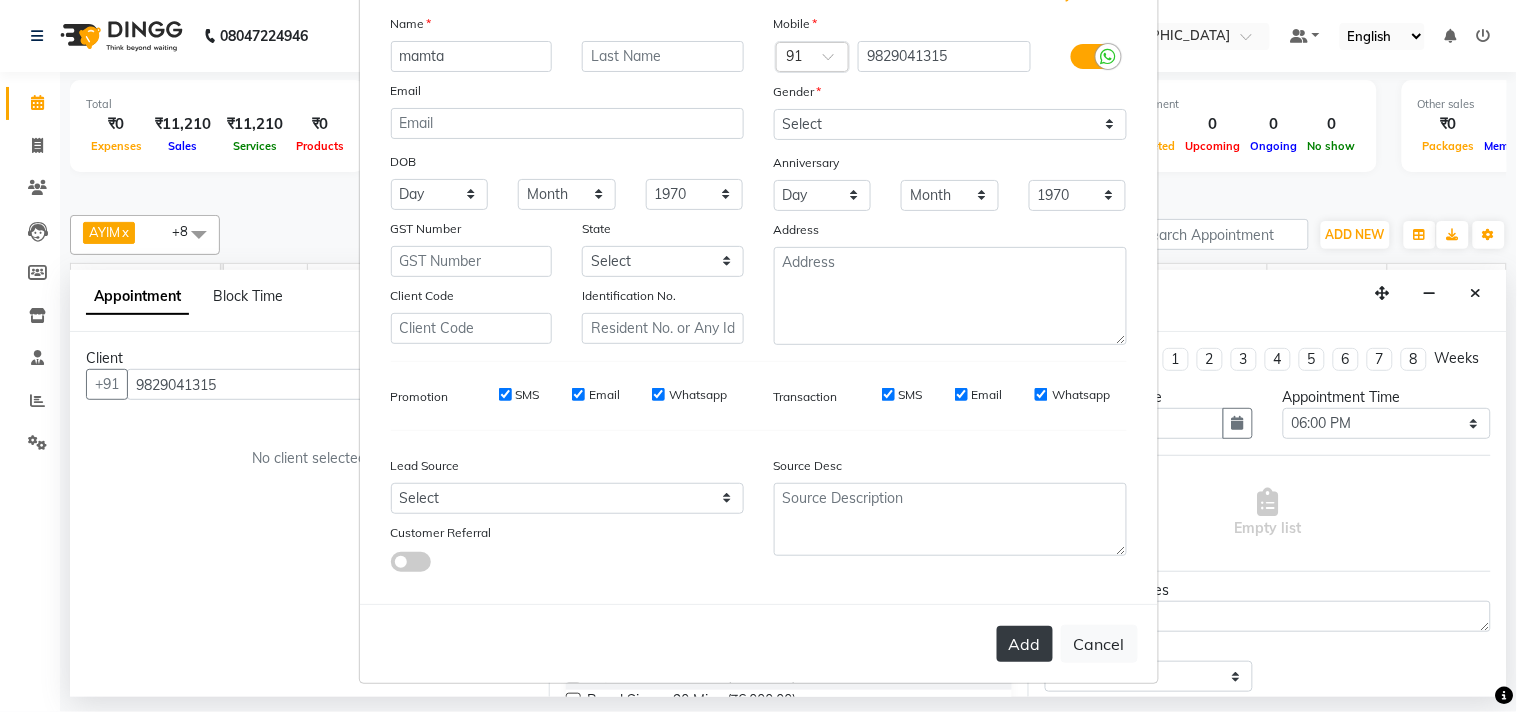 click on "Add" at bounding box center (1025, 644) 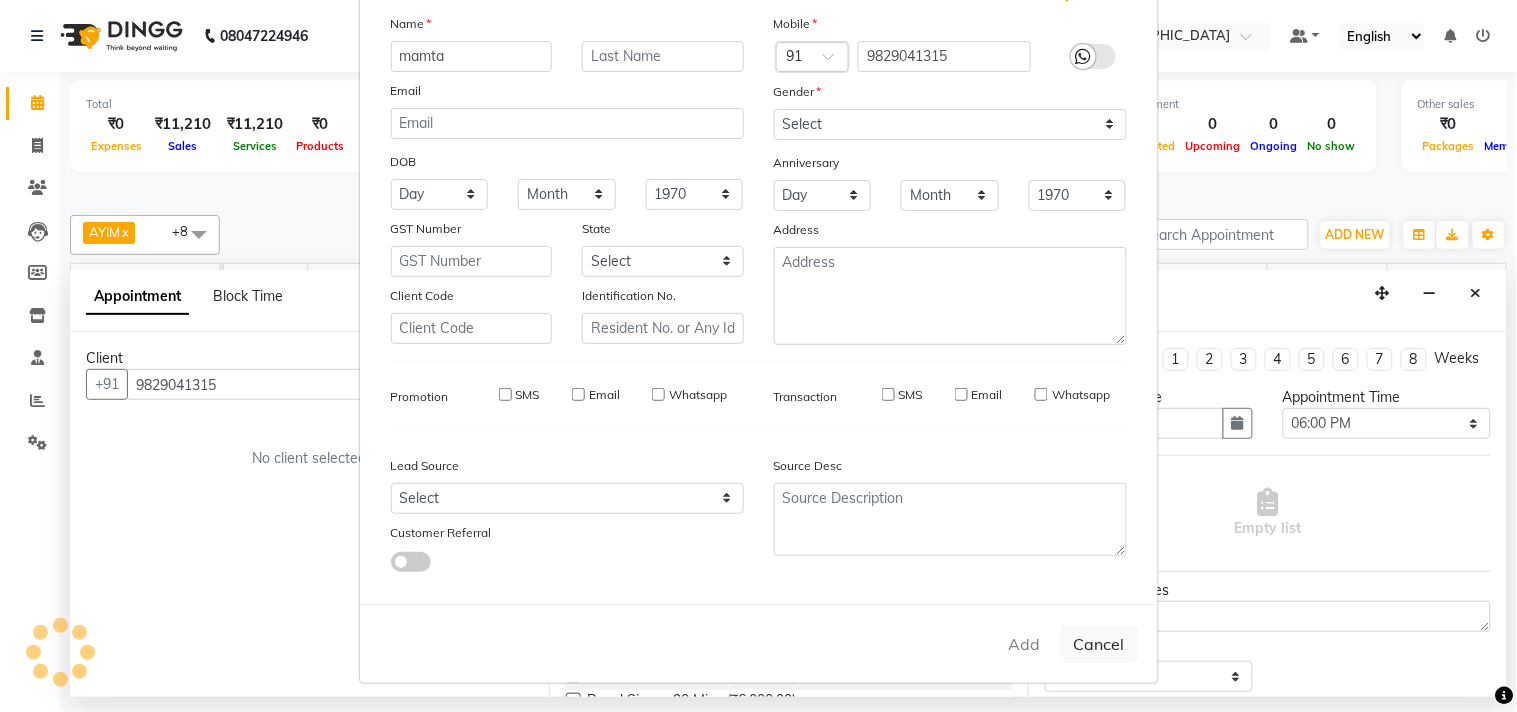type 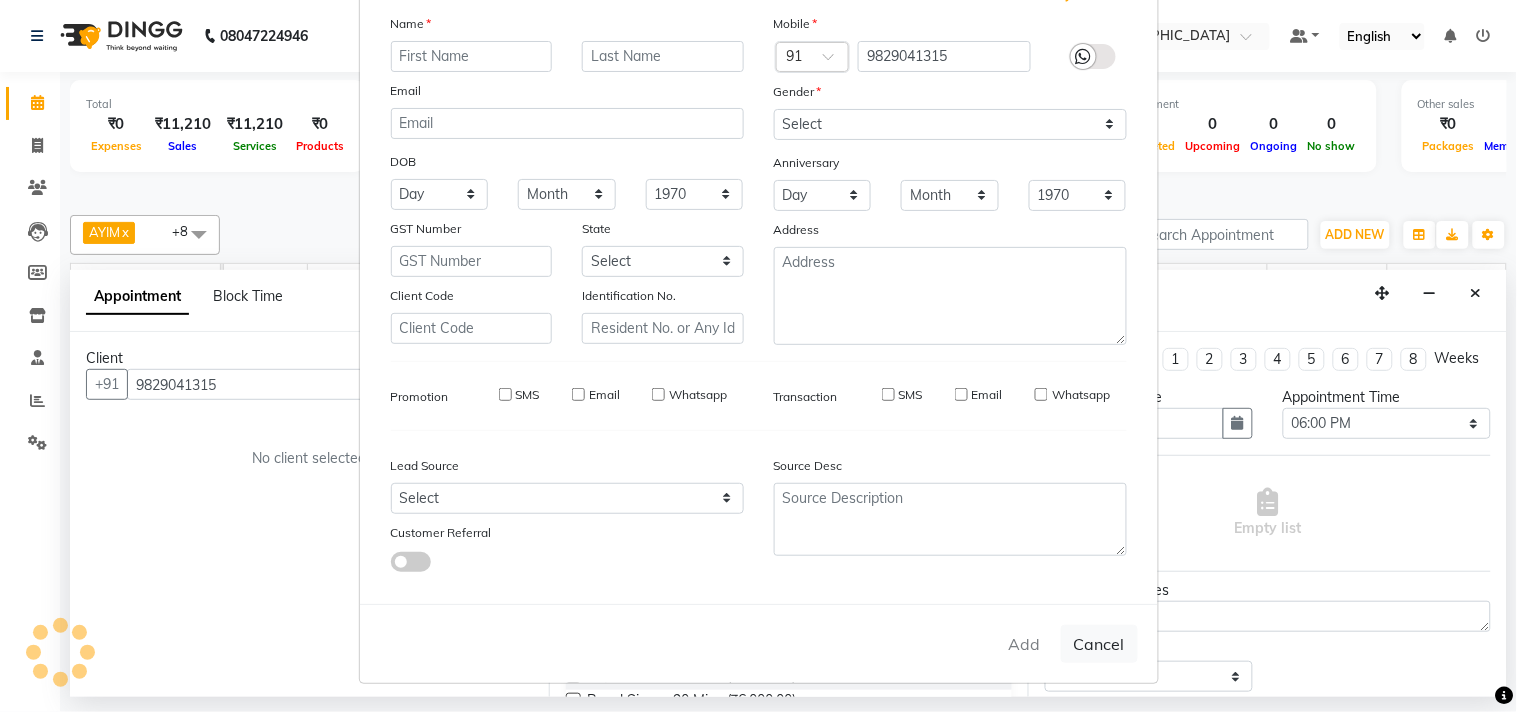 select 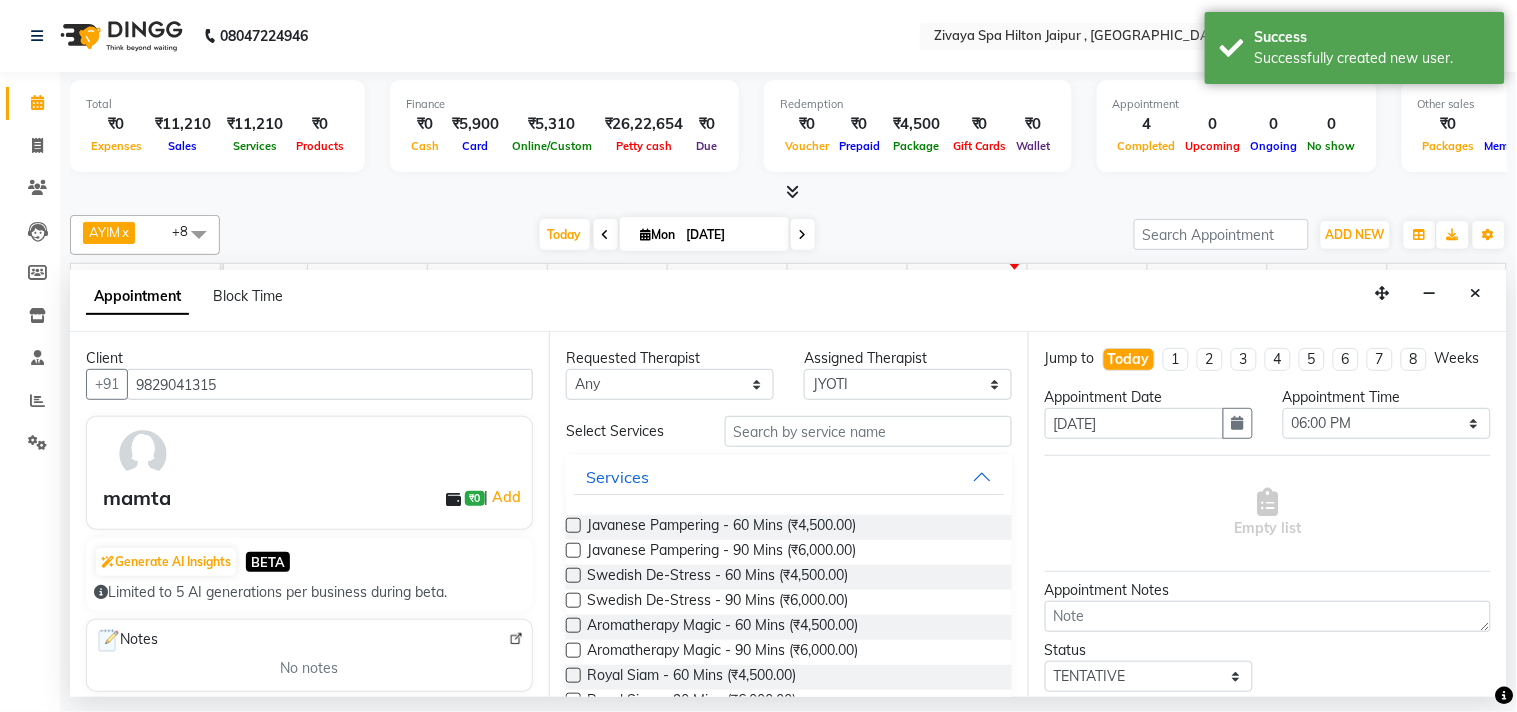click at bounding box center (573, 525) 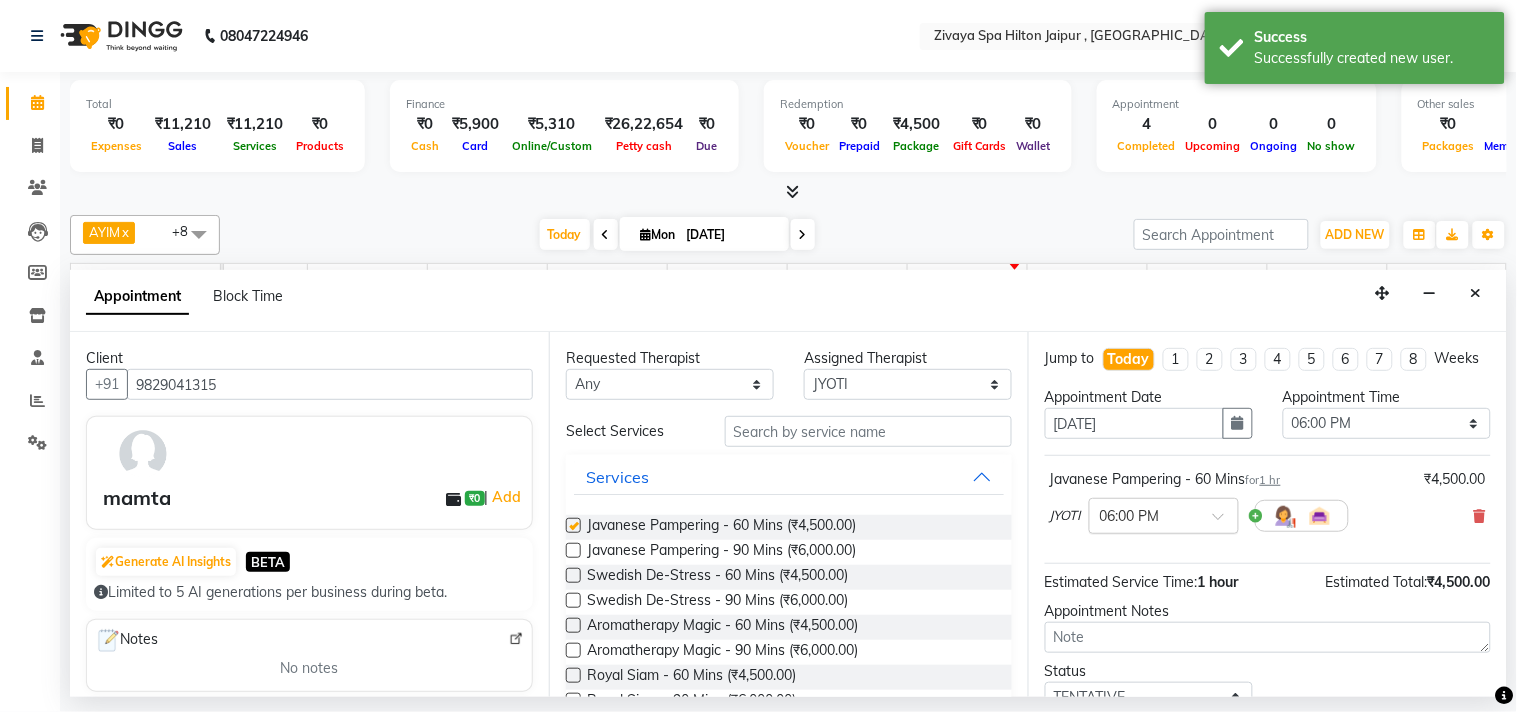checkbox on "false" 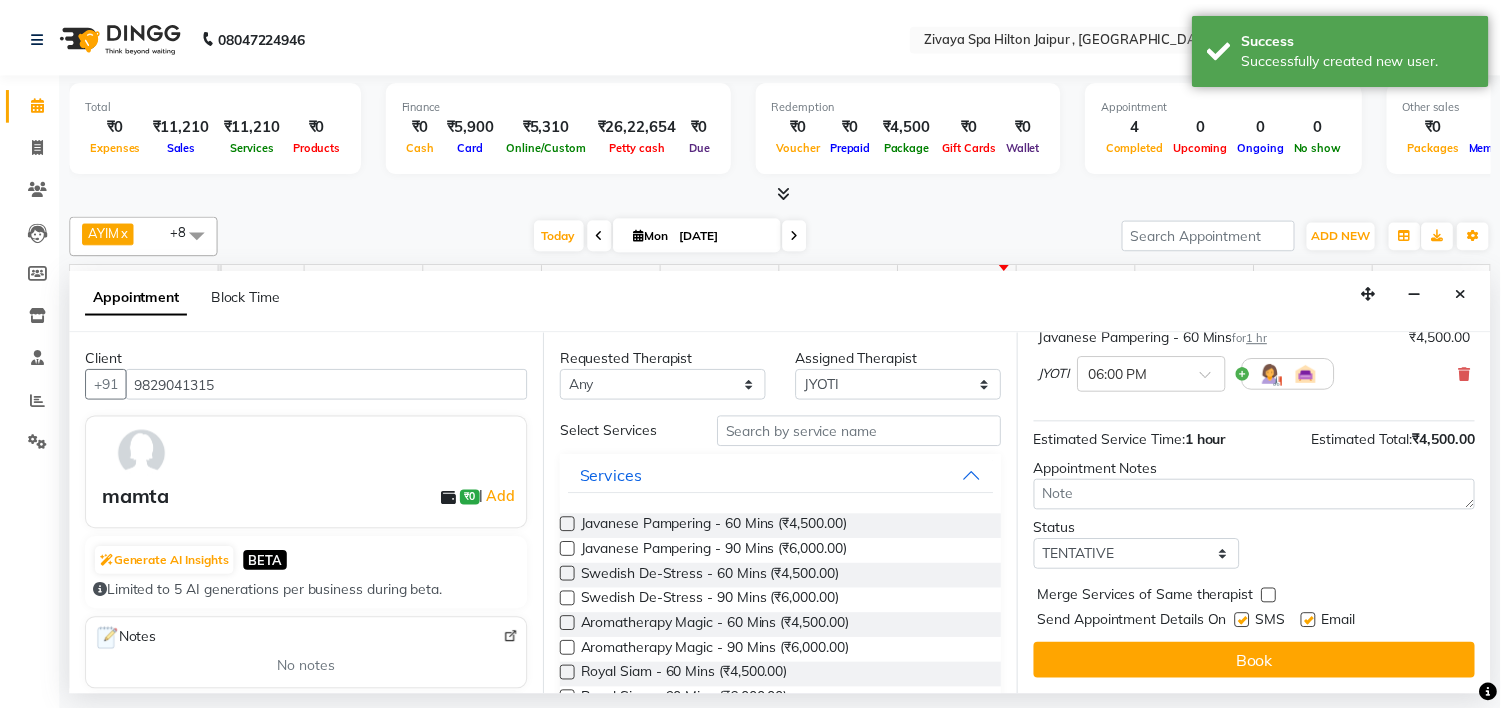 scroll, scrollTop: 161, scrollLeft: 0, axis: vertical 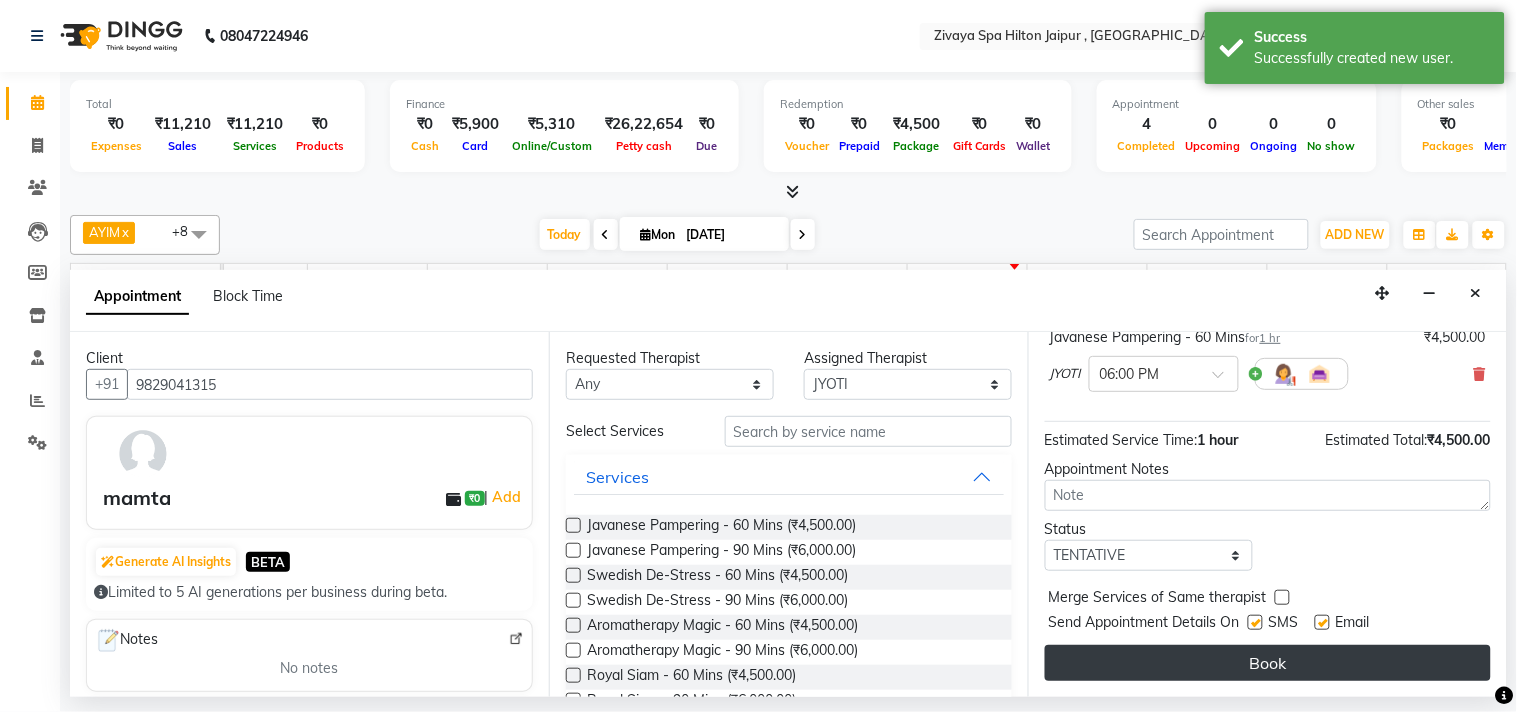 click on "Book" at bounding box center (1268, 663) 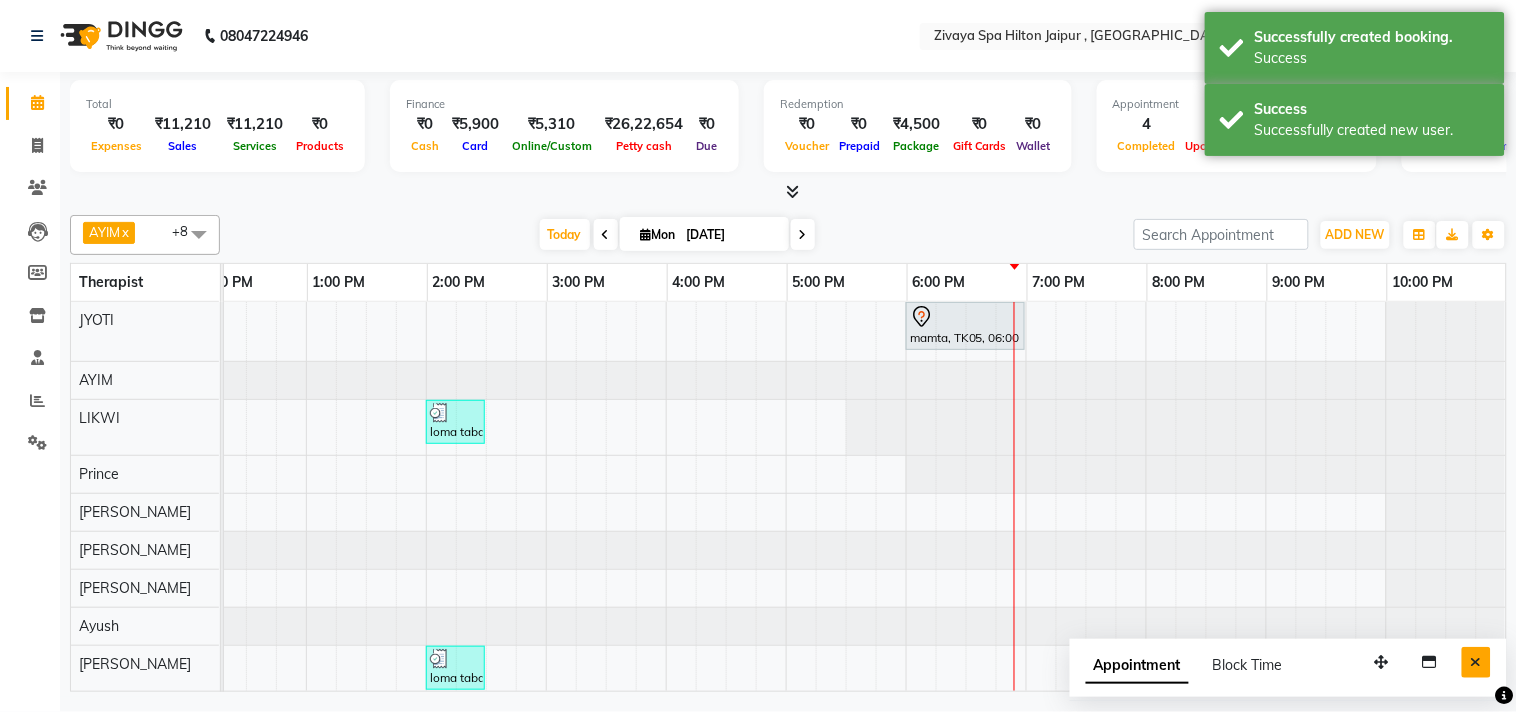 click at bounding box center (1476, 662) 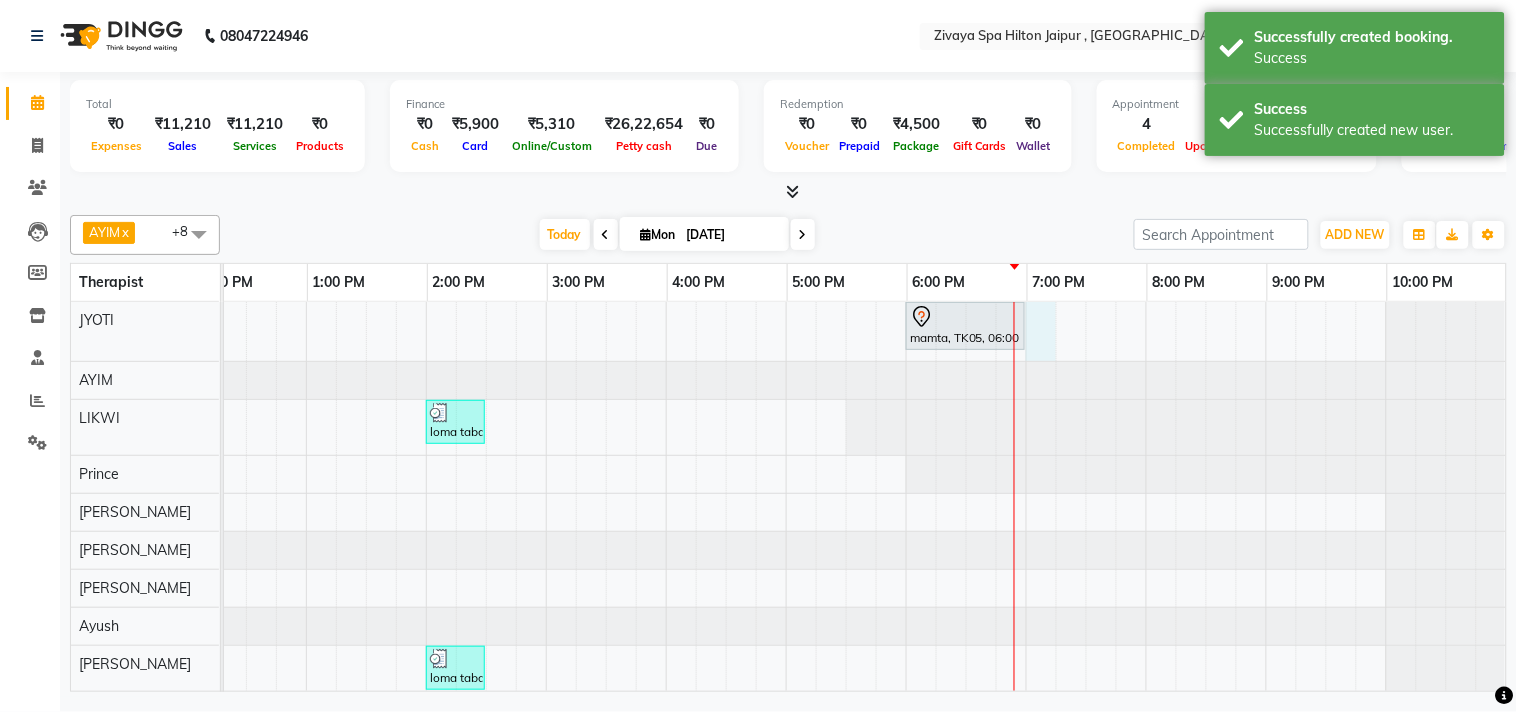 click on "mamta, TK05, 06:00 PM-07:00 PM, Javanese Pampering - 60 Mins     [PERSON_NAME], TK01, 09:15 AM-10:15 AM, Swedish De-Stress - 60 Mins     [PERSON_NAME], TK03, 10:45 AM-11:45 AM, Javanese Pampering - 60 Mins     loma taba, TK04, 02:00 PM-02:30 PM, De-Stress Back & Shoulder Massage - 30 Mins     loma taba, TK04, 02:00 PM-02:30 PM, Signature Head Massage - 30 Mins" at bounding box center [546, 501] 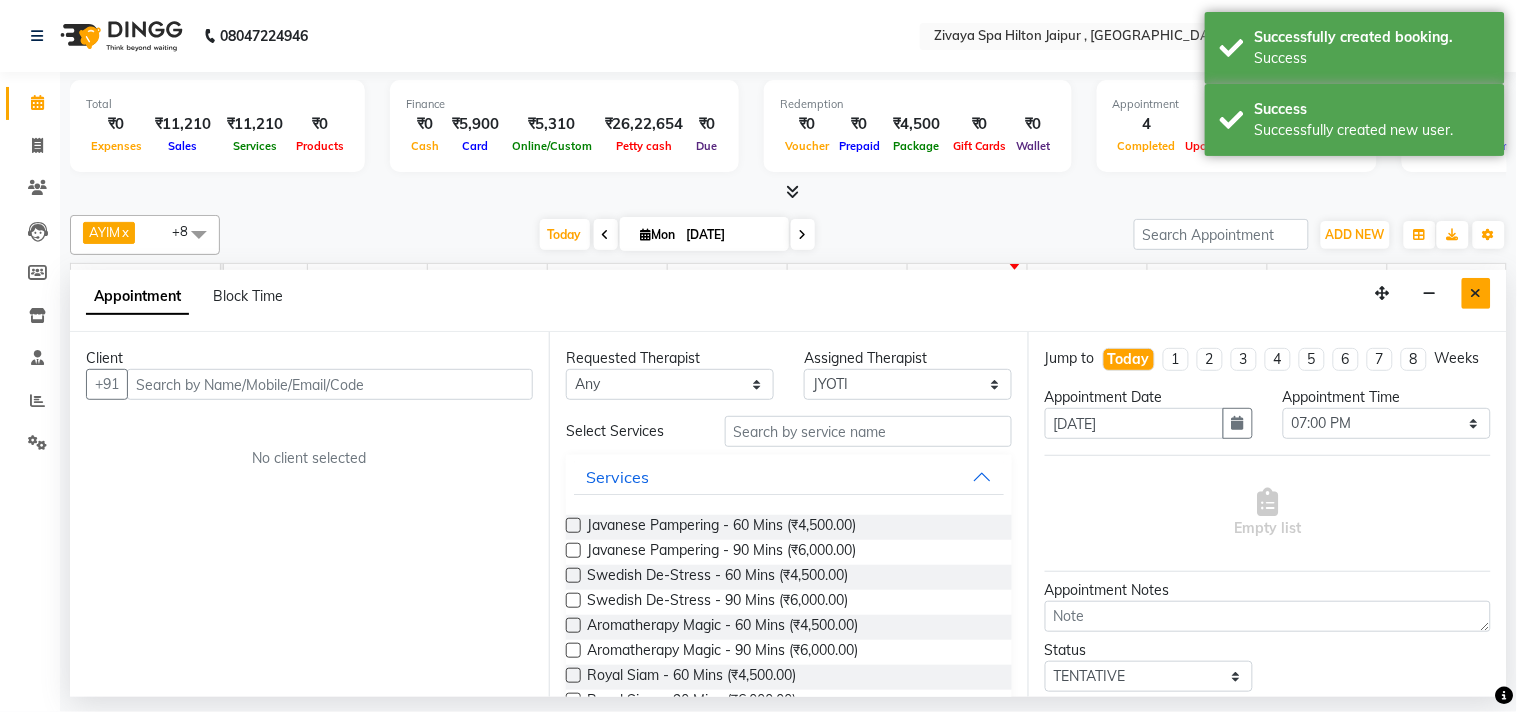 click at bounding box center (1476, 293) 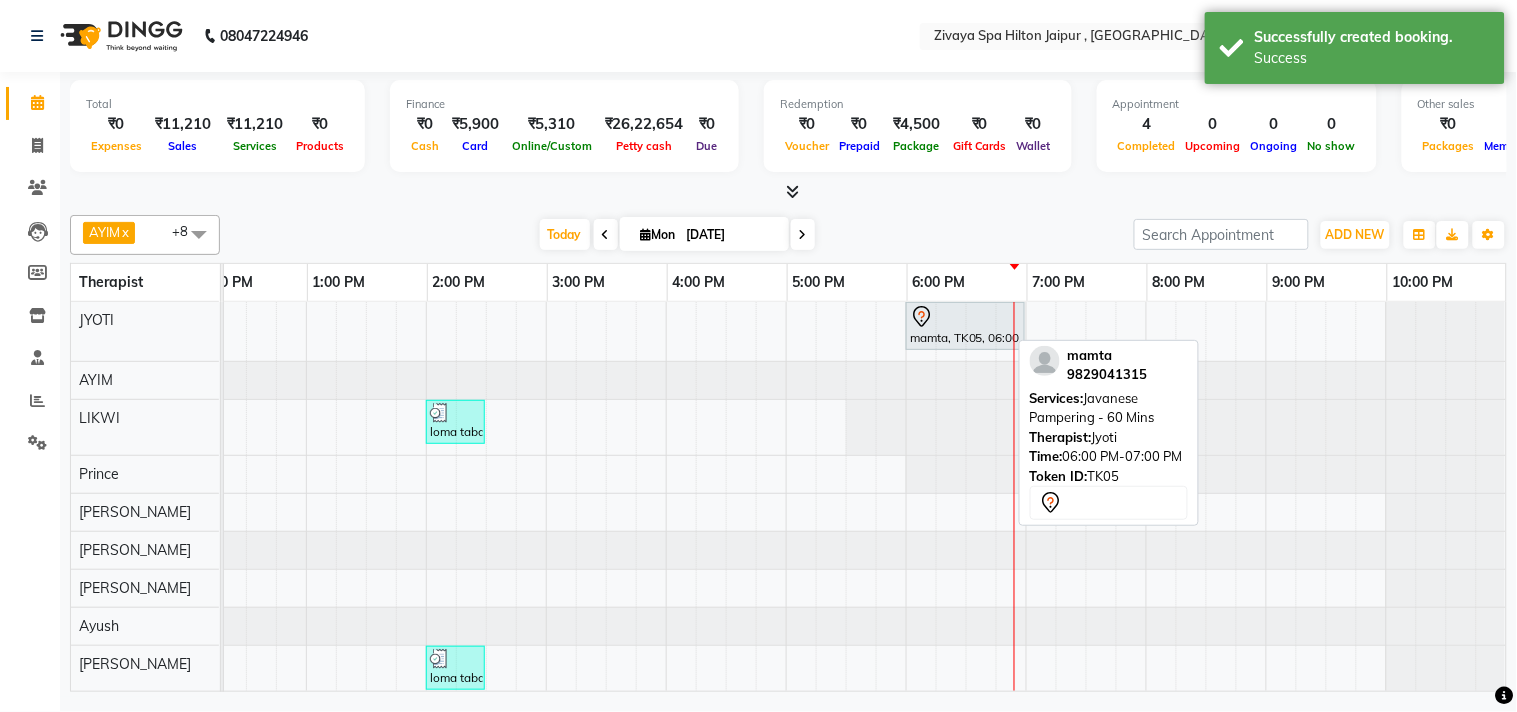 click on "mamta, TK05, 06:00 PM-07:00 PM, Javanese Pampering - 60 Mins" at bounding box center (965, 326) 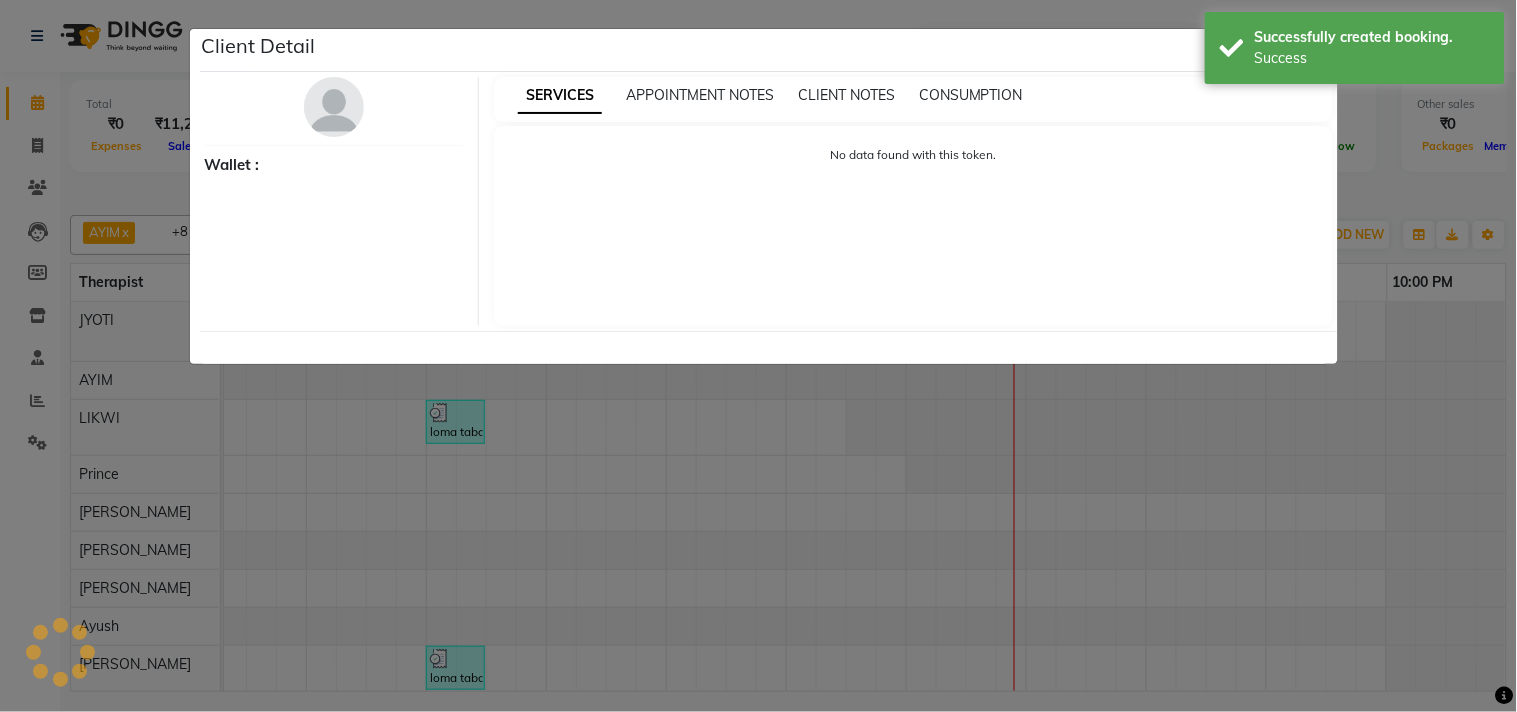 select on "7" 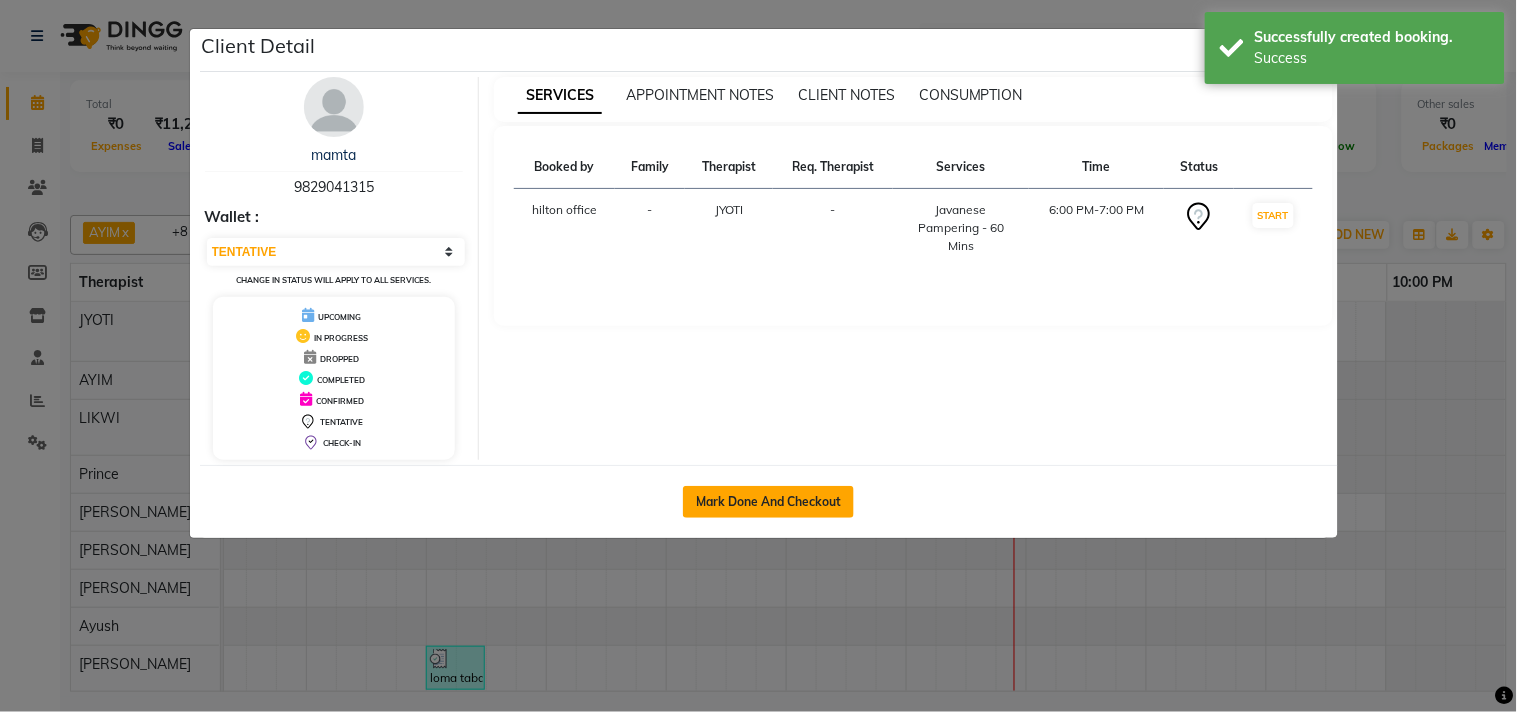 click on "Mark Done And Checkout" 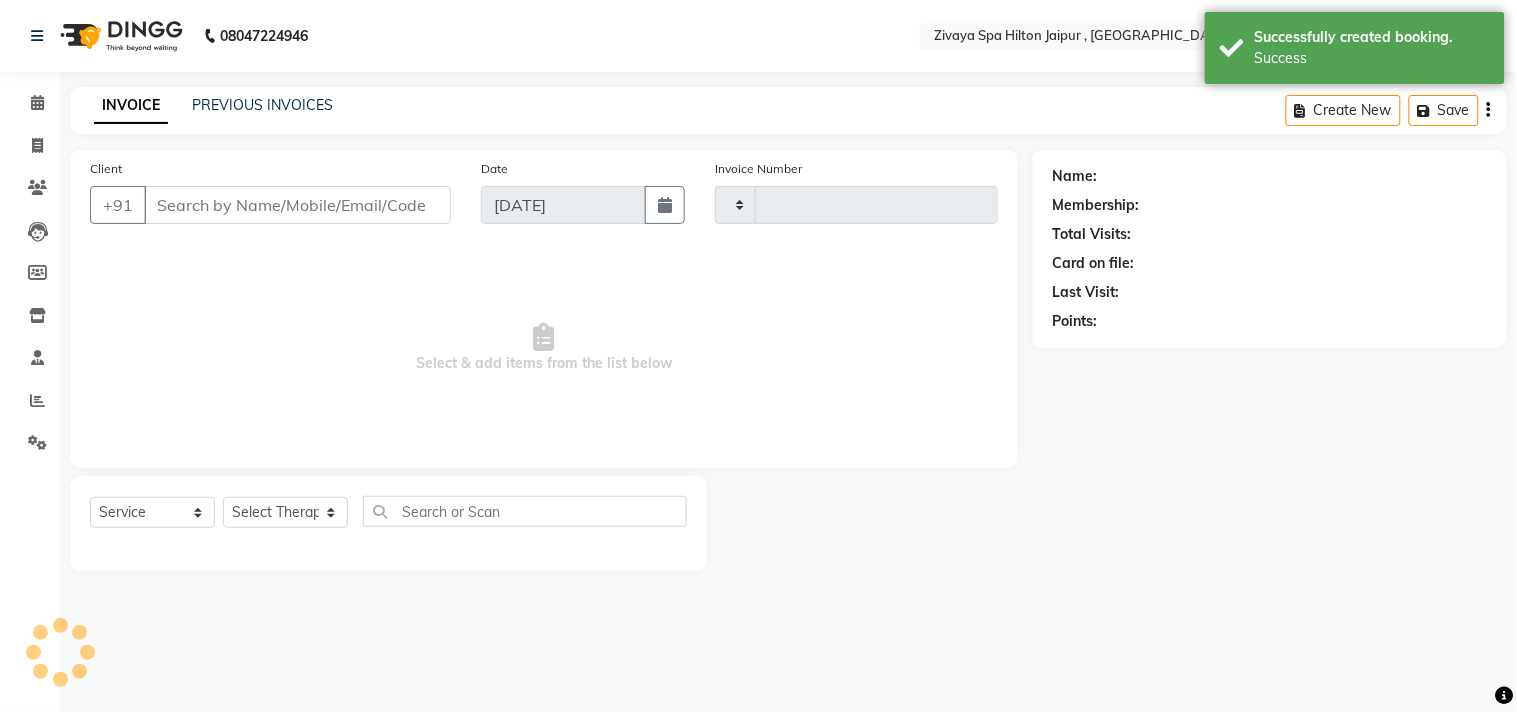 type on "0624" 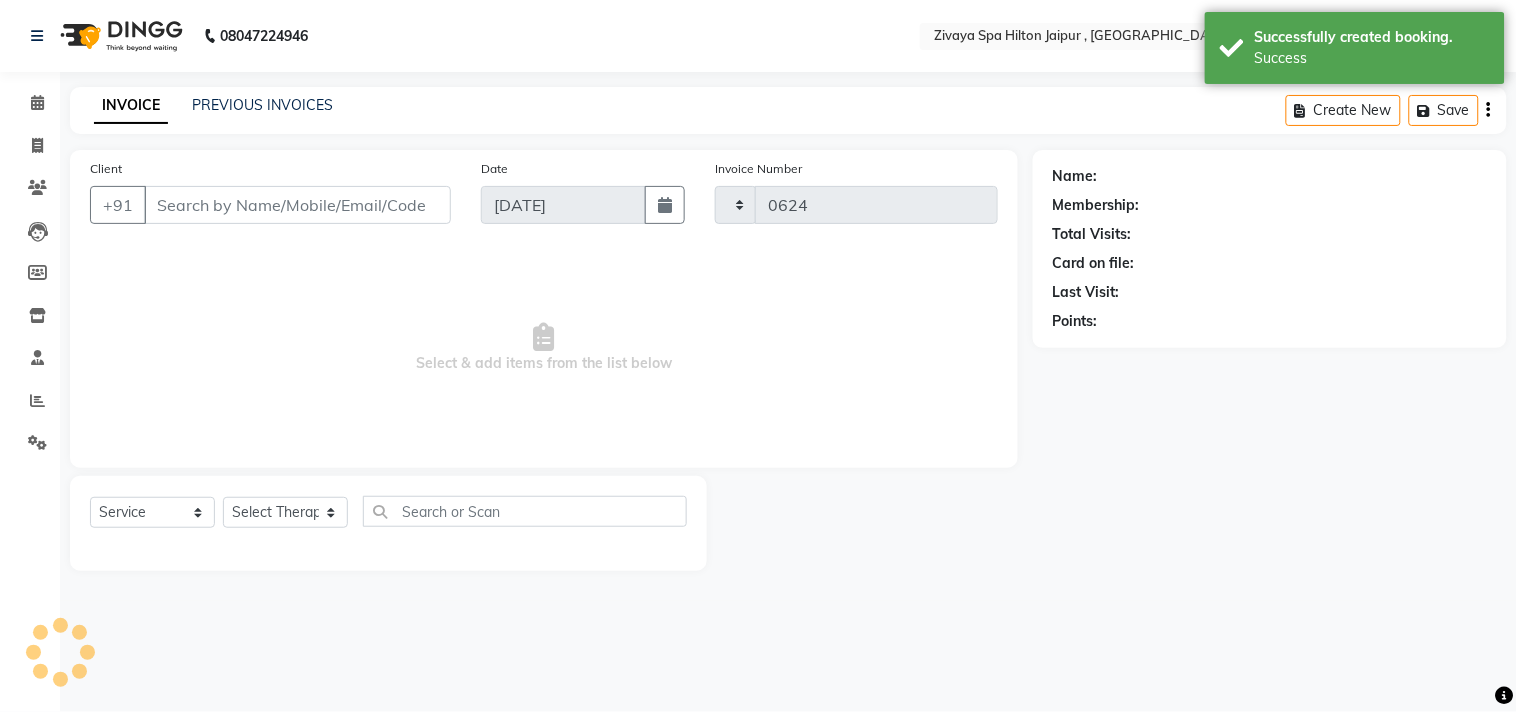 select on "6423" 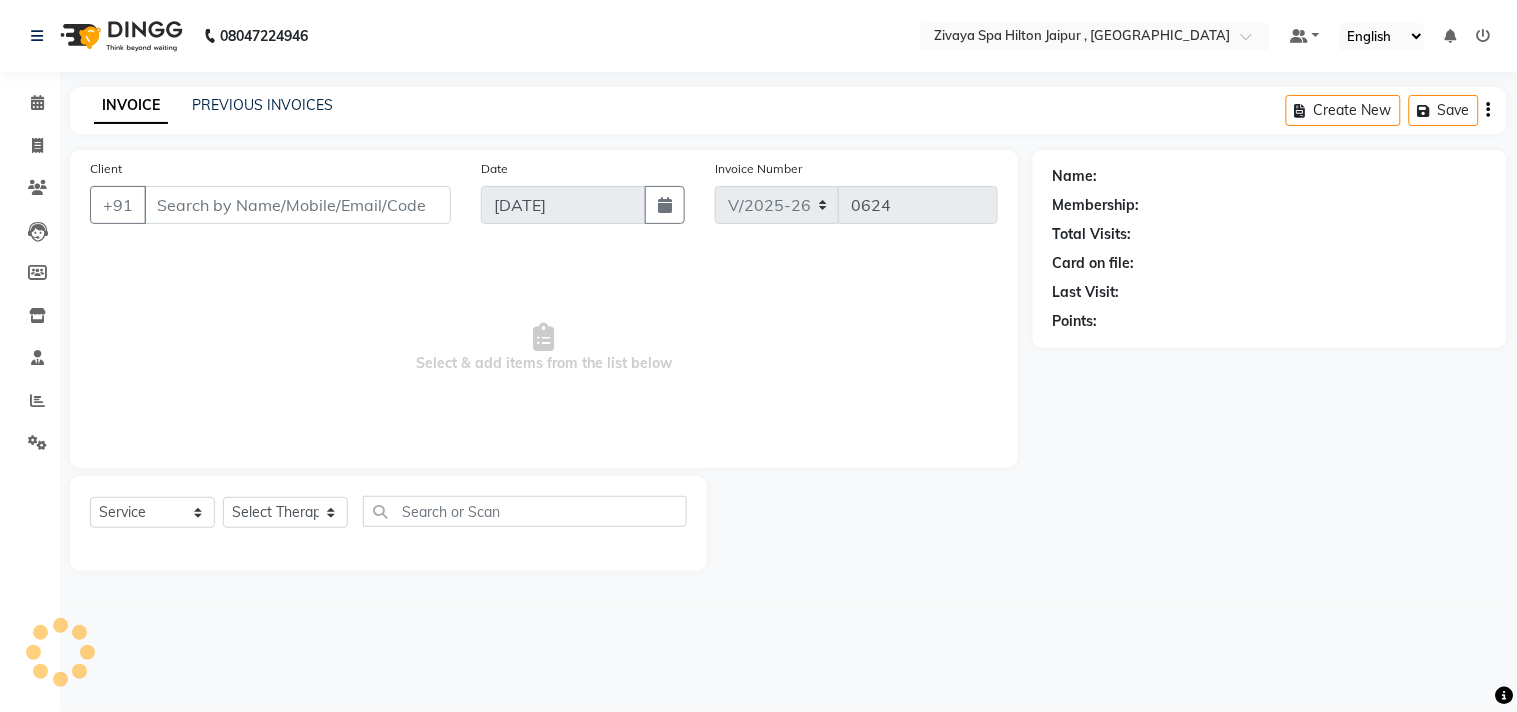 type on "9829041315" 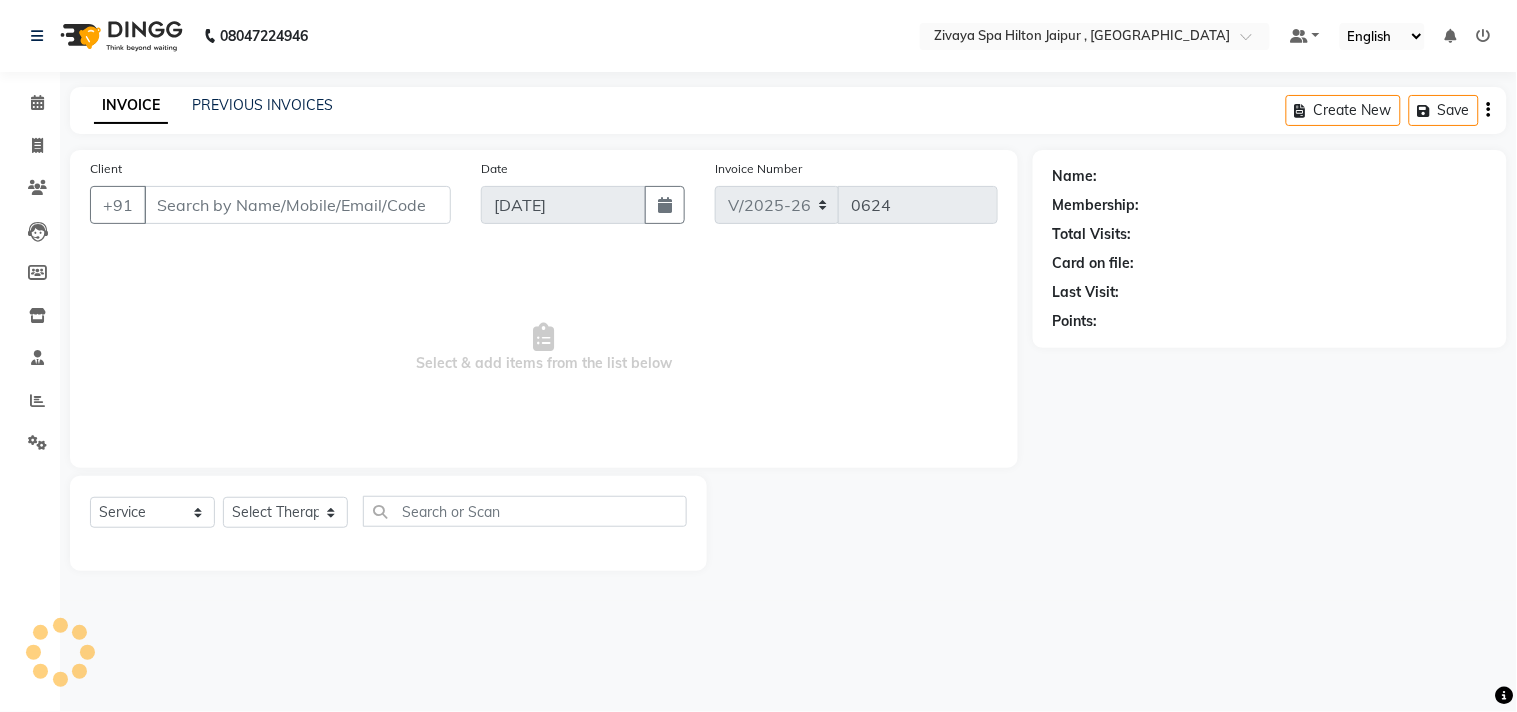 select on "48596" 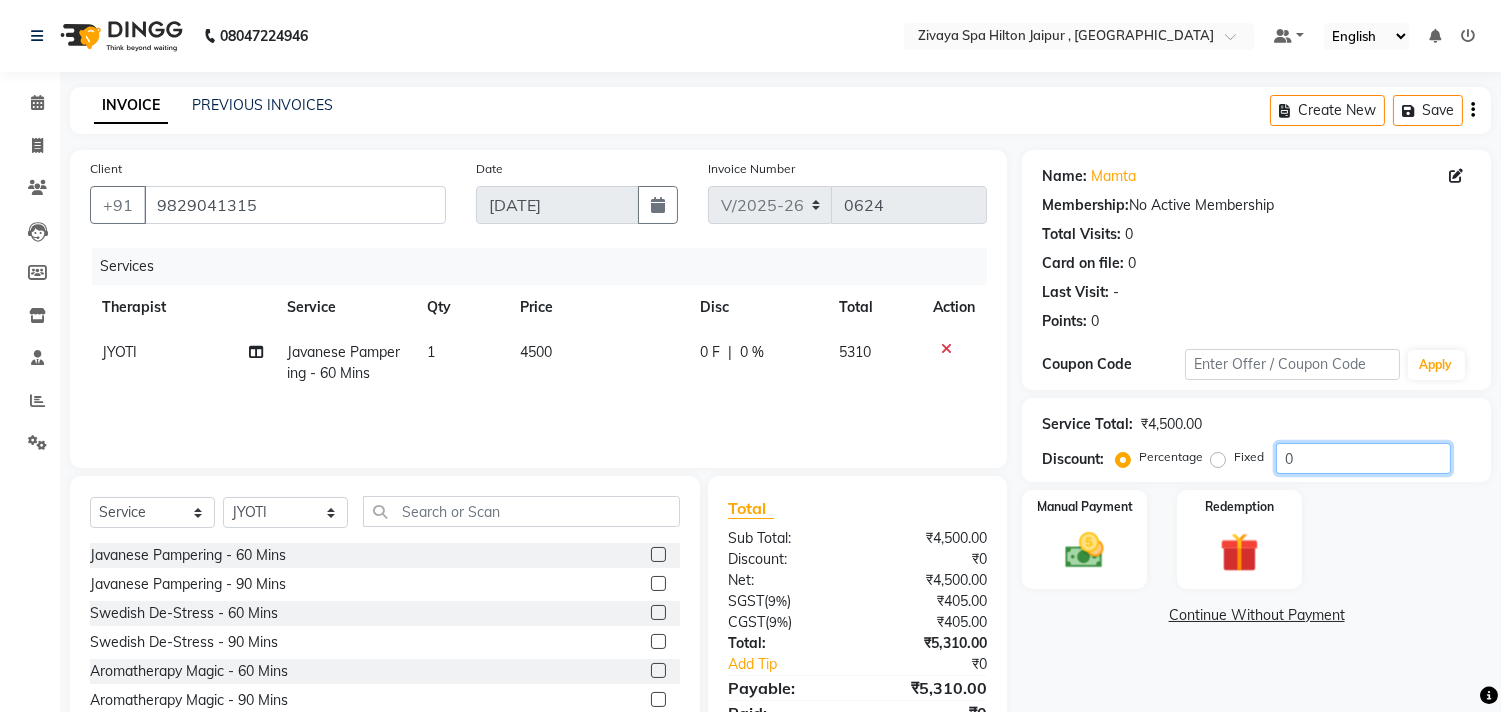 click on "0" 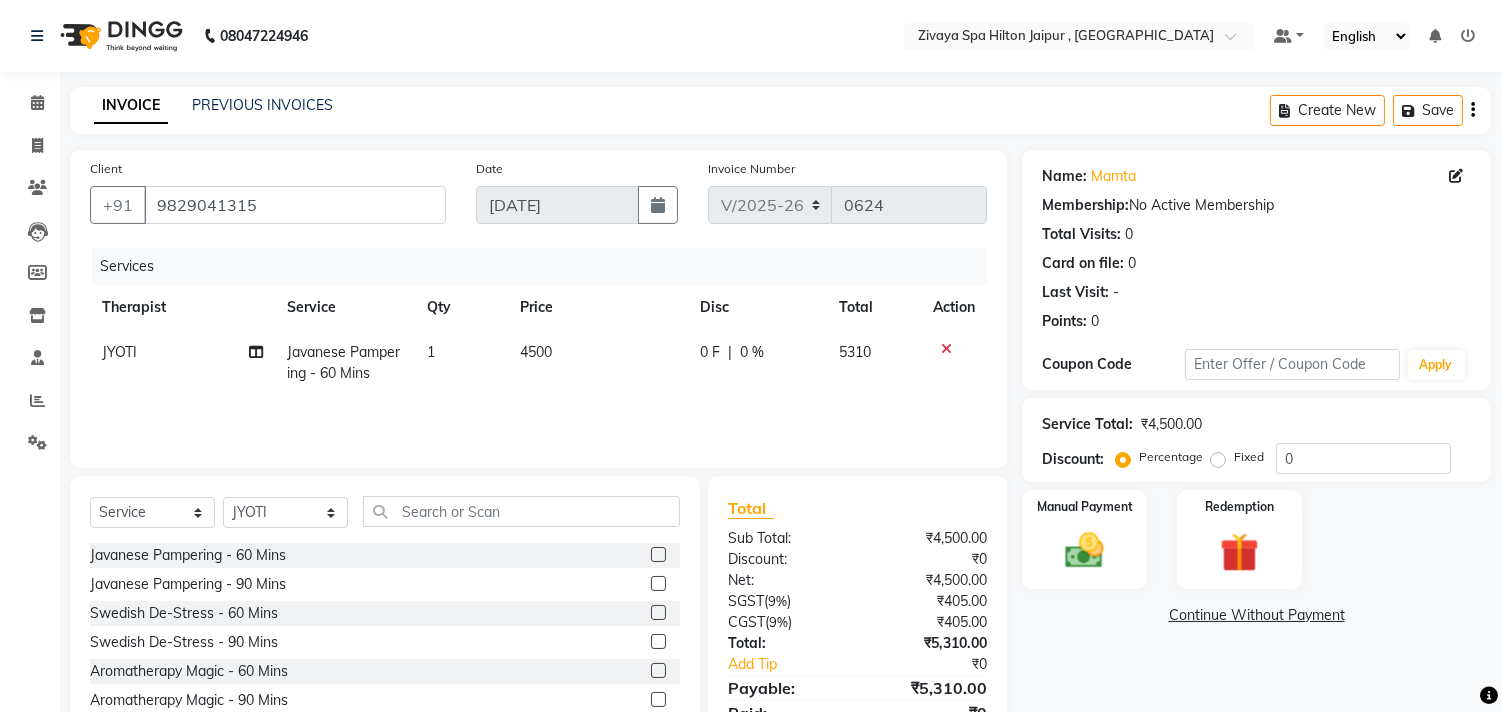 click on "Fixed" 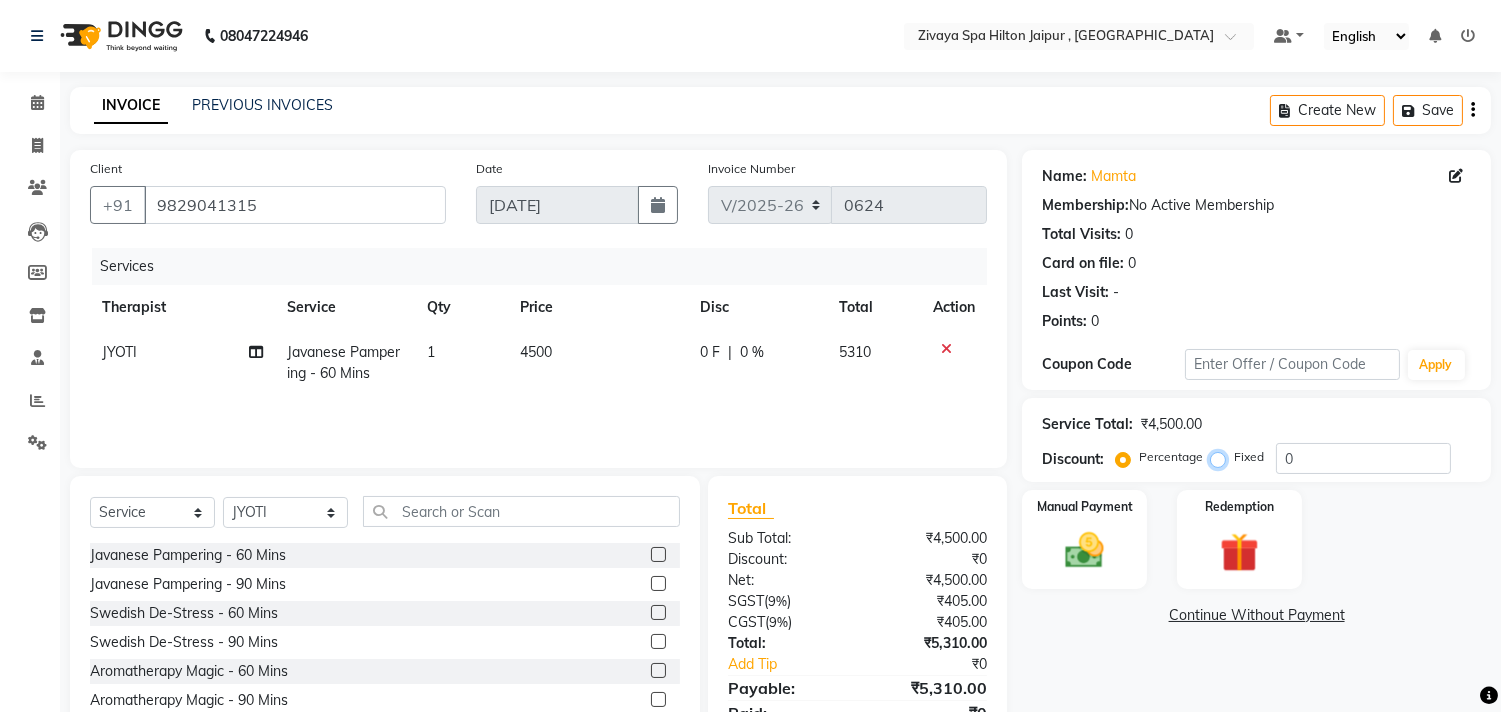 click on "Fixed" at bounding box center [1222, 457] 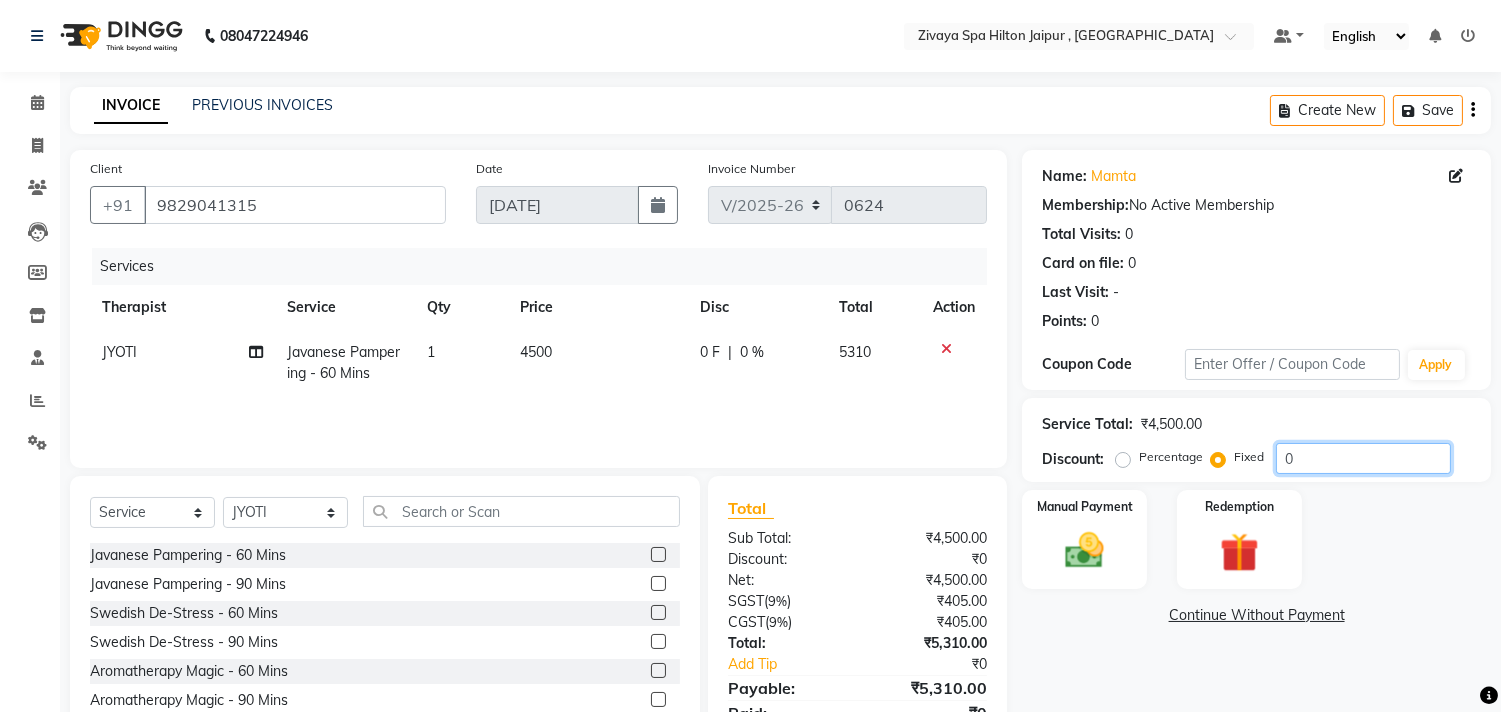 click on "0" 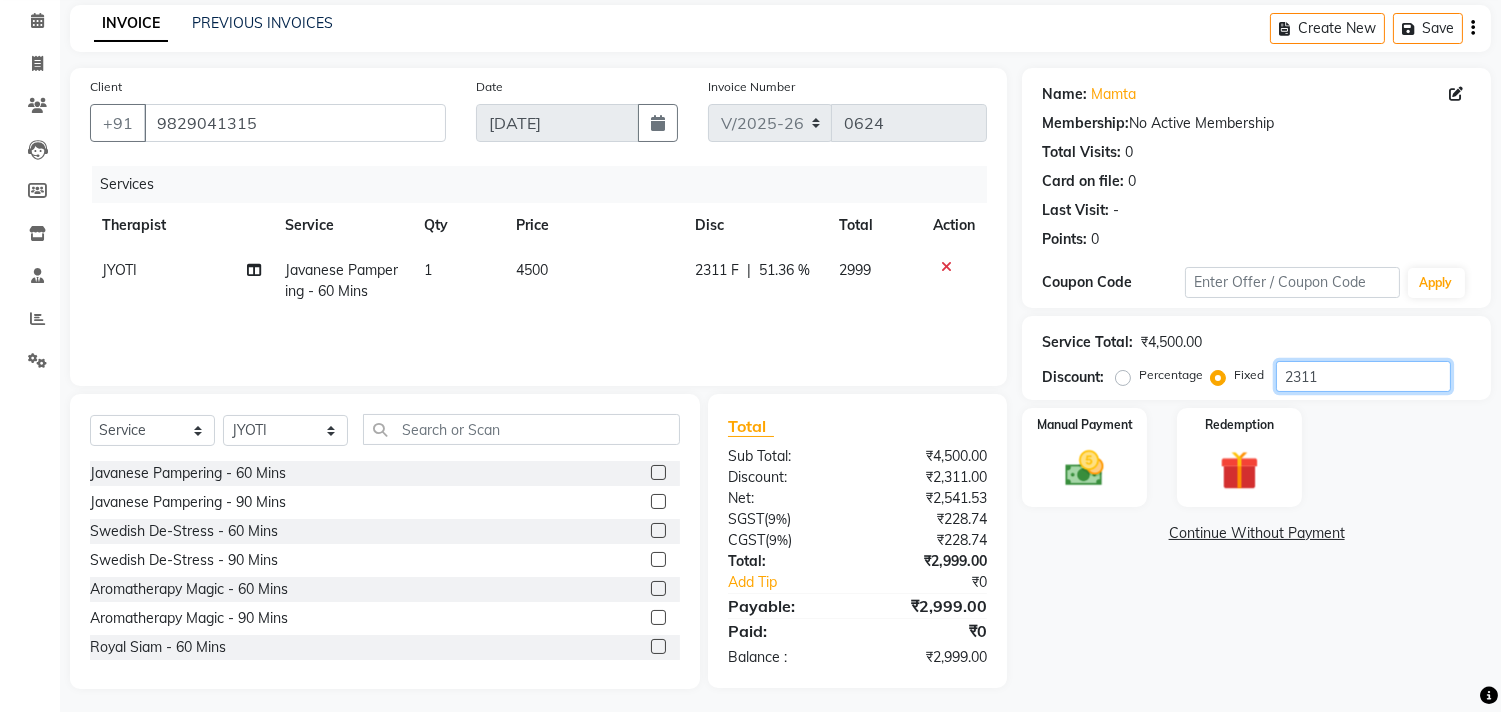 scroll, scrollTop: 88, scrollLeft: 0, axis: vertical 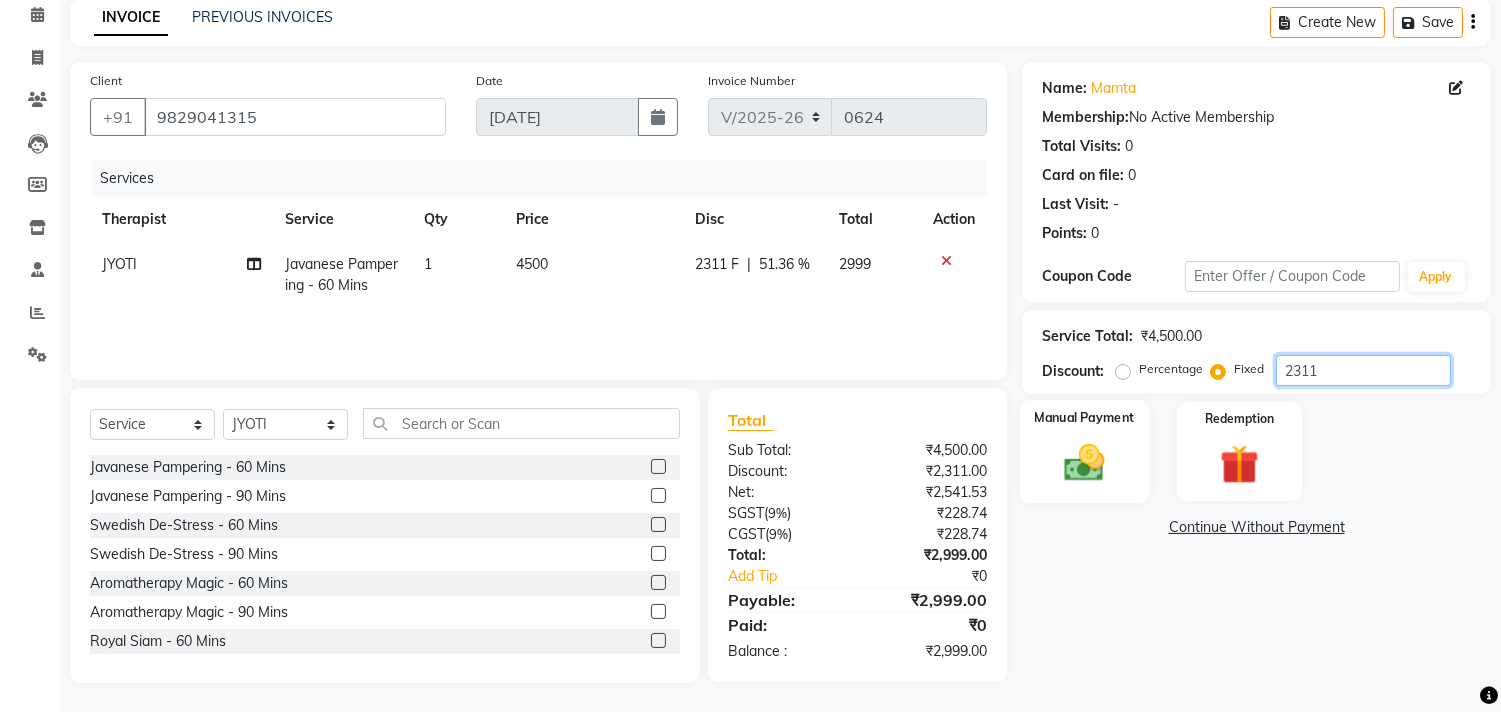 type on "2311" 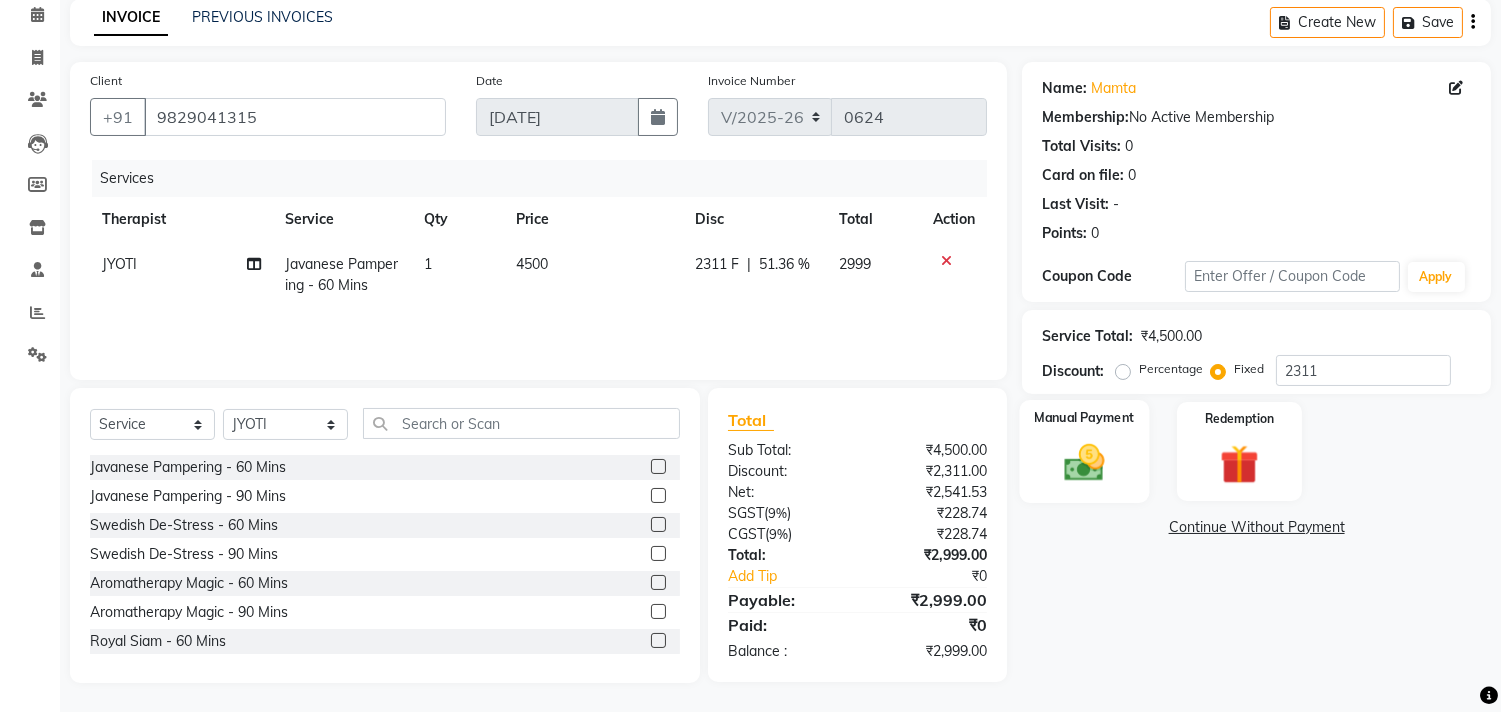 click on "Manual Payment" 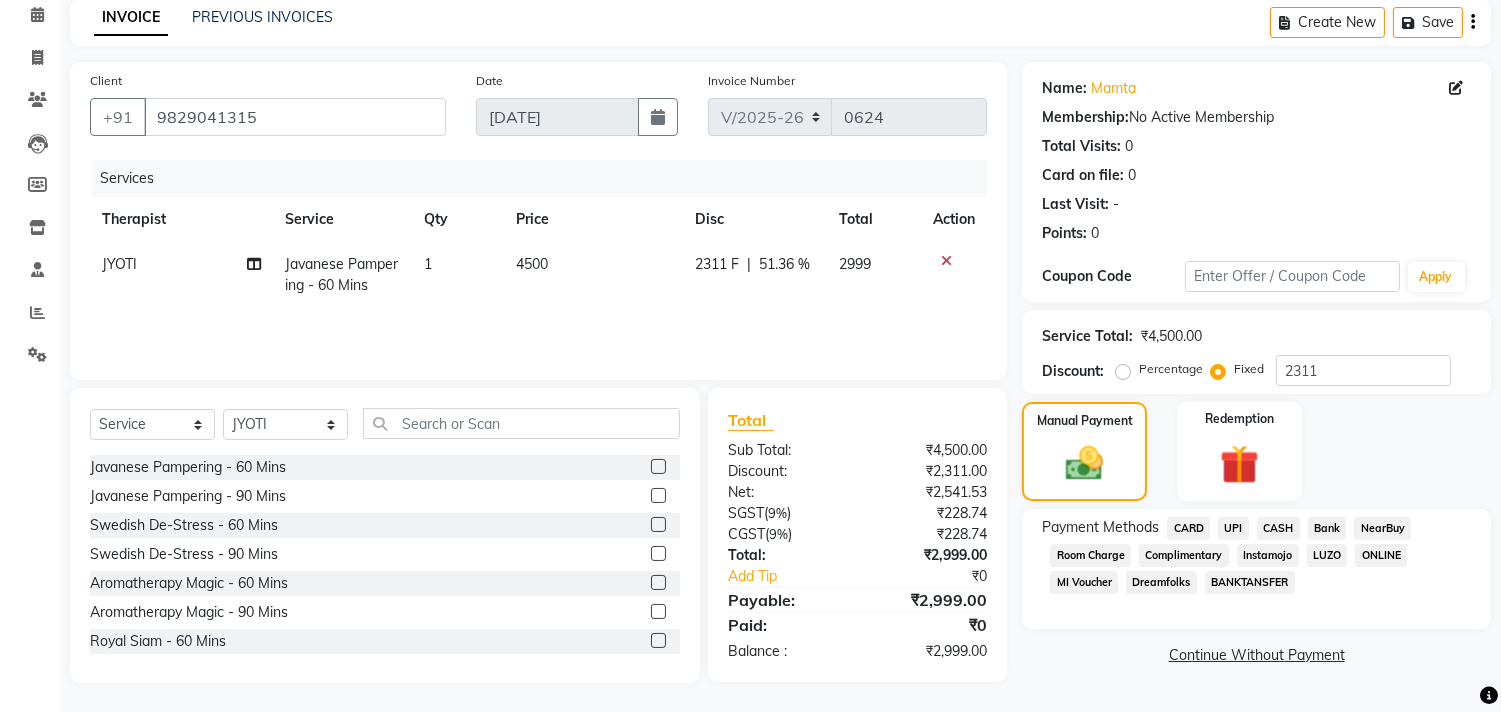click on "NearBuy" 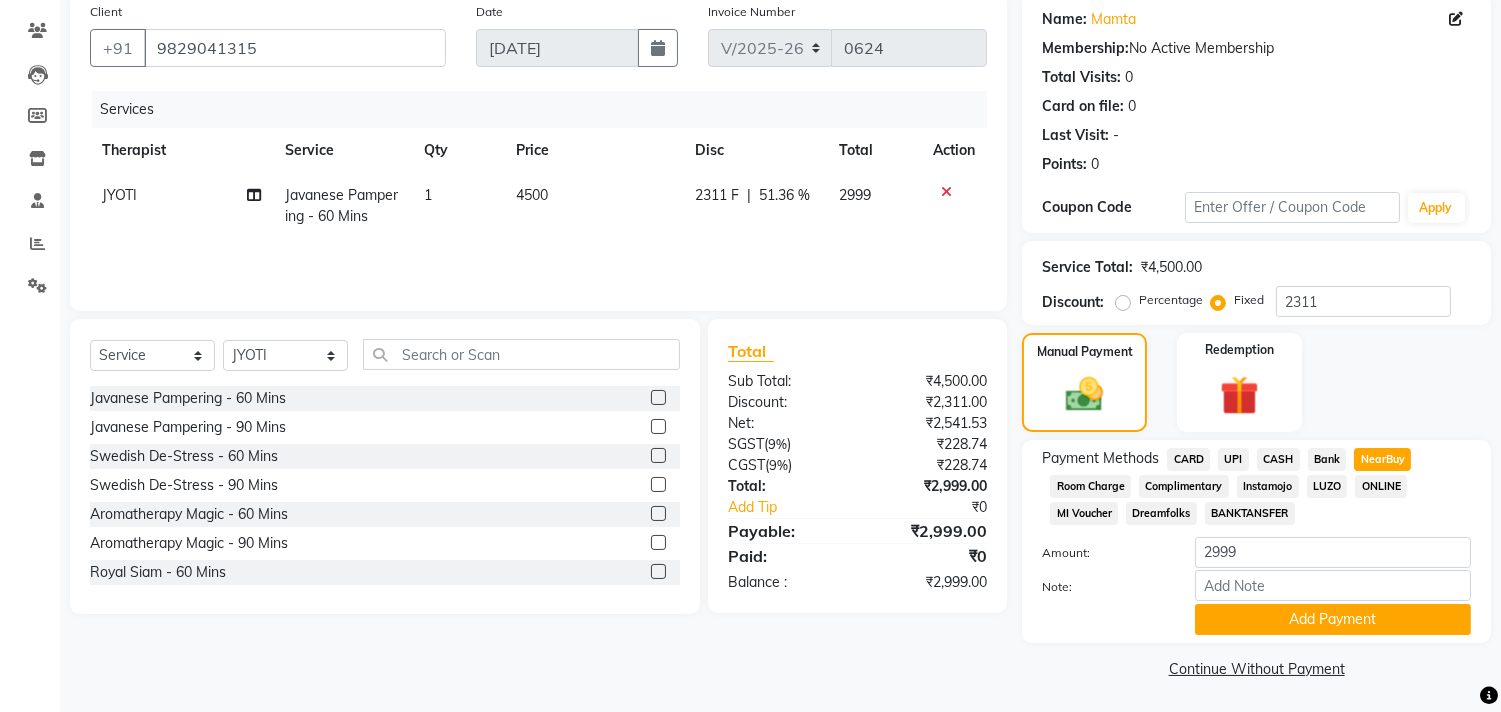 scroll, scrollTop: 158, scrollLeft: 0, axis: vertical 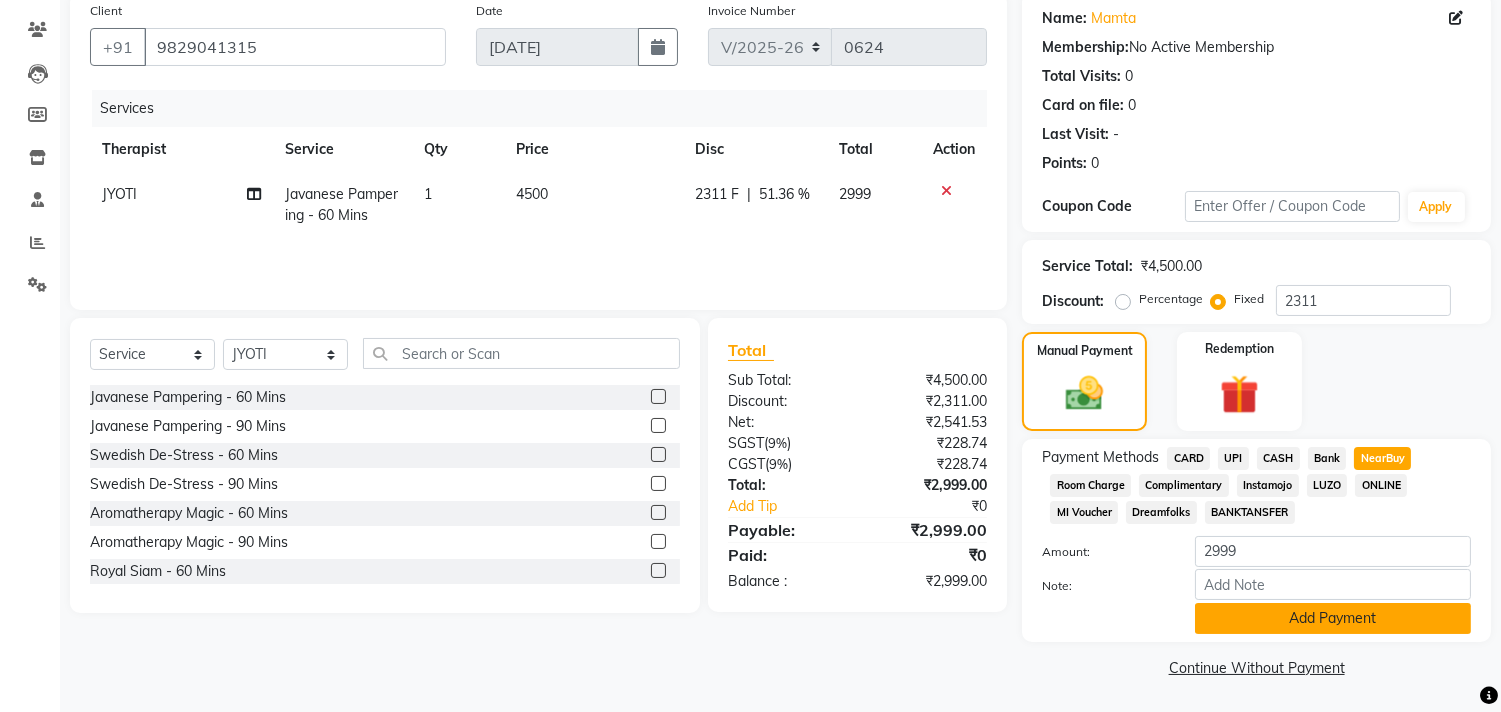 click on "Add Payment" 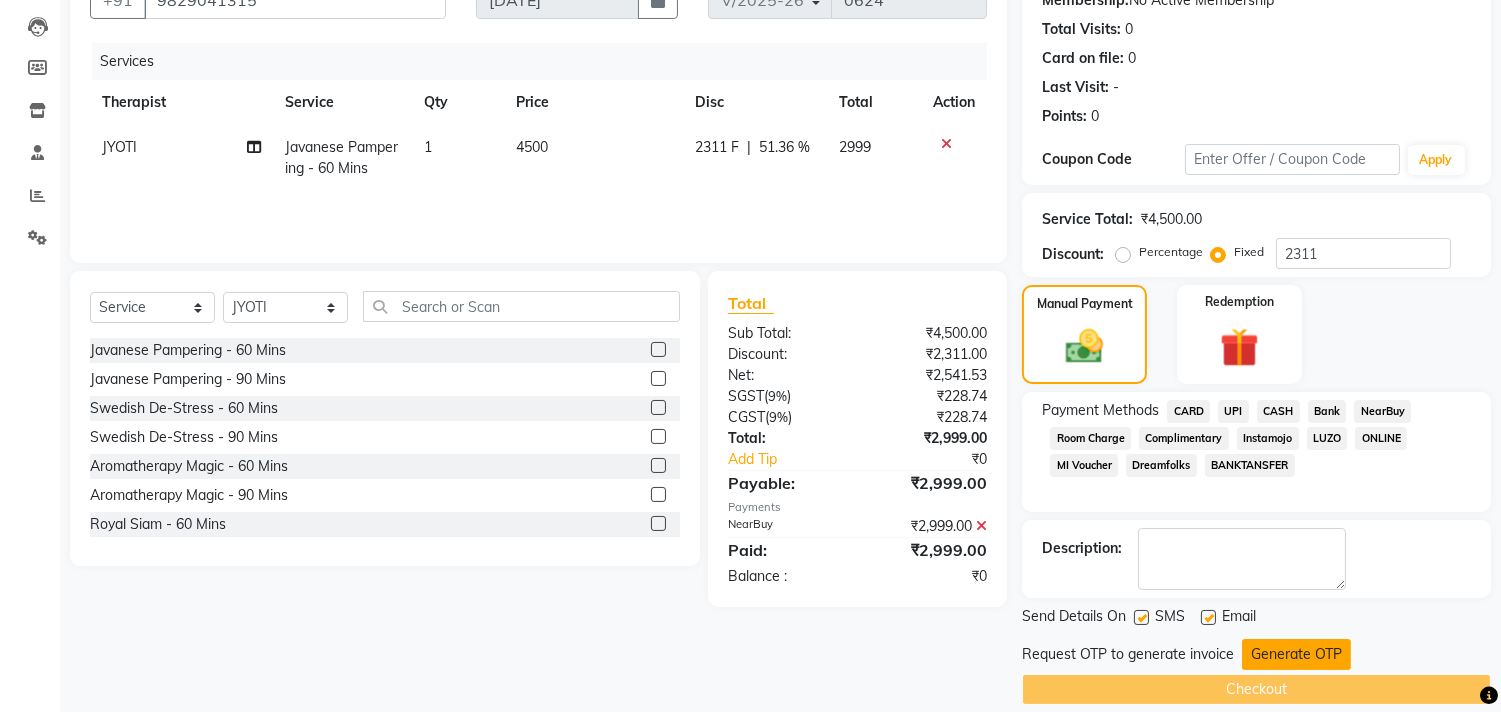 scroll, scrollTop: 227, scrollLeft: 0, axis: vertical 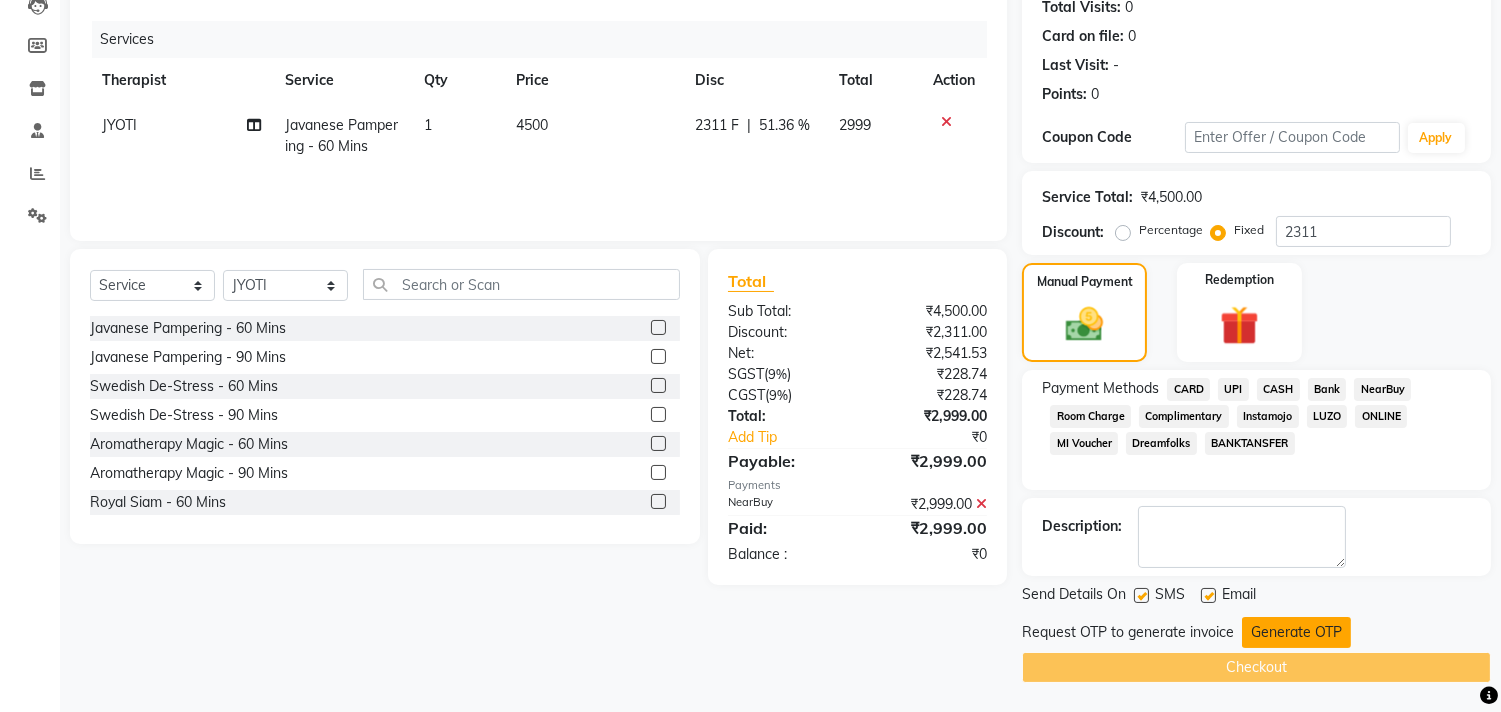 click on "Generate OTP" 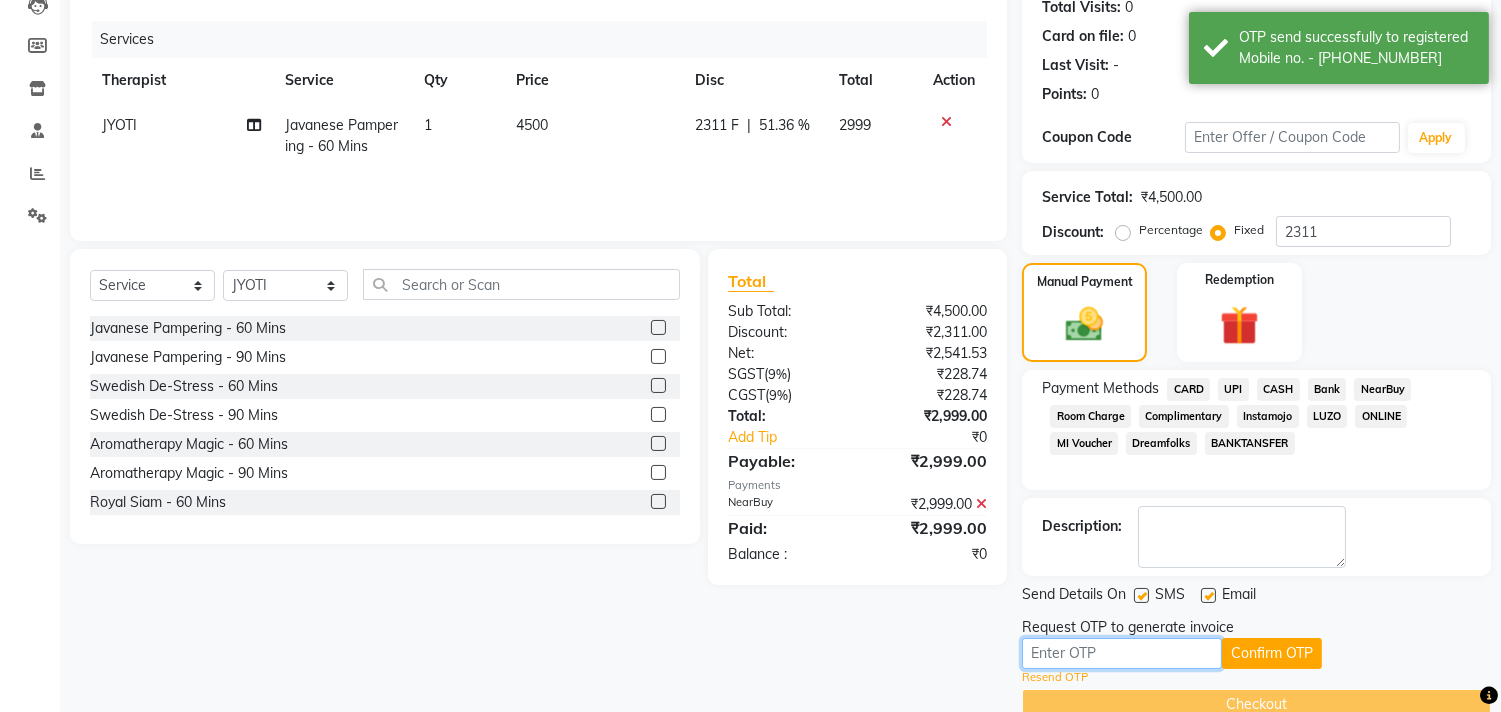 click at bounding box center (1122, 653) 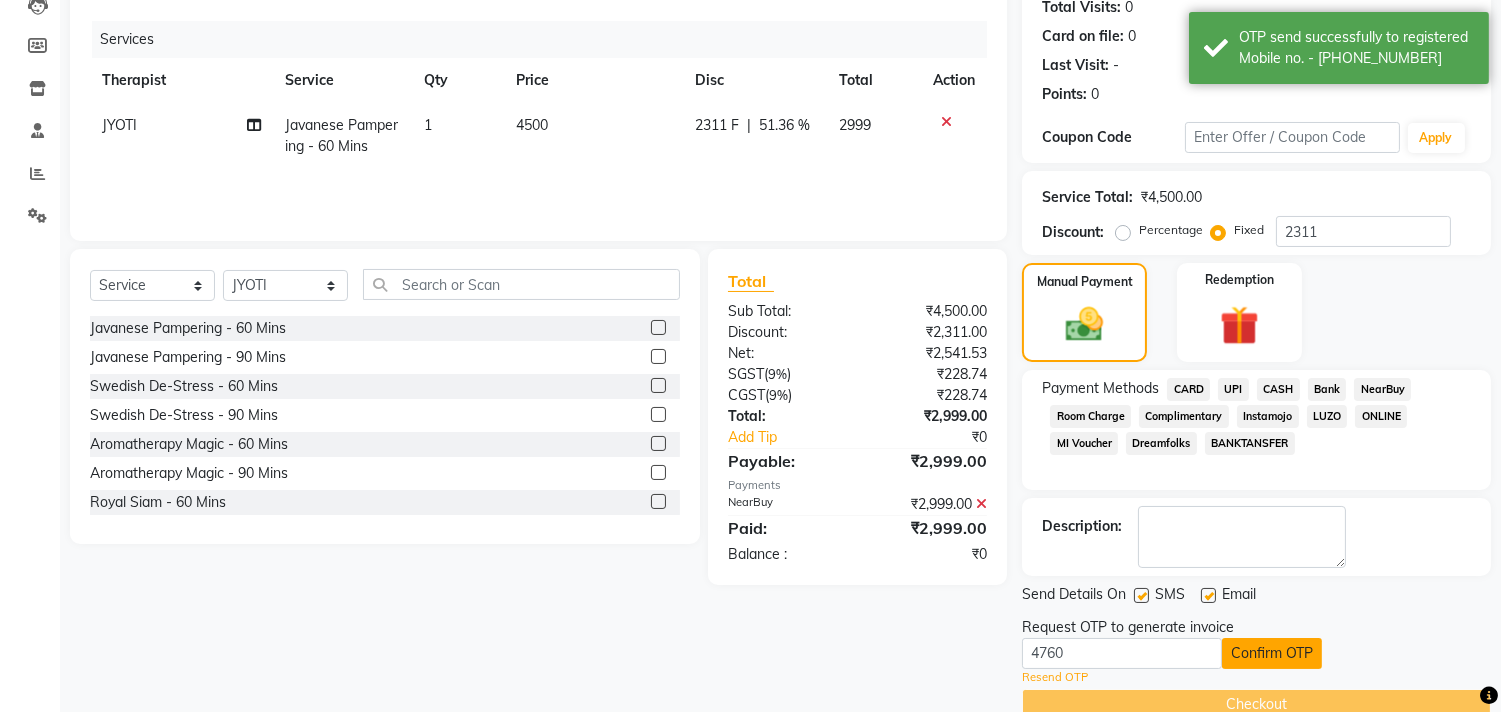 click on "Confirm OTP" 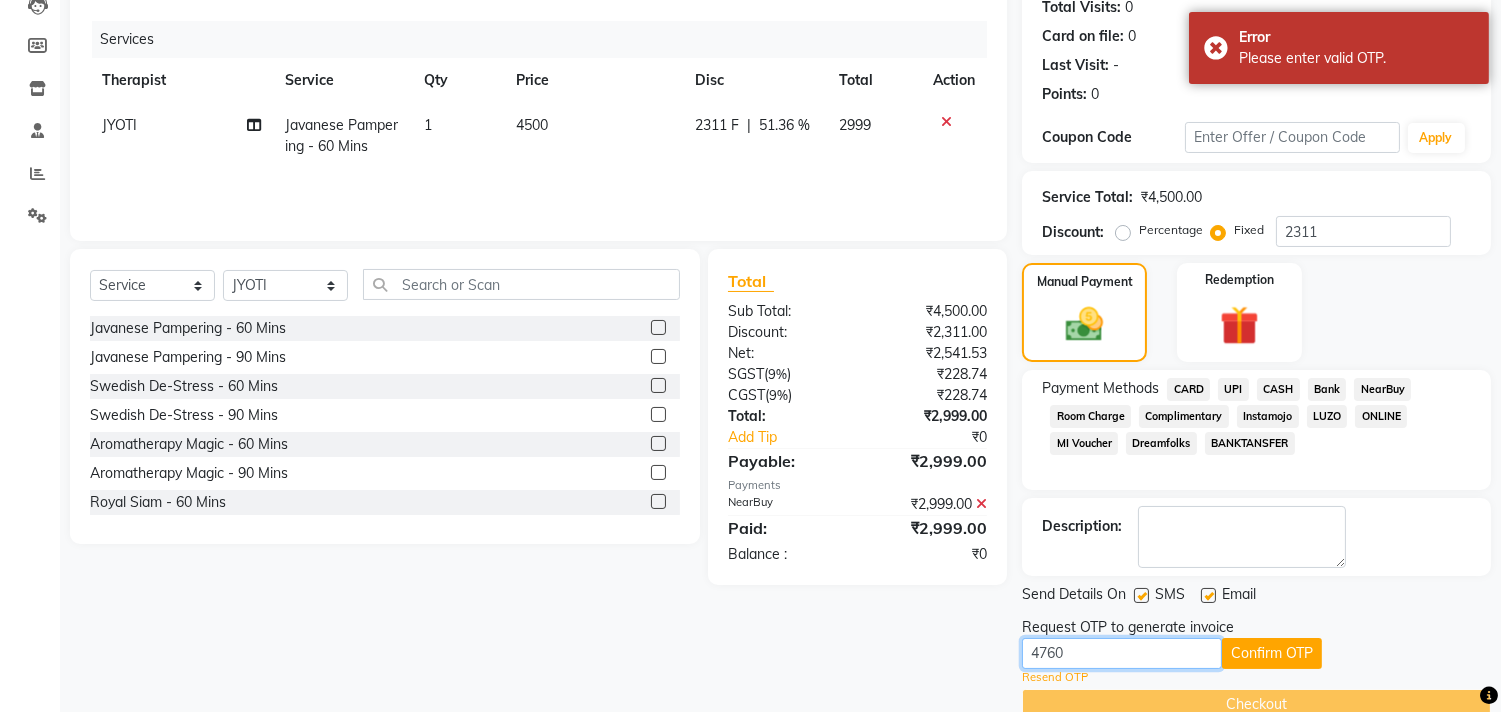 drag, startPoint x: 1036, startPoint y: 655, endPoint x: 1067, endPoint y: 644, distance: 32.89377 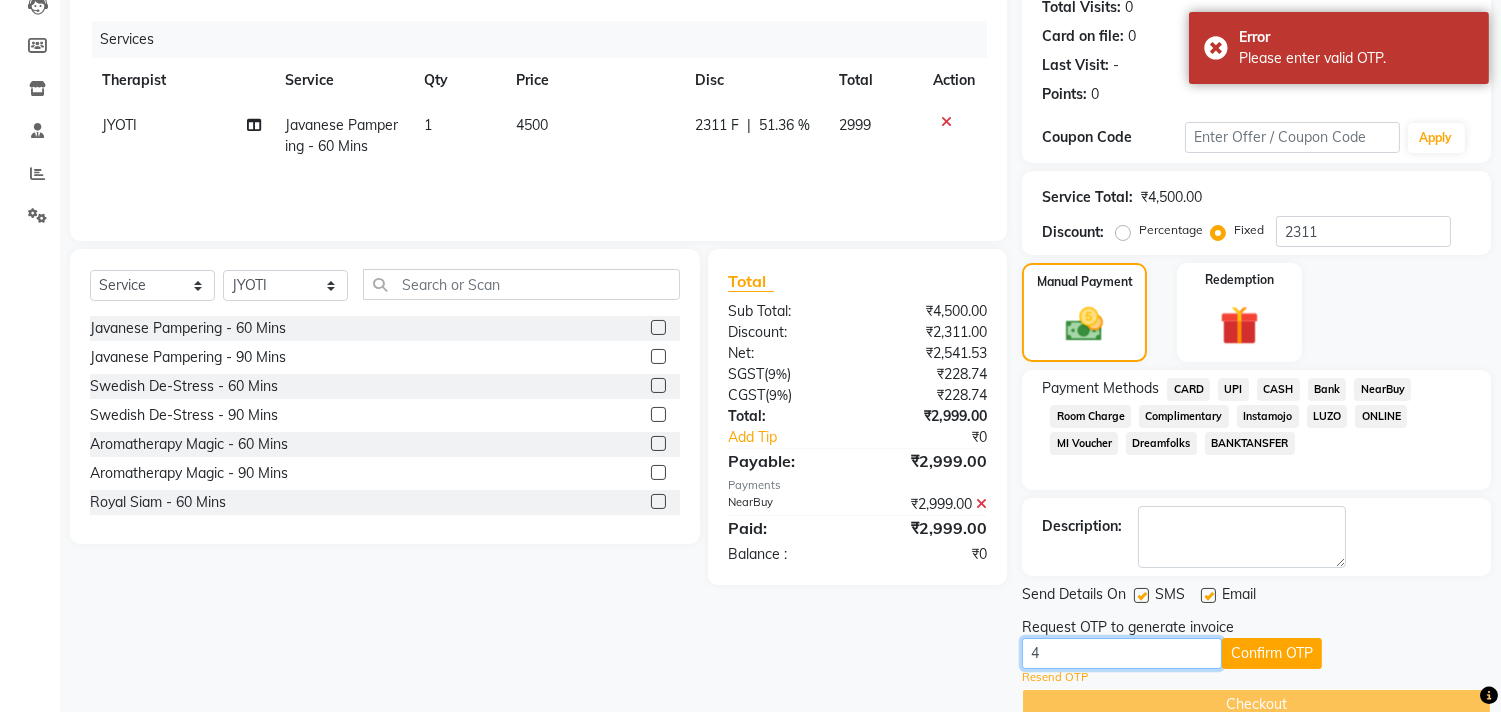 type 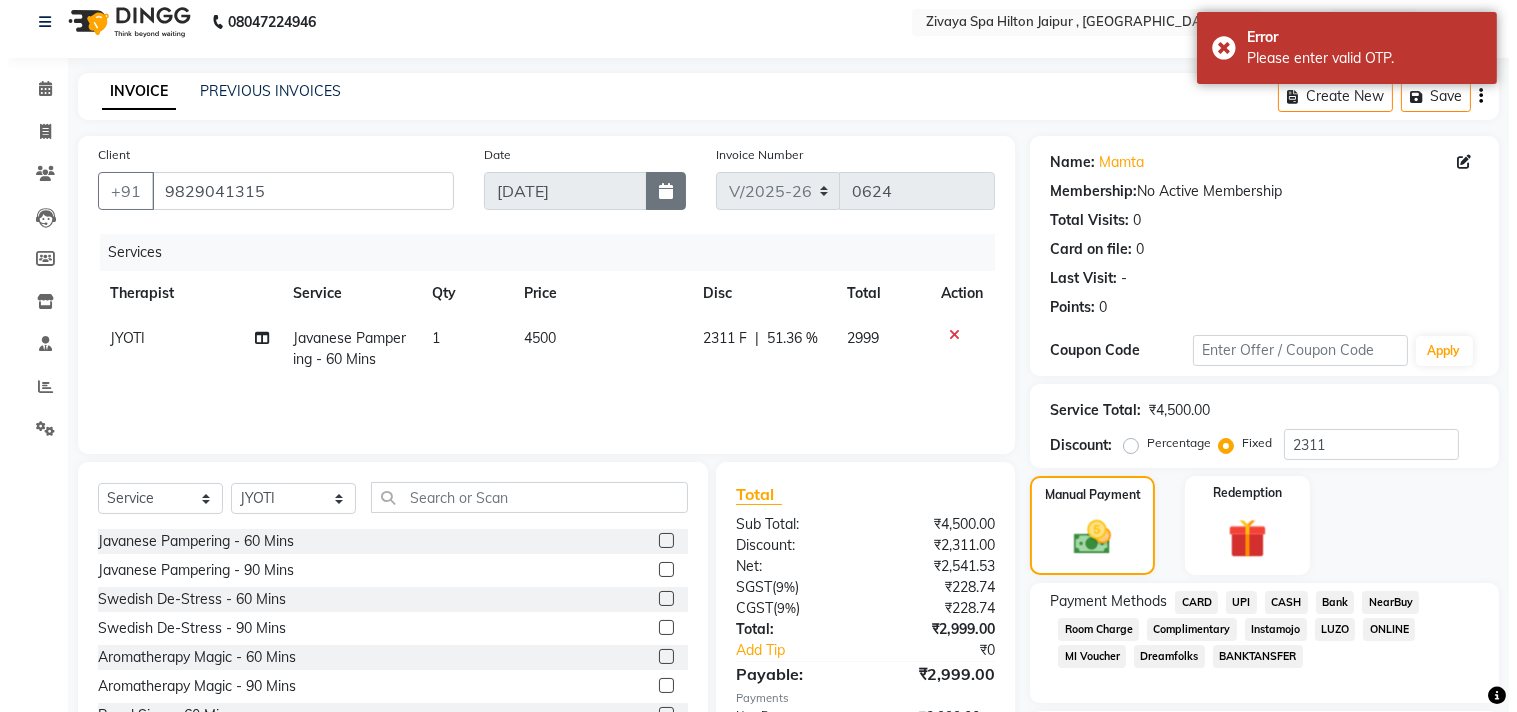 scroll, scrollTop: 0, scrollLeft: 0, axis: both 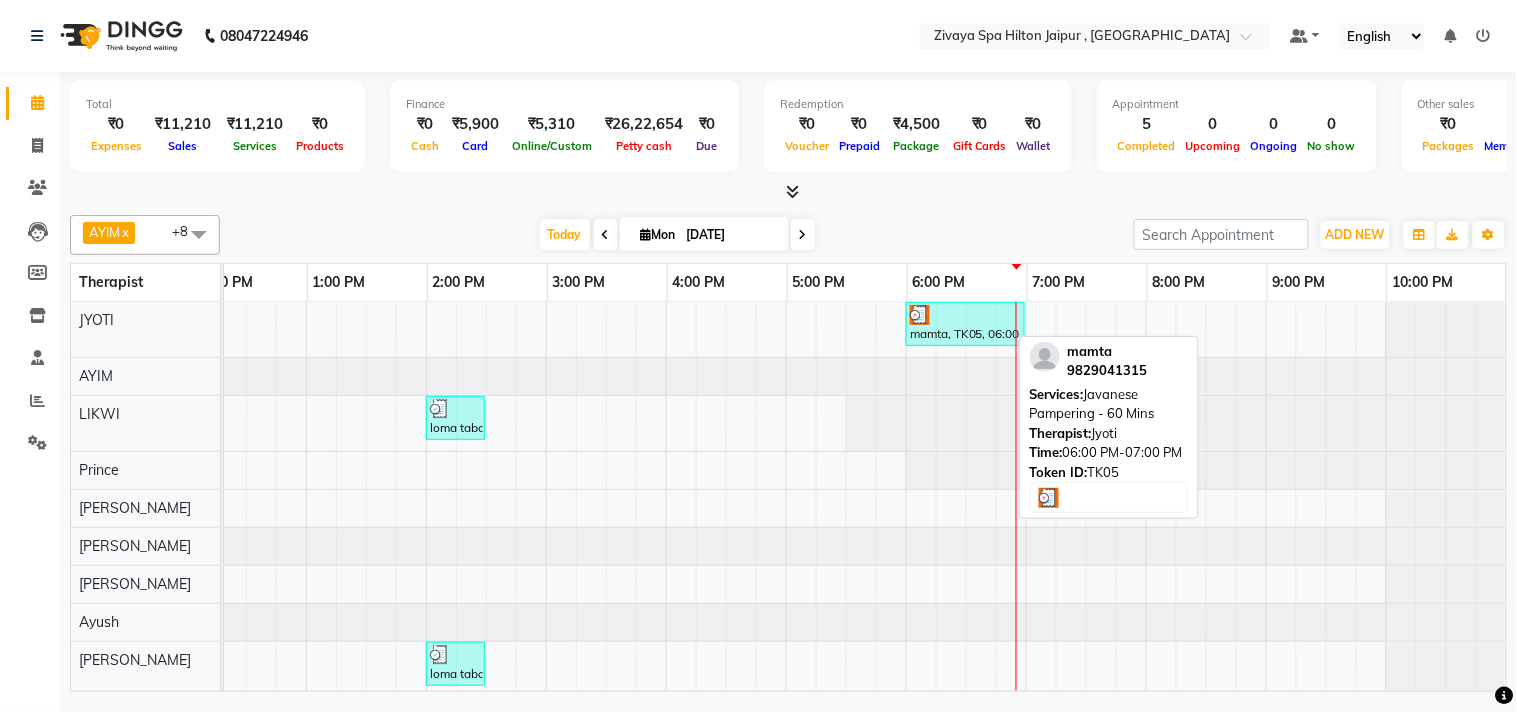 click on "mamta, TK05, 06:00 PM-07:00 PM, Javanese Pampering - 60 Mins" at bounding box center (965, 324) 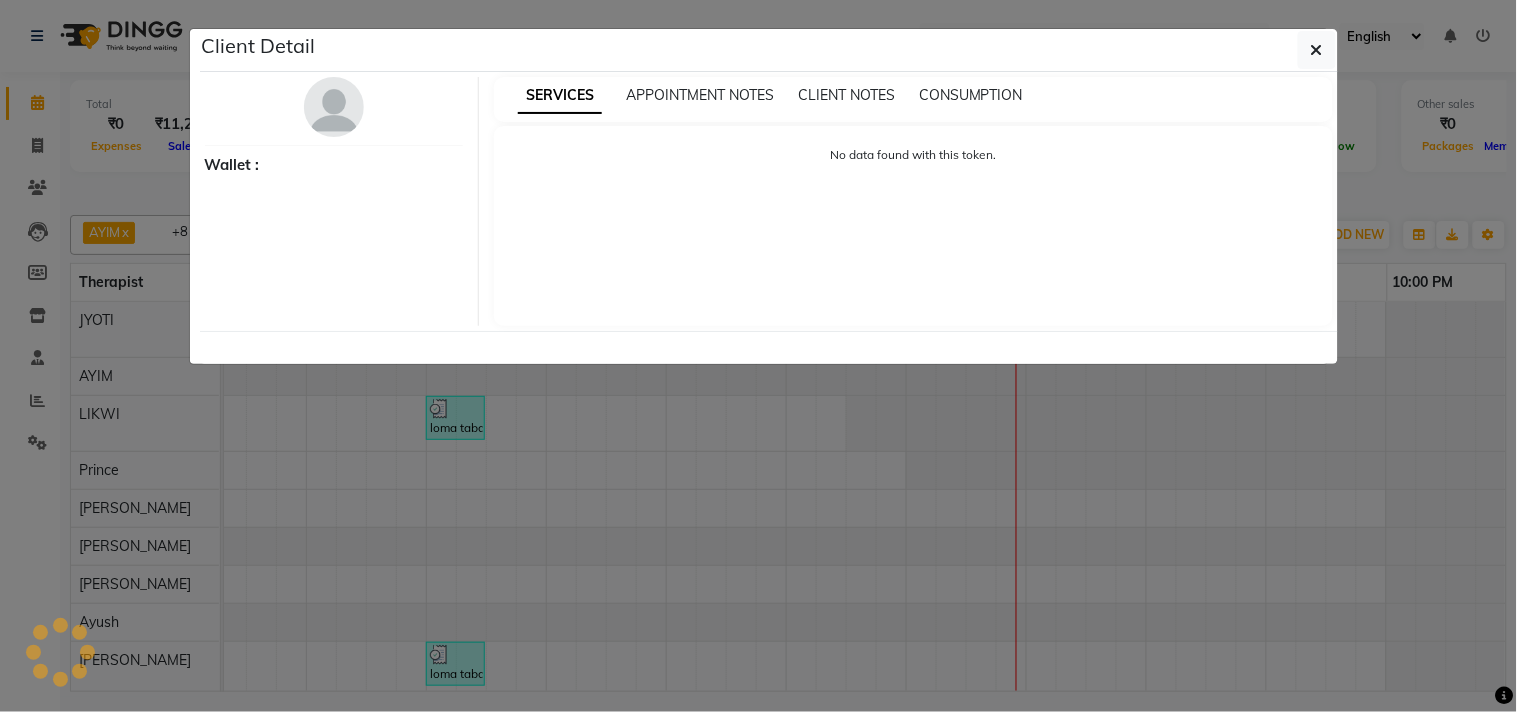 select on "3" 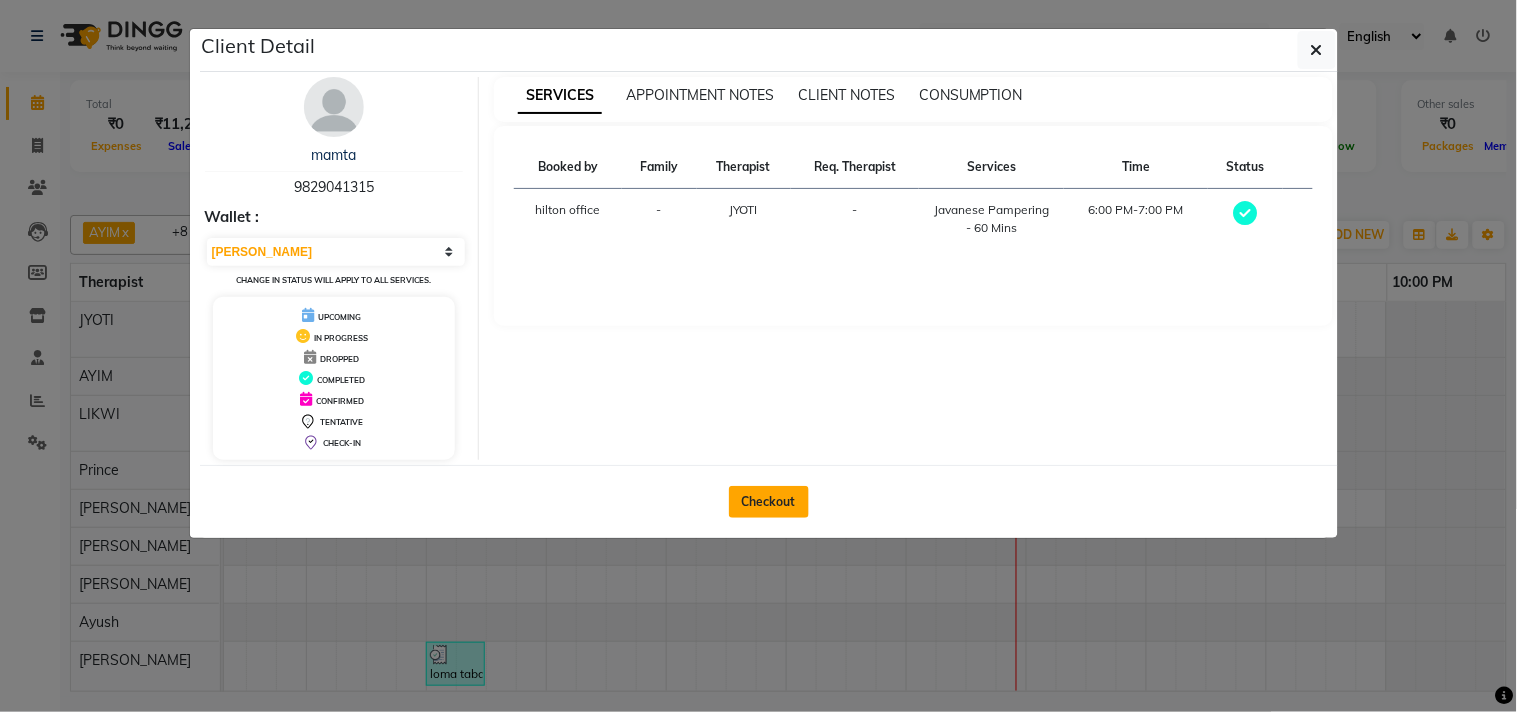 click on "Checkout" 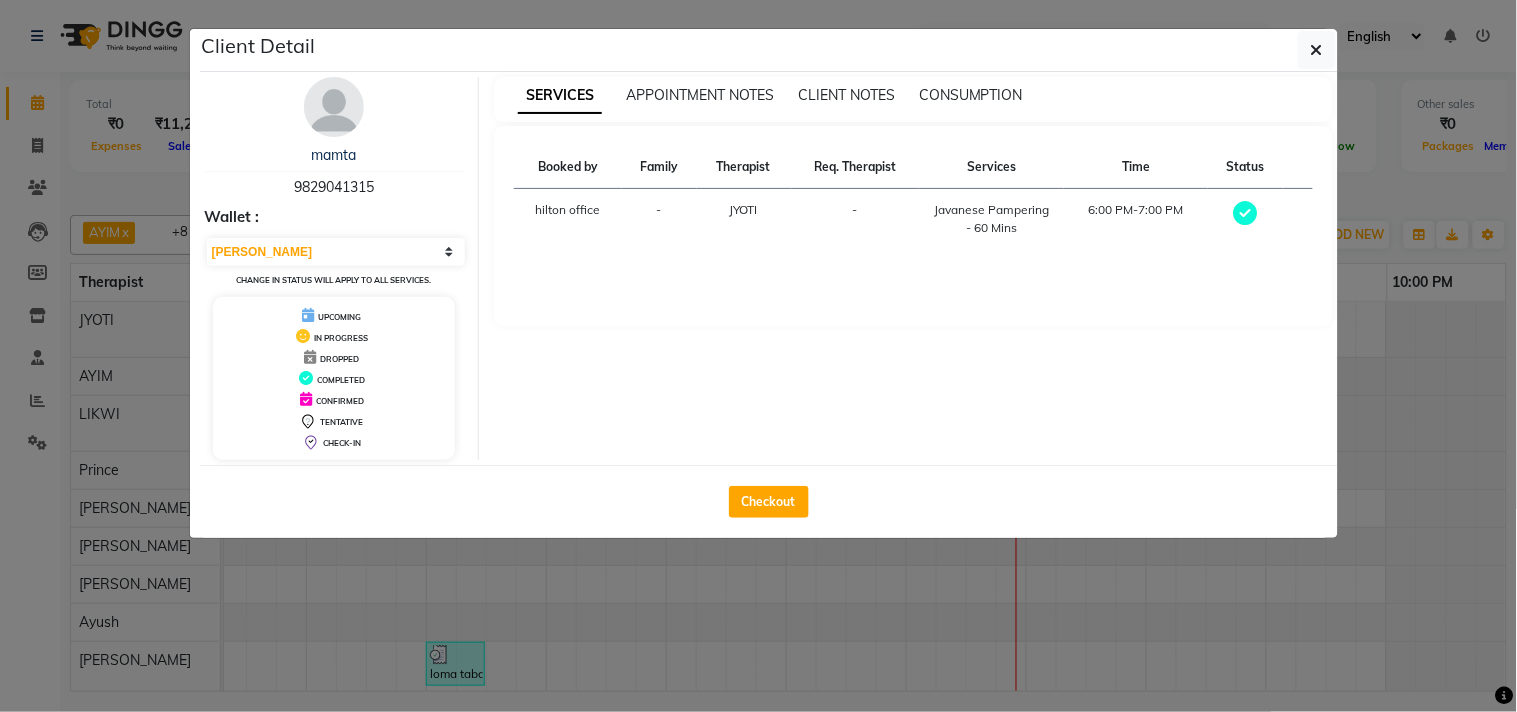 select on "service" 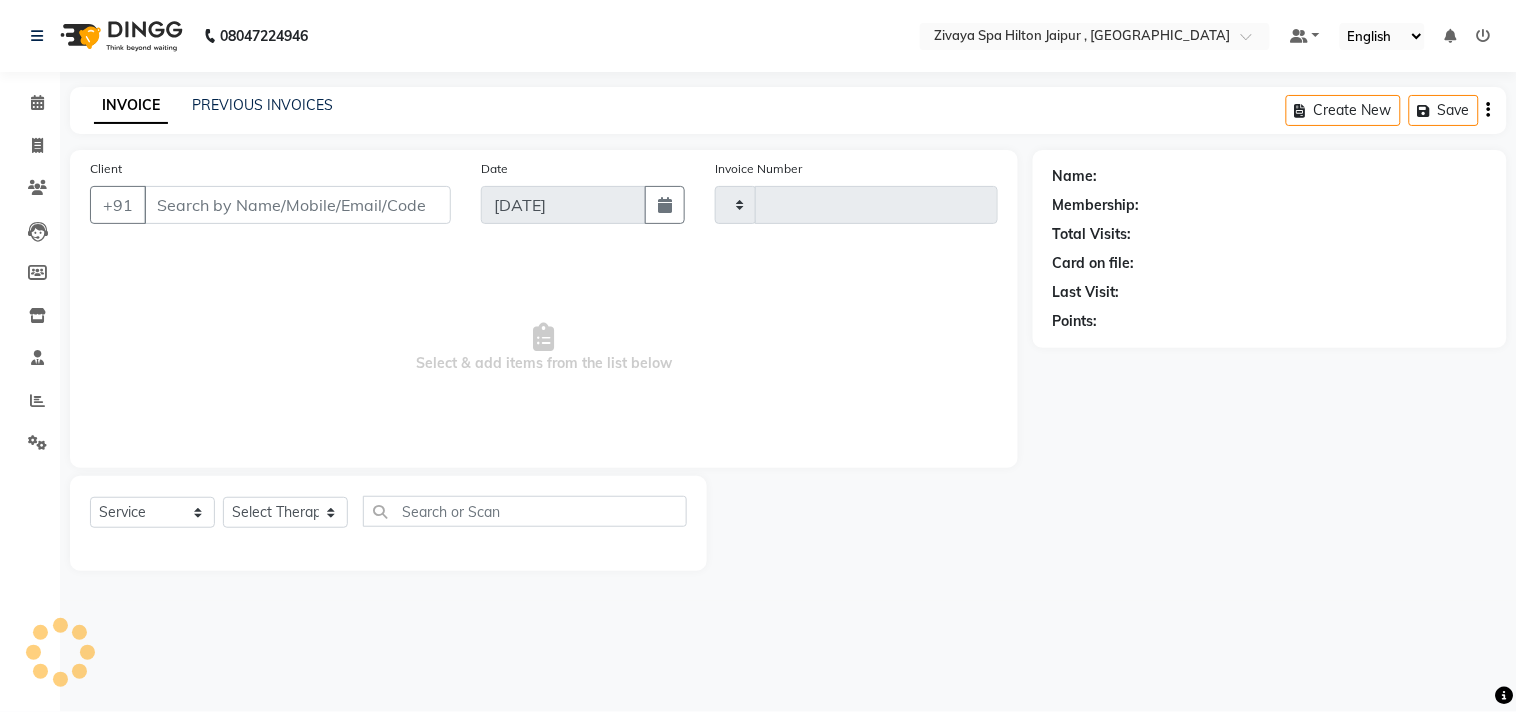 type on "0624" 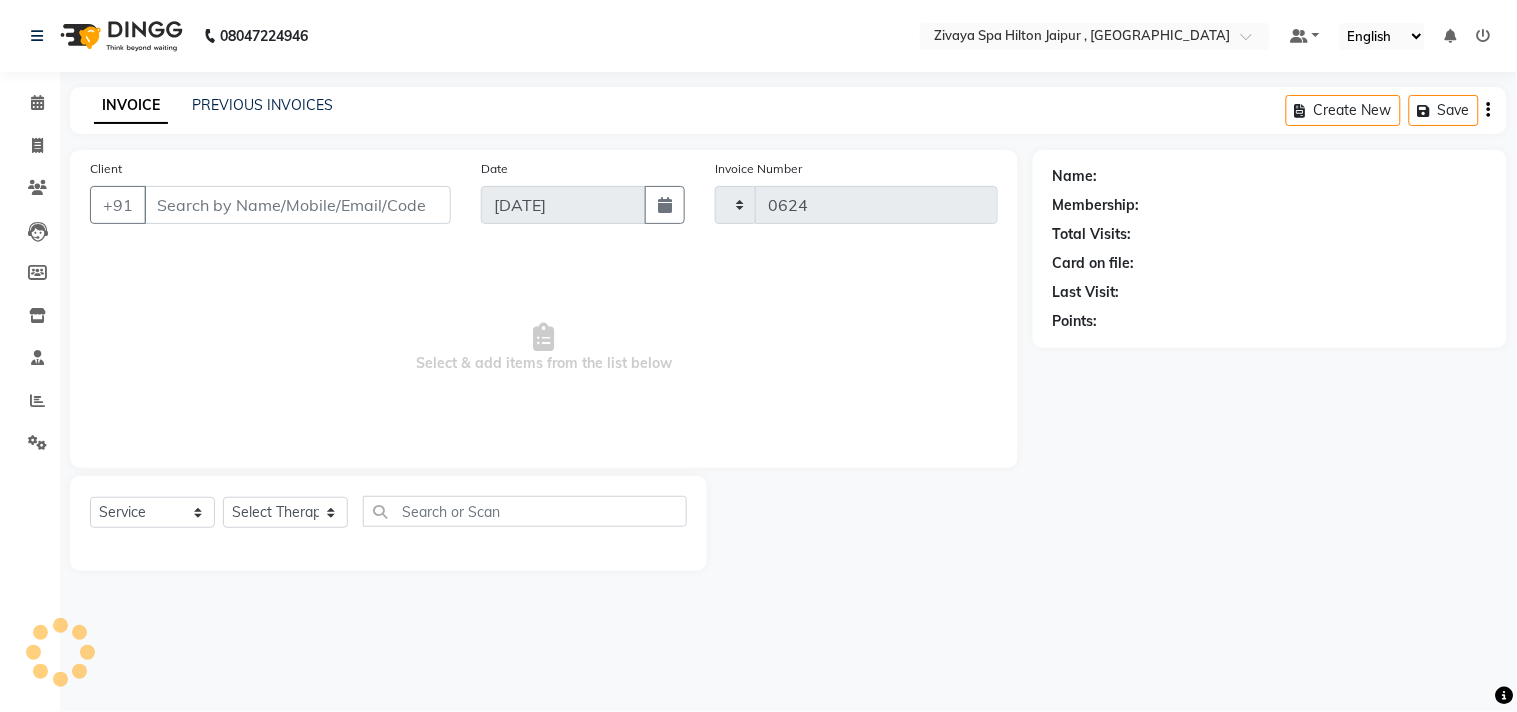 select on "6423" 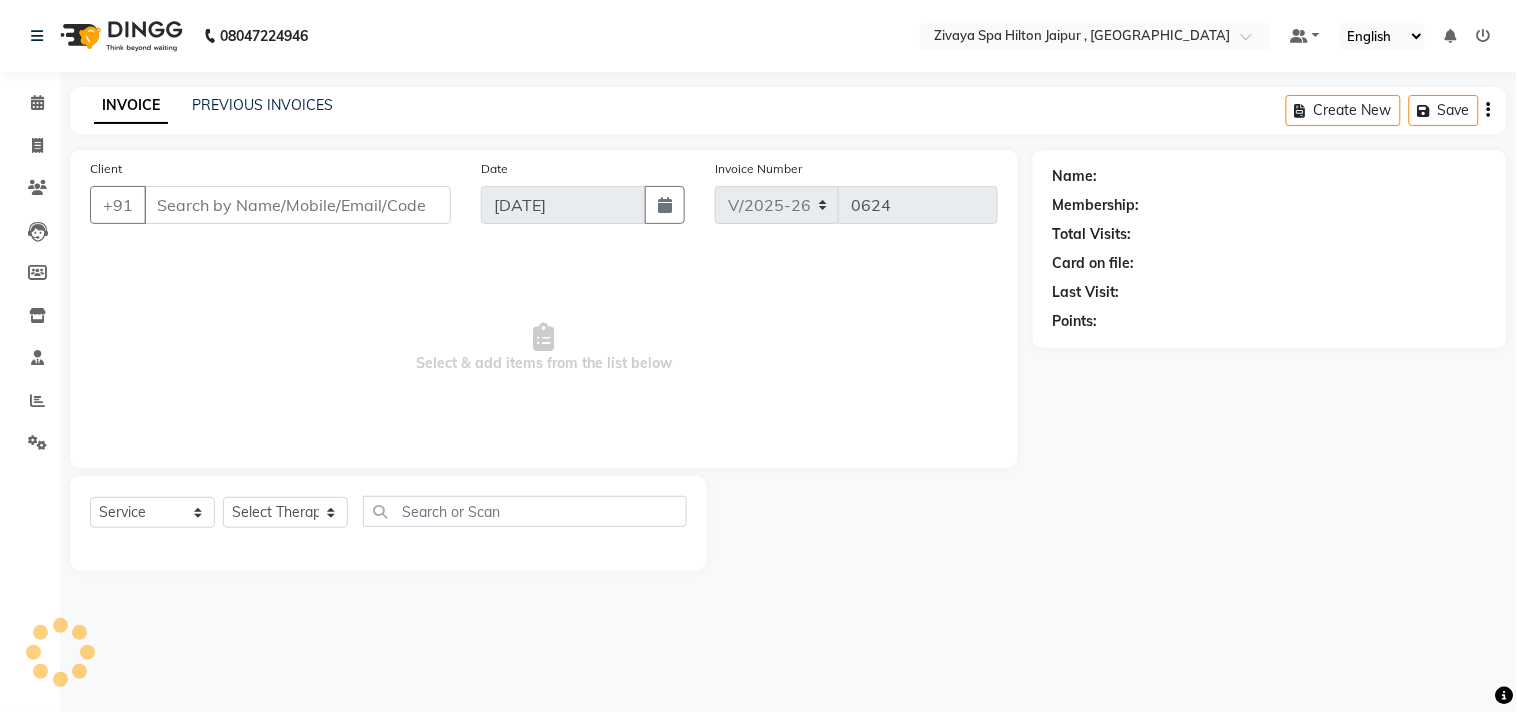 type on "9829041315" 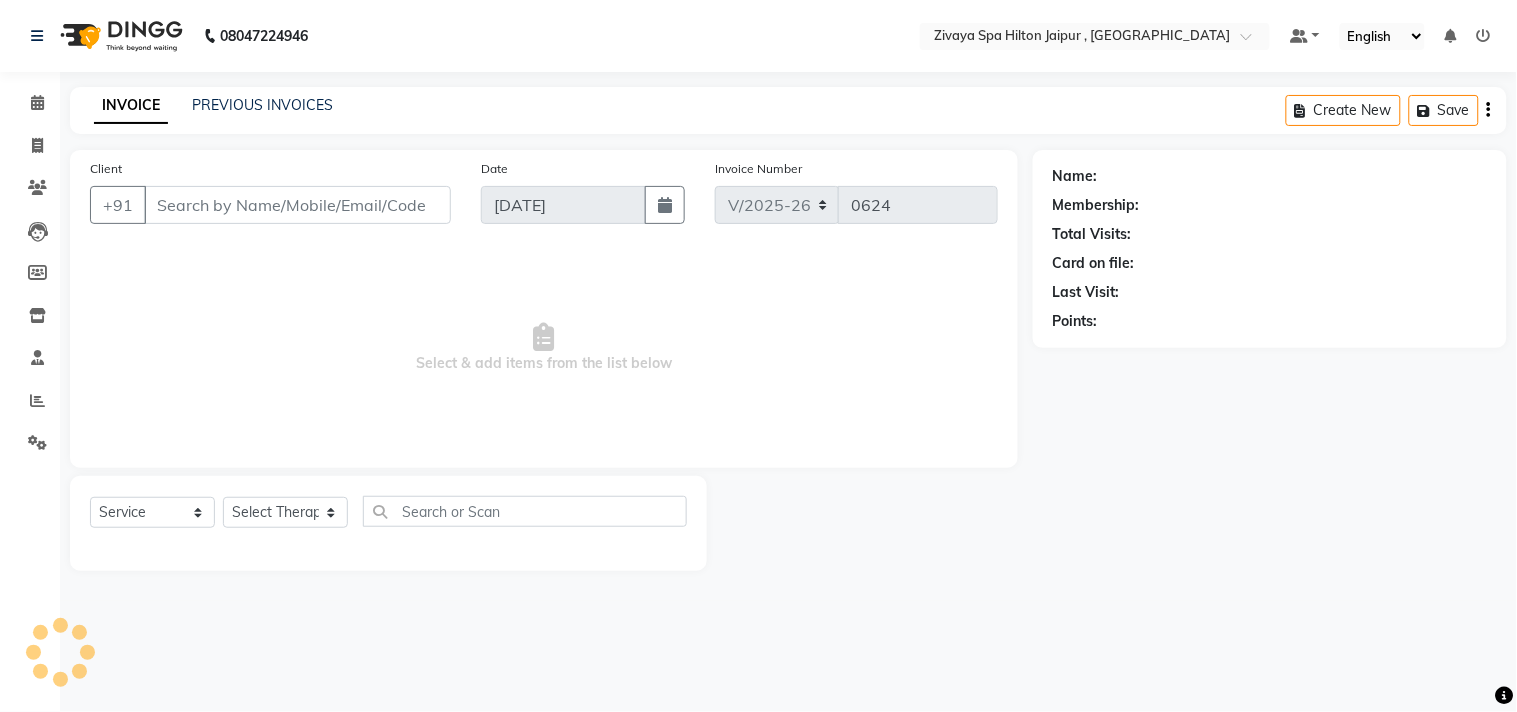 select on "48596" 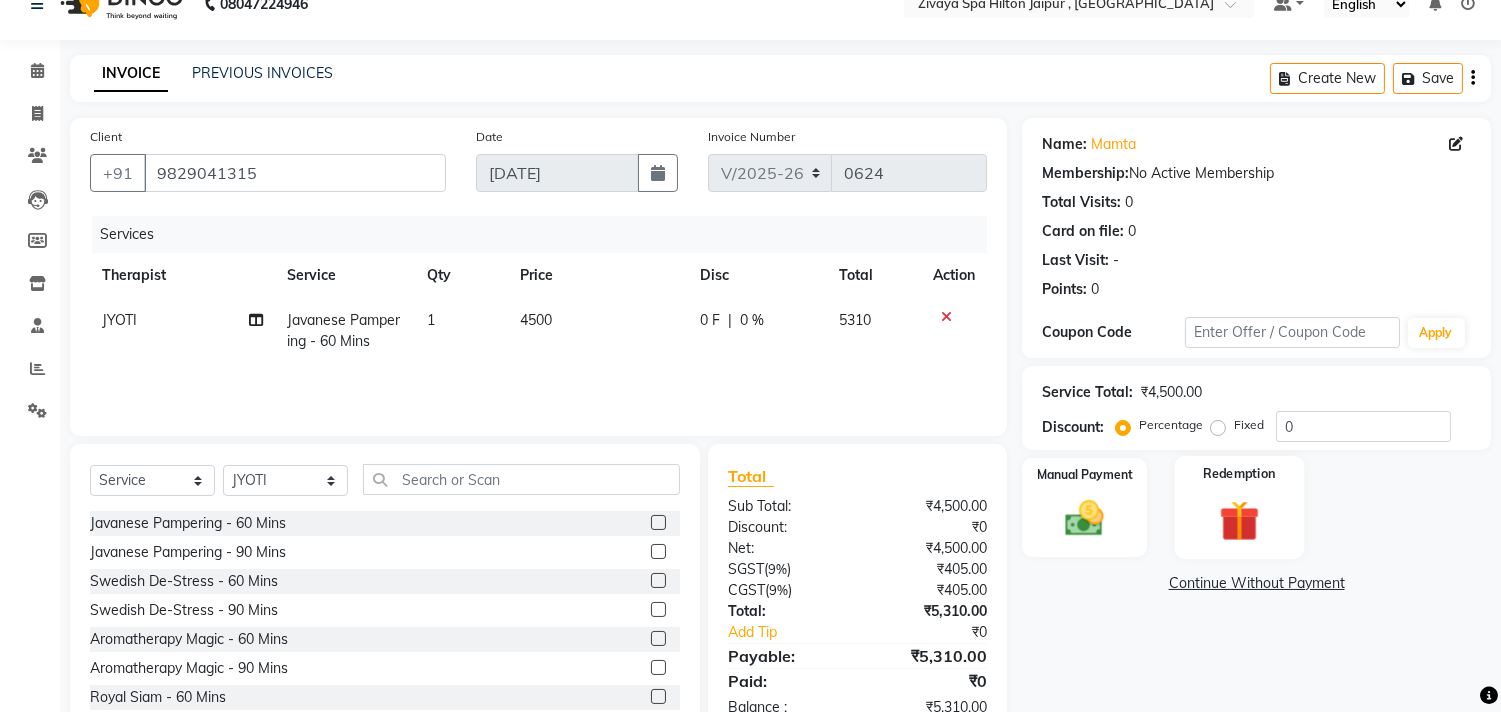 scroll, scrollTop: 88, scrollLeft: 0, axis: vertical 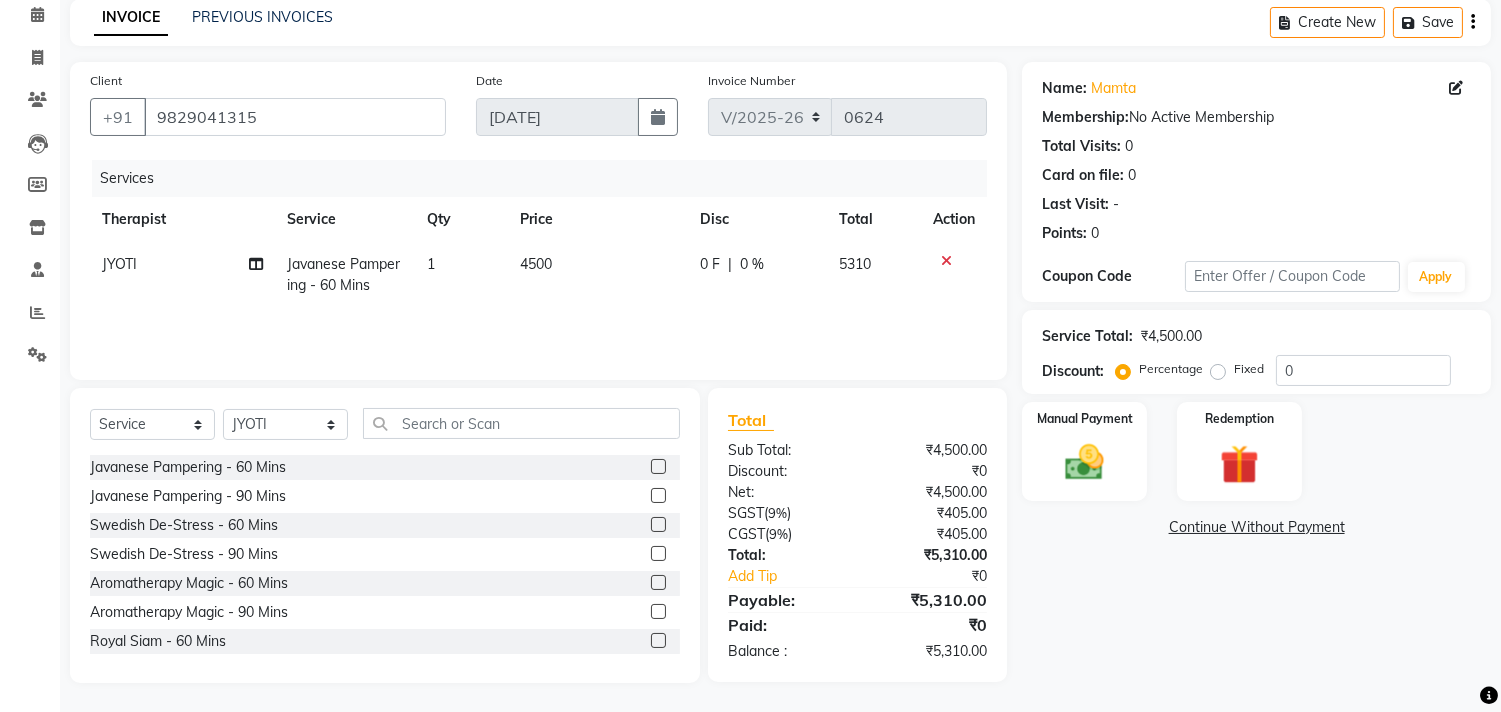 click on "Fixed" 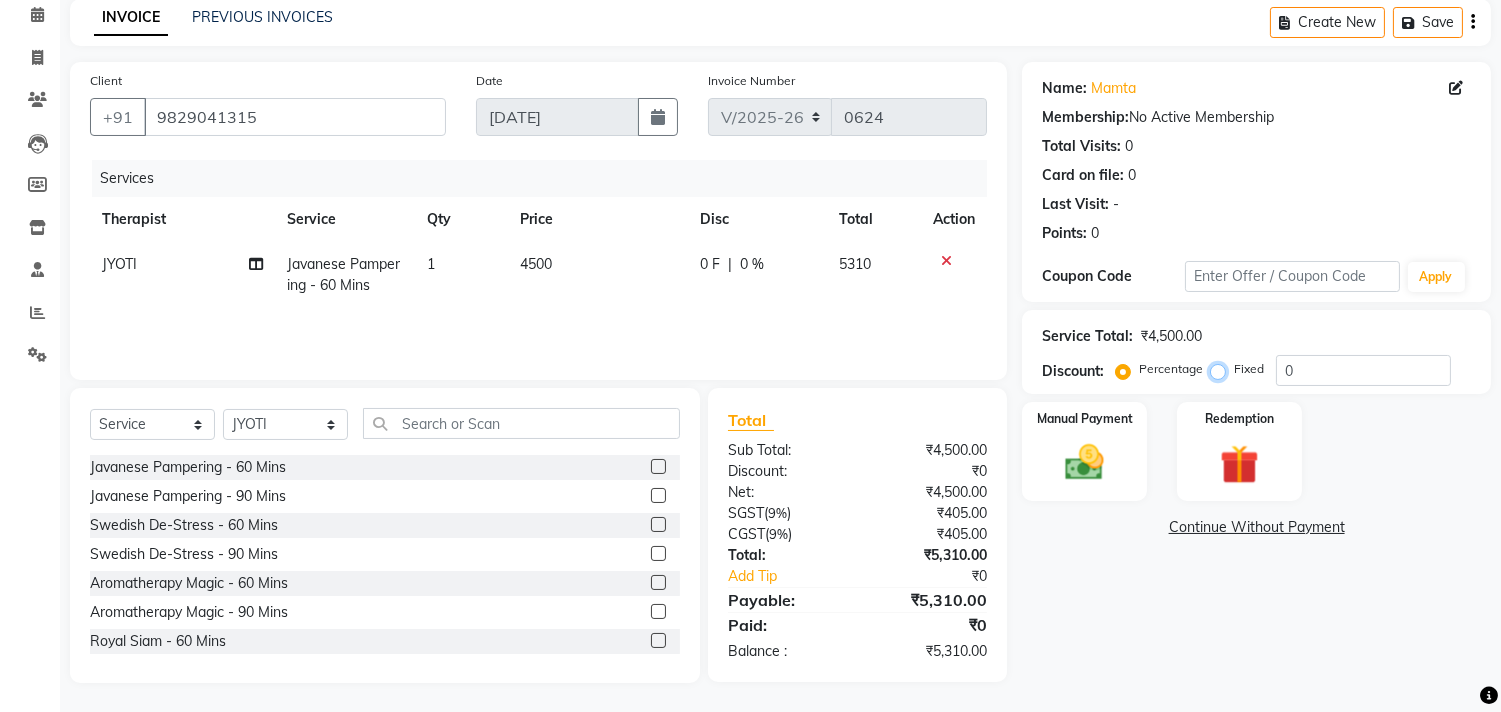 click on "Fixed" at bounding box center (1222, 369) 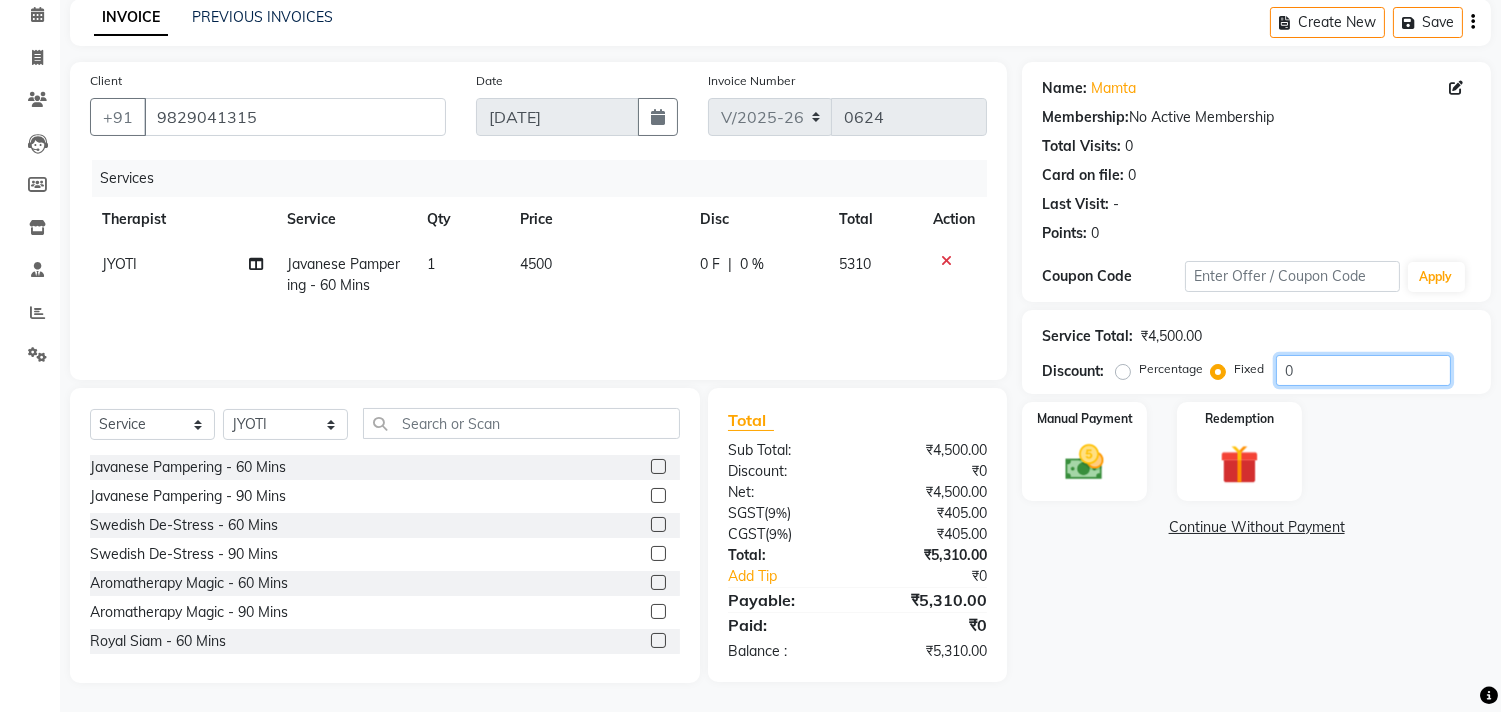 click on "0" 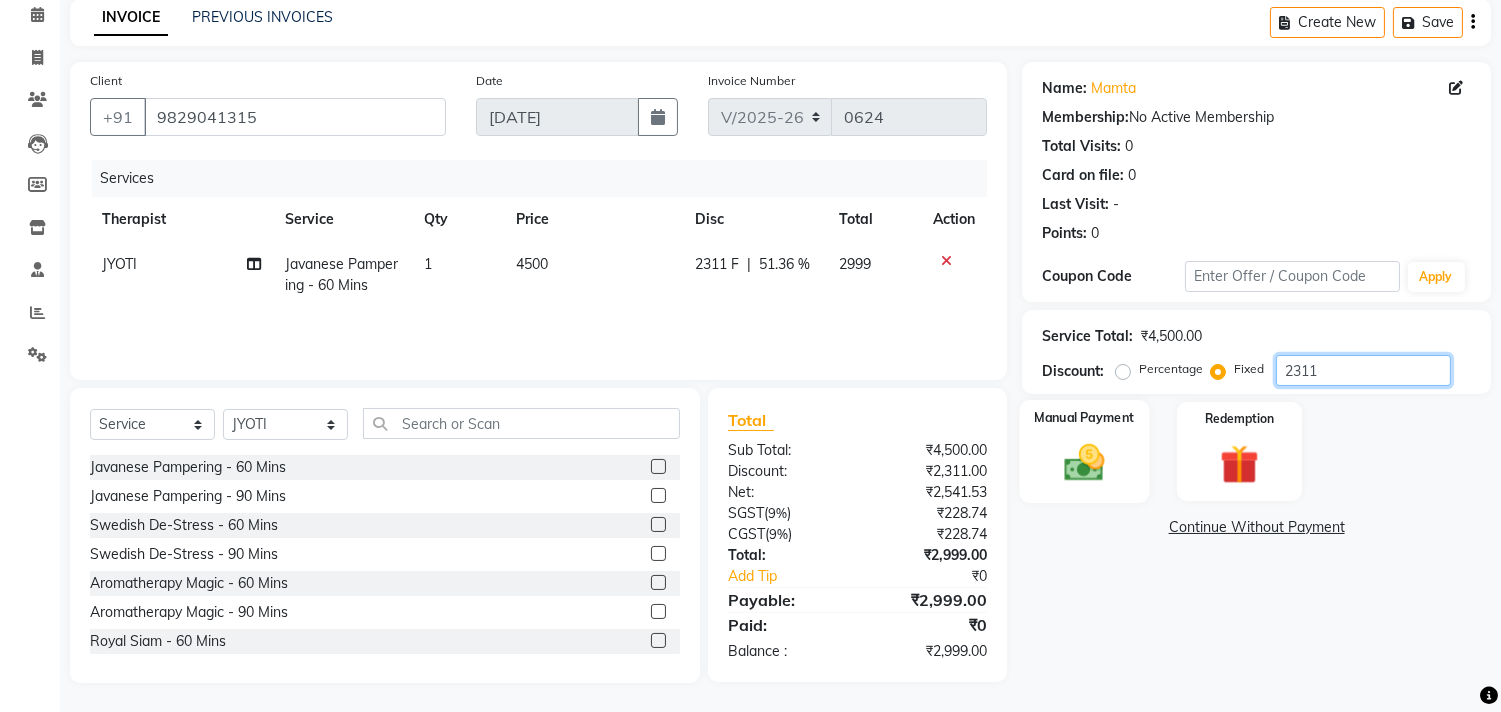 type on "2311" 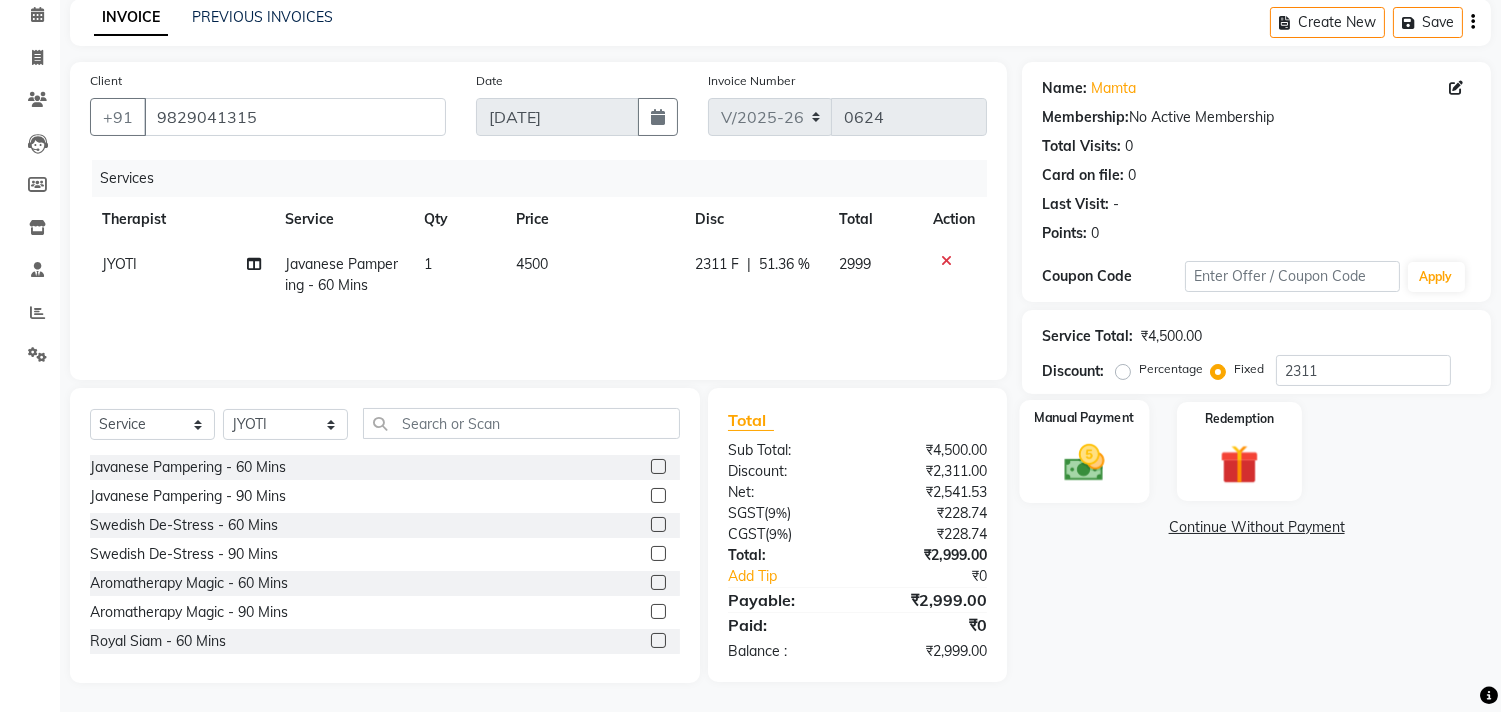click on "Manual Payment" 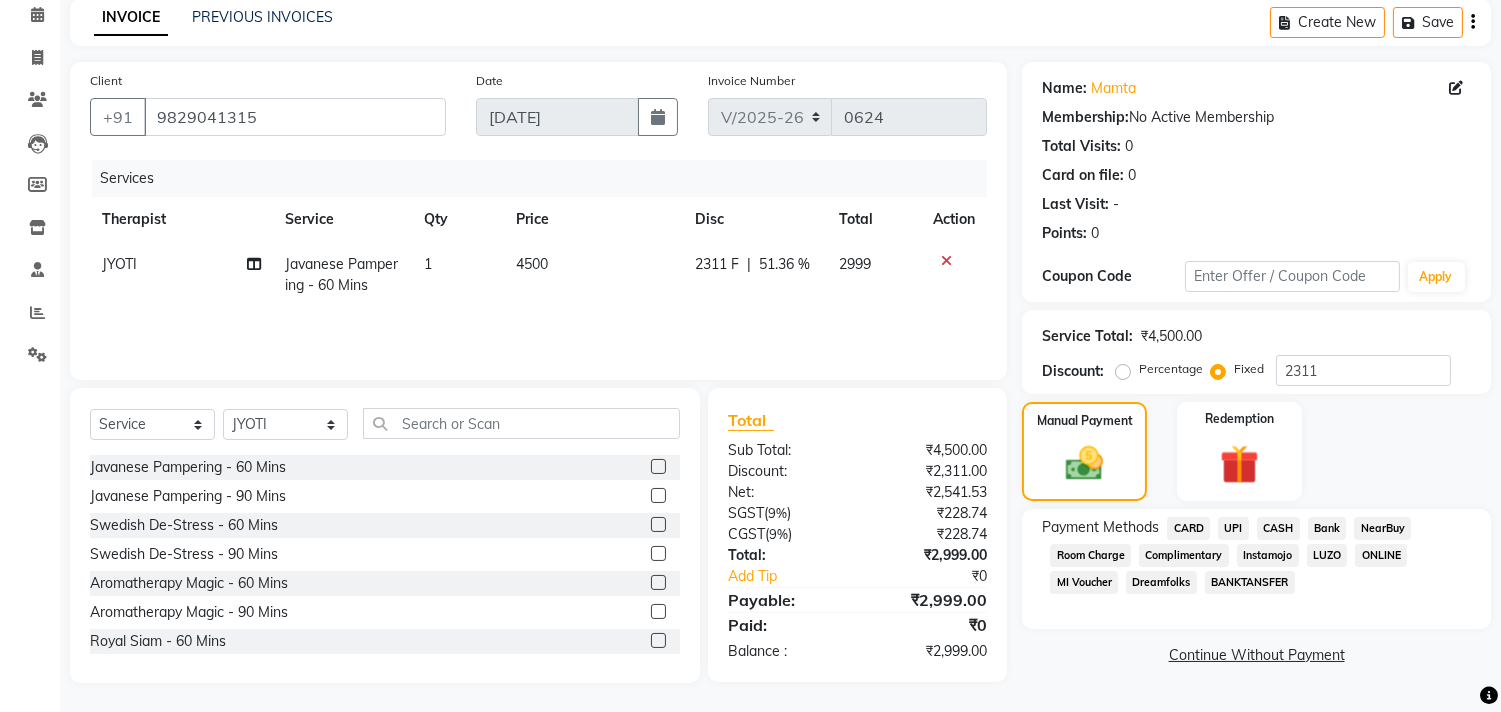 click on "NearBuy" 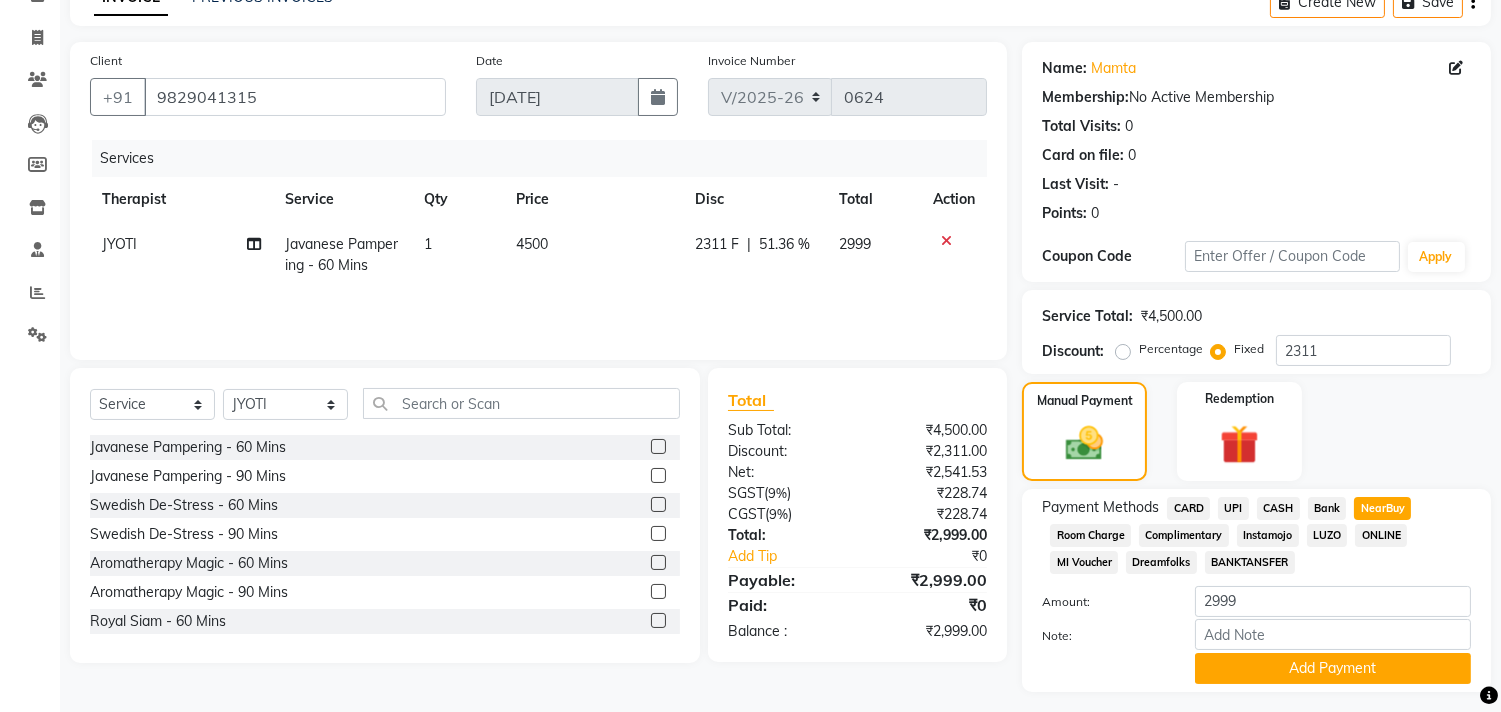 scroll, scrollTop: 158, scrollLeft: 0, axis: vertical 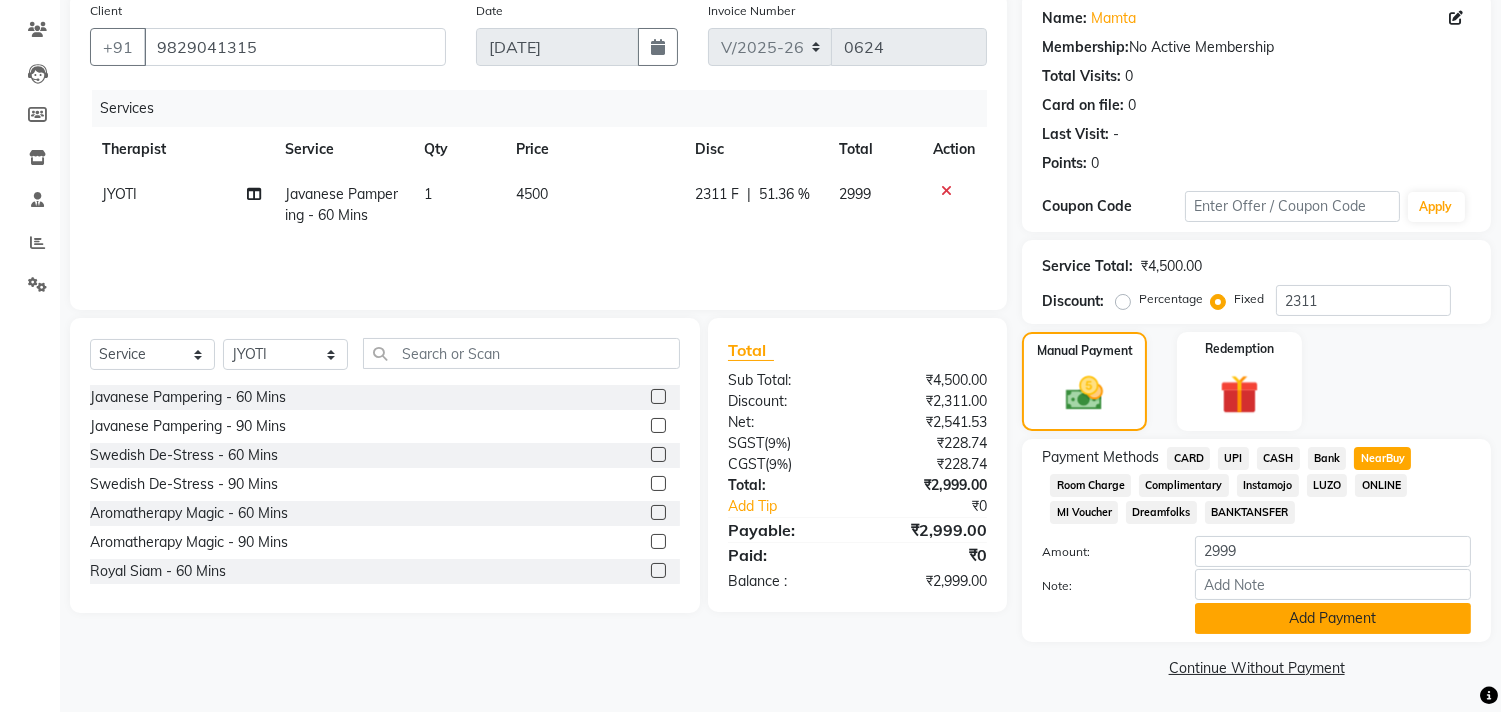 click on "Add Payment" 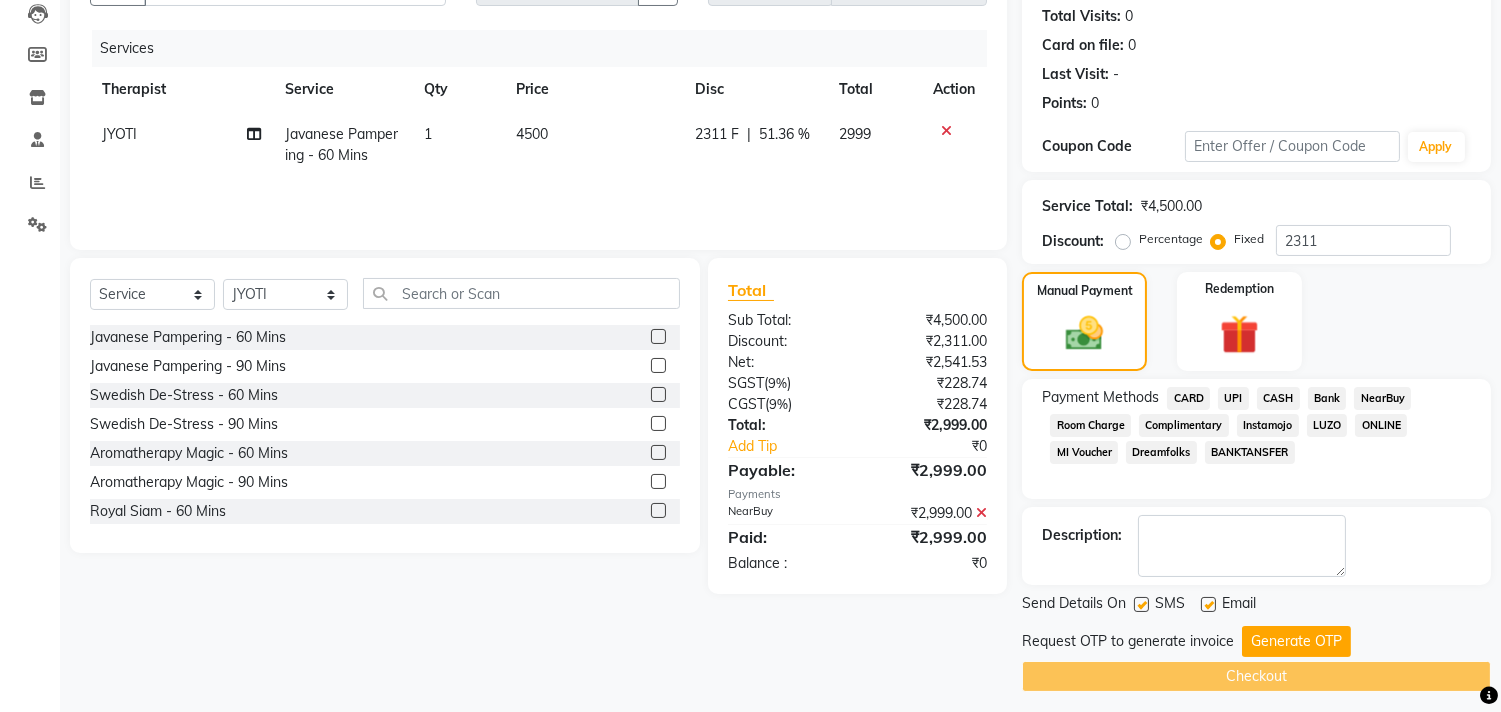 scroll, scrollTop: 227, scrollLeft: 0, axis: vertical 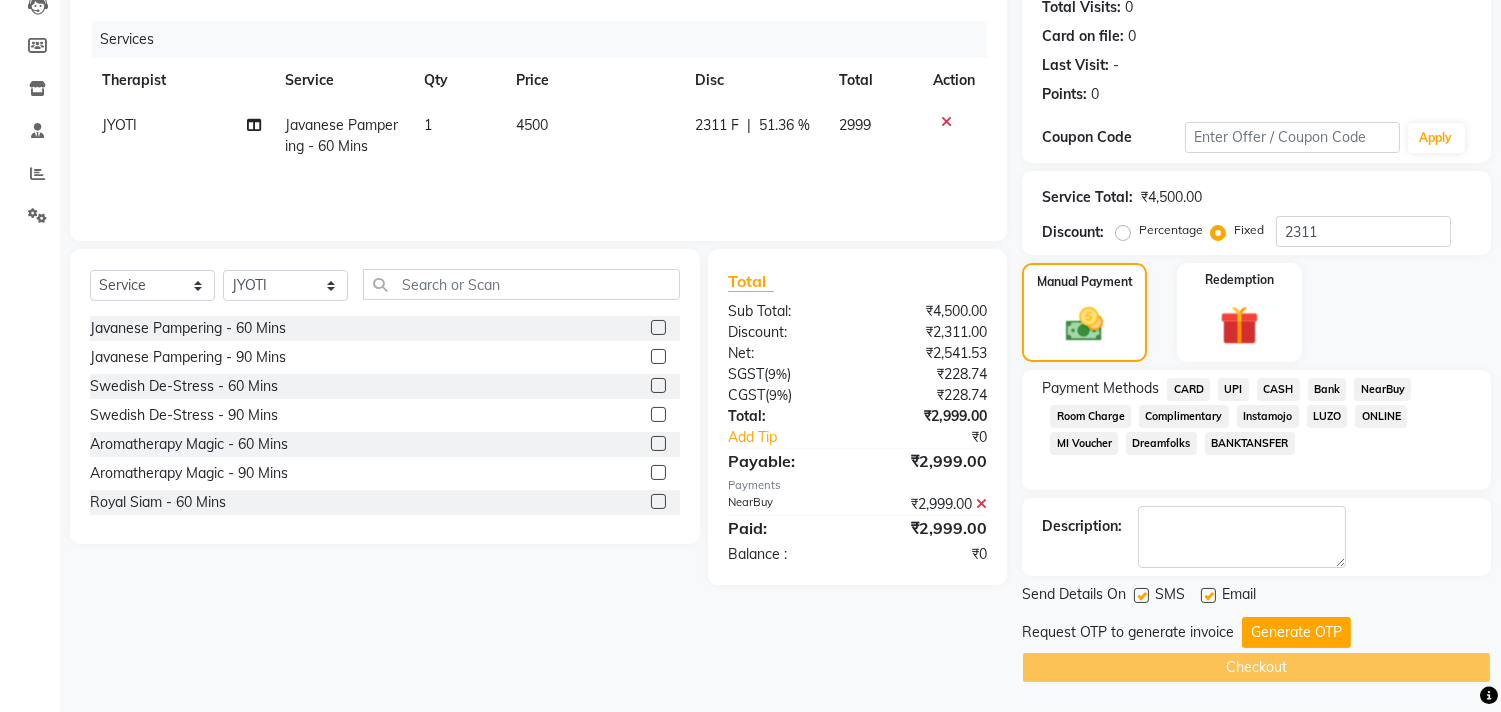drag, startPoint x: 1307, startPoint y: 631, endPoint x: 1281, endPoint y: 641, distance: 27.856777 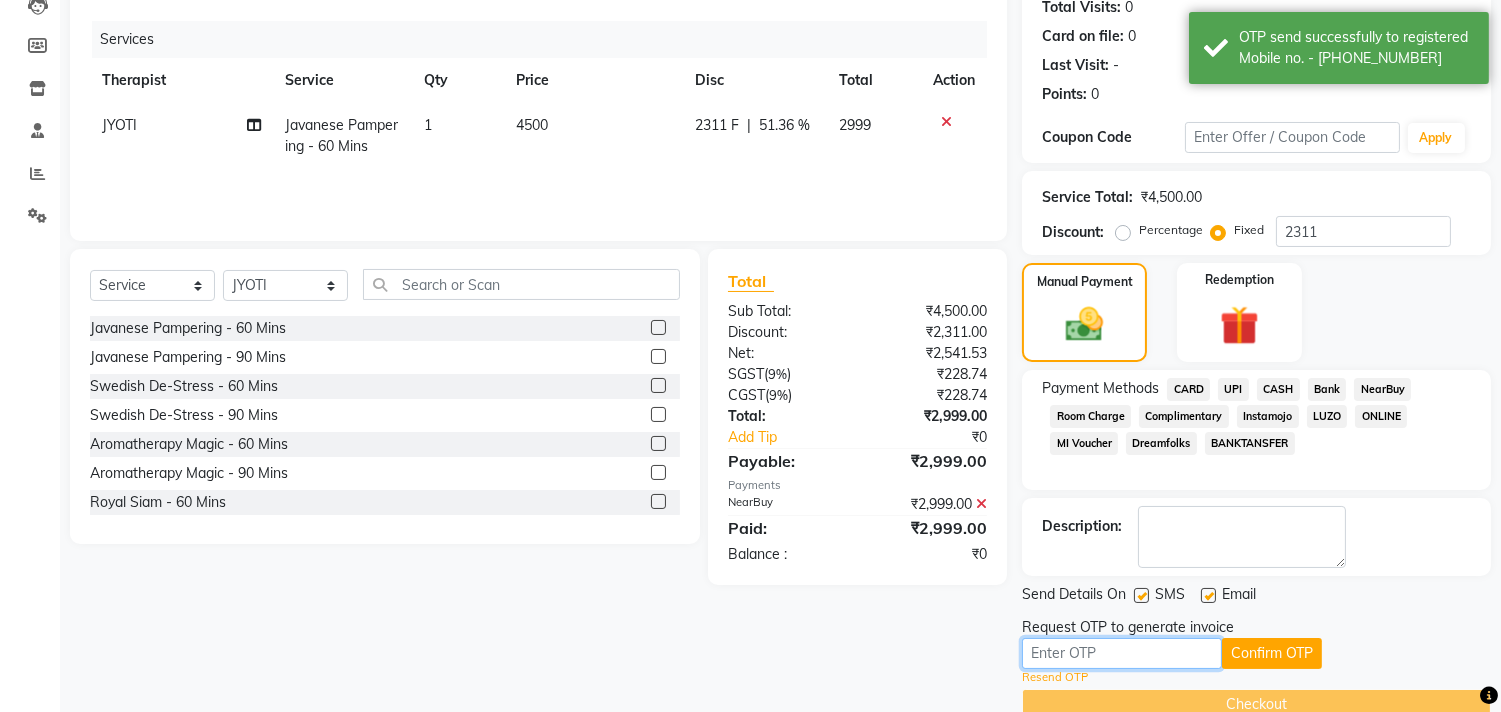 click at bounding box center (1122, 653) 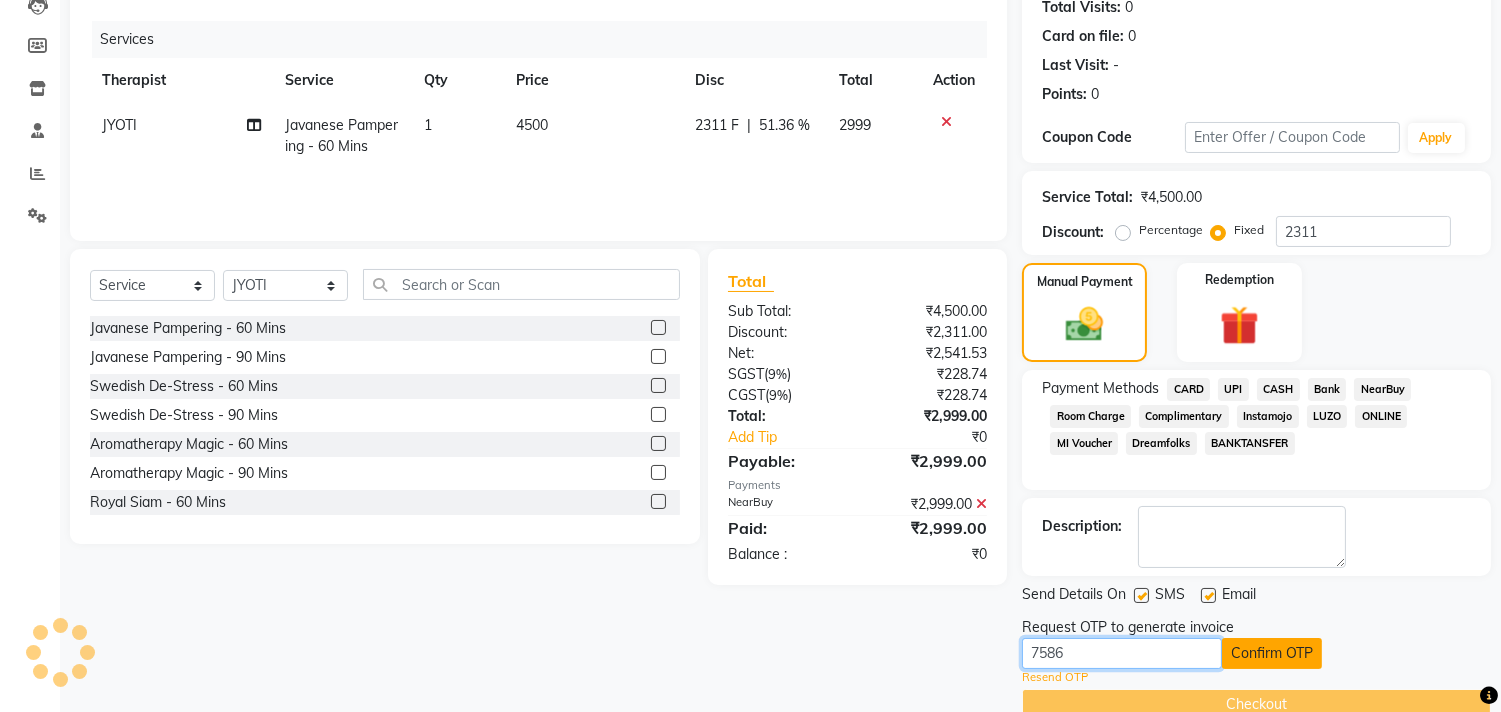 type on "7586" 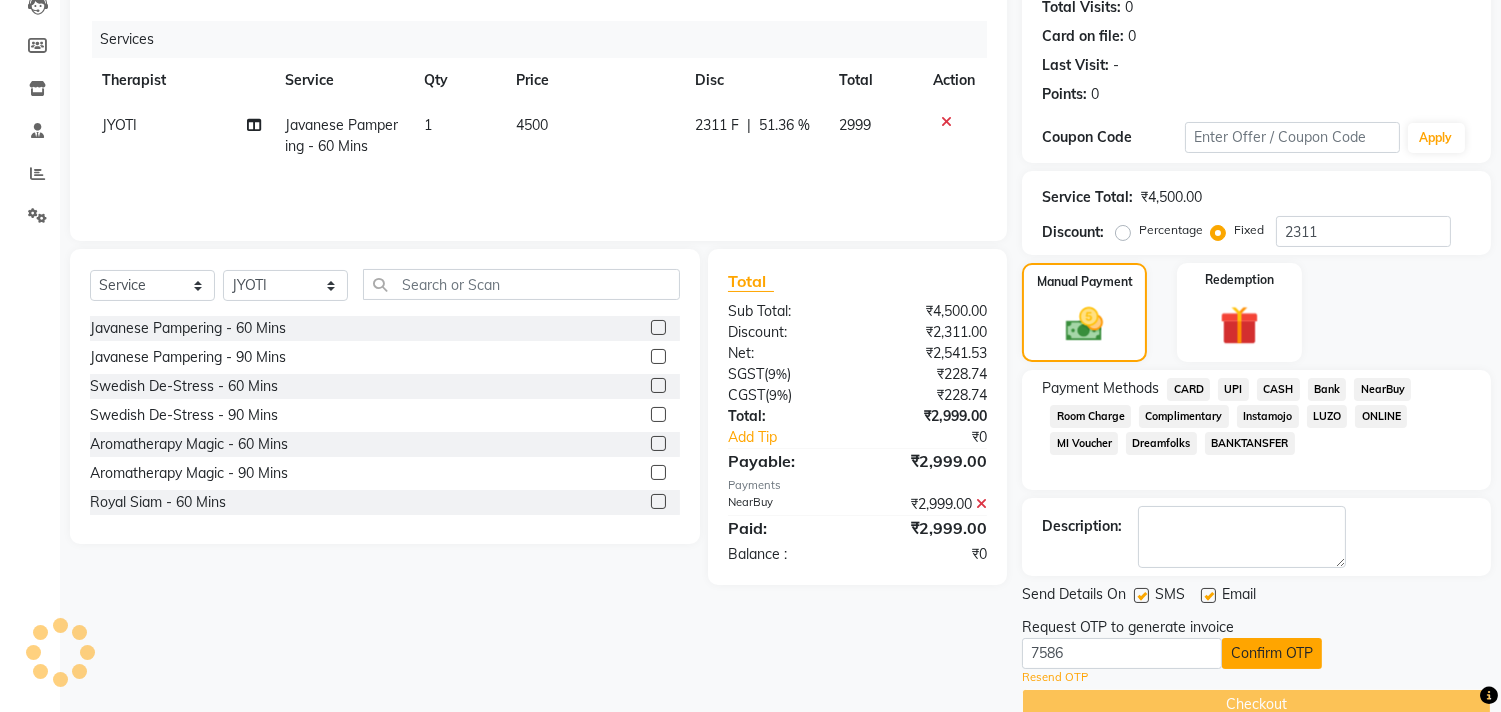 click on "Confirm OTP" 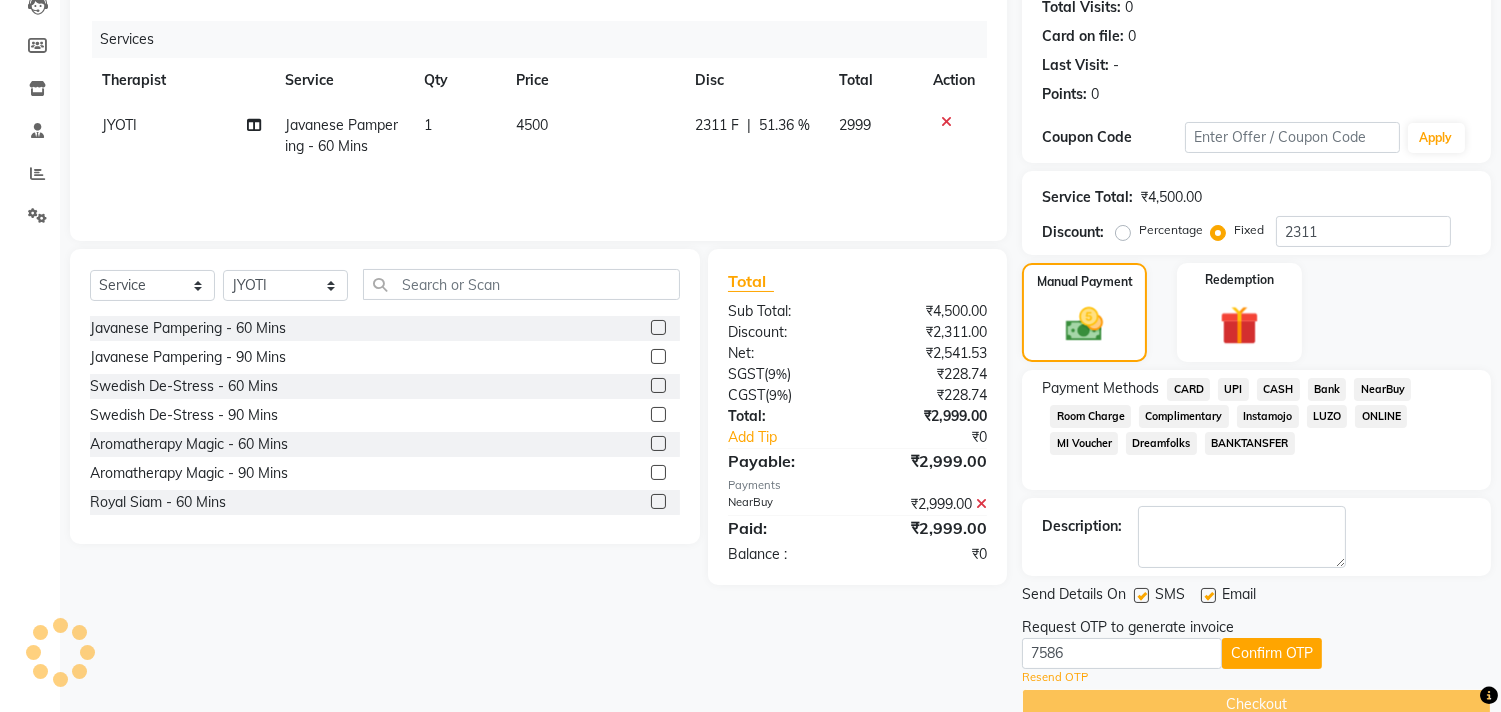 scroll, scrollTop: 187, scrollLeft: 0, axis: vertical 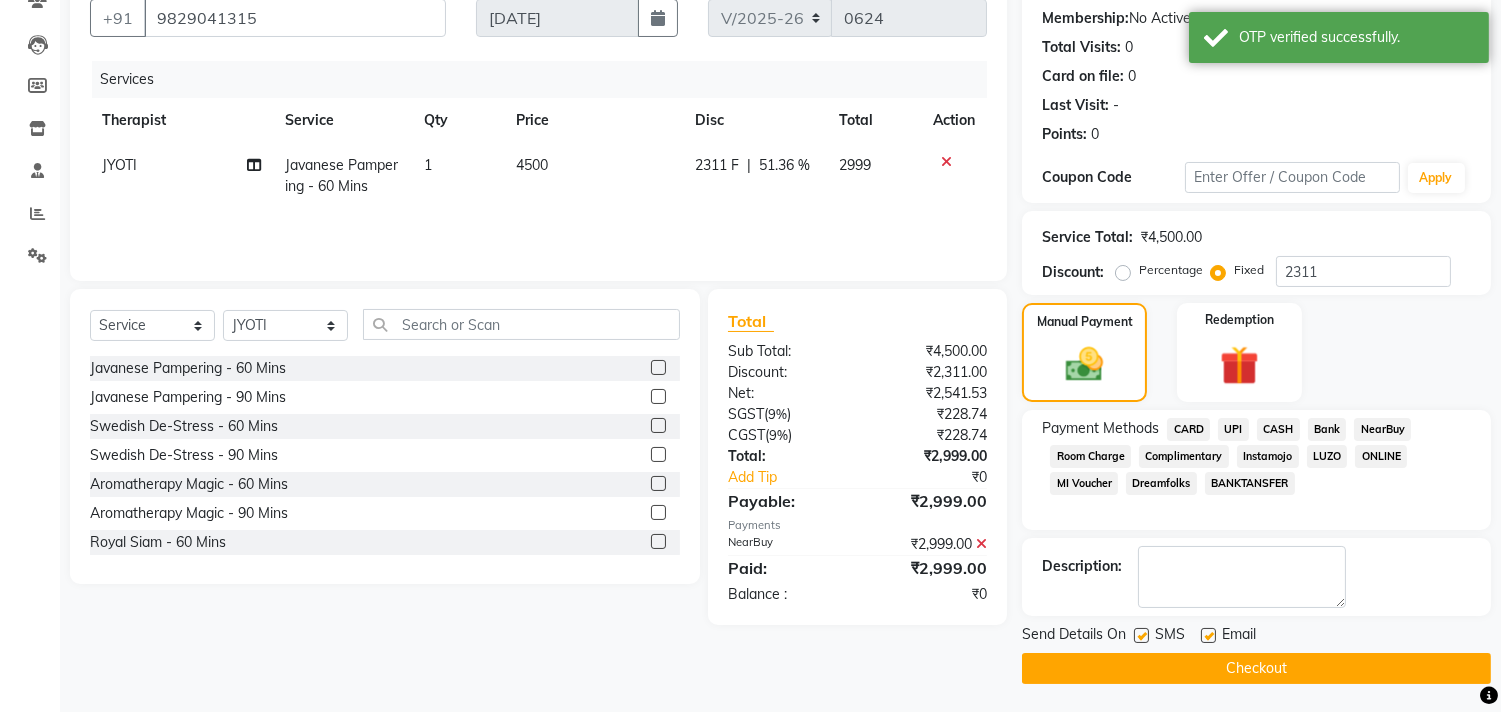 click on "Checkout" 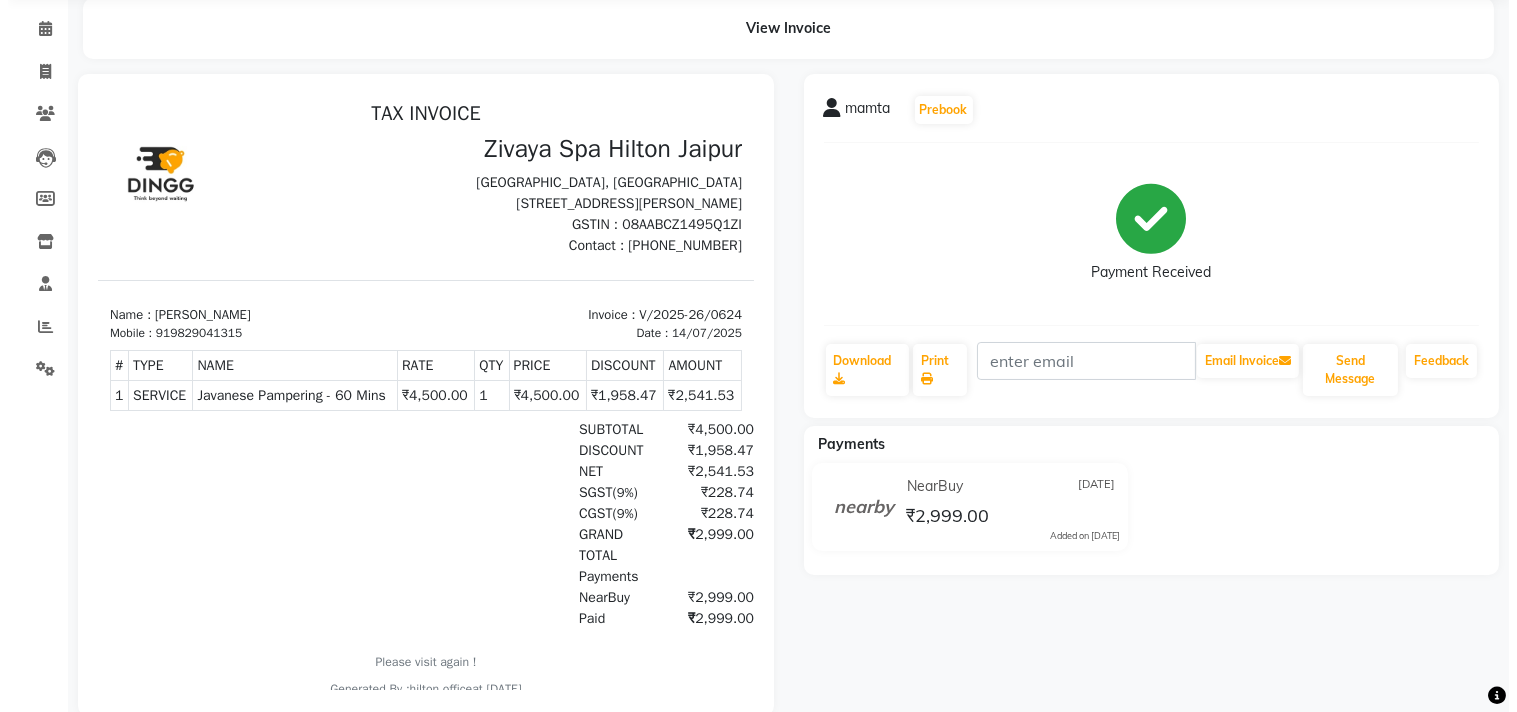 scroll, scrollTop: 0, scrollLeft: 0, axis: both 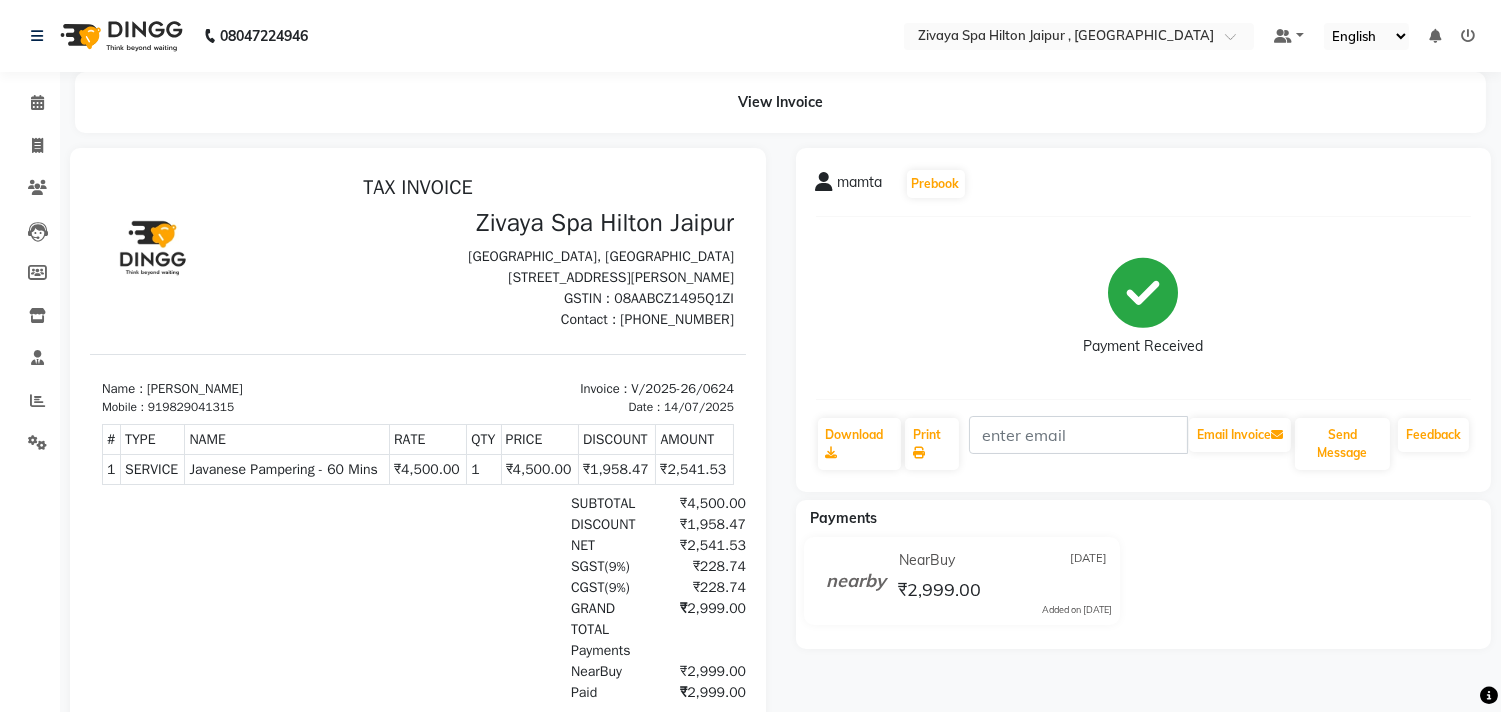 click 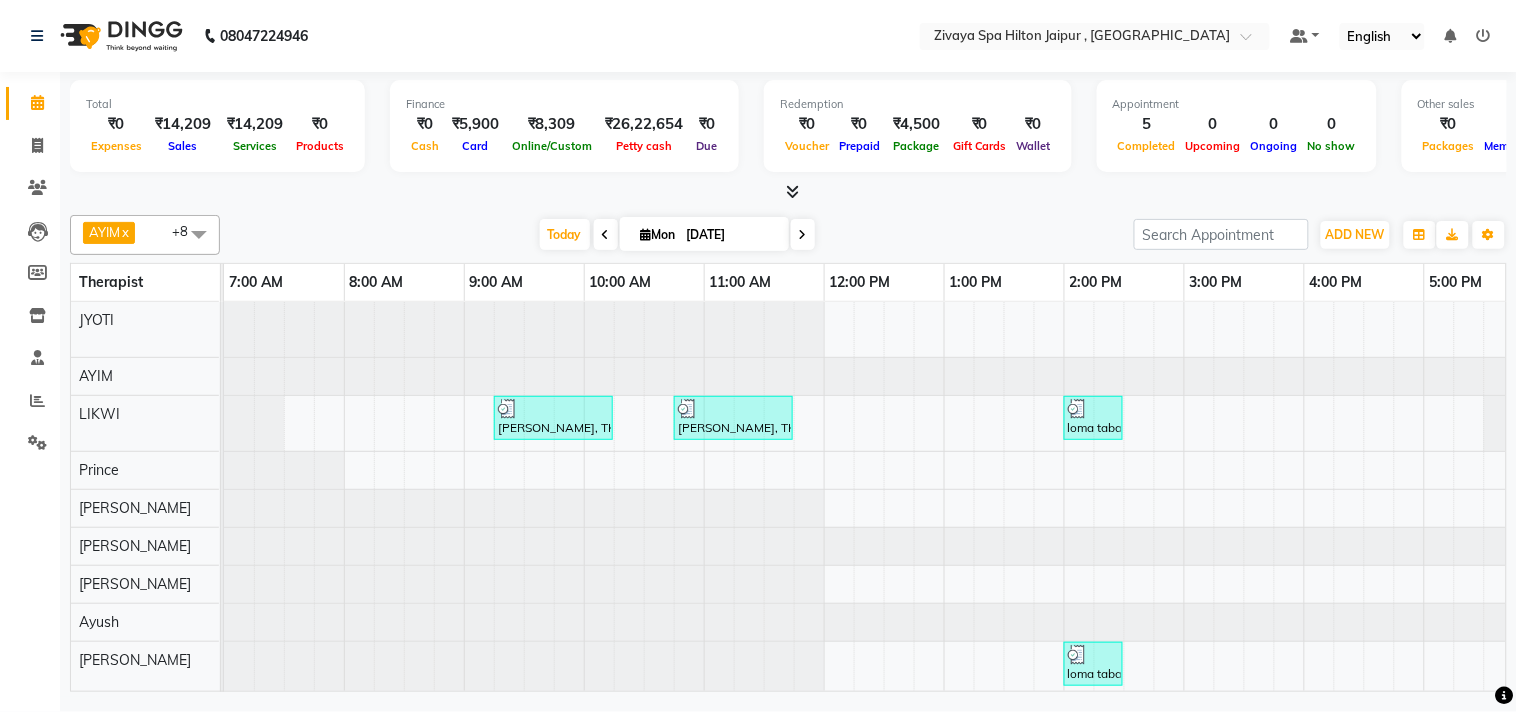 scroll, scrollTop: 20, scrollLeft: 0, axis: vertical 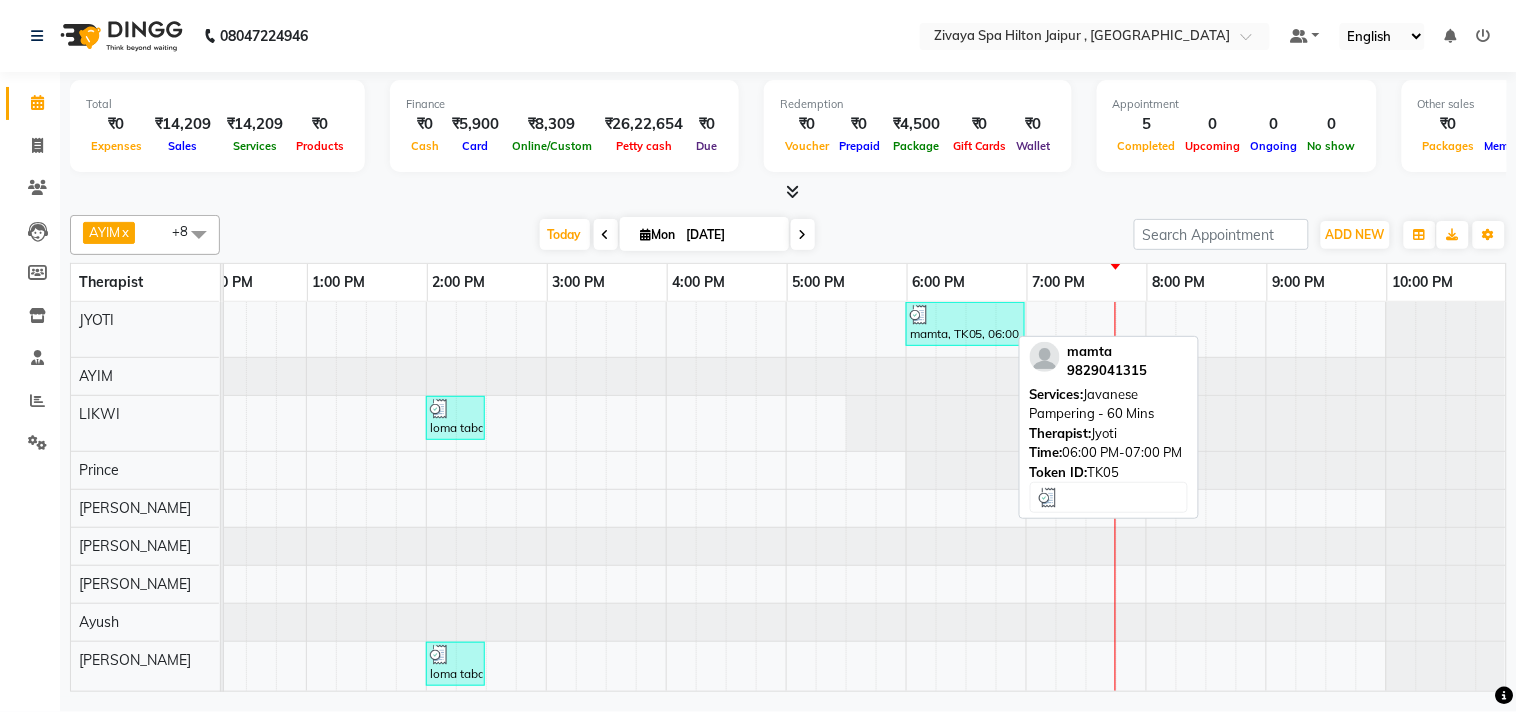 click on "mamta, TK05, 06:00 PM-07:00 PM, Javanese Pampering - 60 Mins" at bounding box center [965, 324] 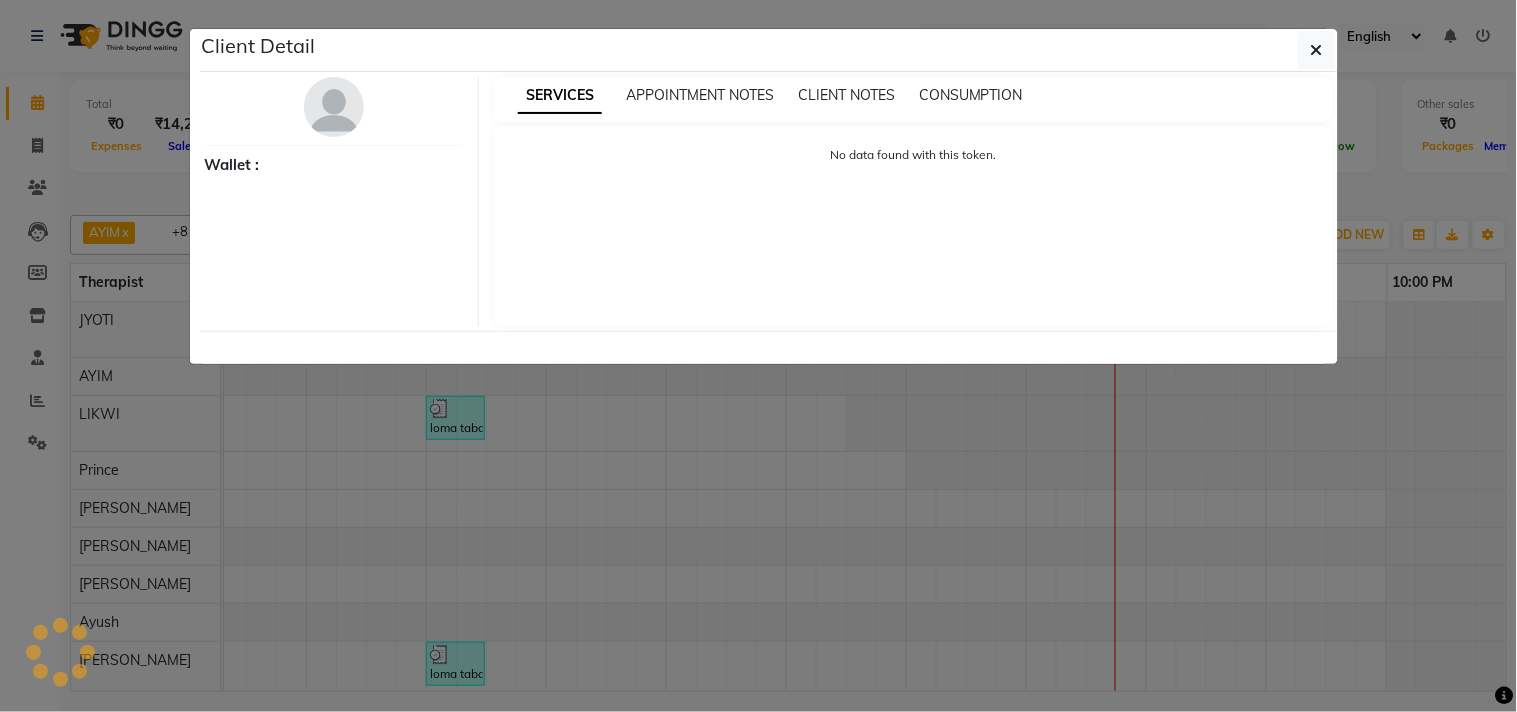 select on "3" 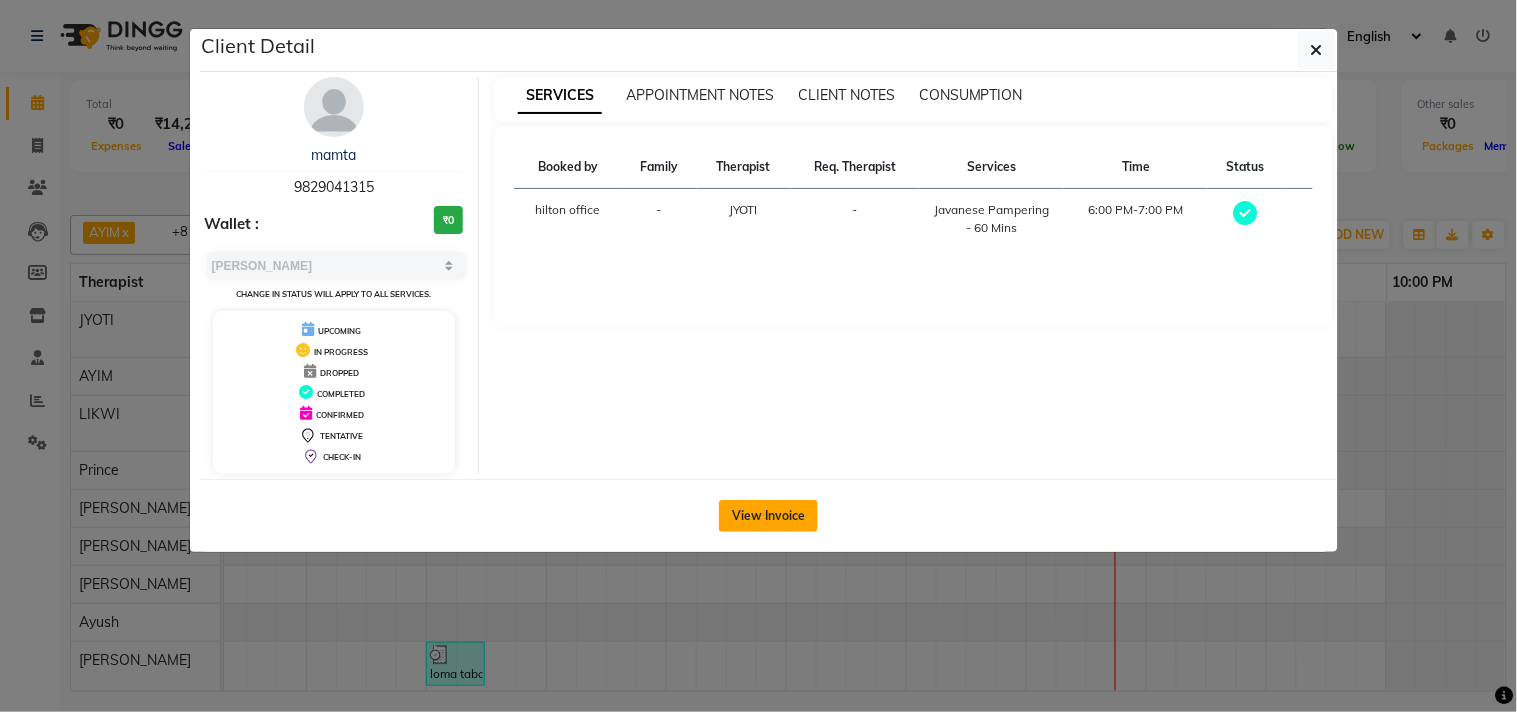 click on "View Invoice" 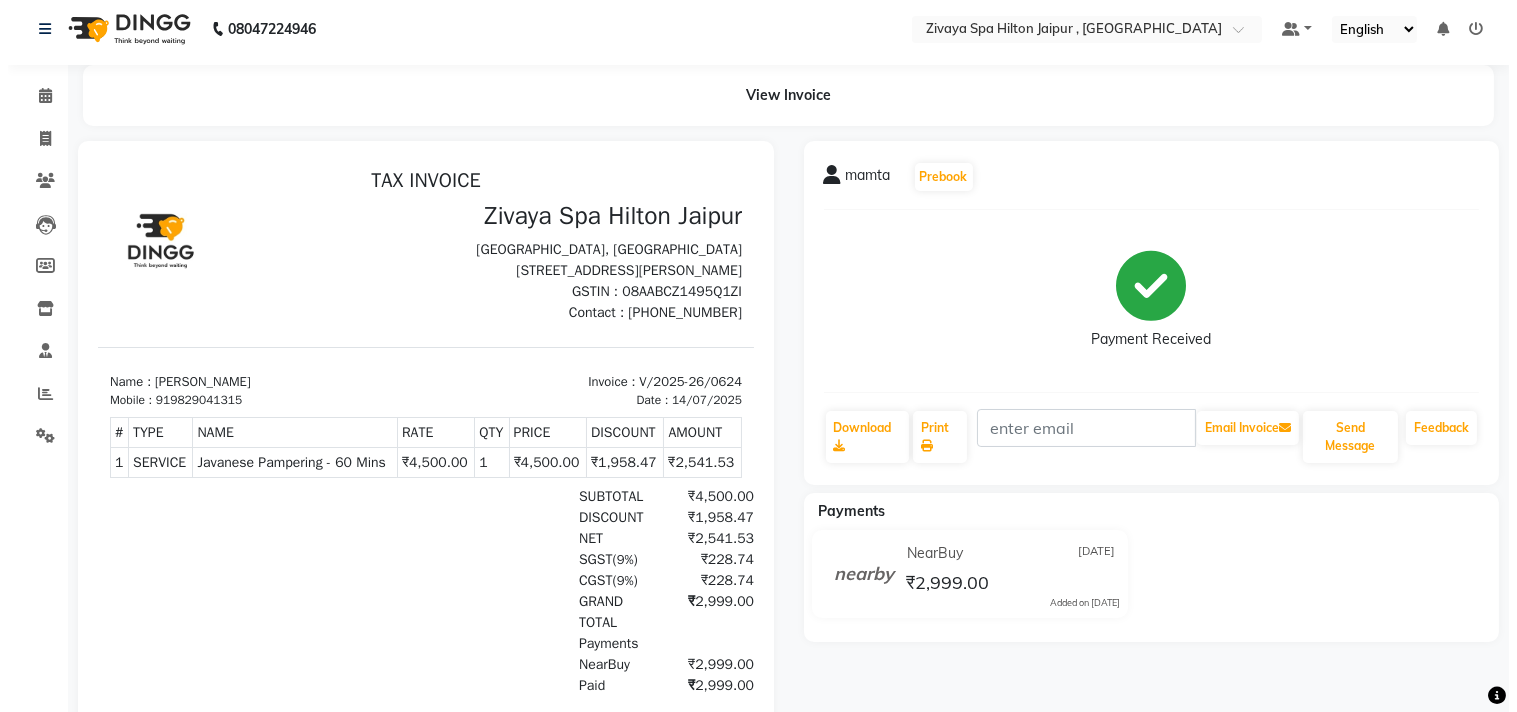 scroll, scrollTop: 0, scrollLeft: 0, axis: both 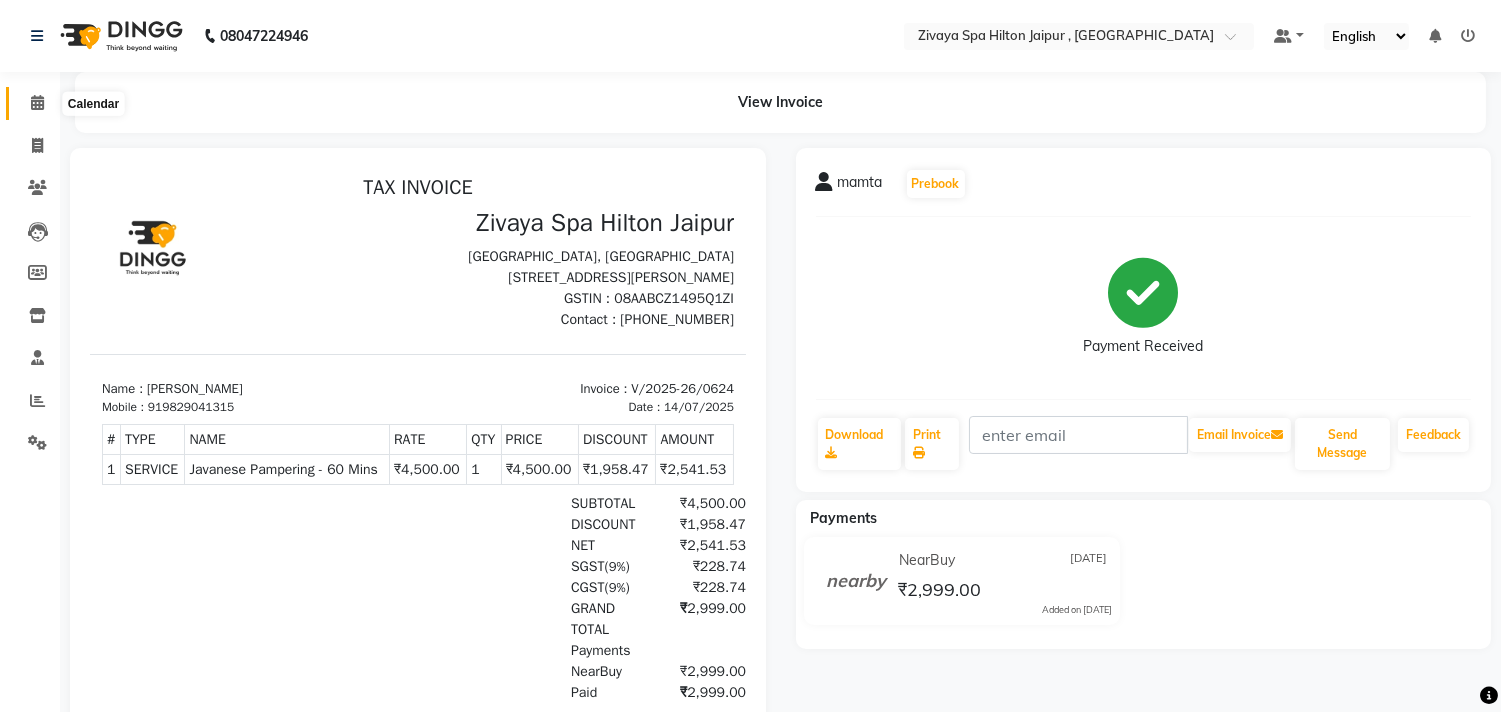 click 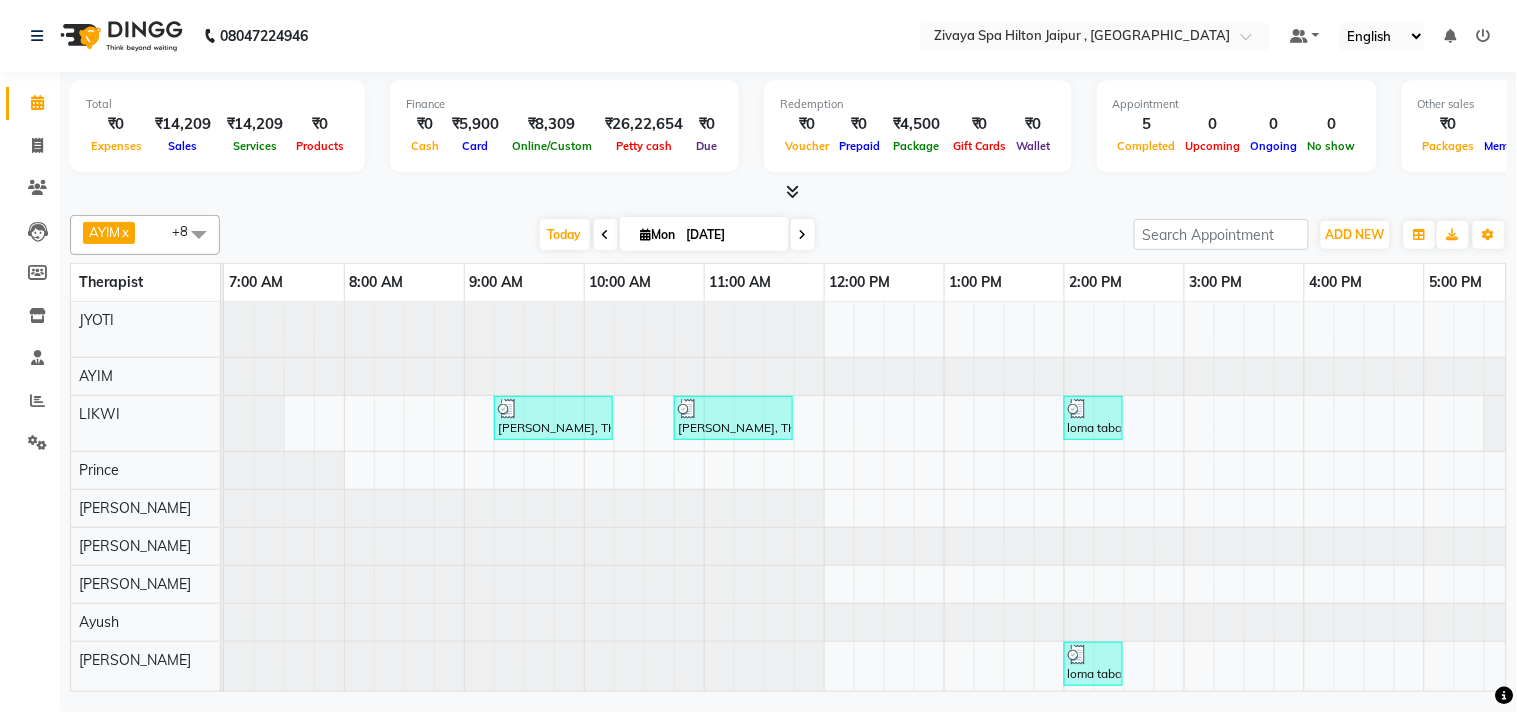 scroll, scrollTop: 0, scrollLeft: 654, axis: horizontal 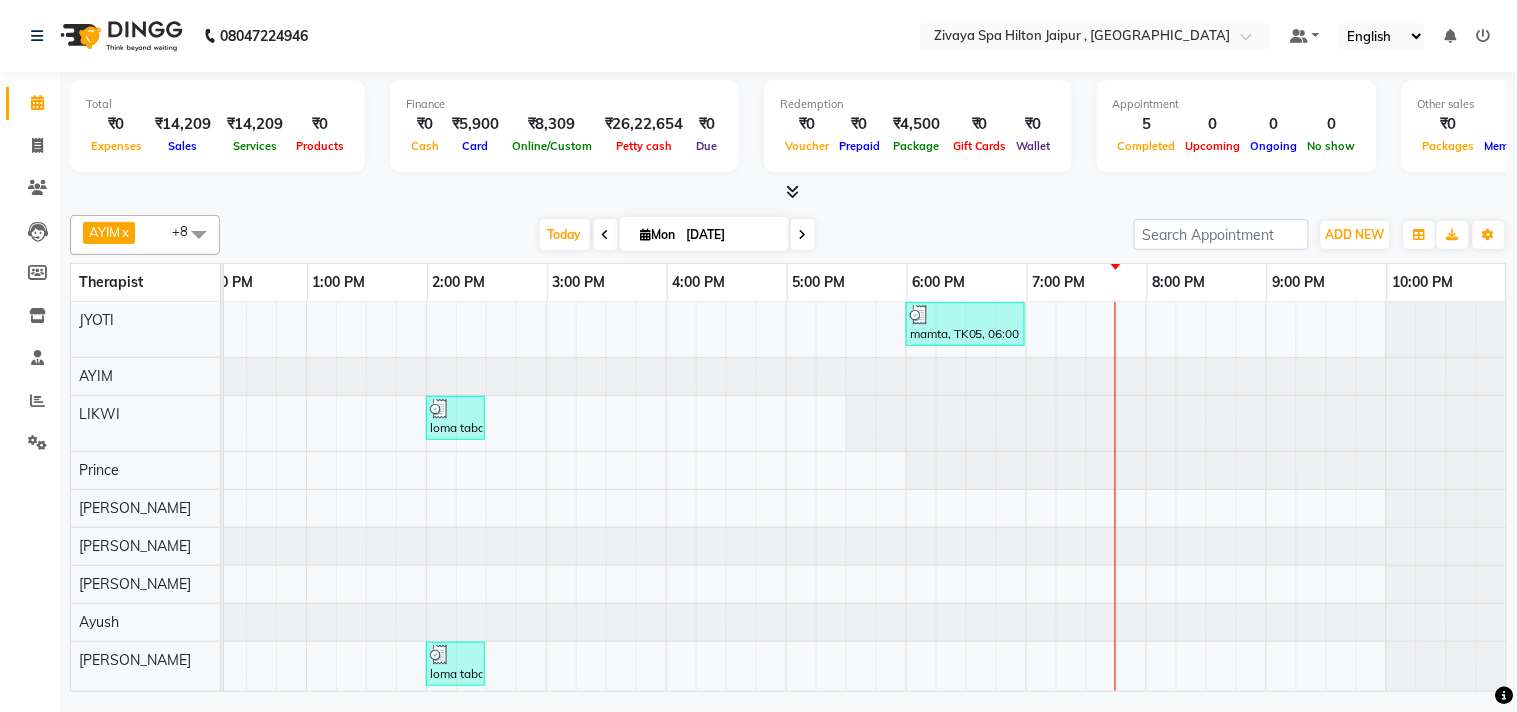 click on "mamta, TK05, 06:00 PM-07:00 PM, Javanese Pampering - 60 Mins     [PERSON_NAME], TK01, 09:15 AM-10:15 AM, Swedish De-Stress - 60 Mins     [PERSON_NAME], TK03, 10:45 AM-11:45 AM, Javanese Pampering - 60 Mins     loma taba, TK04, 02:00 PM-02:30 PM, De-Stress Back & Shoulder Massage - 30 Mins     loma taba, TK04, 02:00 PM-02:30 PM, Signature Head Massage - 30 Mins" at bounding box center (546, 499) 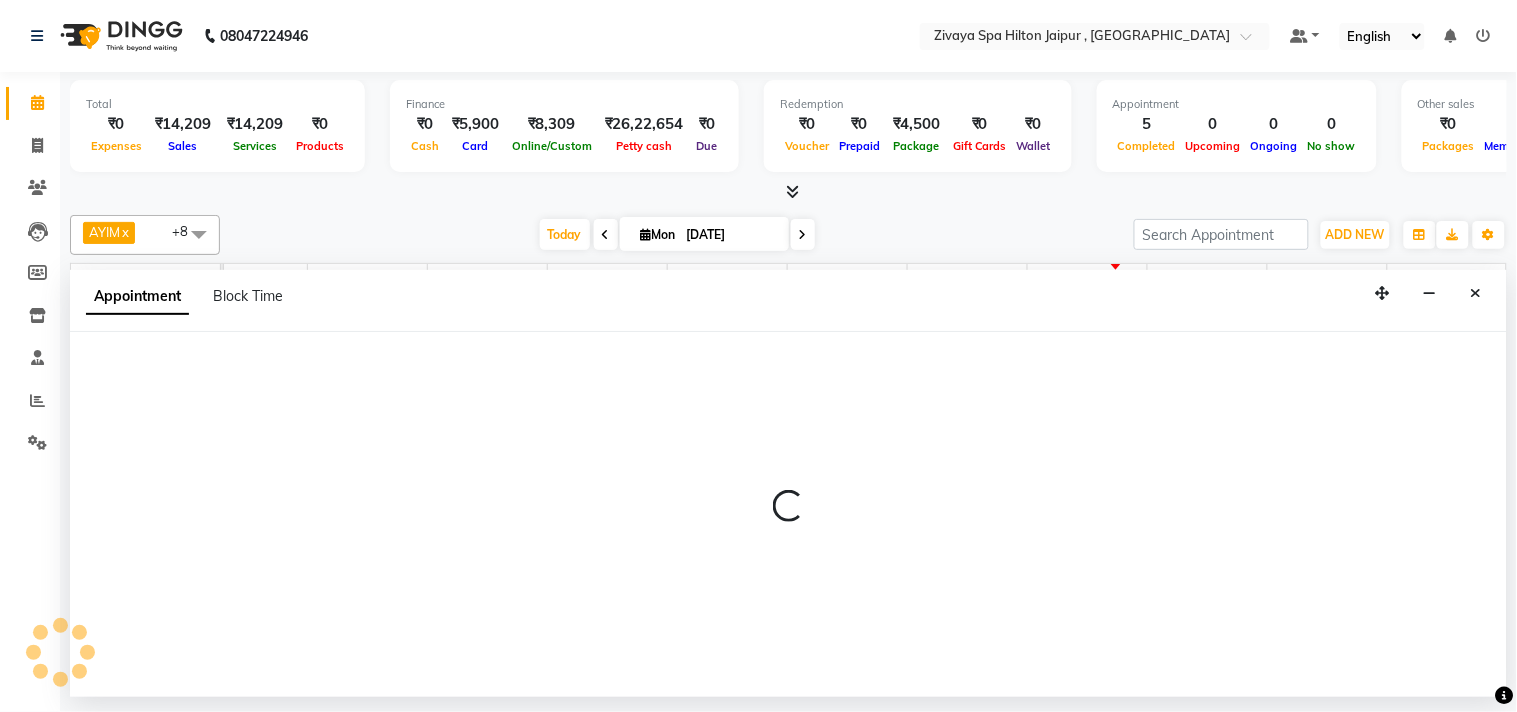 select on "48596" 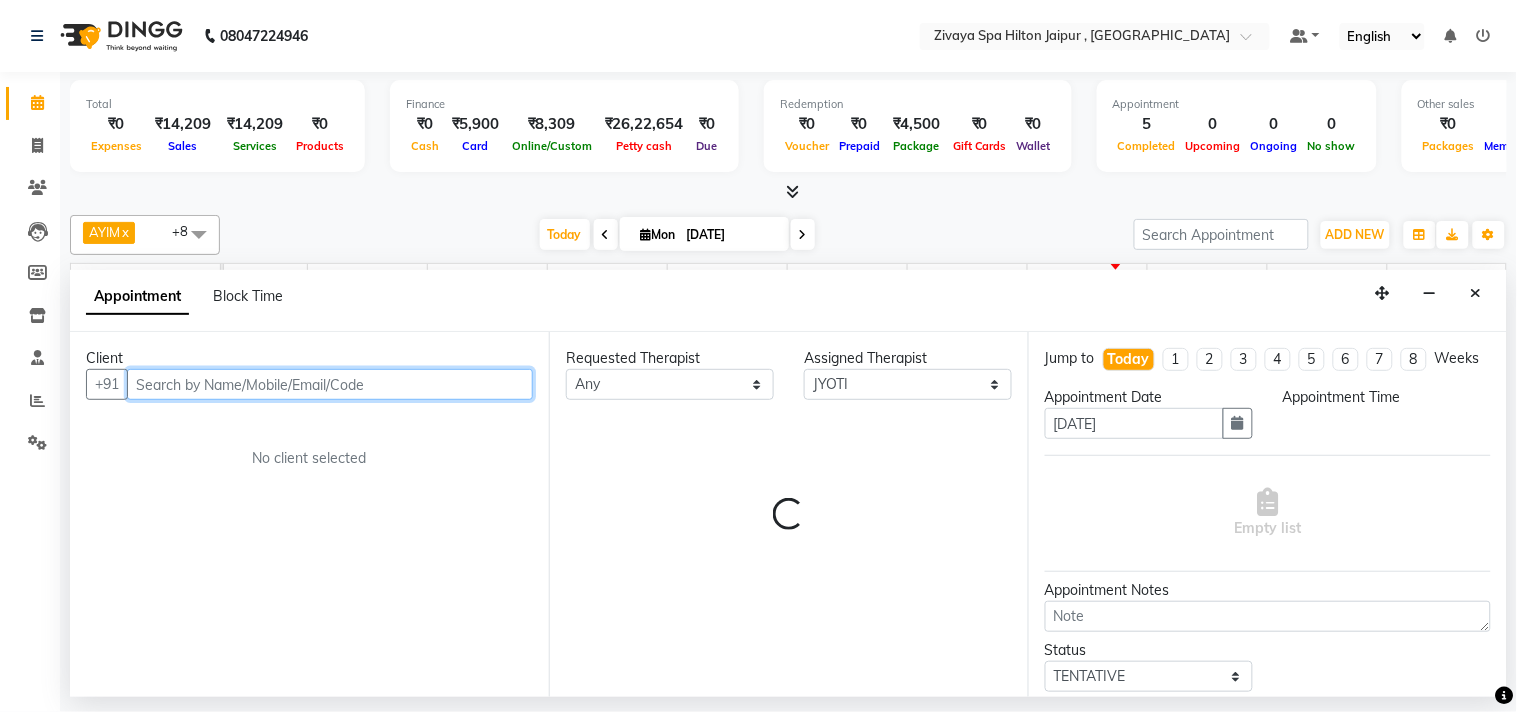 select on "1170" 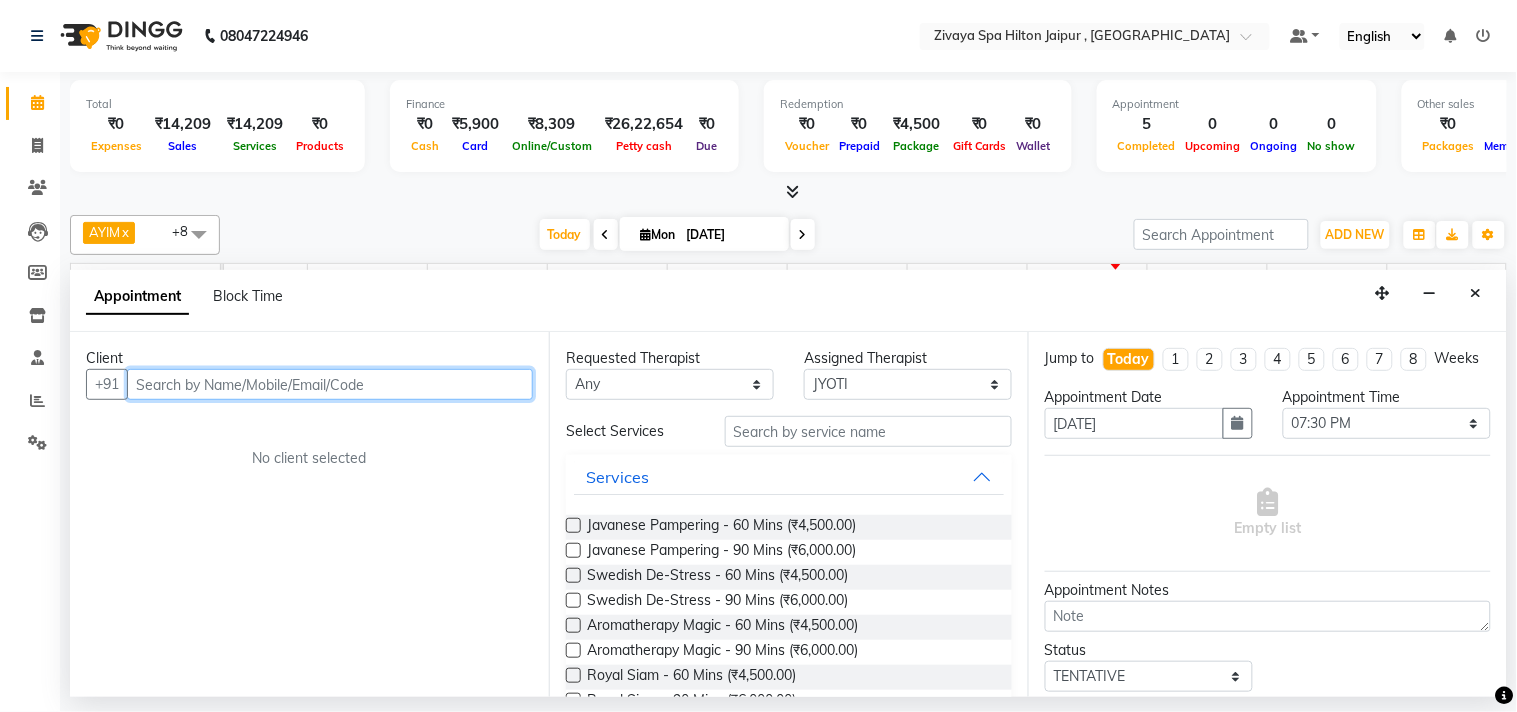 click at bounding box center (330, 384) 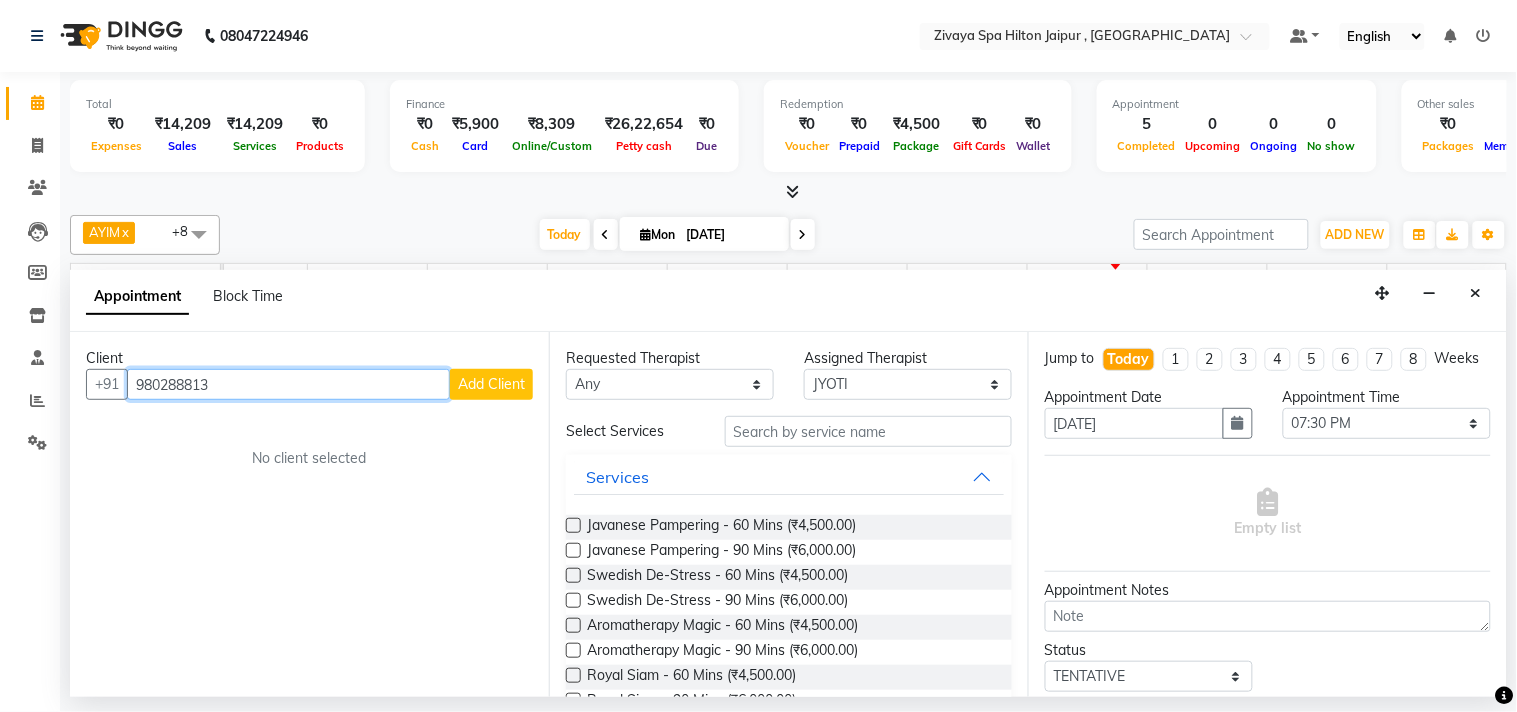 type on "980288813" 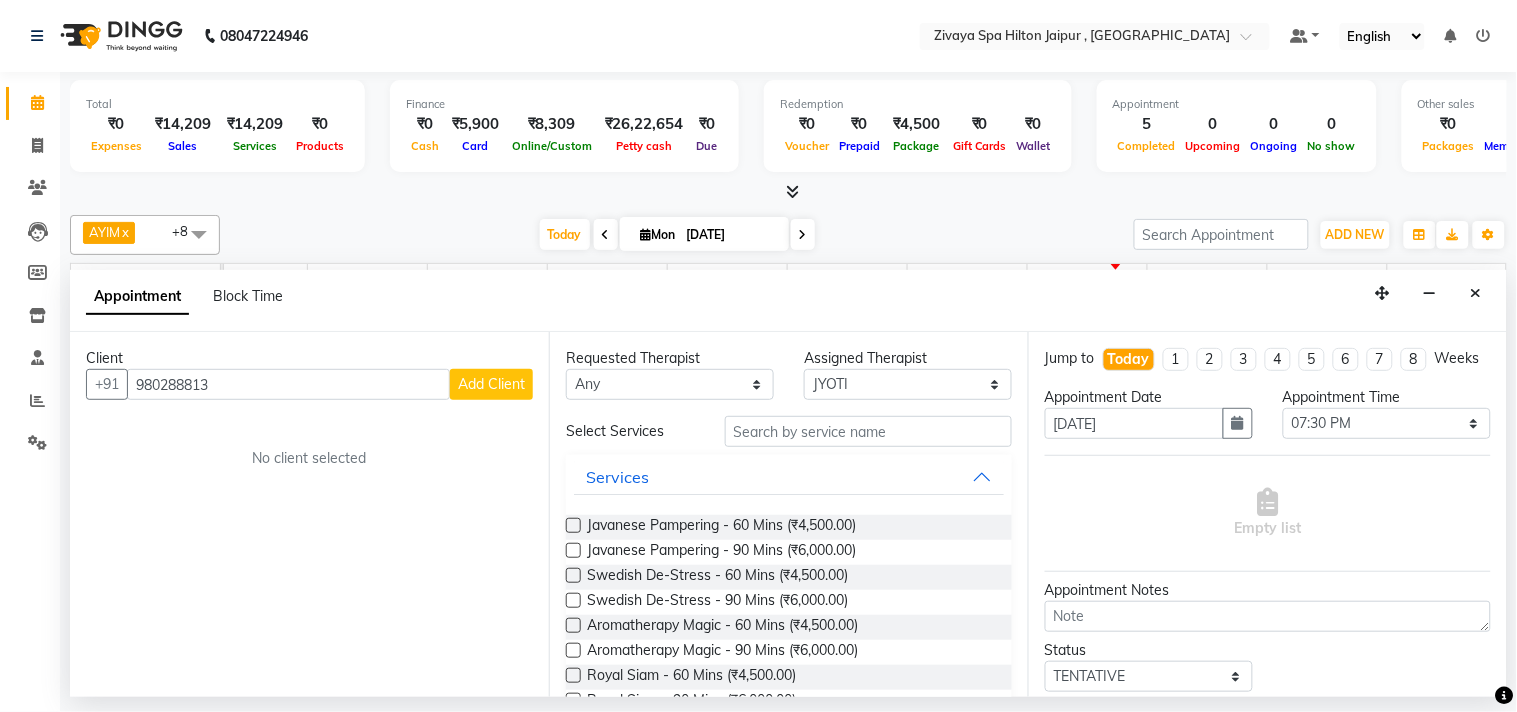click on "Add Client" at bounding box center (491, 384) 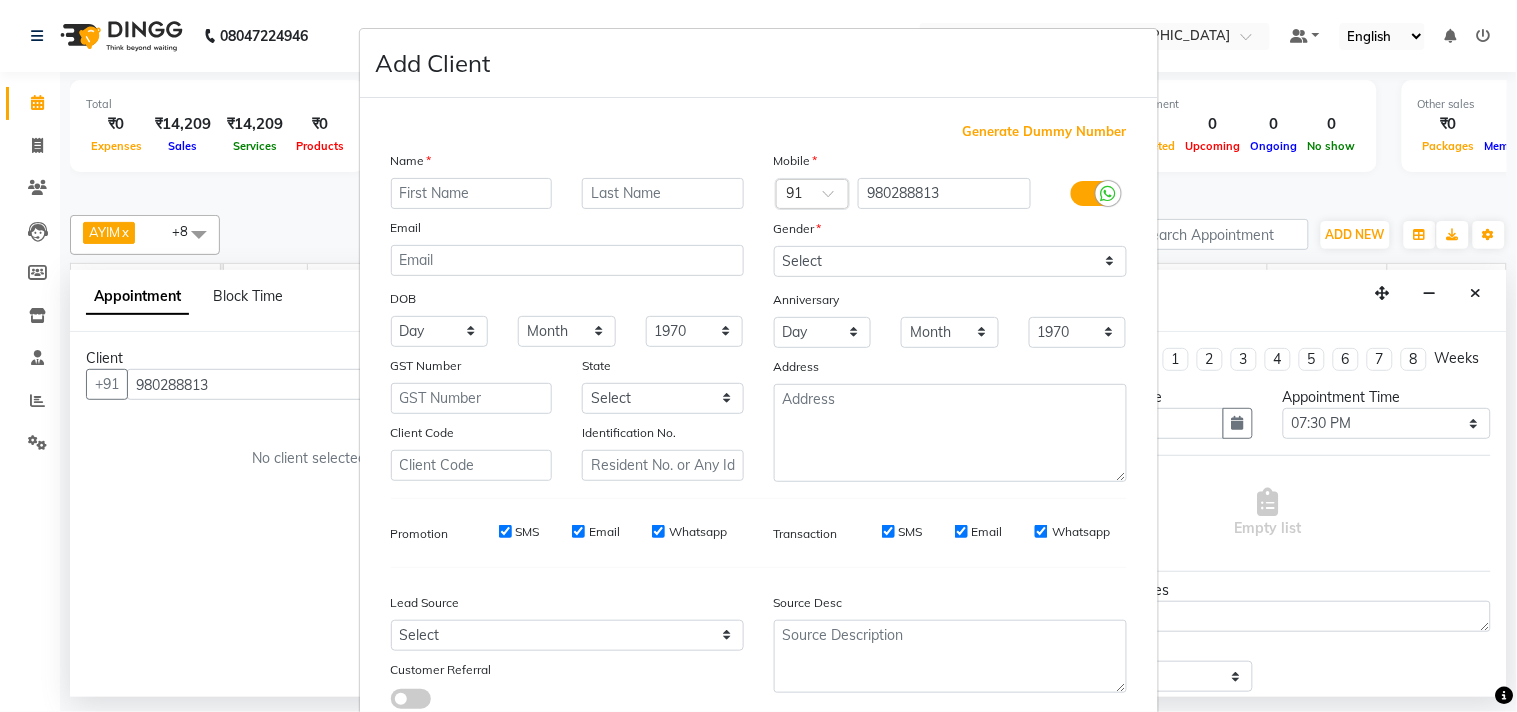 click at bounding box center [472, 193] 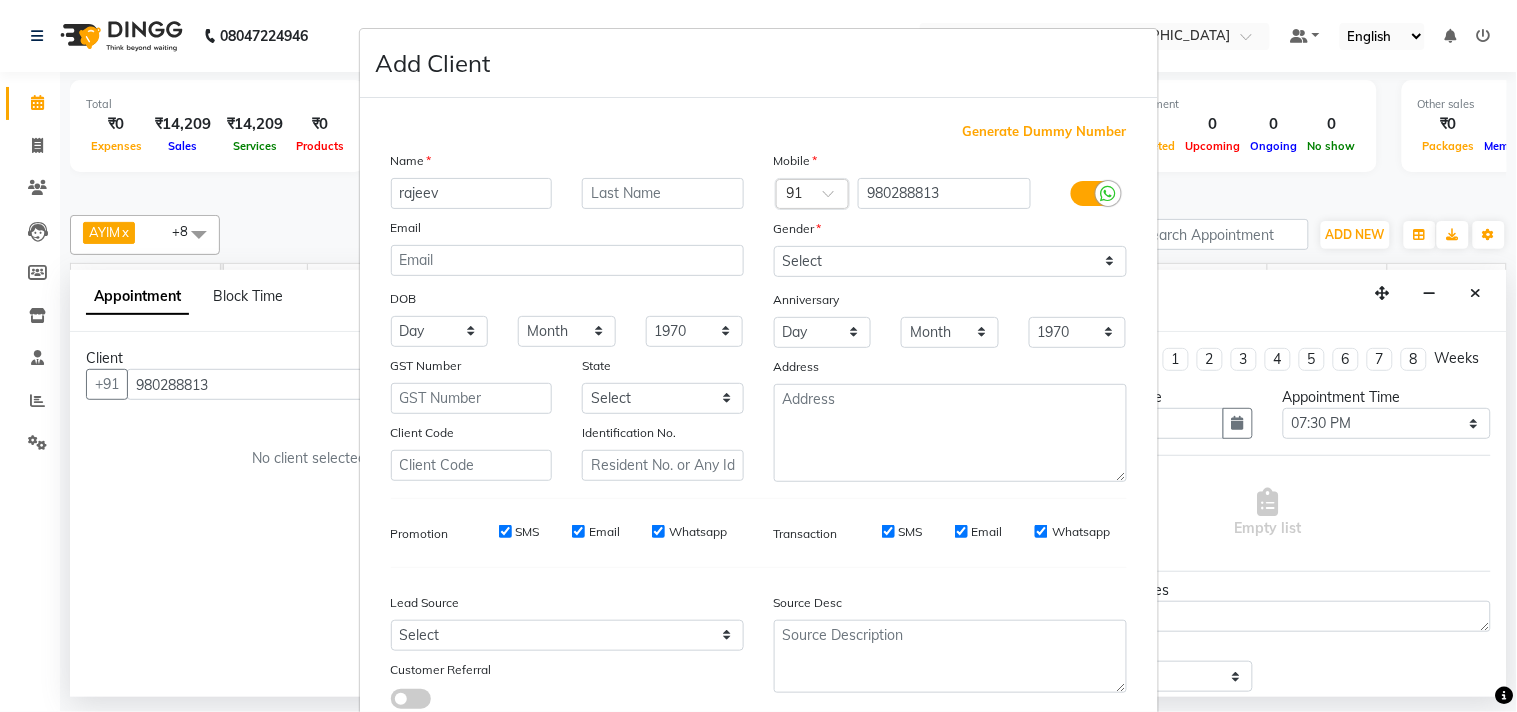 type on "rajeev" 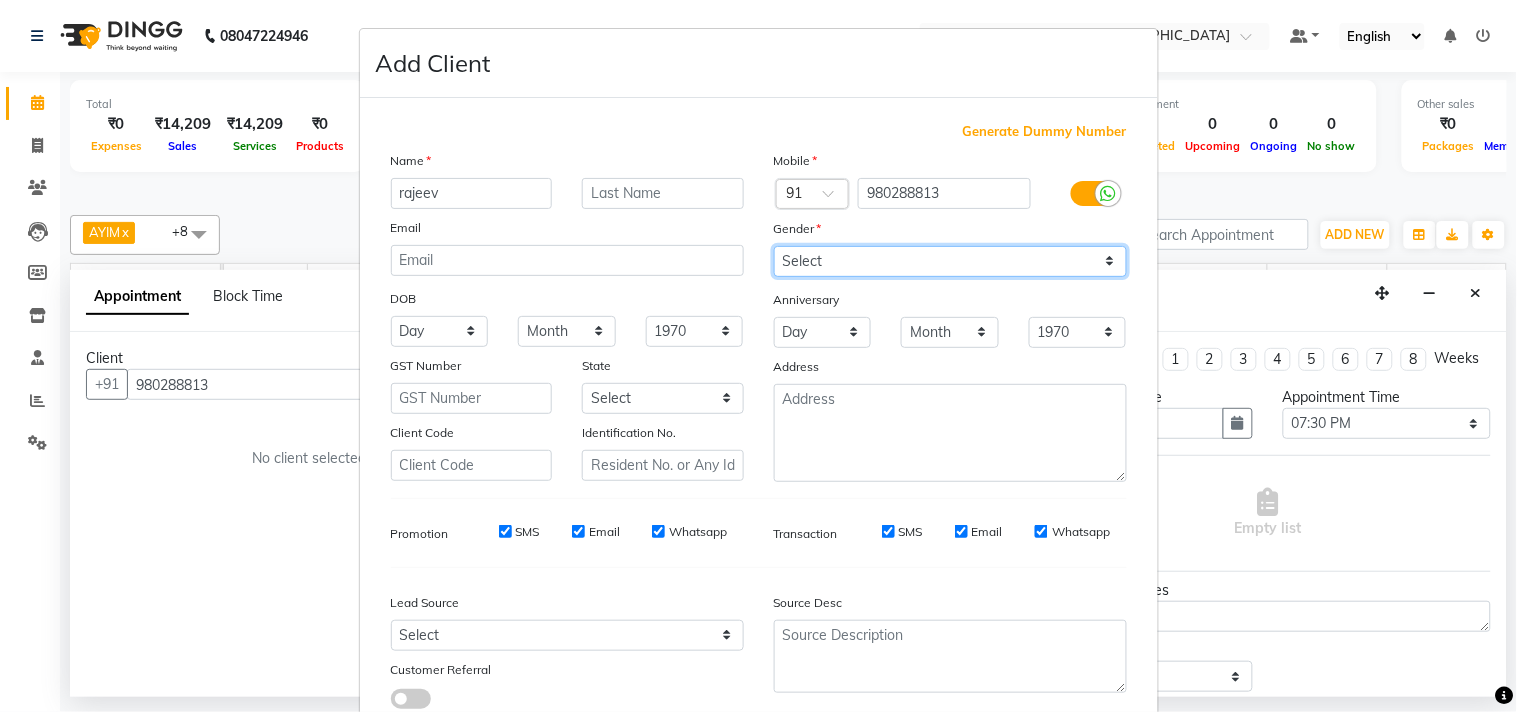 click on "Select [DEMOGRAPHIC_DATA] [DEMOGRAPHIC_DATA] Other Prefer Not To Say" at bounding box center [950, 261] 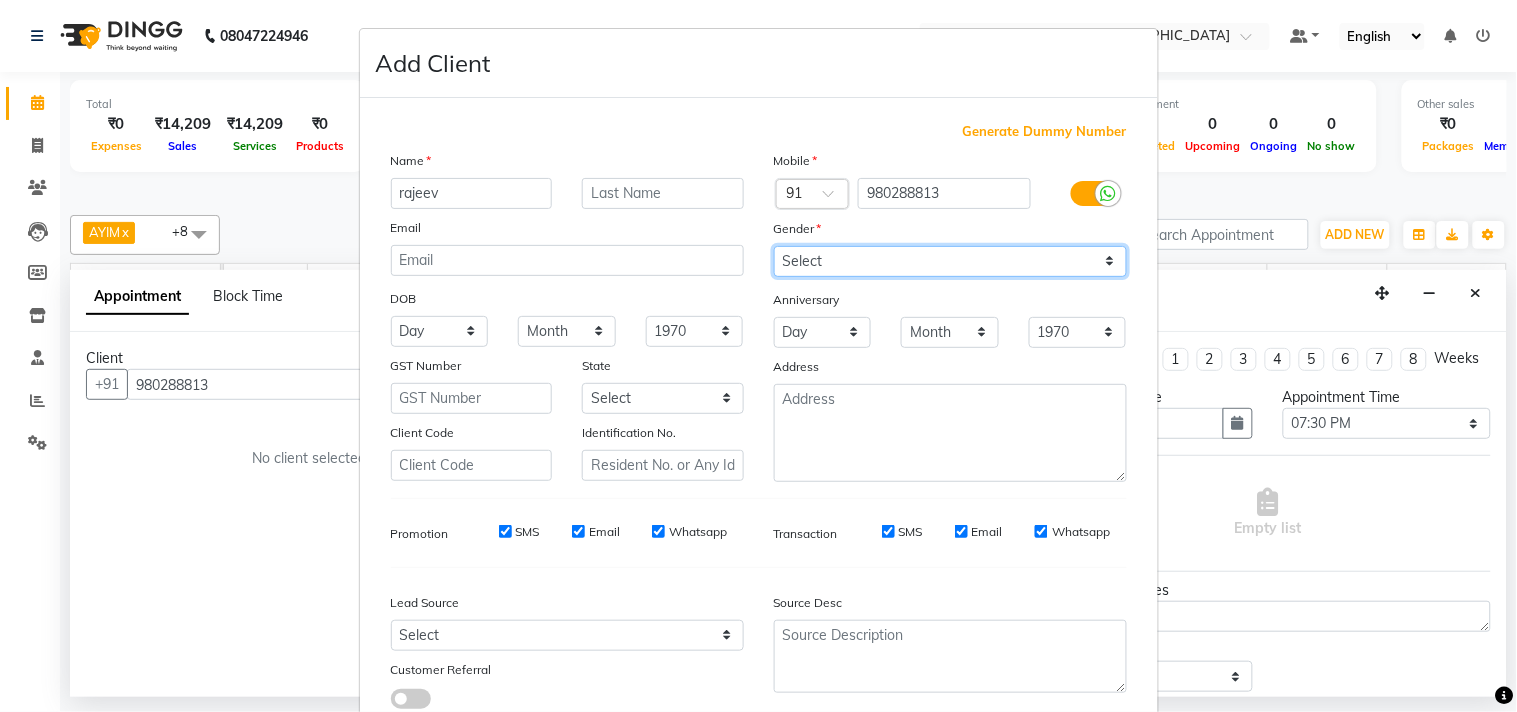 click on "Select [DEMOGRAPHIC_DATA] [DEMOGRAPHIC_DATA] Other Prefer Not To Say" at bounding box center [950, 261] 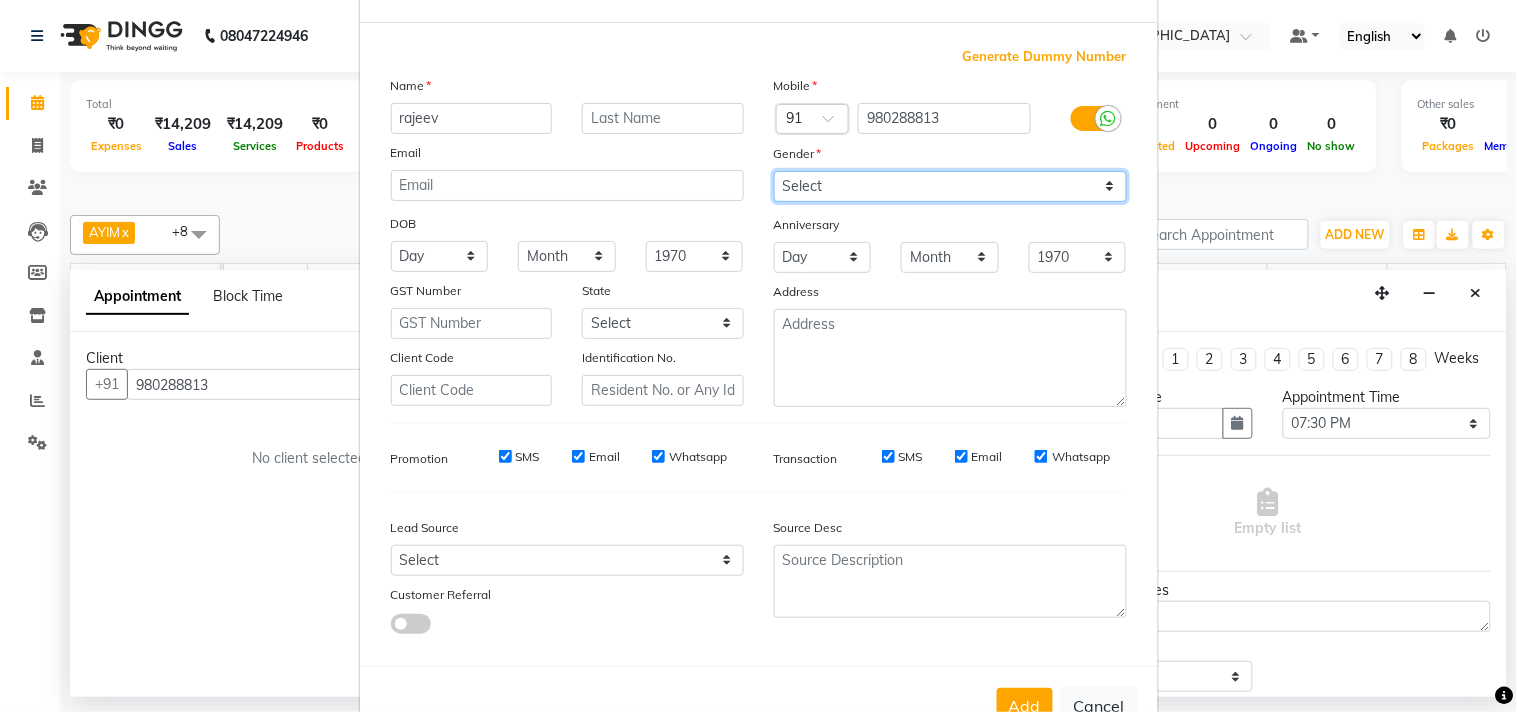 scroll, scrollTop: 138, scrollLeft: 0, axis: vertical 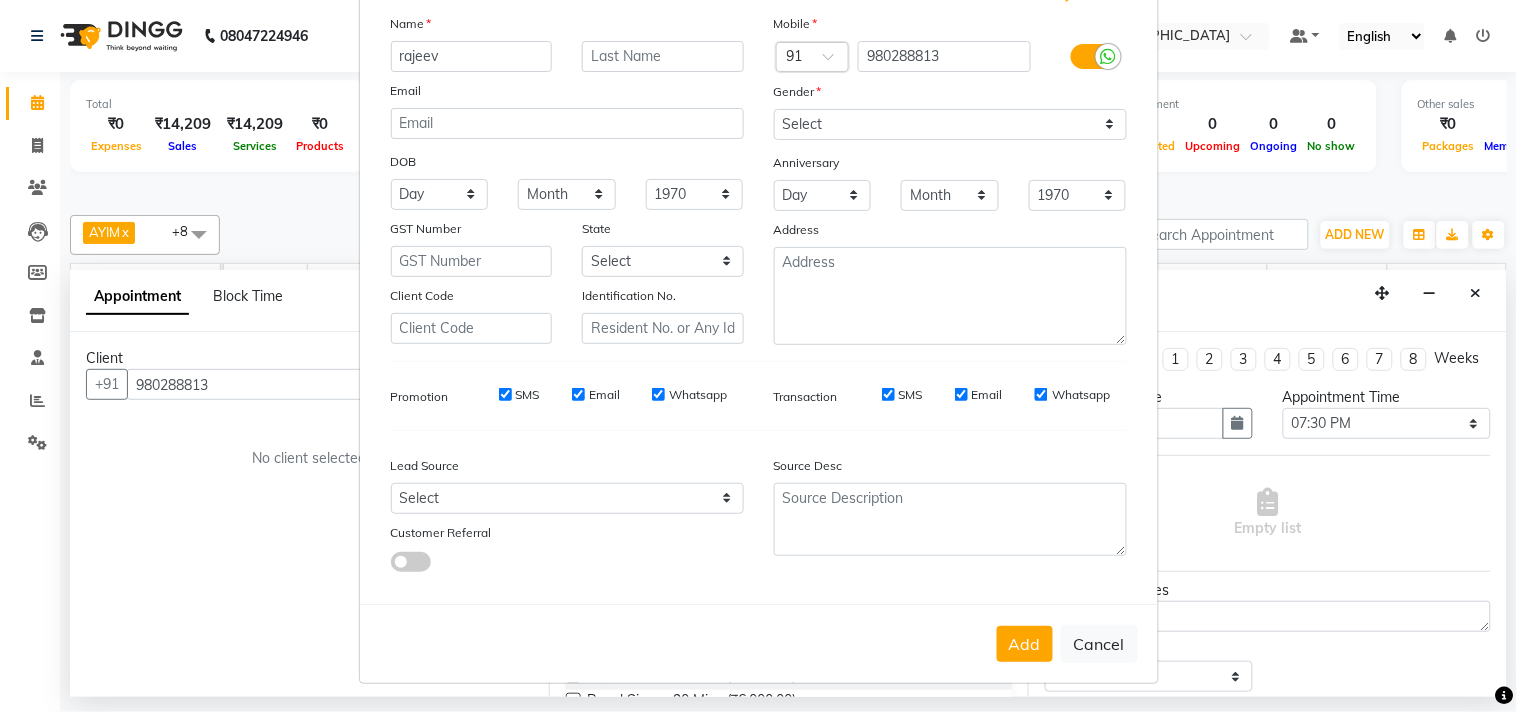 click on "Add" at bounding box center (1025, 644) 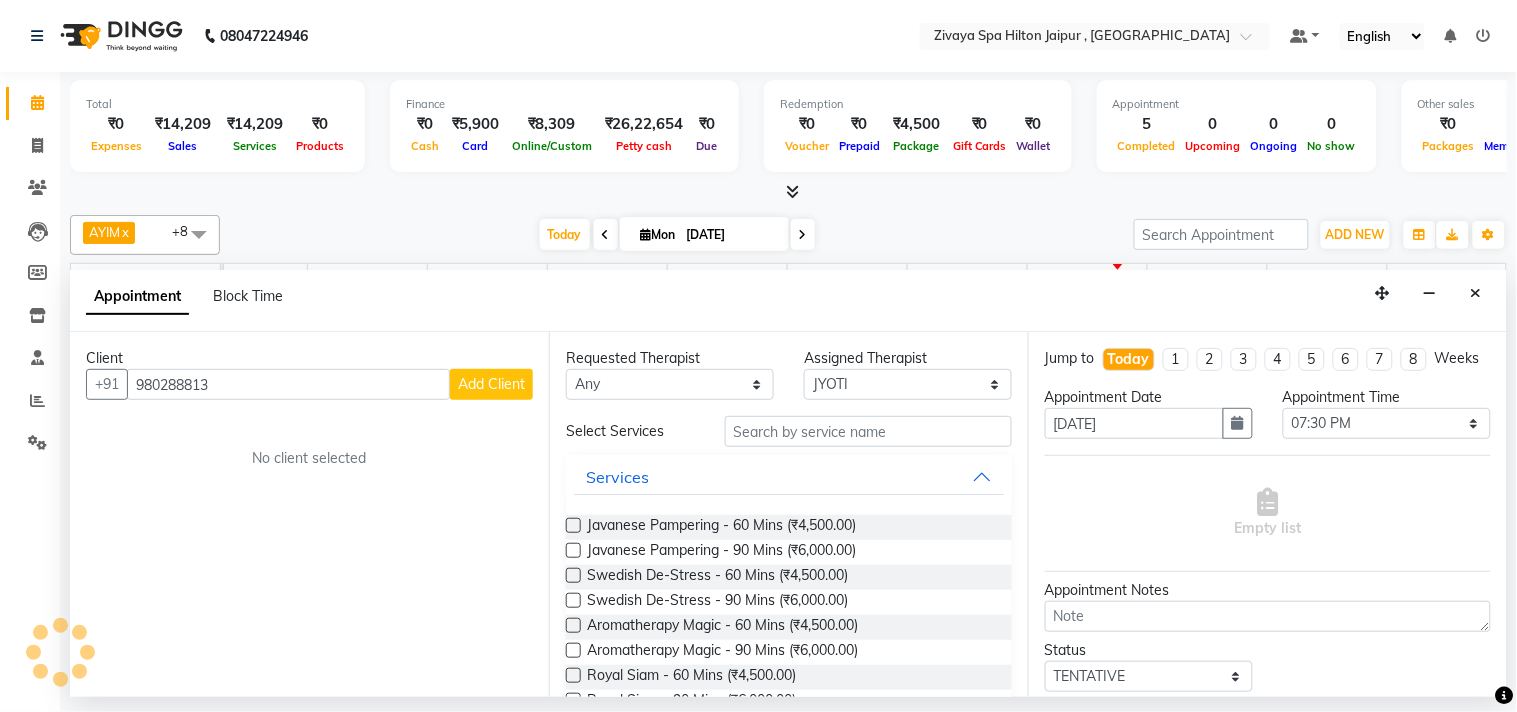 type 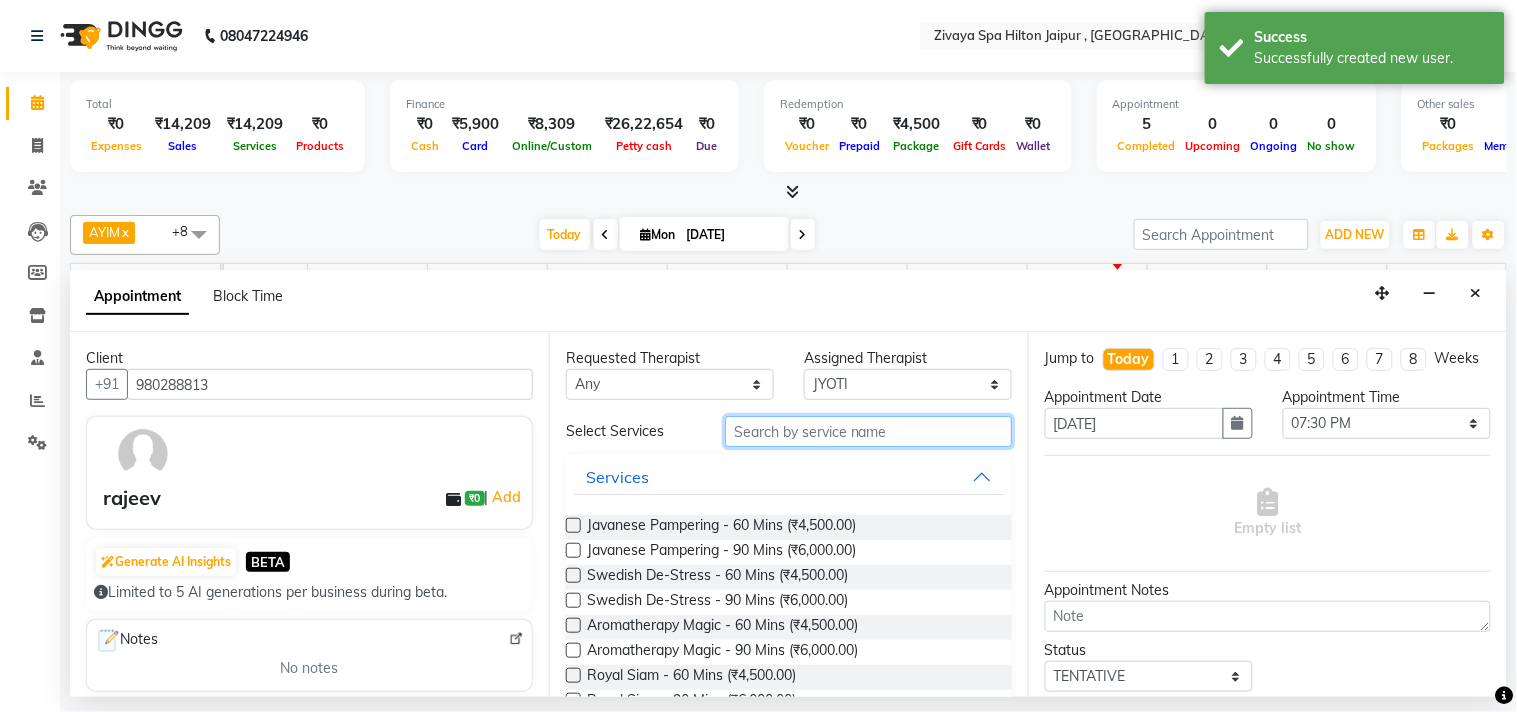 click at bounding box center (868, 431) 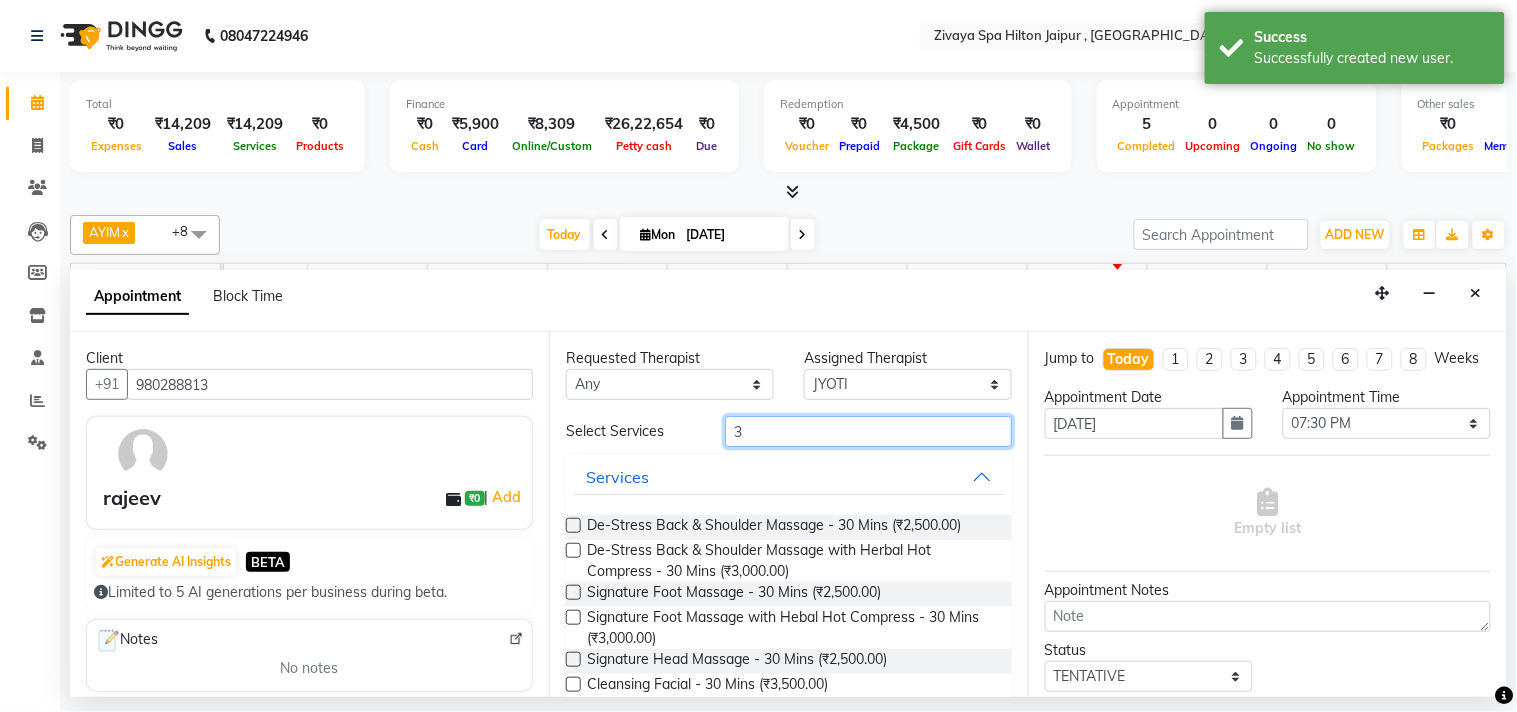 type on "3" 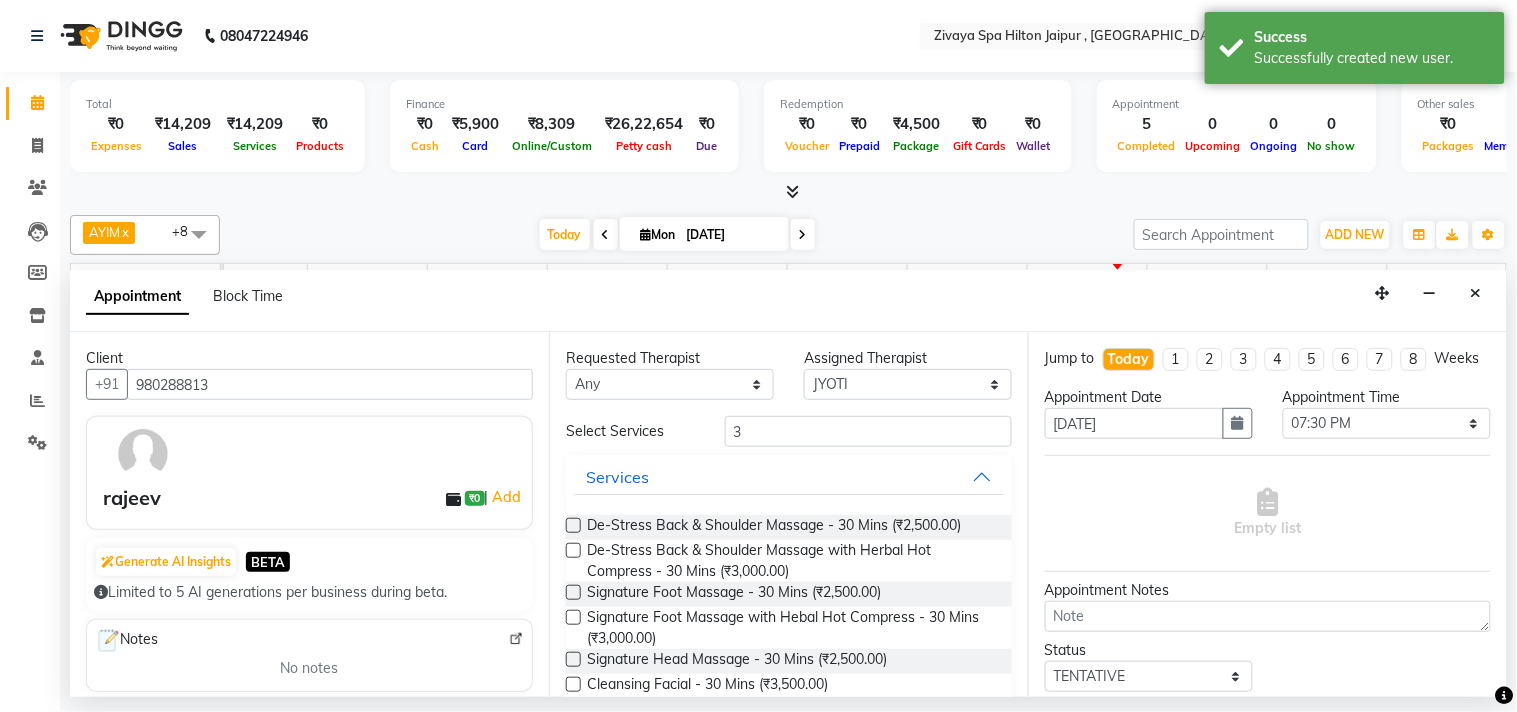 click at bounding box center [573, 525] 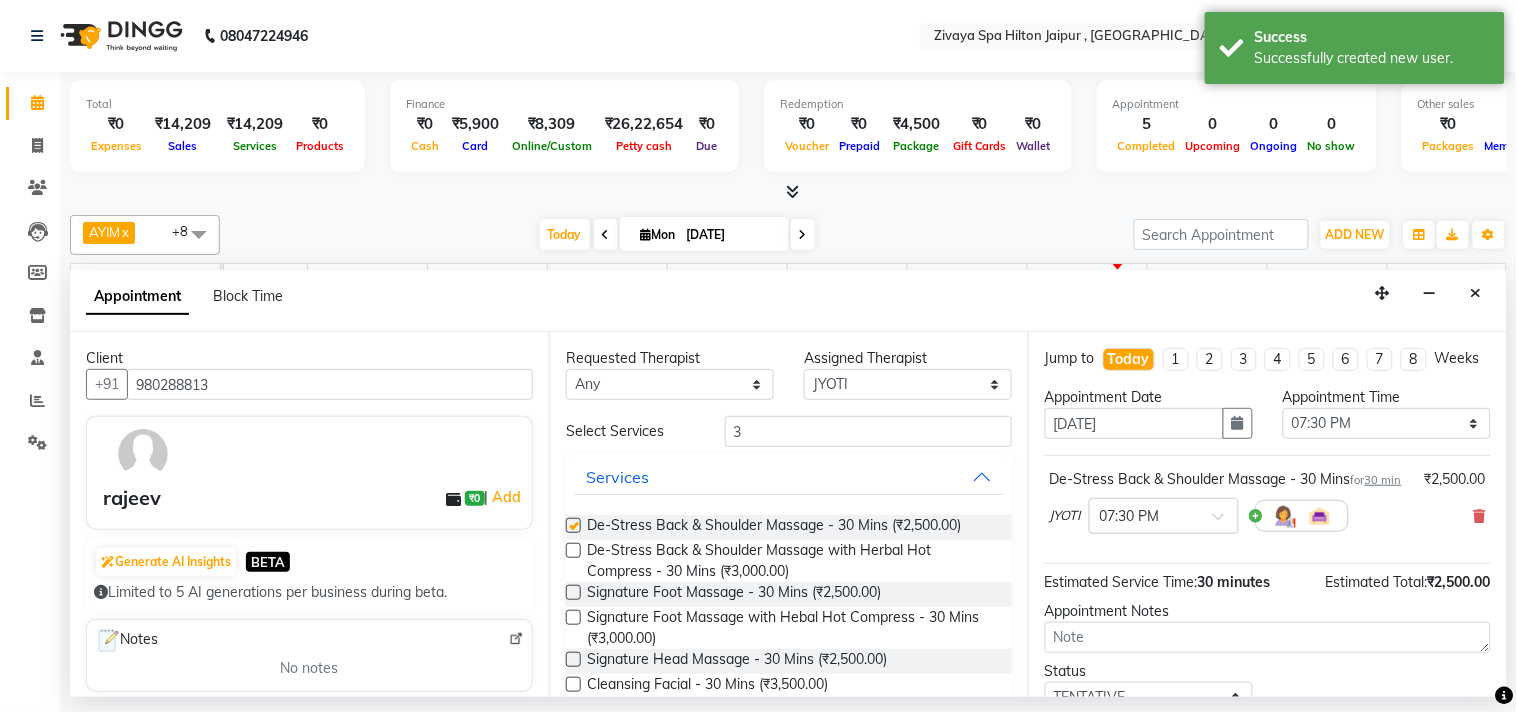 checkbox on "false" 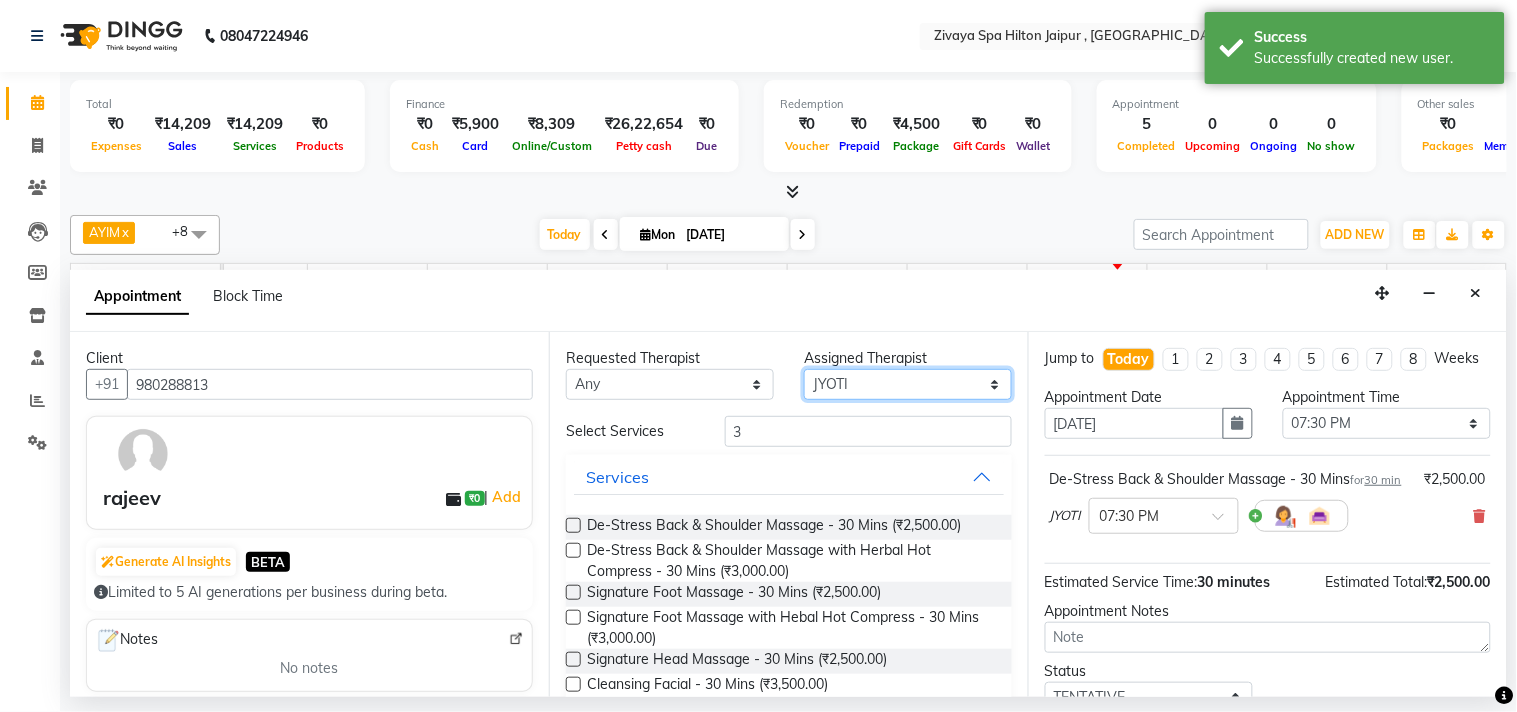 click on "Select [PERSON_NAME] JYOTI LIKWI [PERSON_NAME]  [PERSON_NAME]  [PERSON_NAME] [PERSON_NAME]" at bounding box center (908, 384) 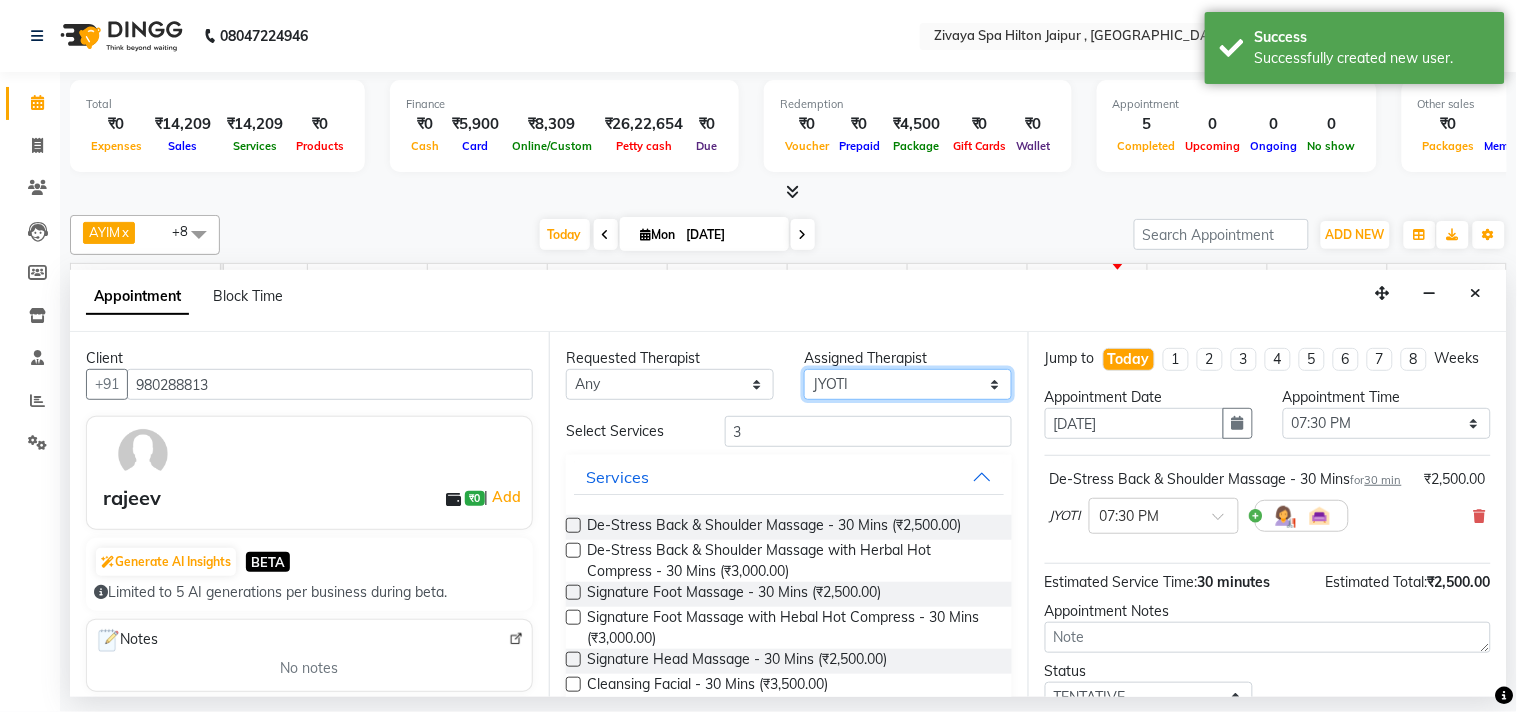 select on "82537" 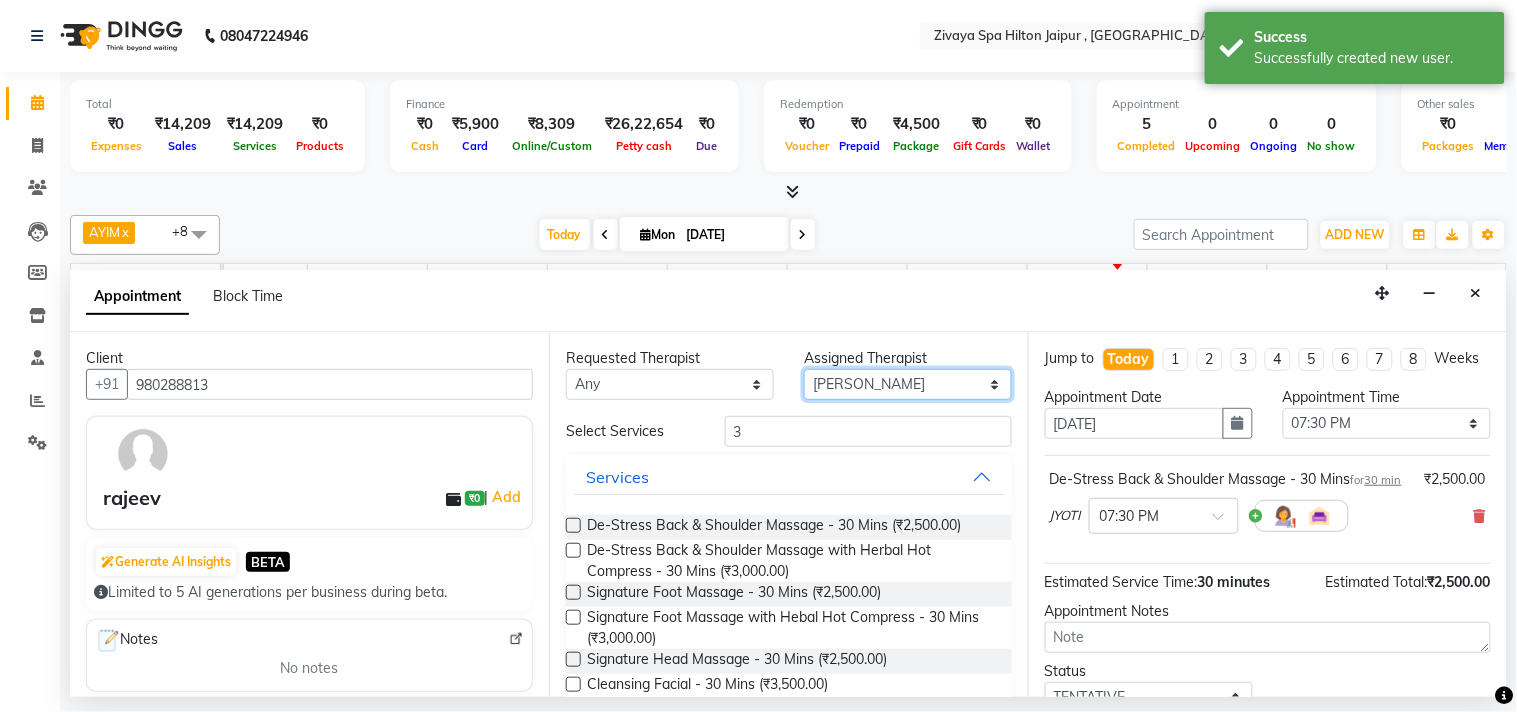 click on "Select [PERSON_NAME] JYOTI LIKWI [PERSON_NAME]  [PERSON_NAME]  [PERSON_NAME] [PERSON_NAME]" at bounding box center [908, 384] 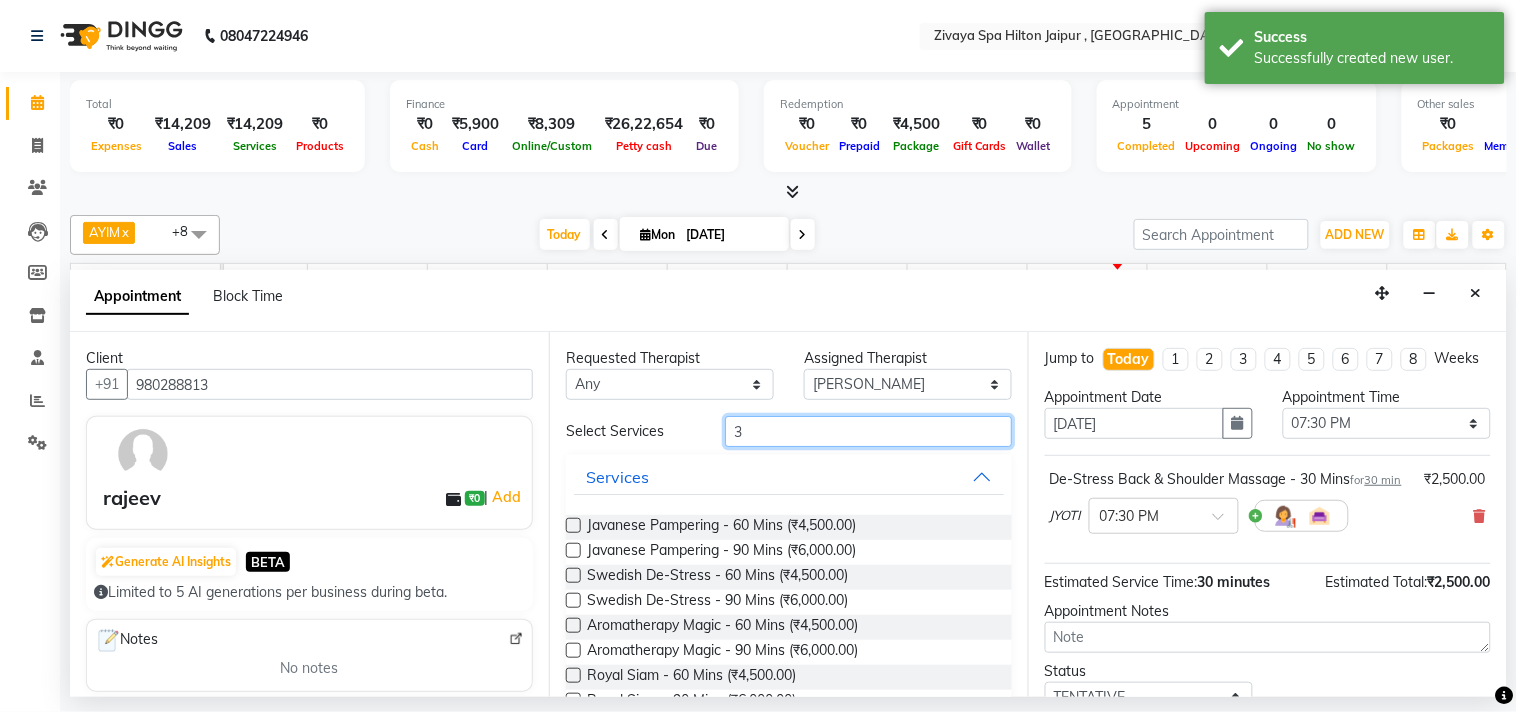 click on "3" at bounding box center [868, 431] 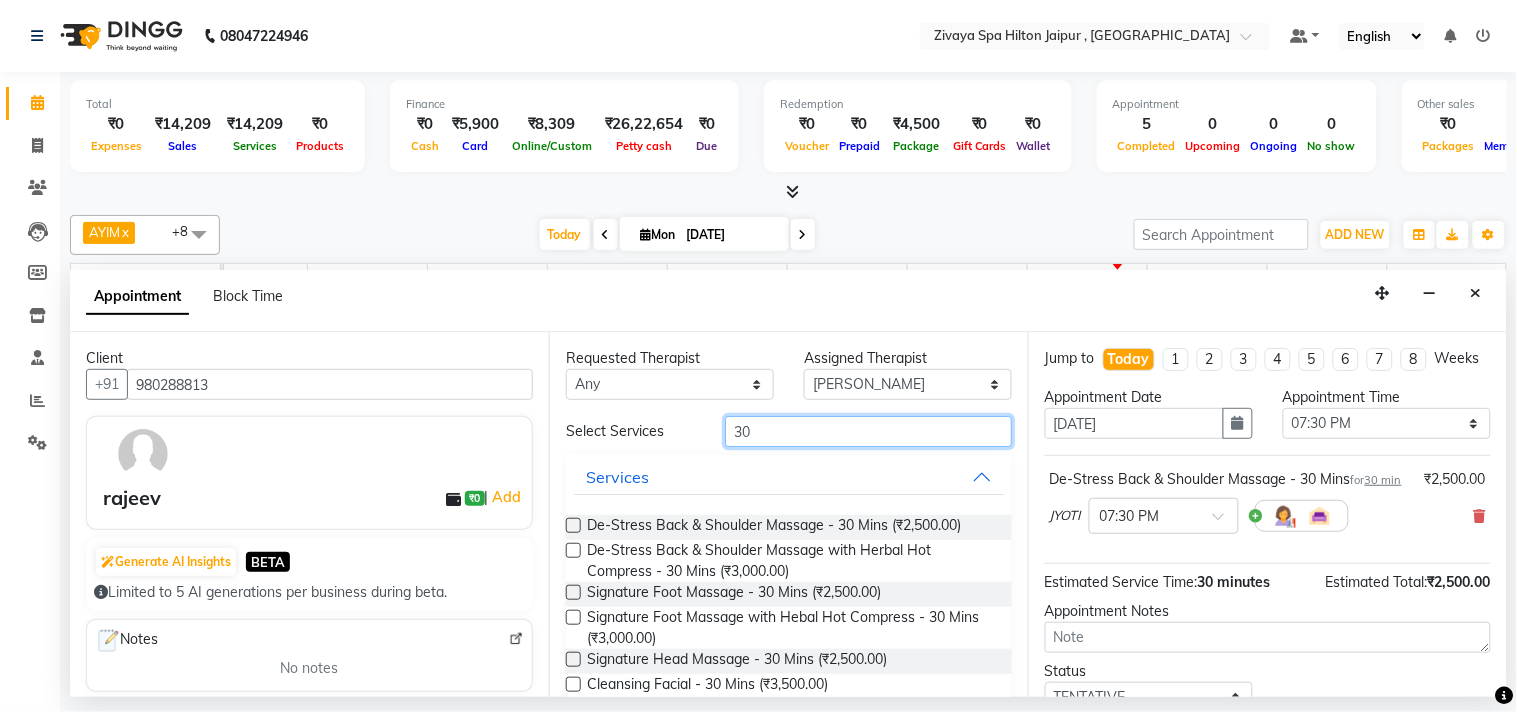 type on "30" 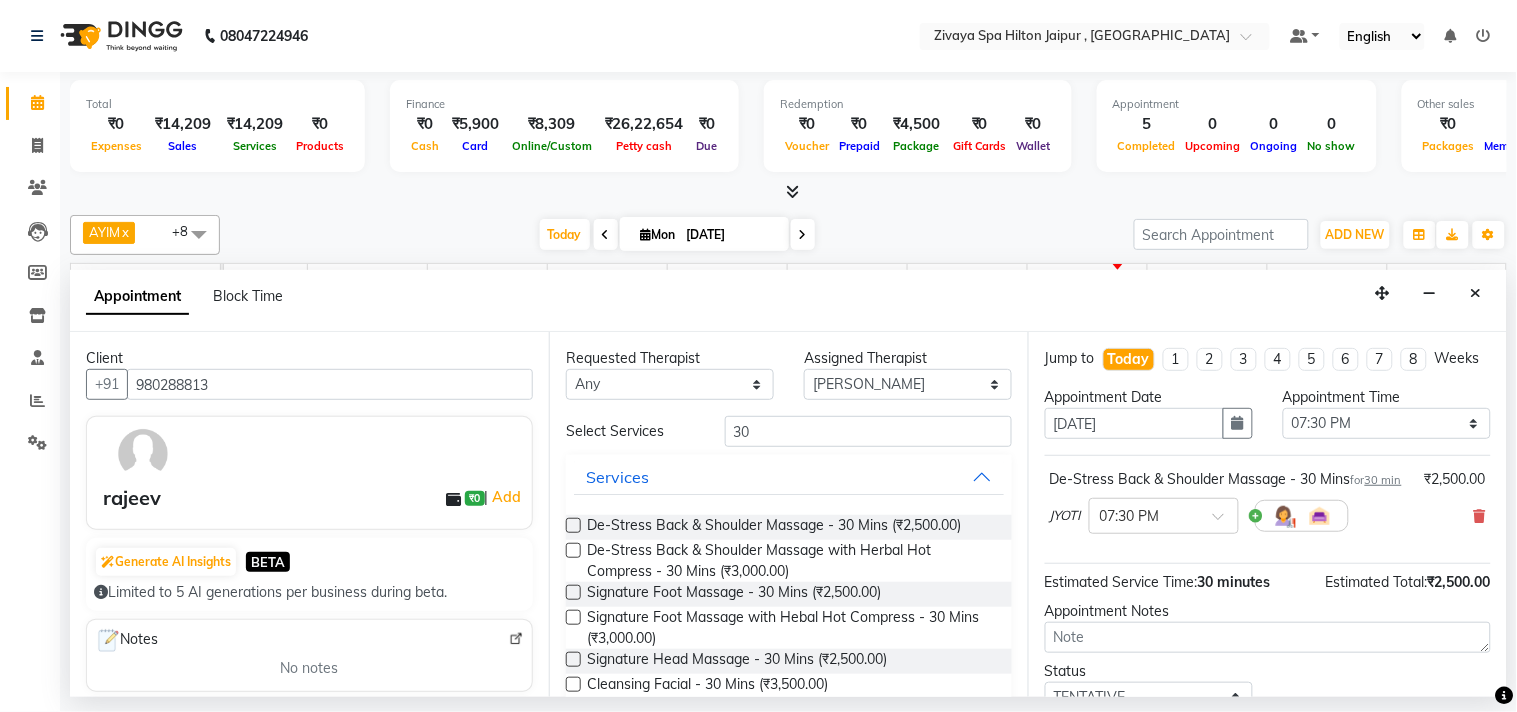 click at bounding box center (573, 525) 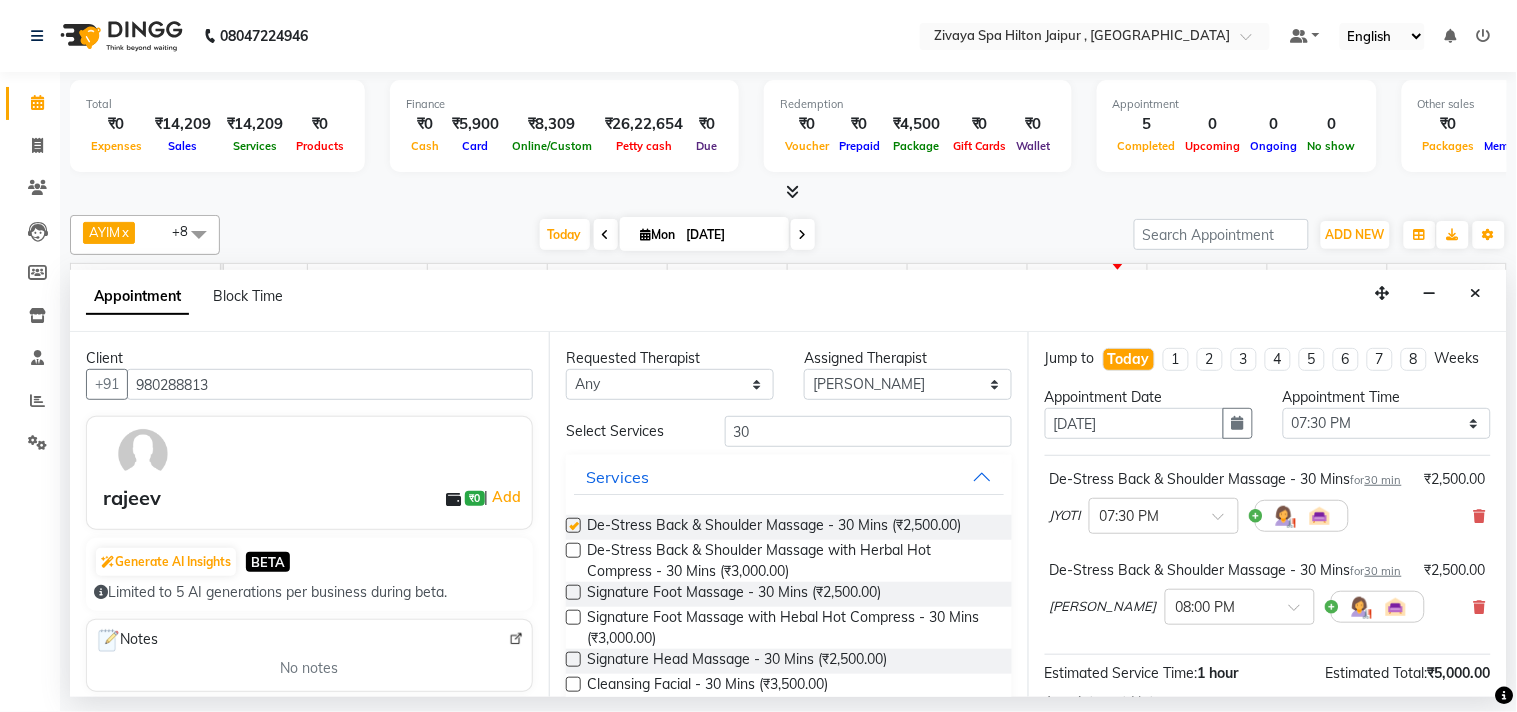 checkbox on "false" 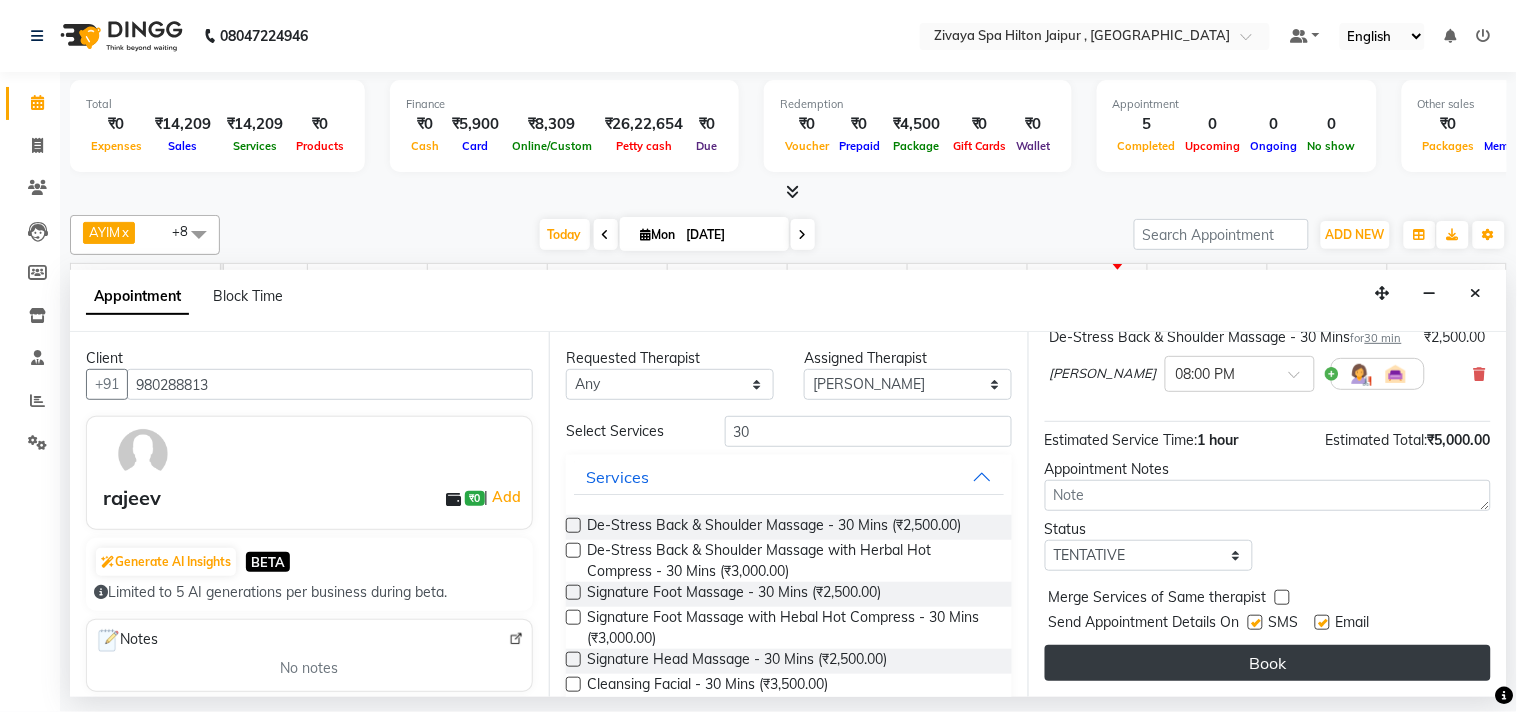 scroll, scrollTop: 293, scrollLeft: 0, axis: vertical 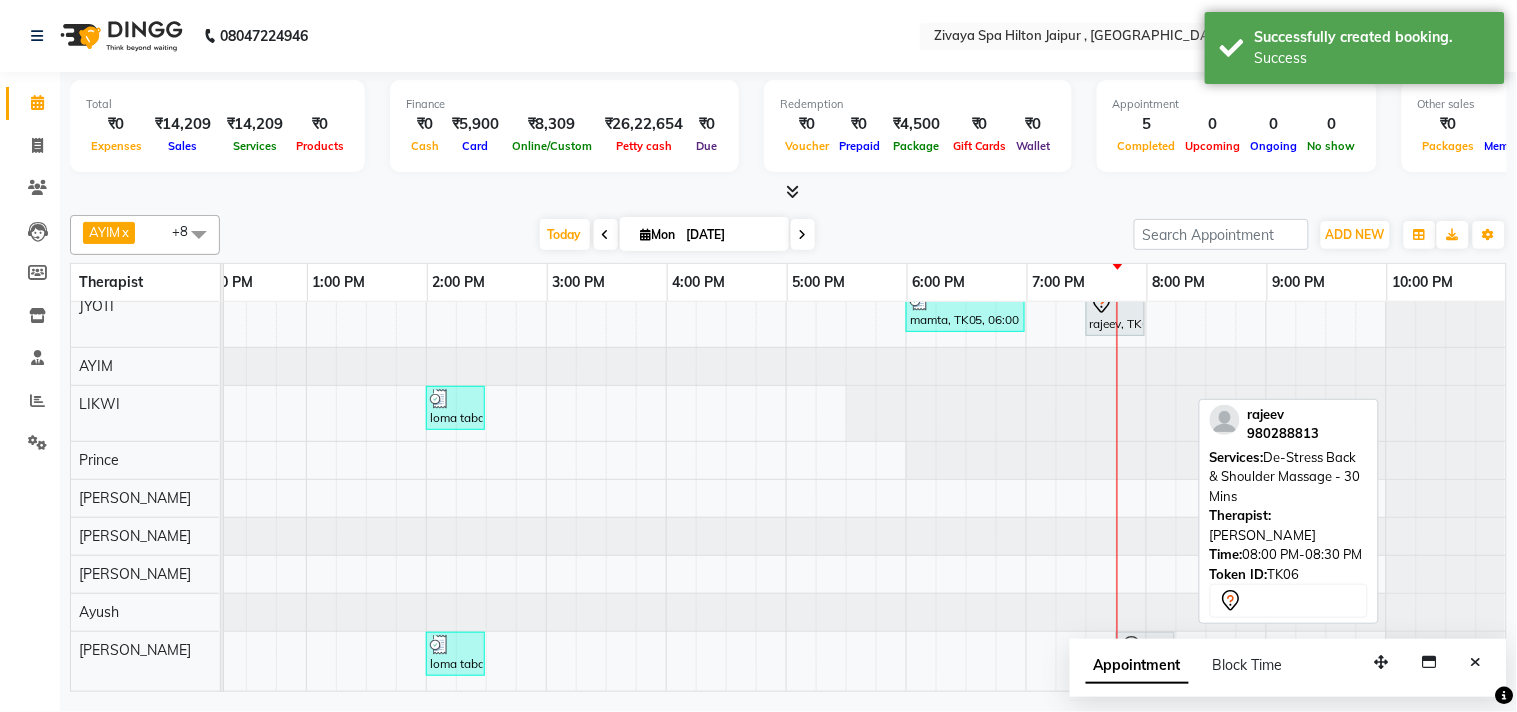 drag, startPoint x: 1165, startPoint y: 627, endPoint x: 1135, endPoint y: 634, distance: 30.805843 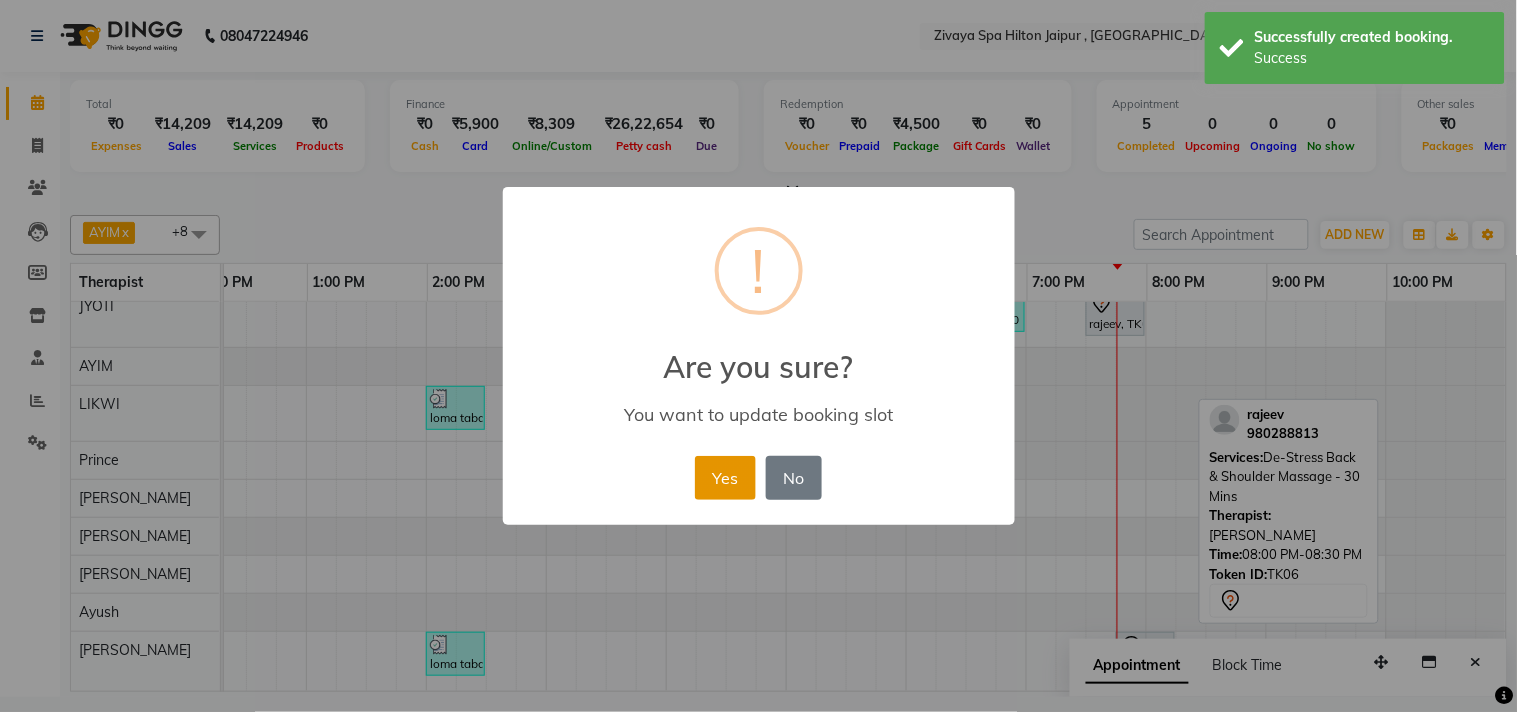 click on "Yes" at bounding box center (725, 478) 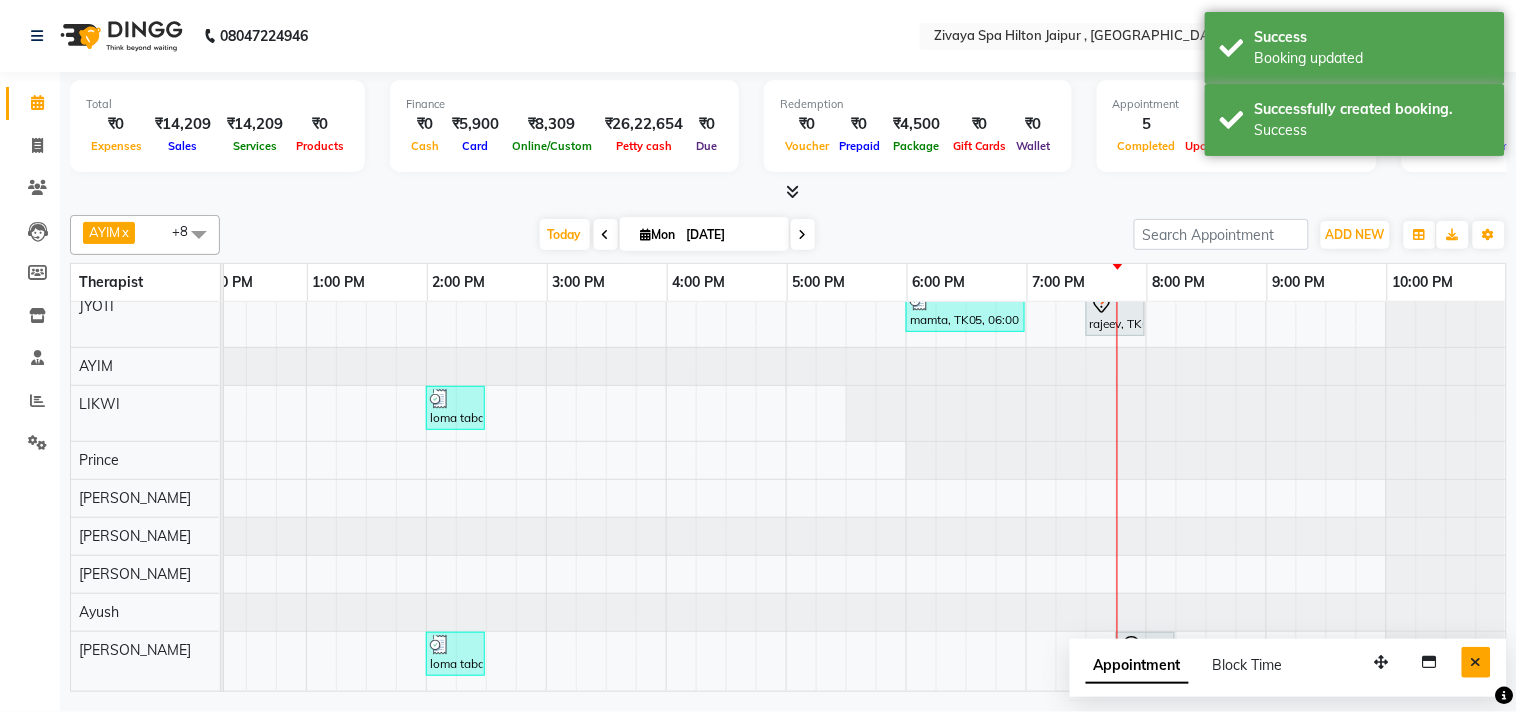 click at bounding box center (1476, 662) 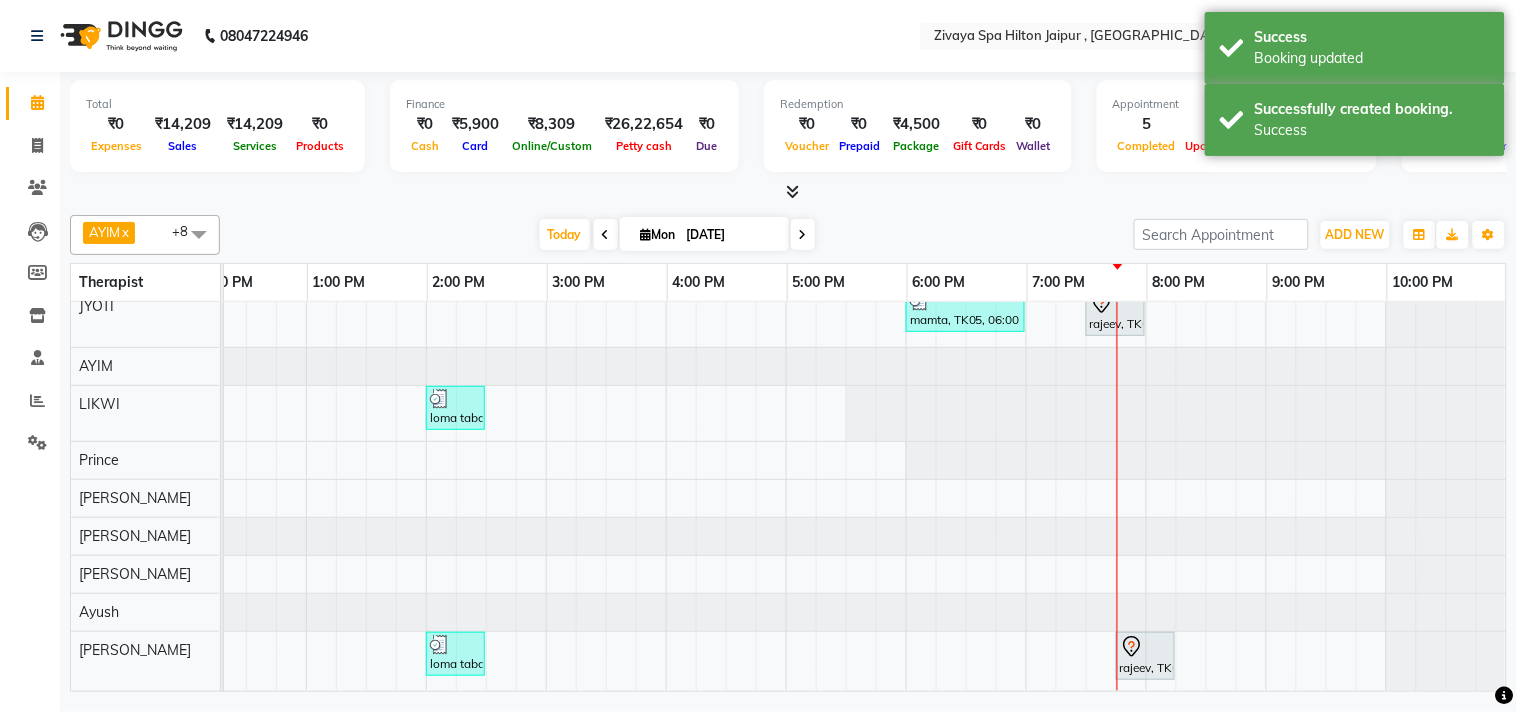 scroll, scrollTop: 8, scrollLeft: 654, axis: both 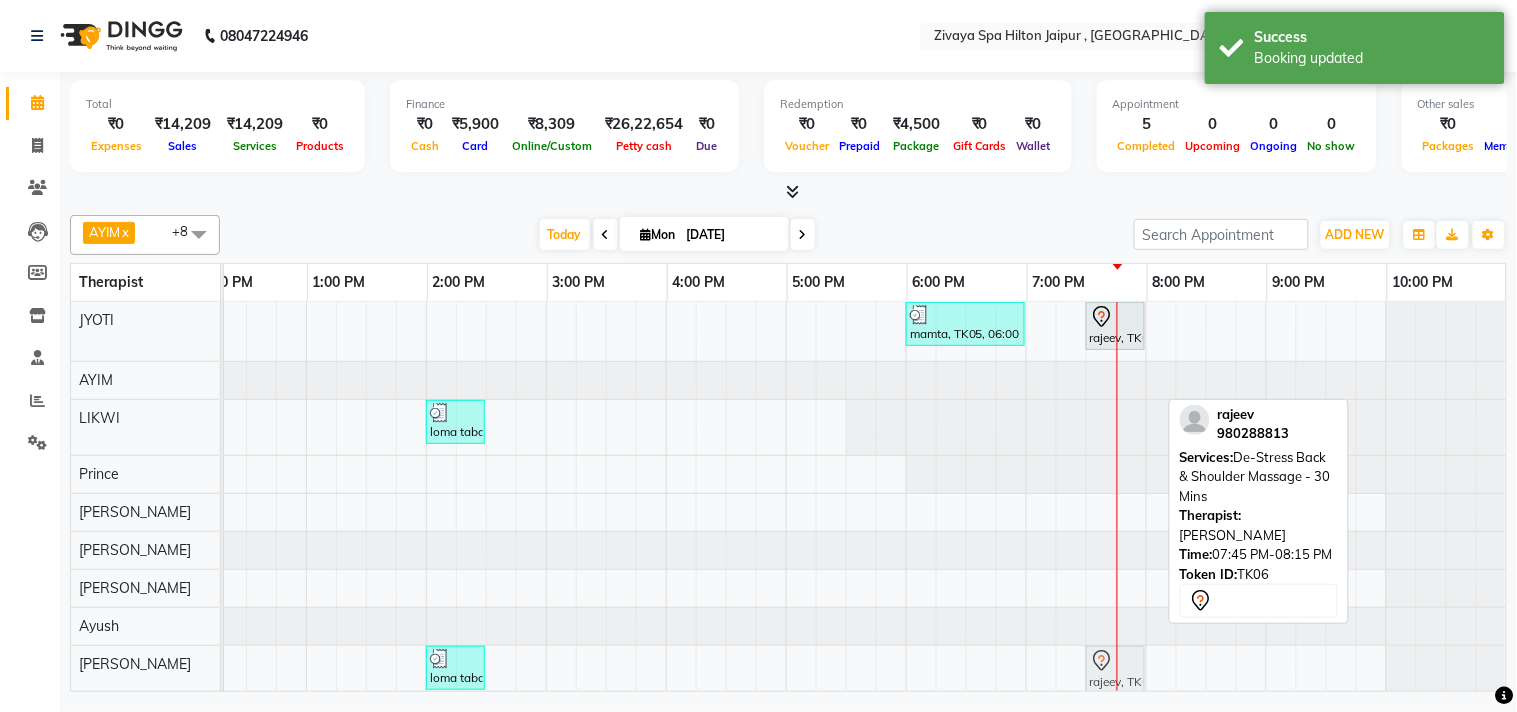 drag, startPoint x: 1127, startPoint y: 652, endPoint x: 1105, endPoint y: 650, distance: 22.090721 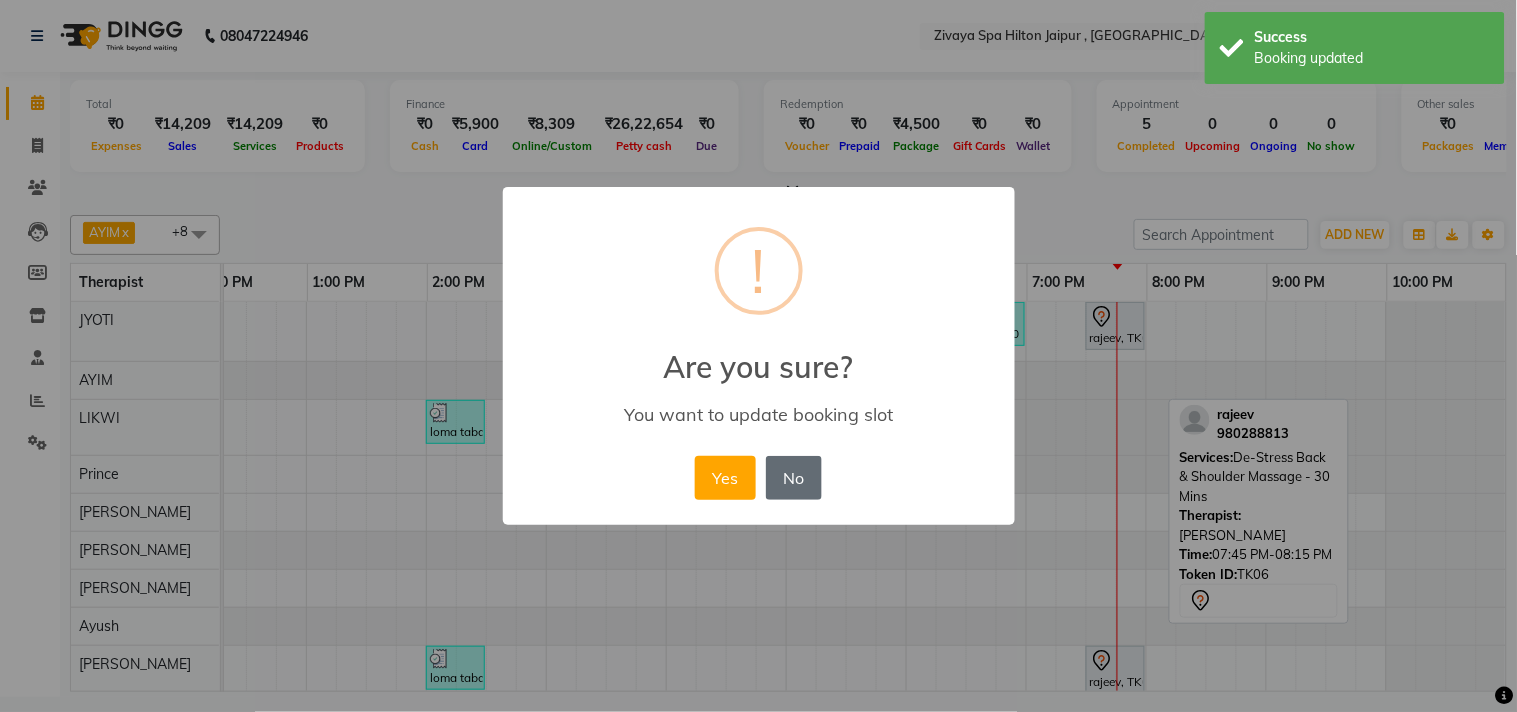 click on "No" at bounding box center [794, 478] 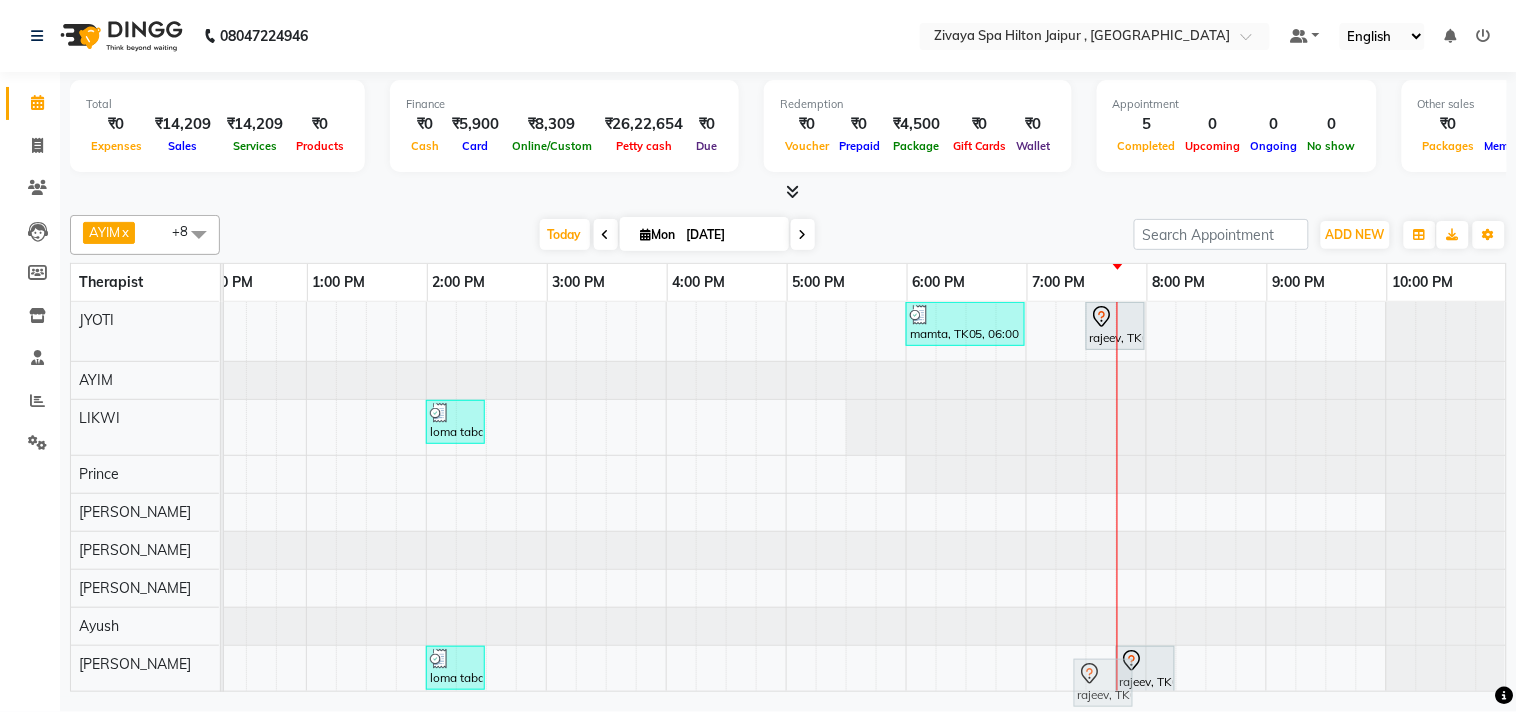 scroll, scrollTop: 31, scrollLeft: 654, axis: both 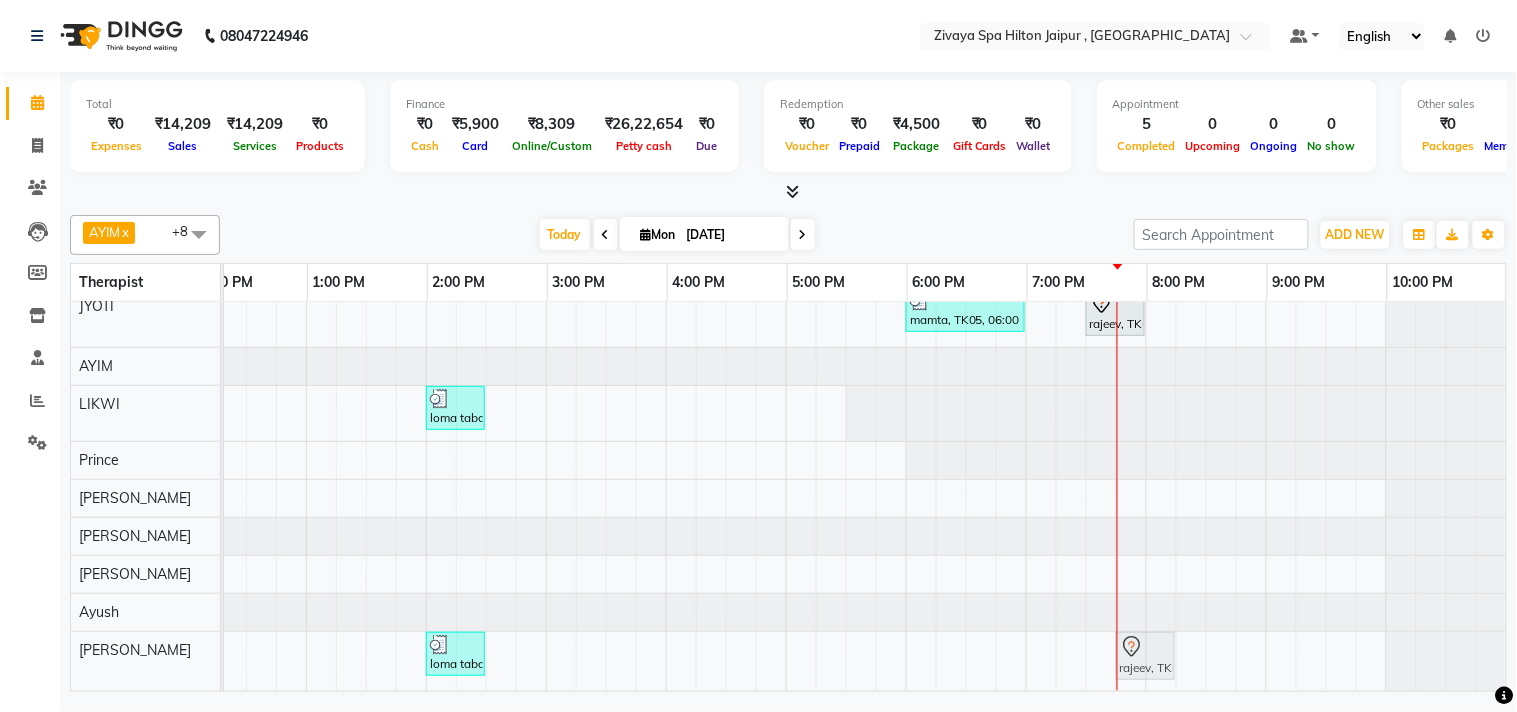 drag, startPoint x: 1120, startPoint y: 651, endPoint x: 1106, endPoint y: 642, distance: 16.643316 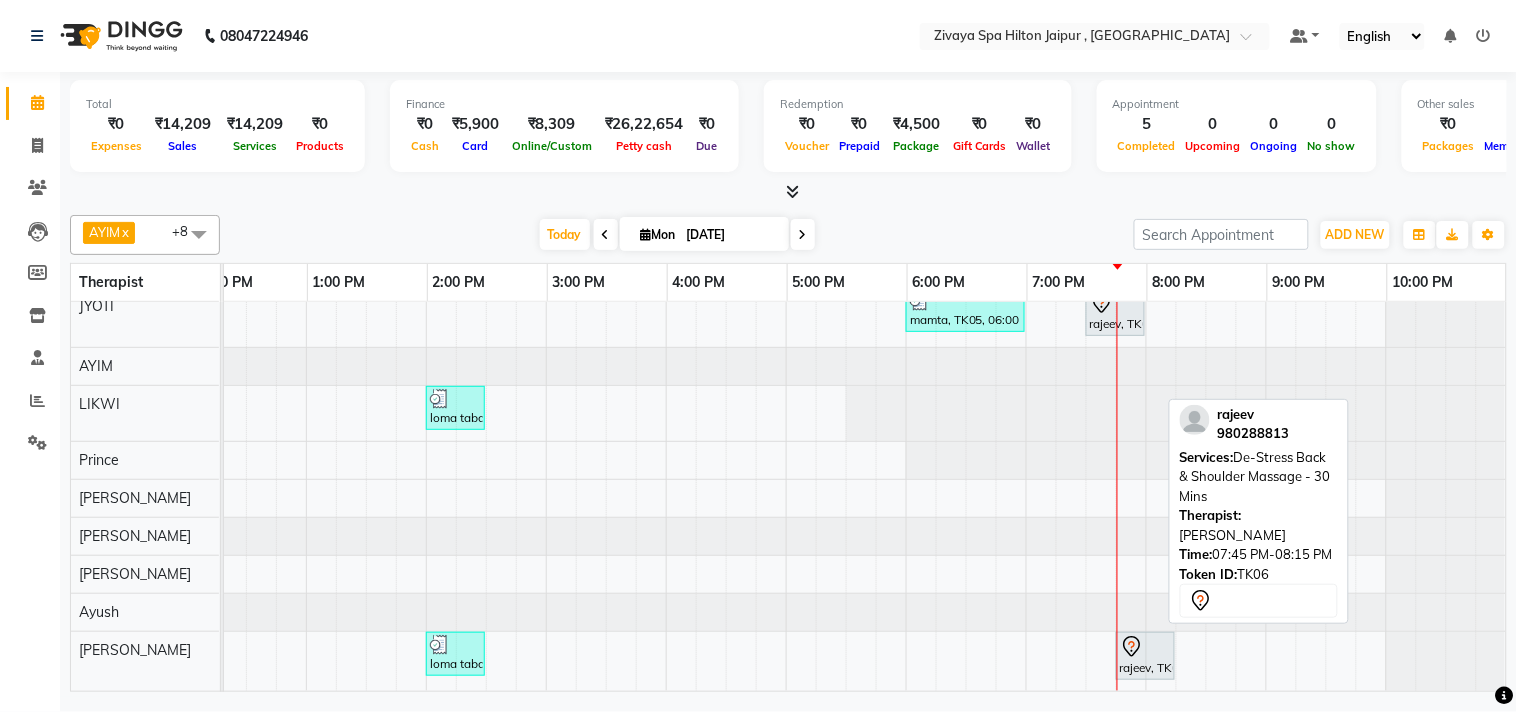 click on "rajeev, TK06, 07:45 PM-08:15 PM, De-Stress Back & Shoulder Massage - 30 Mins" at bounding box center (1145, 656) 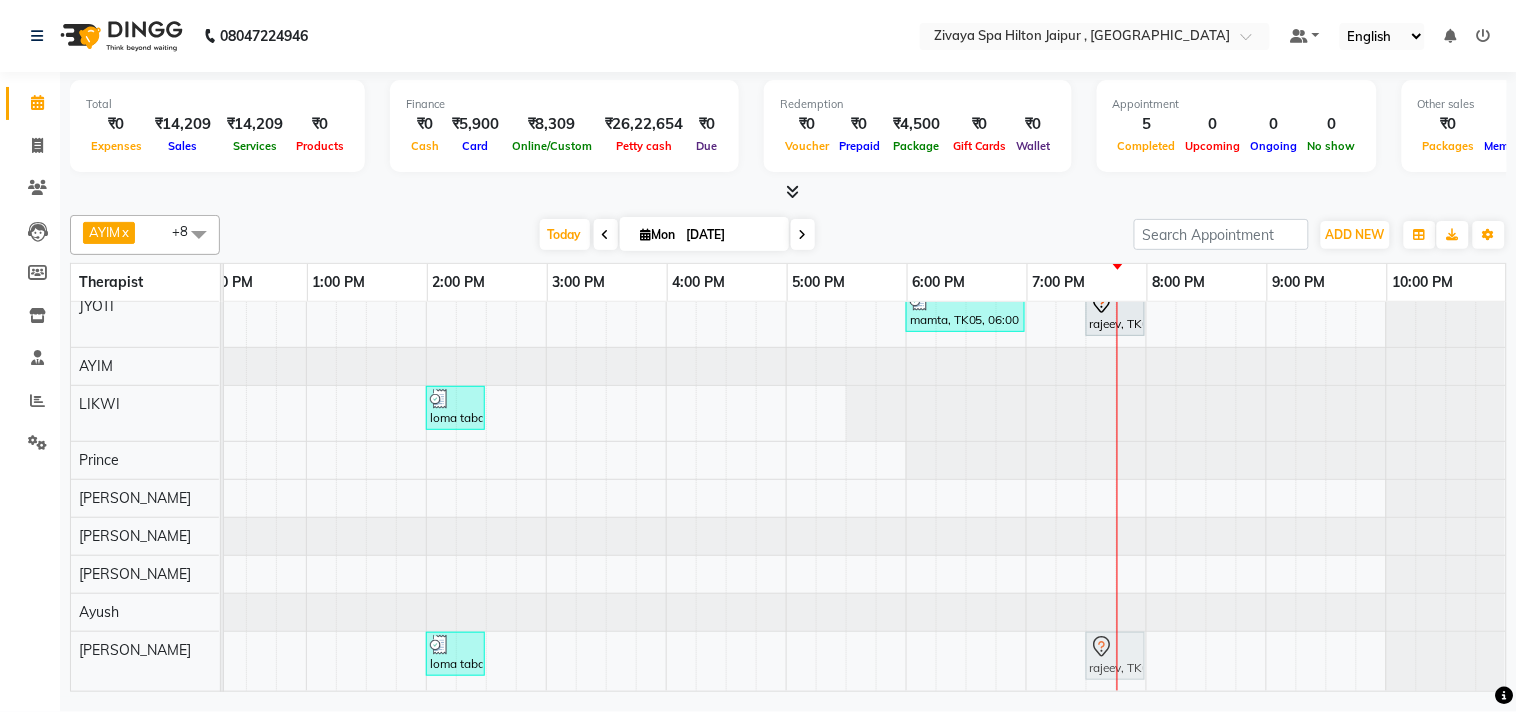 drag, startPoint x: 1105, startPoint y: 642, endPoint x: 1086, endPoint y: 645, distance: 19.235384 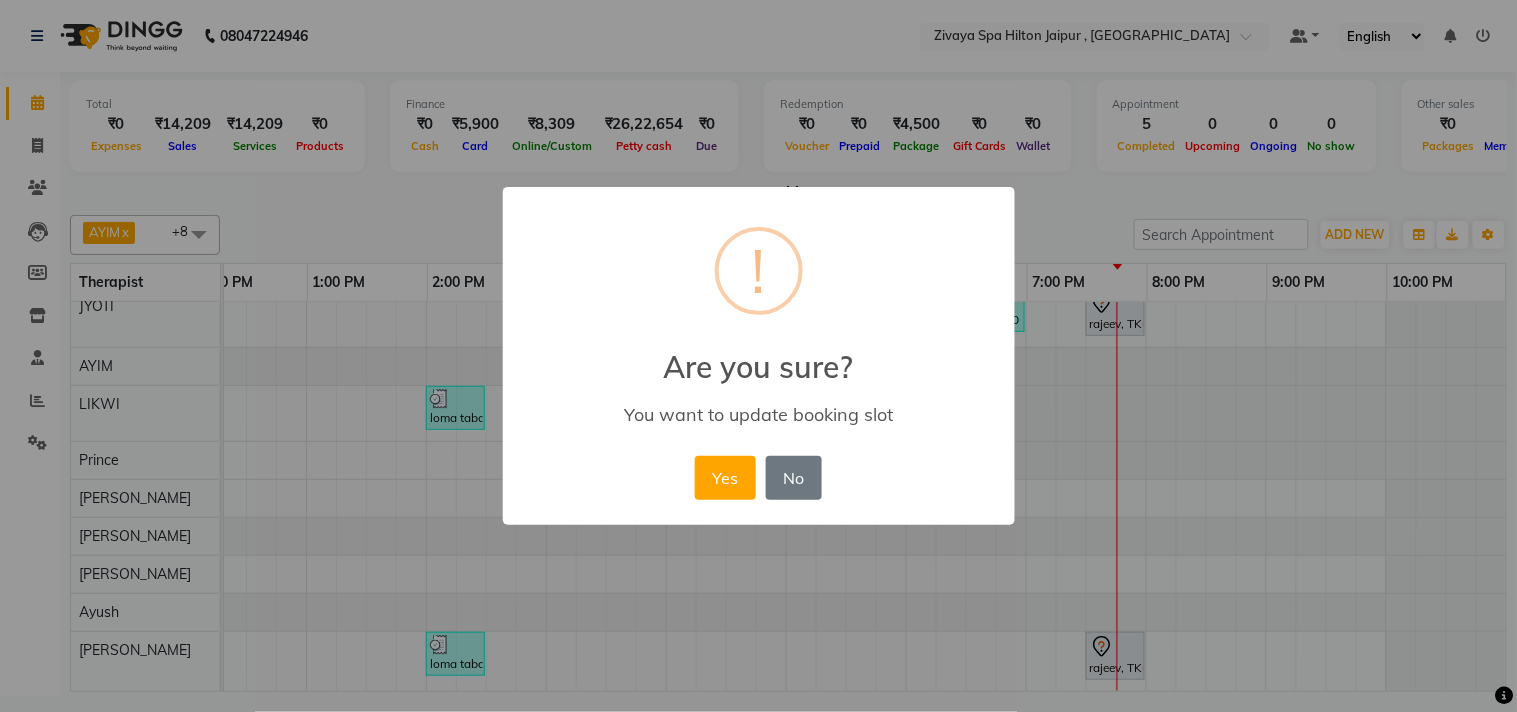 click on "Yes" at bounding box center (725, 478) 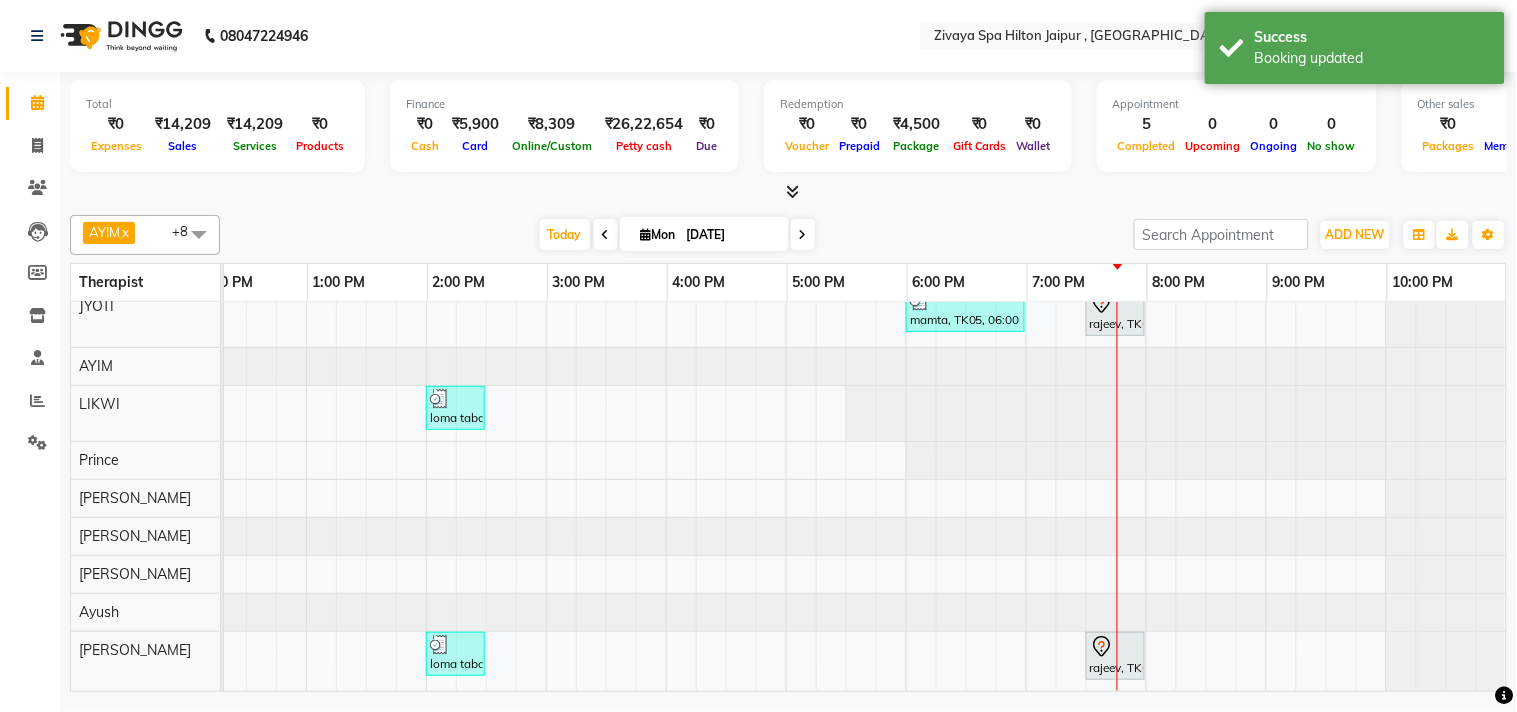 scroll, scrollTop: 0, scrollLeft: 654, axis: horizontal 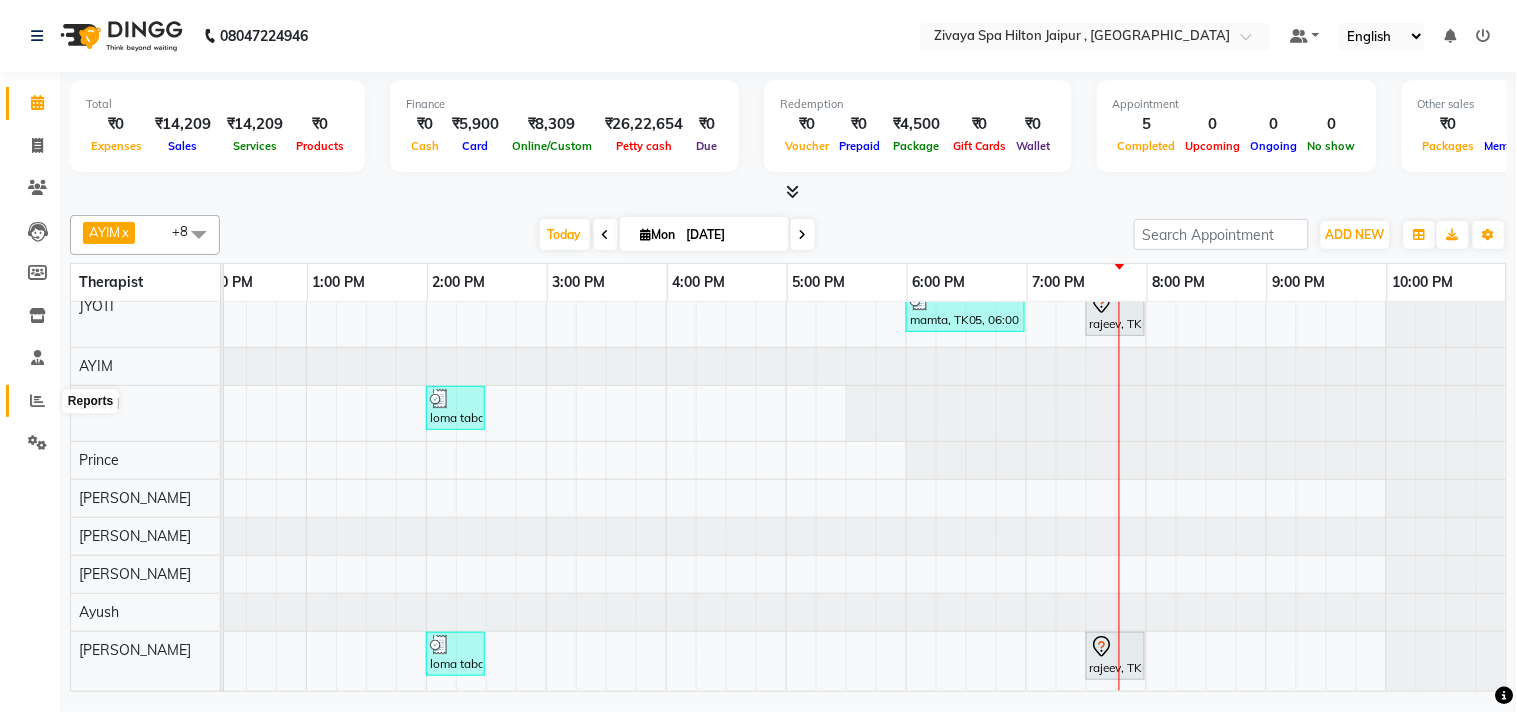 click 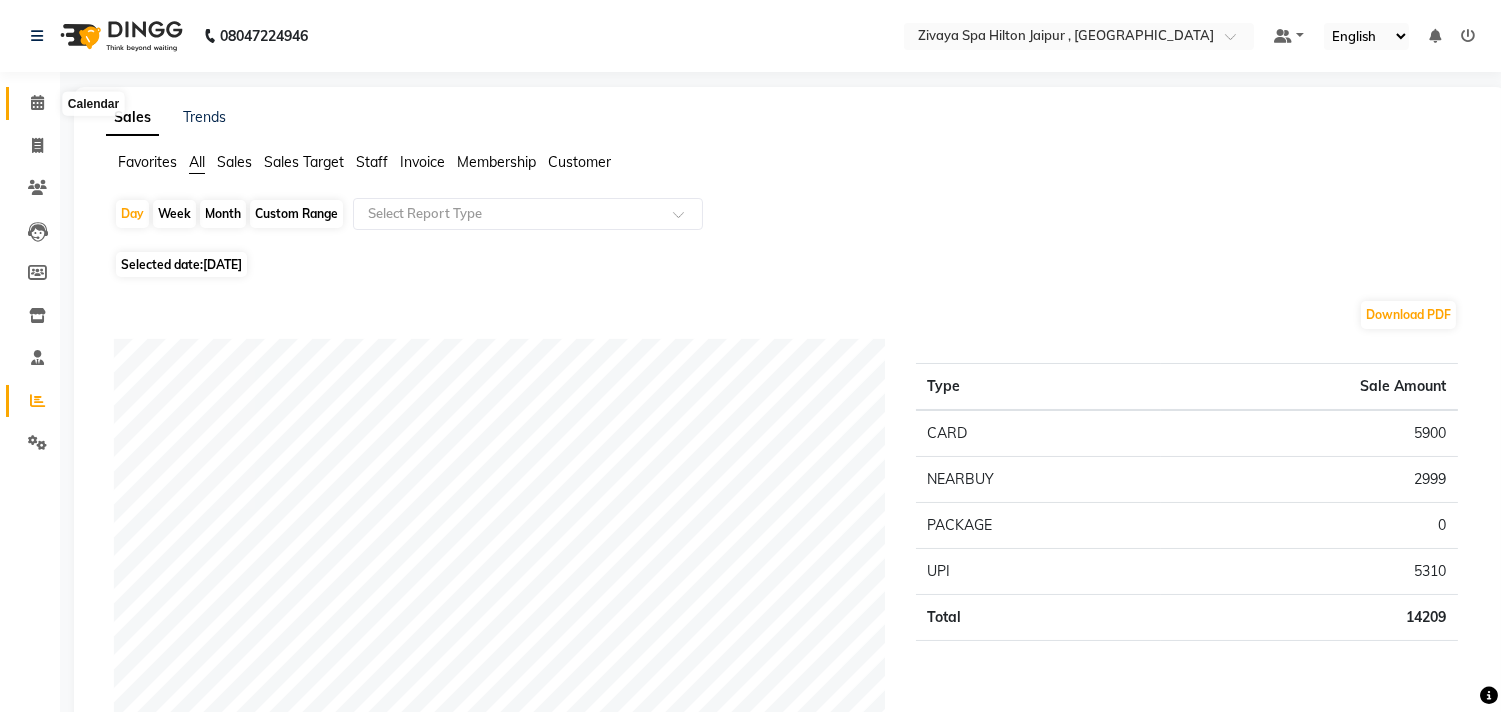 click 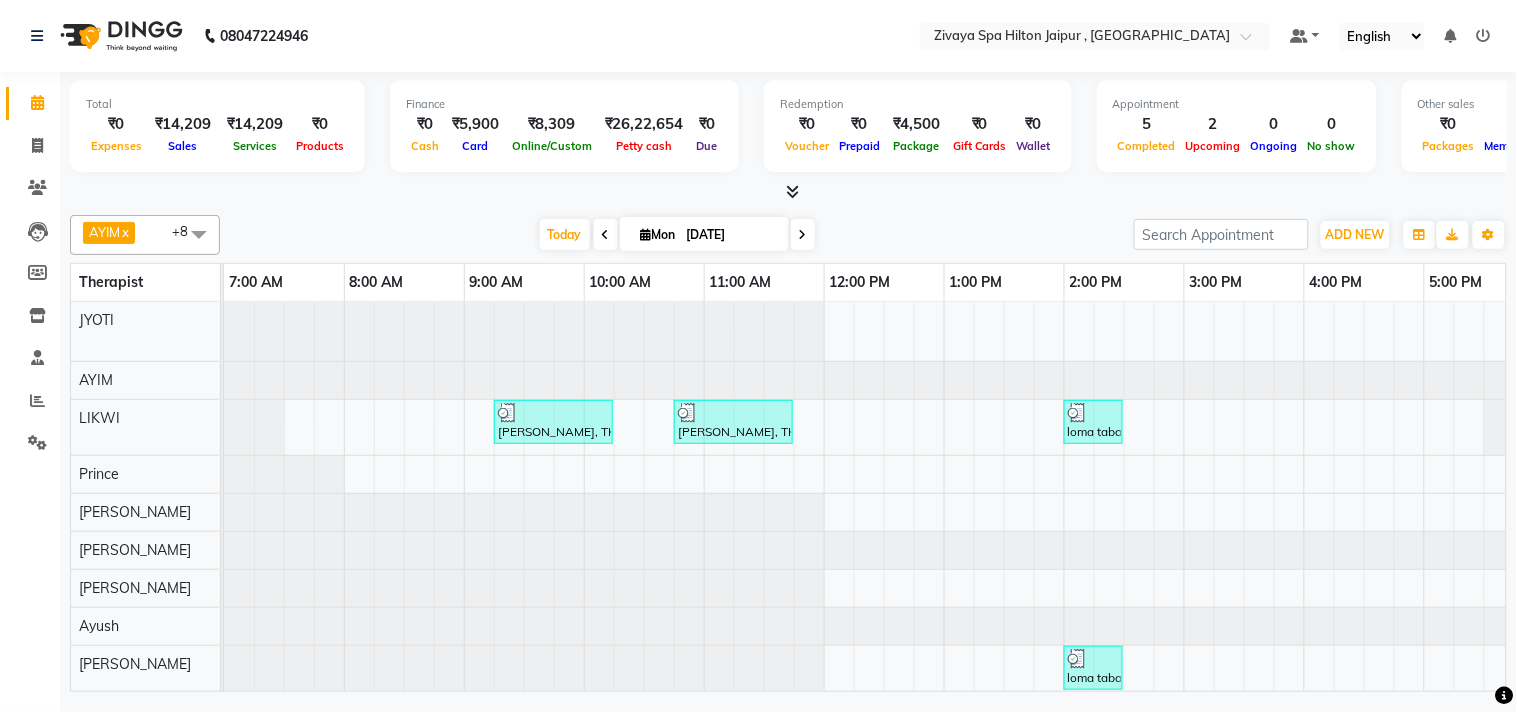 drag, startPoint x: 898, startPoint y: 692, endPoint x: 1082, endPoint y: 694, distance: 184.01086 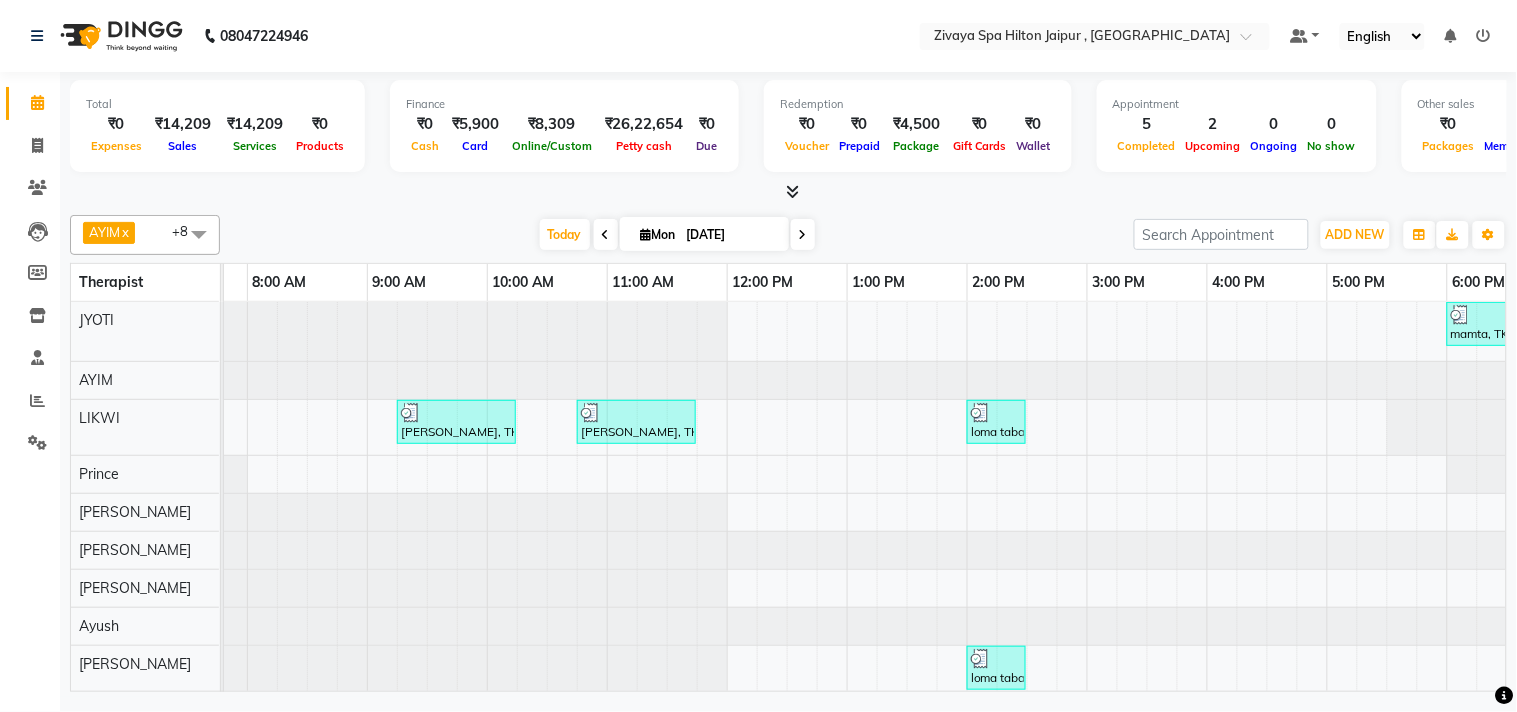 scroll, scrollTop: 0, scrollLeft: 251, axis: horizontal 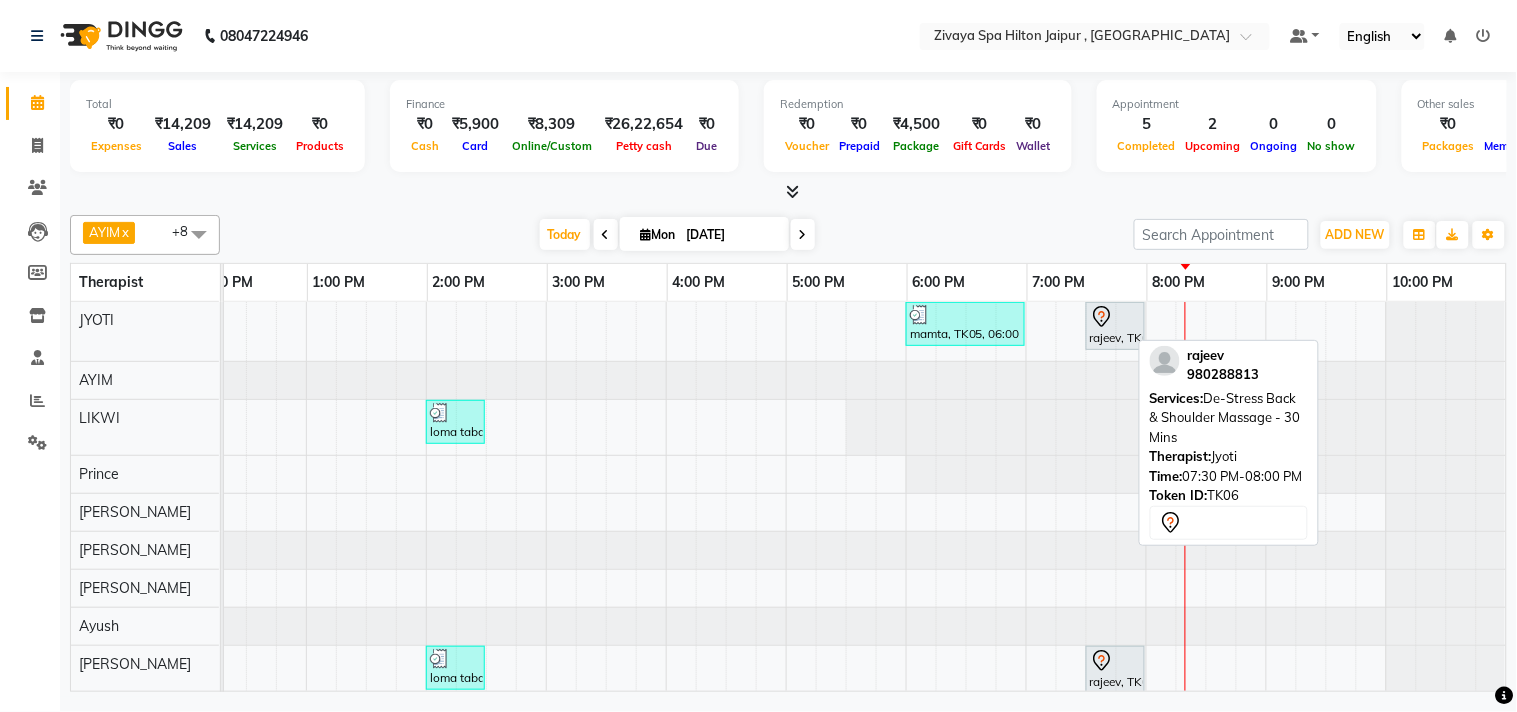 click on "rajeev, TK06, 07:30 PM-08:00 PM, De-Stress Back & Shoulder Massage - 30 Mins" at bounding box center [1115, 326] 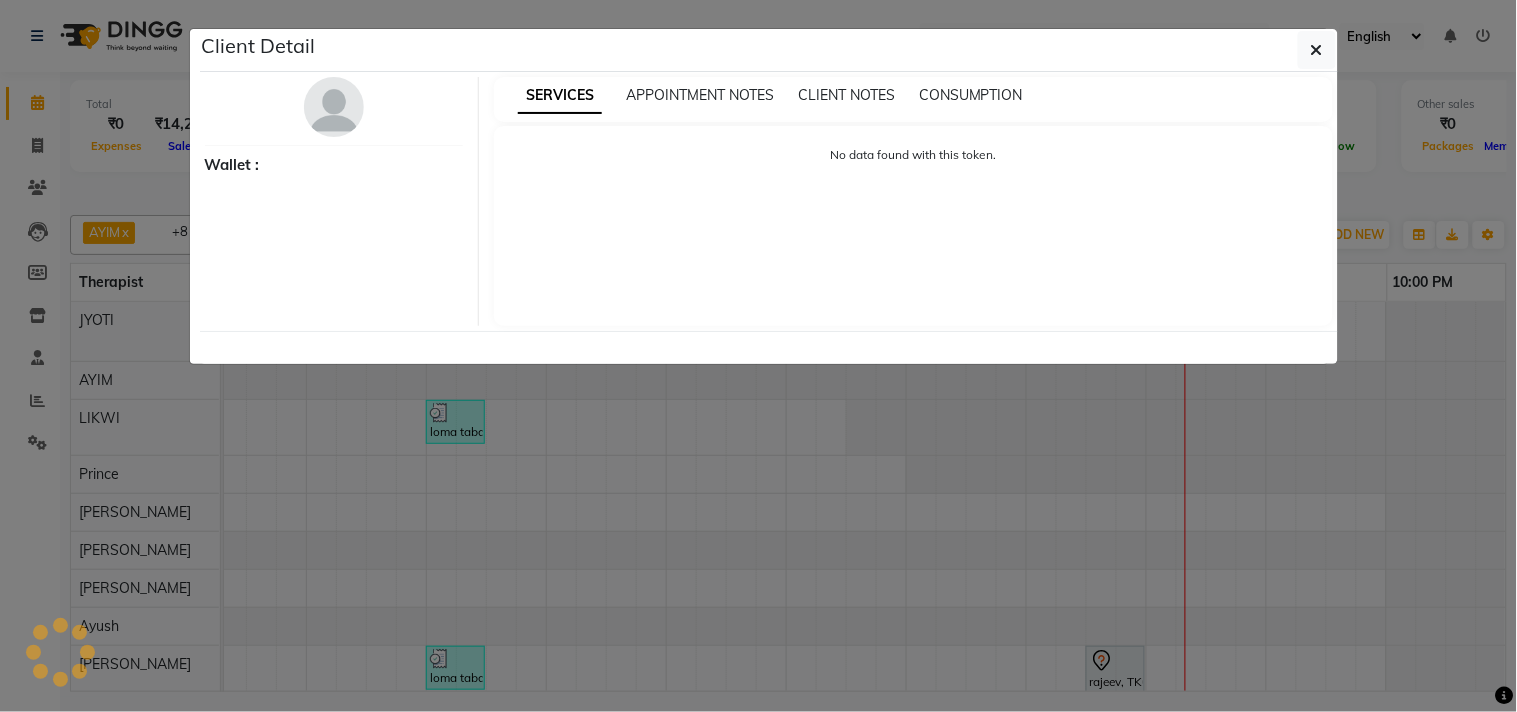 select on "7" 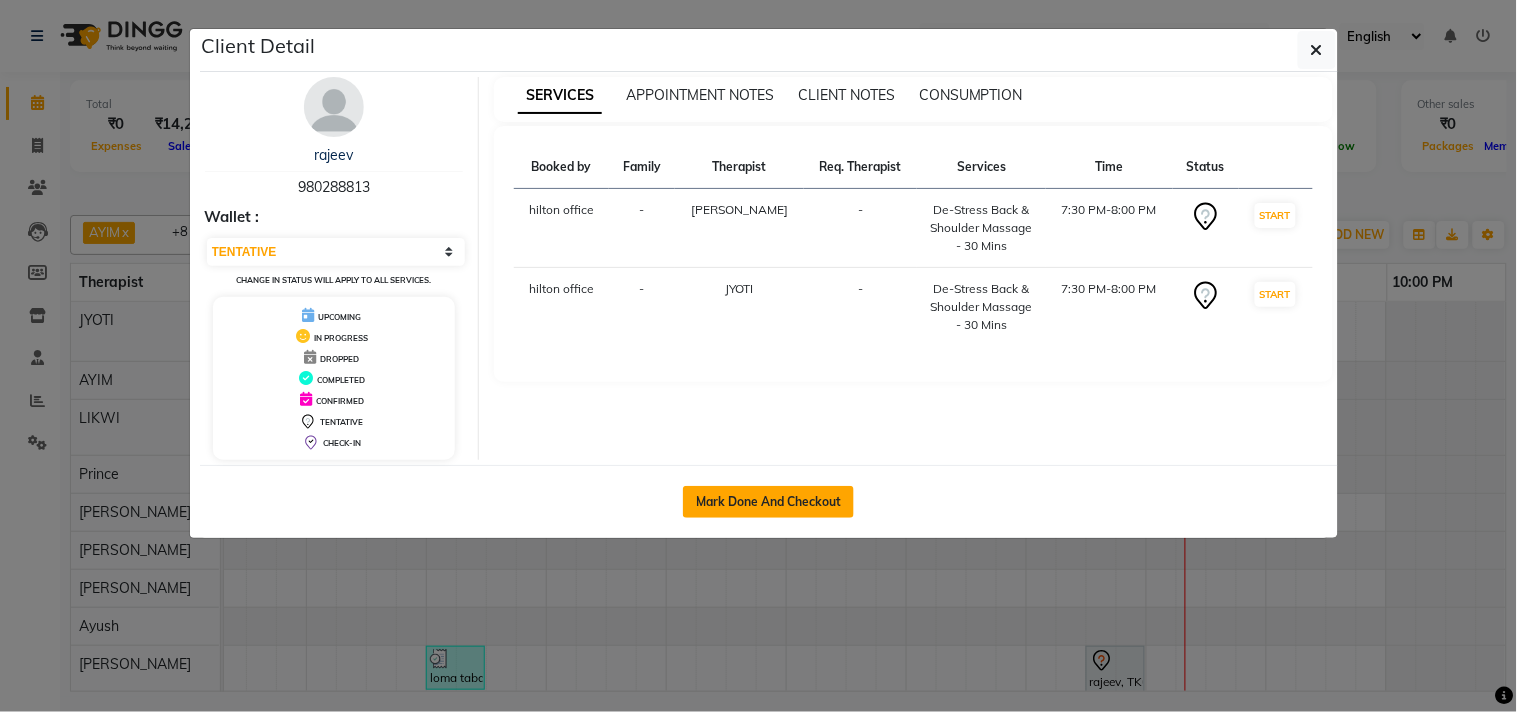 click on "Mark Done And Checkout" 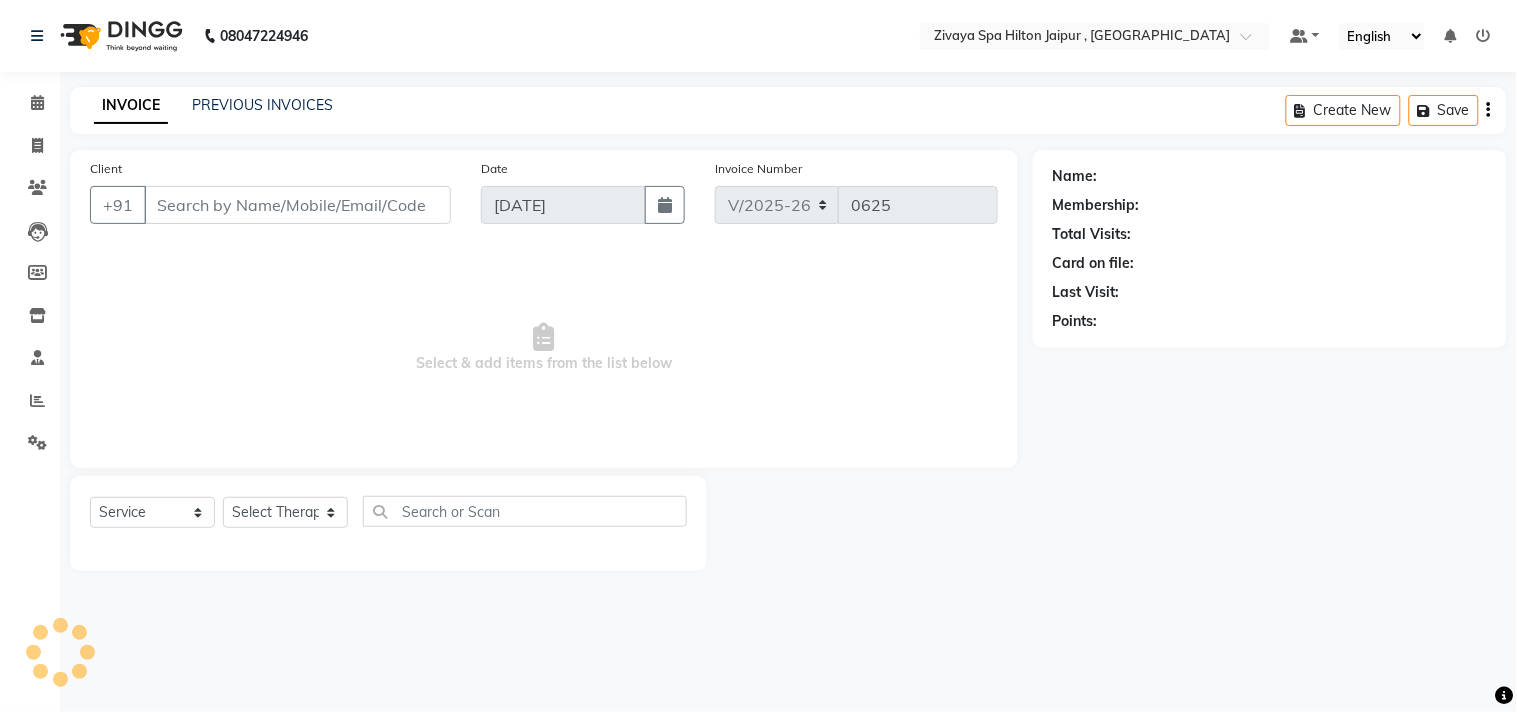 type on "980288813" 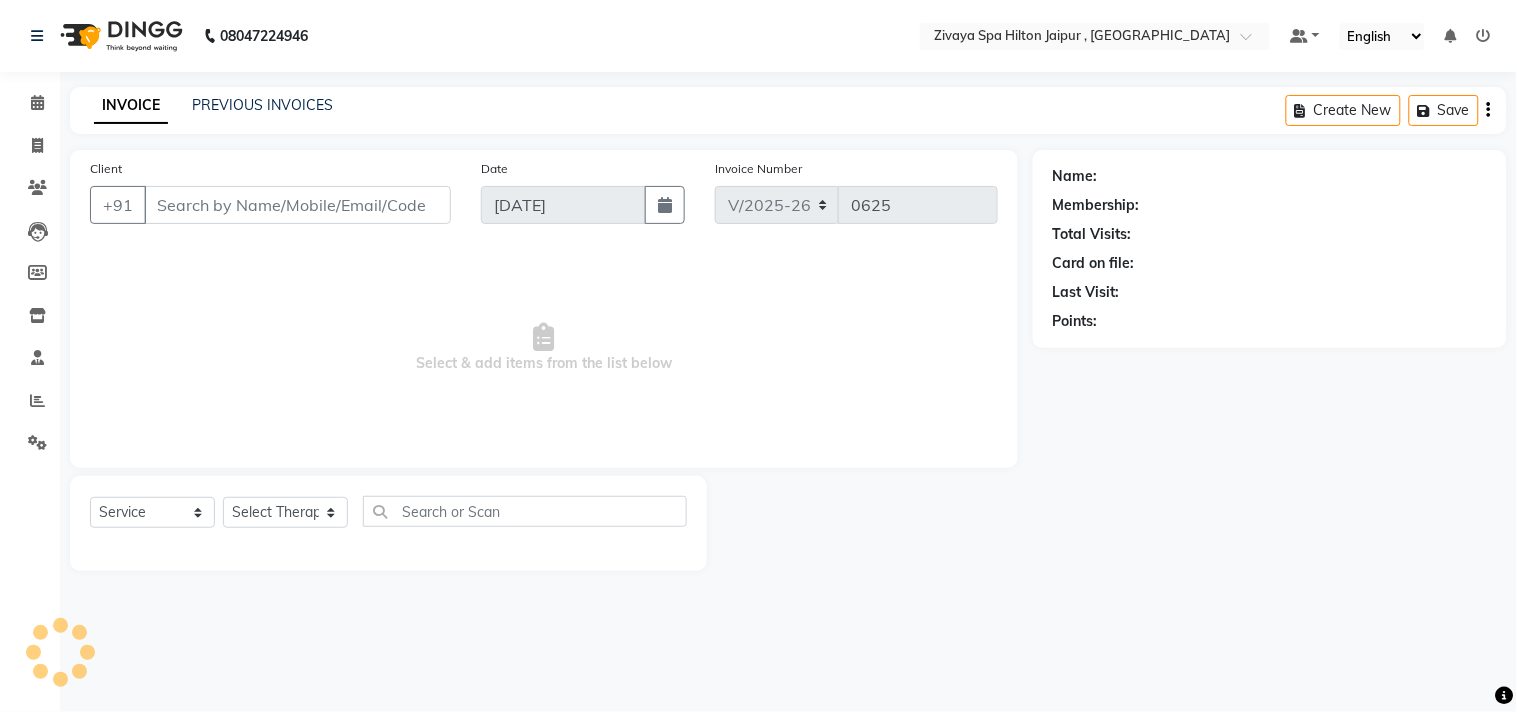 select on "82537" 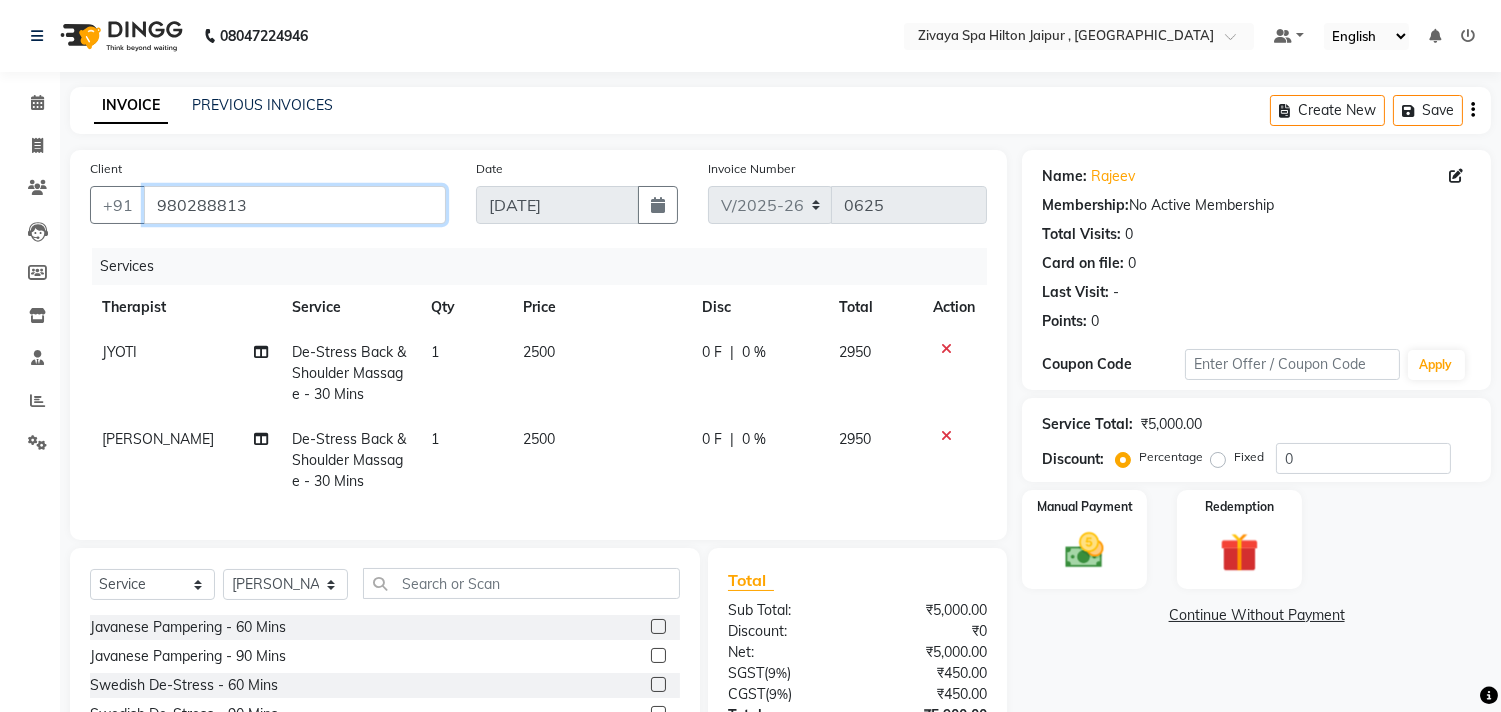 drag, startPoint x: 152, startPoint y: 207, endPoint x: 284, endPoint y: 200, distance: 132.18547 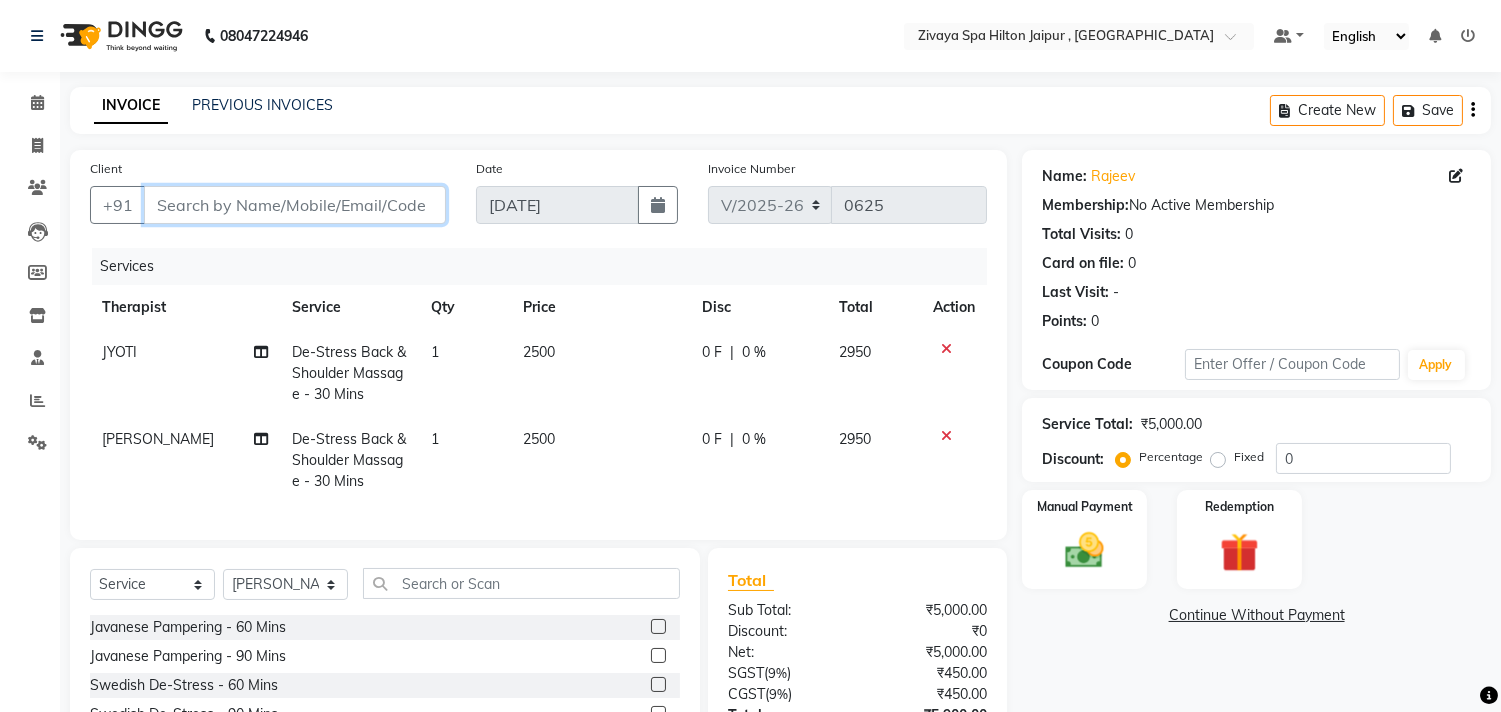 click on "Client" at bounding box center [295, 205] 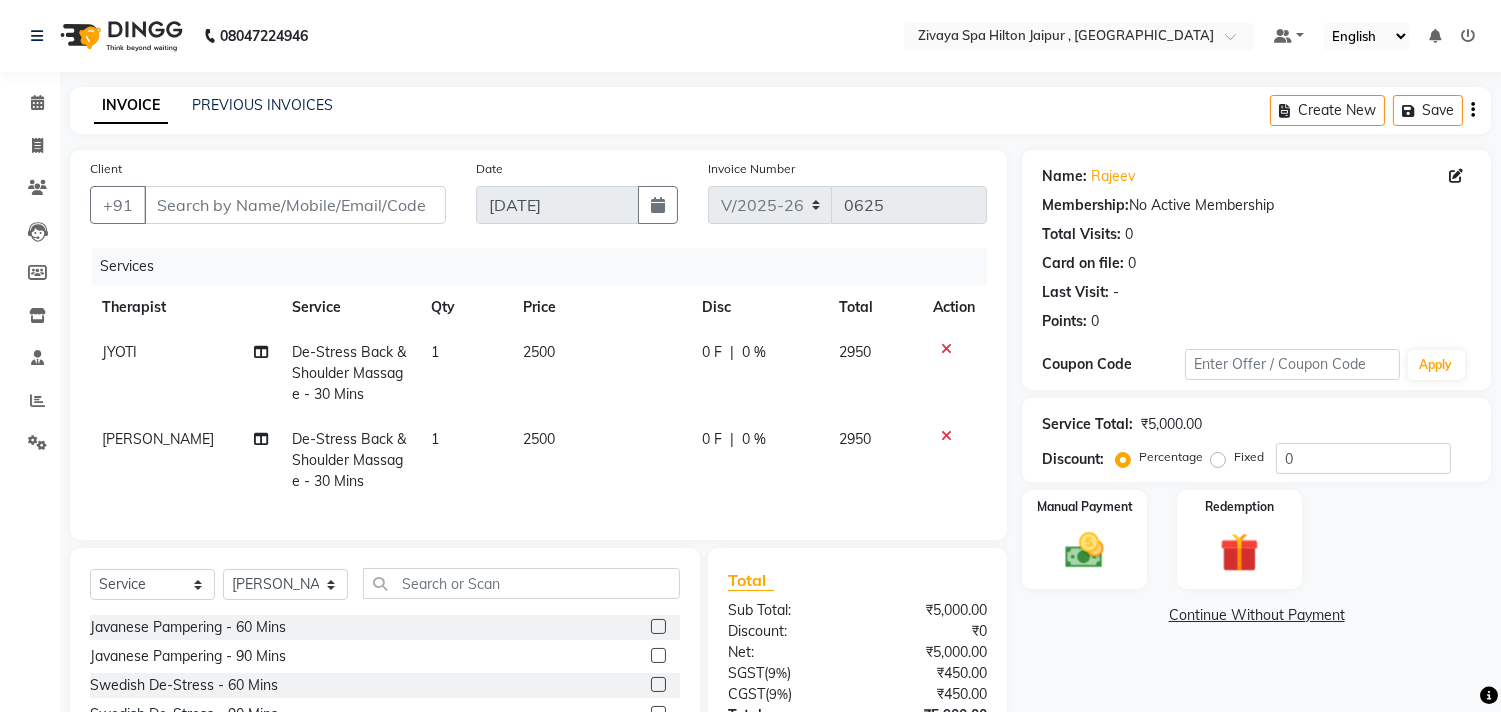 click on "INVOICE PREVIOUS INVOICES Create New   Save" 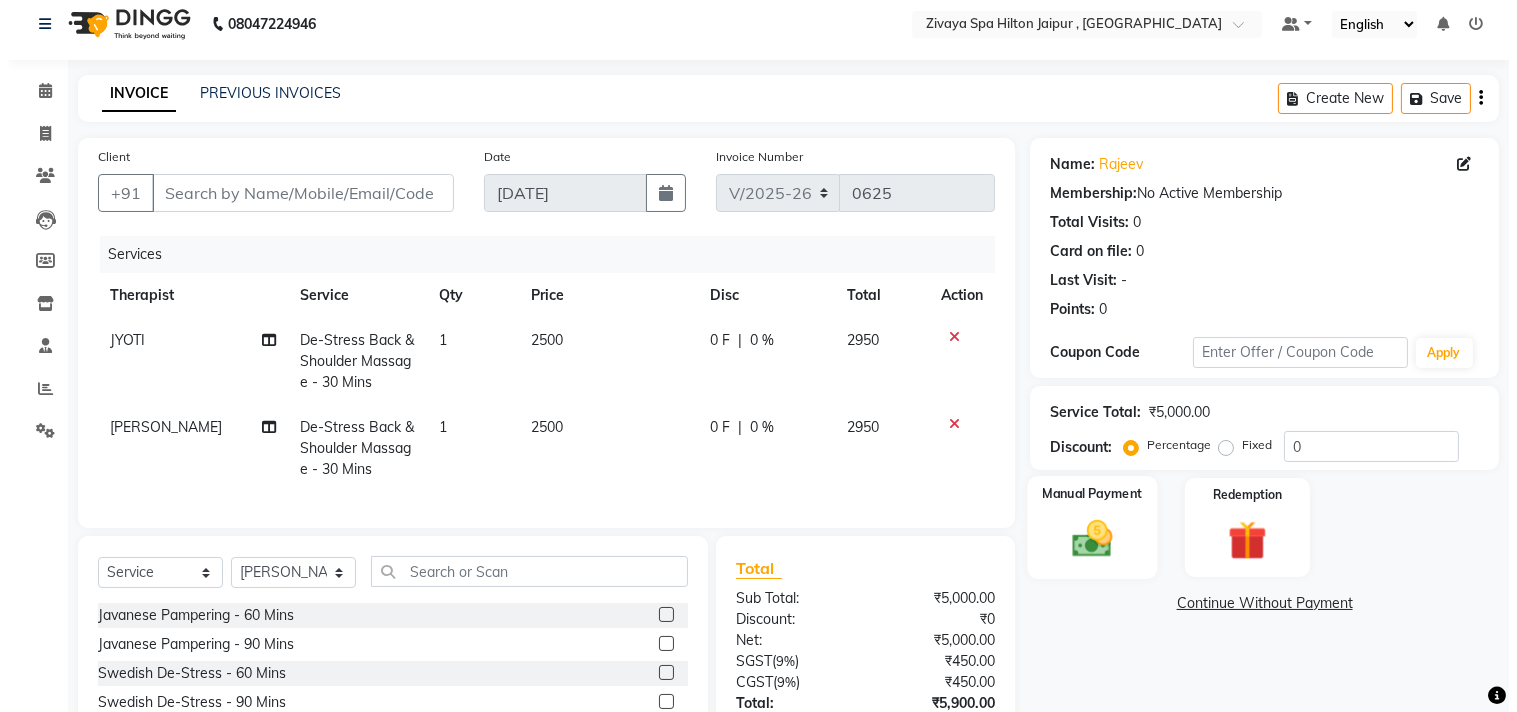scroll, scrollTop: 0, scrollLeft: 0, axis: both 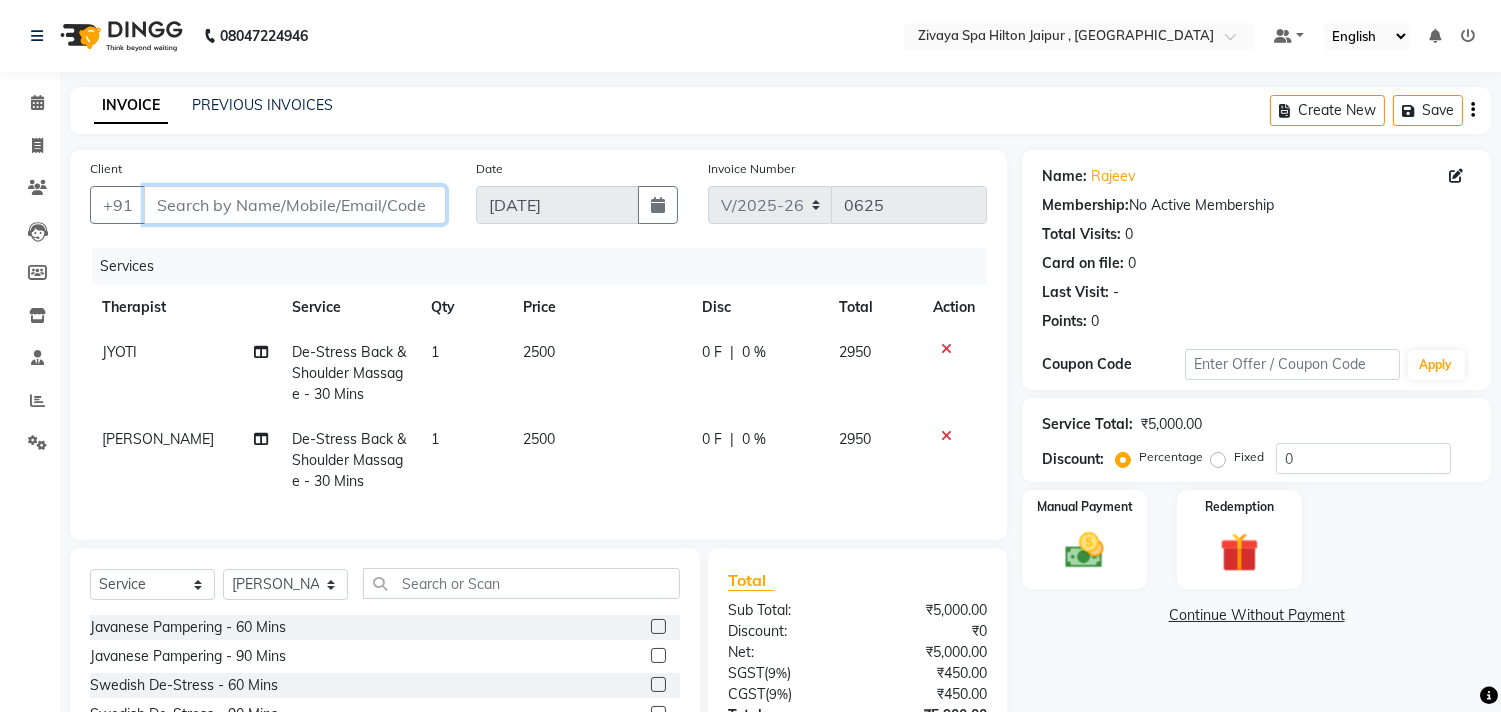click on "Client" at bounding box center (295, 205) 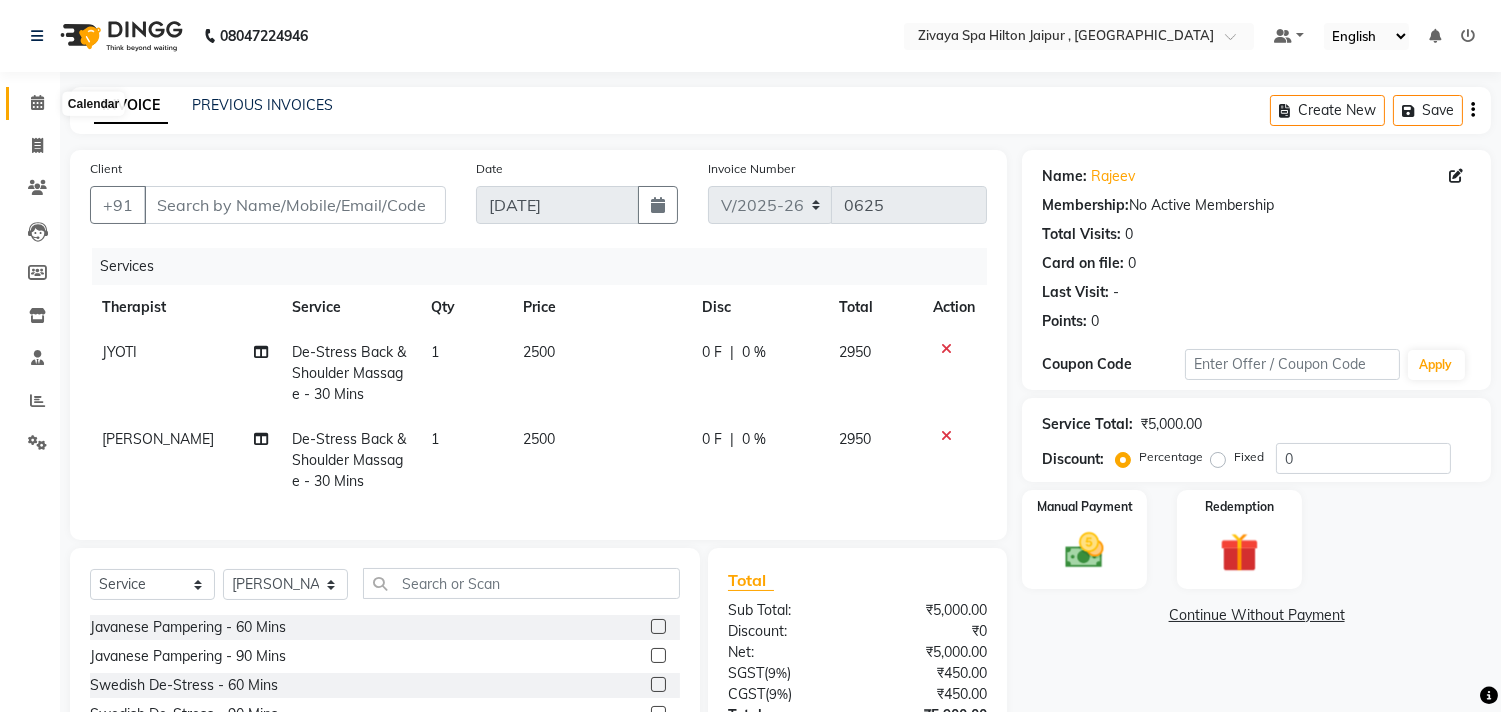 click 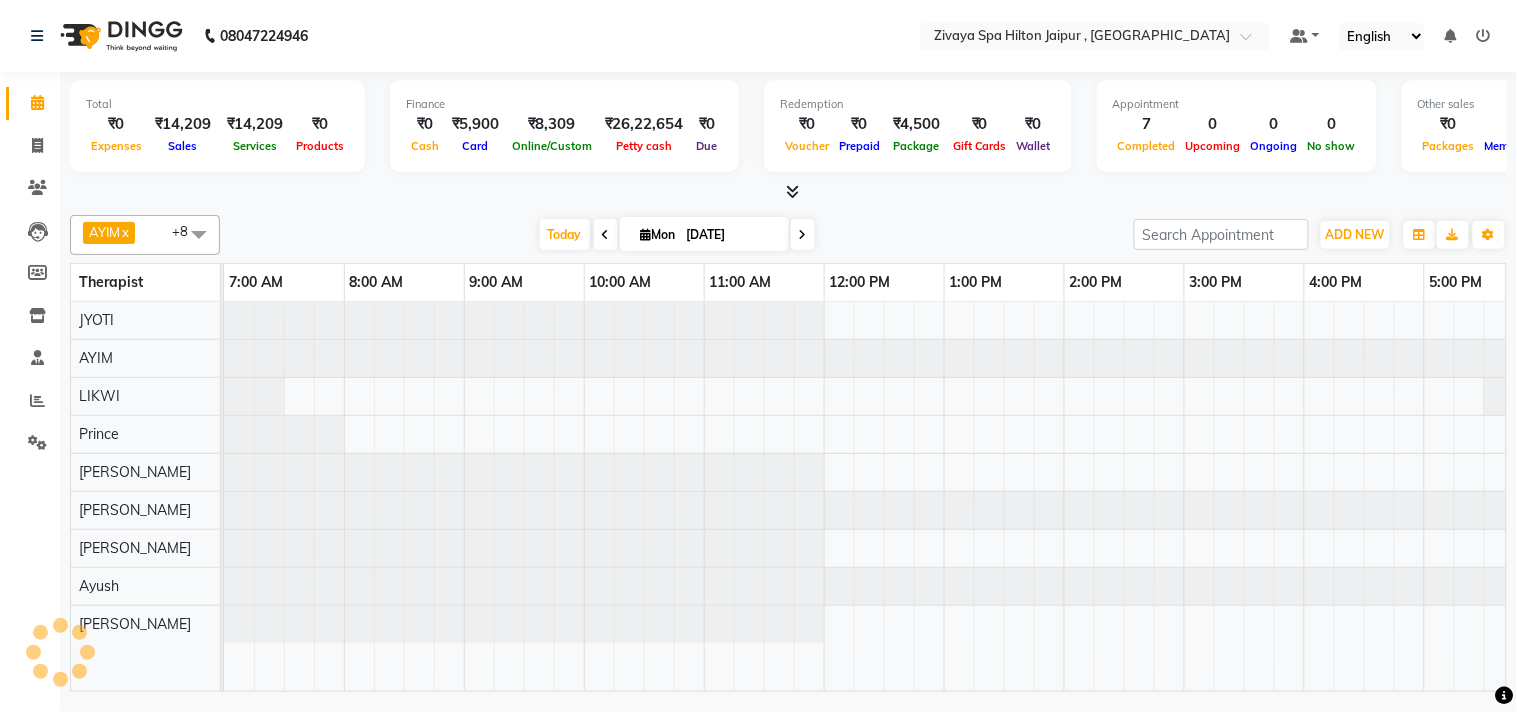 scroll, scrollTop: 0, scrollLeft: 0, axis: both 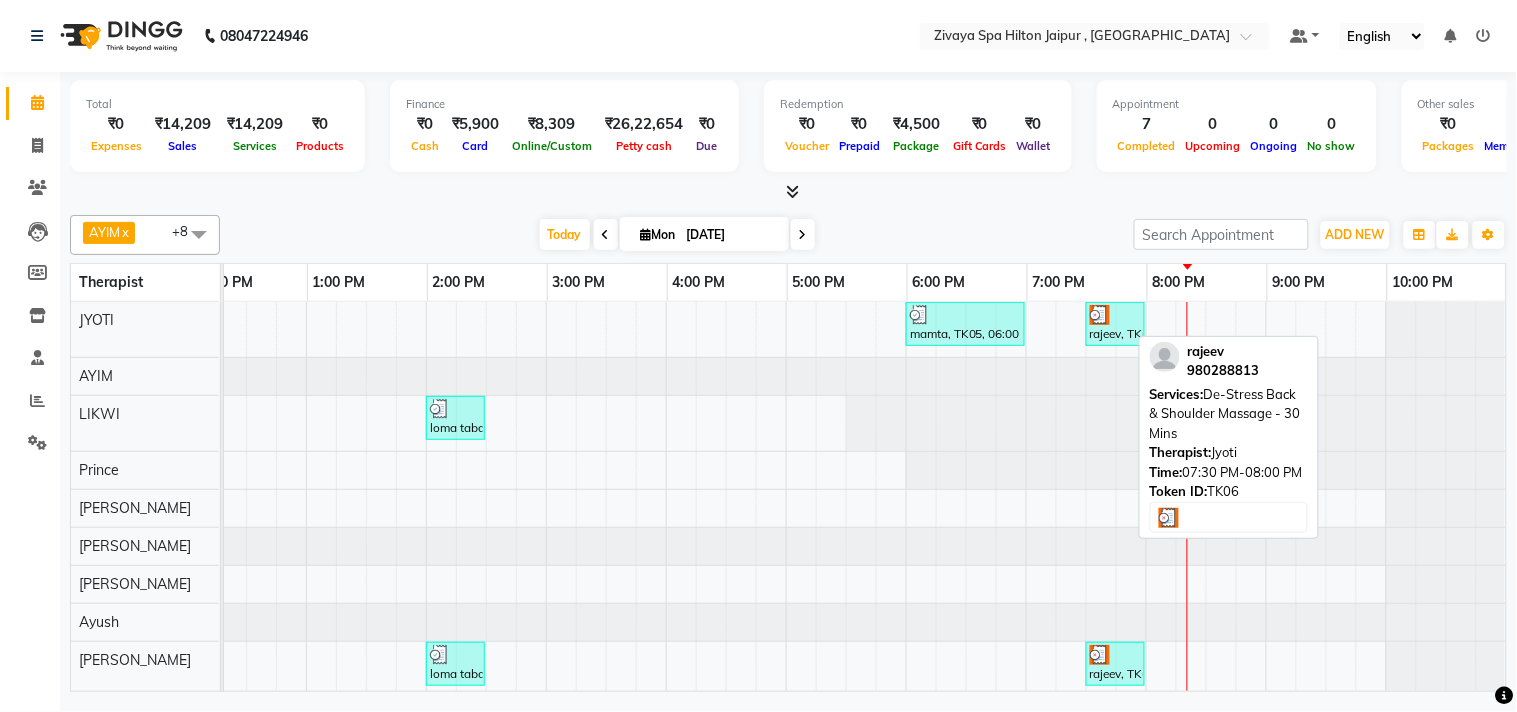 click on "rajeev, TK06, 07:30 PM-08:00 PM, De-Stress Back & Shoulder Massage - 30 Mins" at bounding box center [1115, 324] 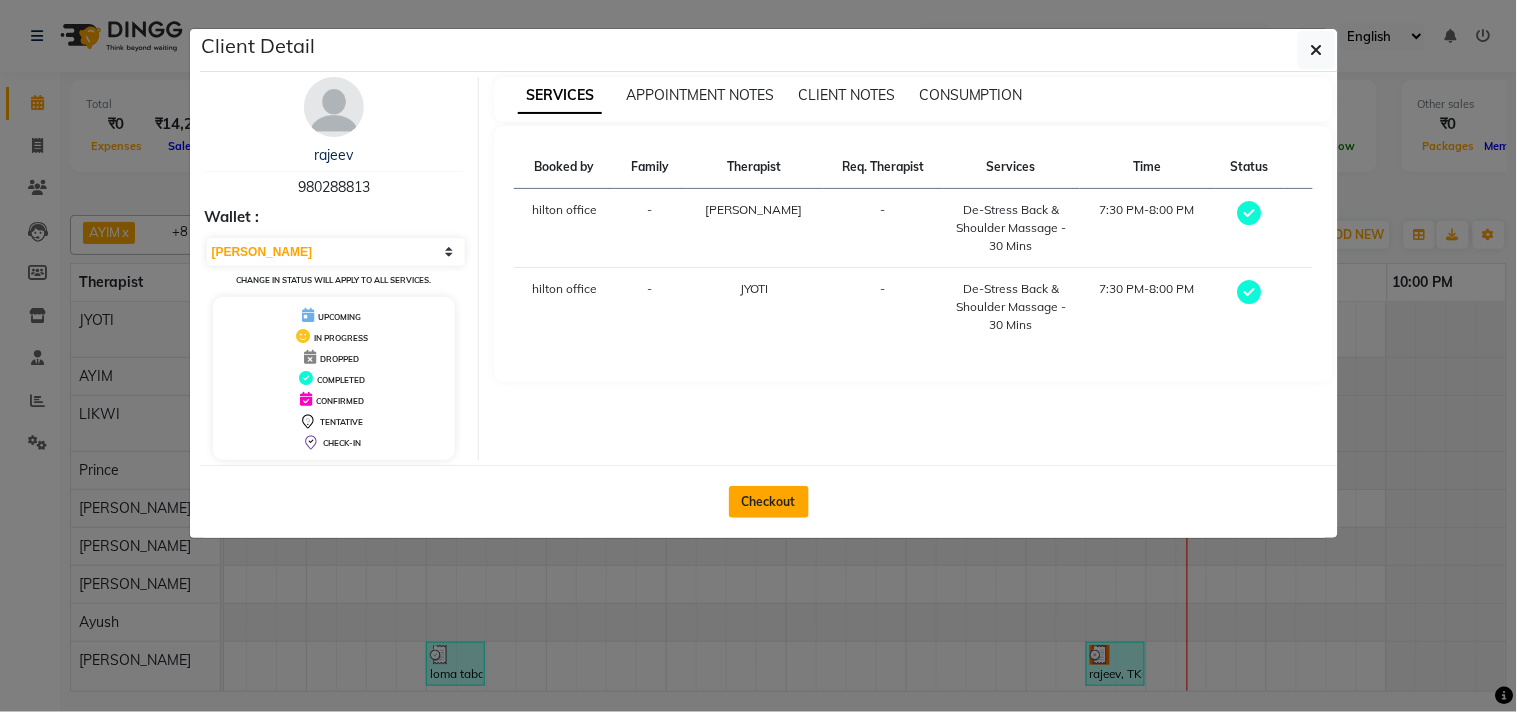 click on "Checkout" 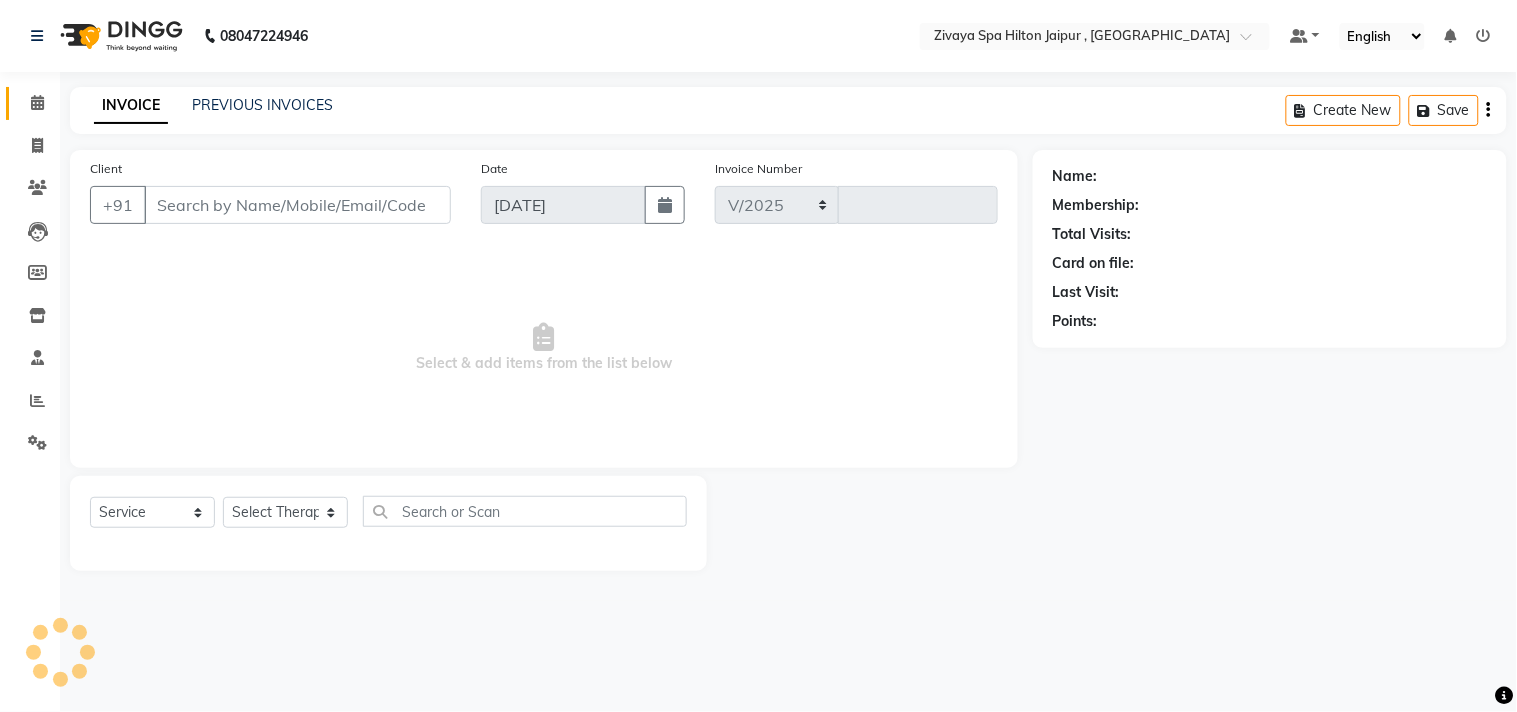 select on "6423" 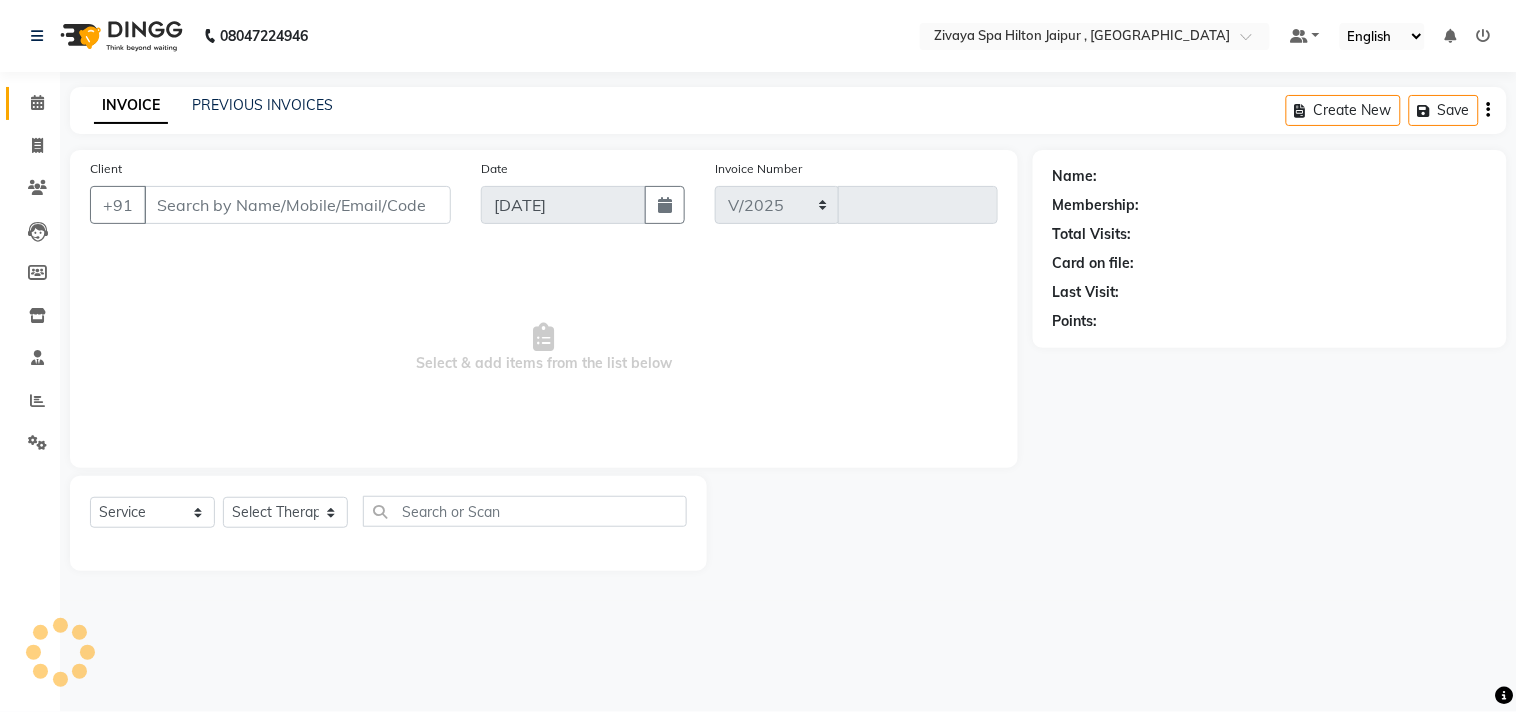 type on "0625" 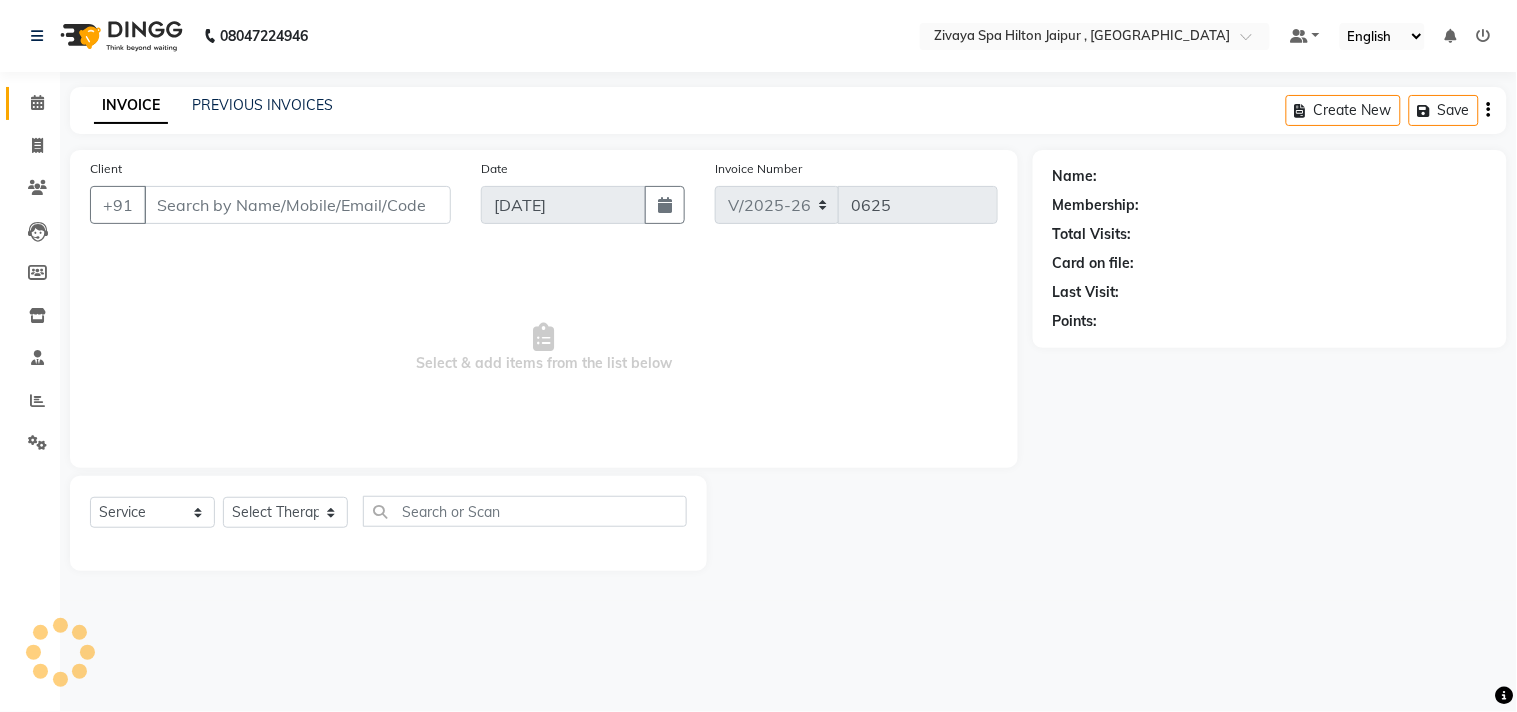 type on "980288813" 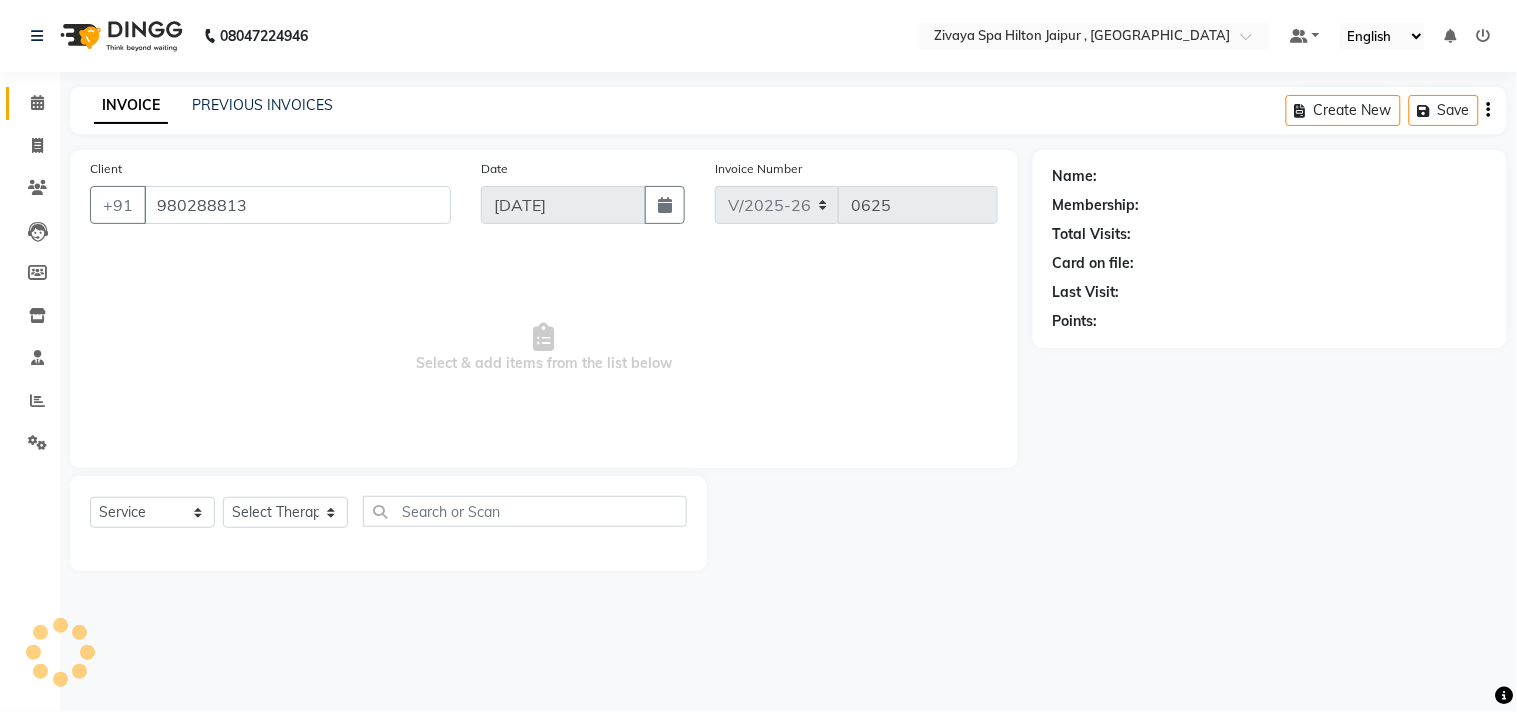 select on "82537" 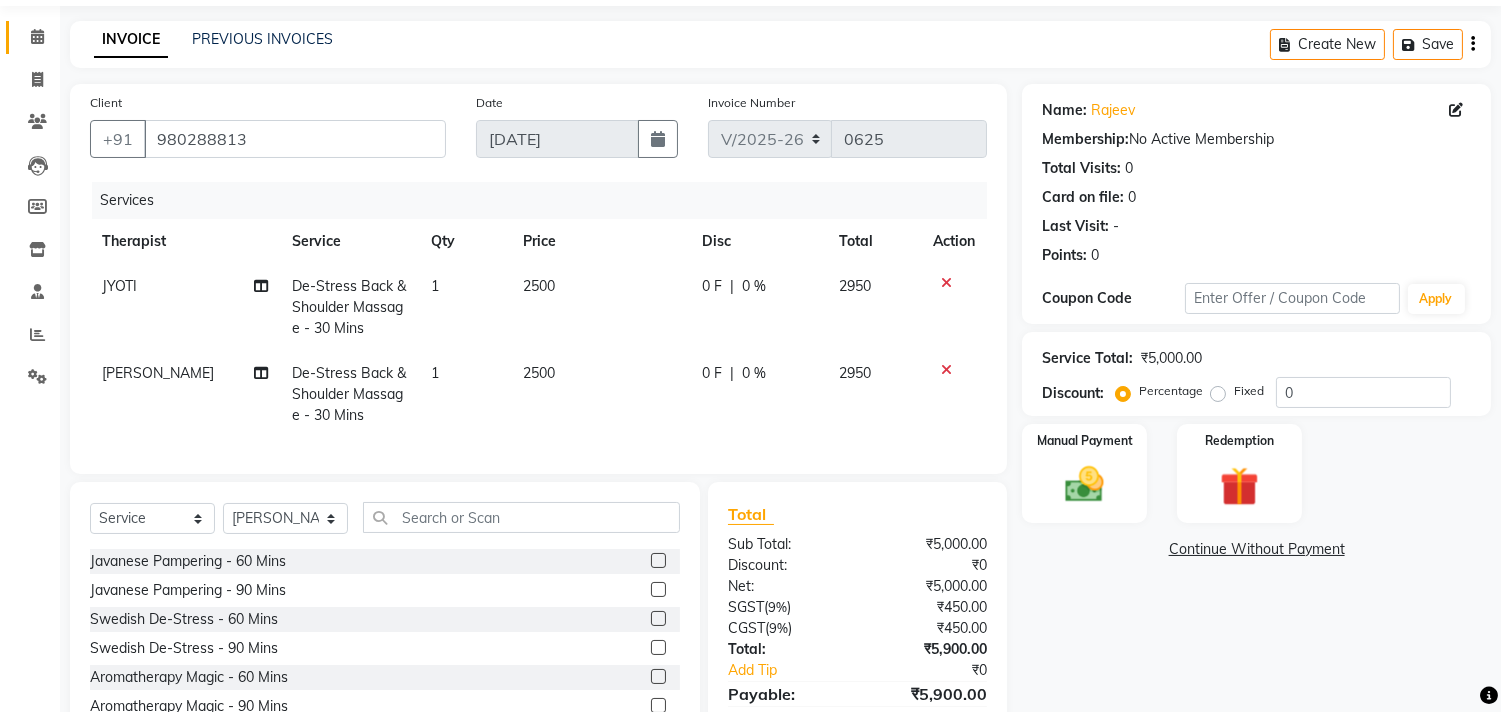 scroll, scrollTop: 177, scrollLeft: 0, axis: vertical 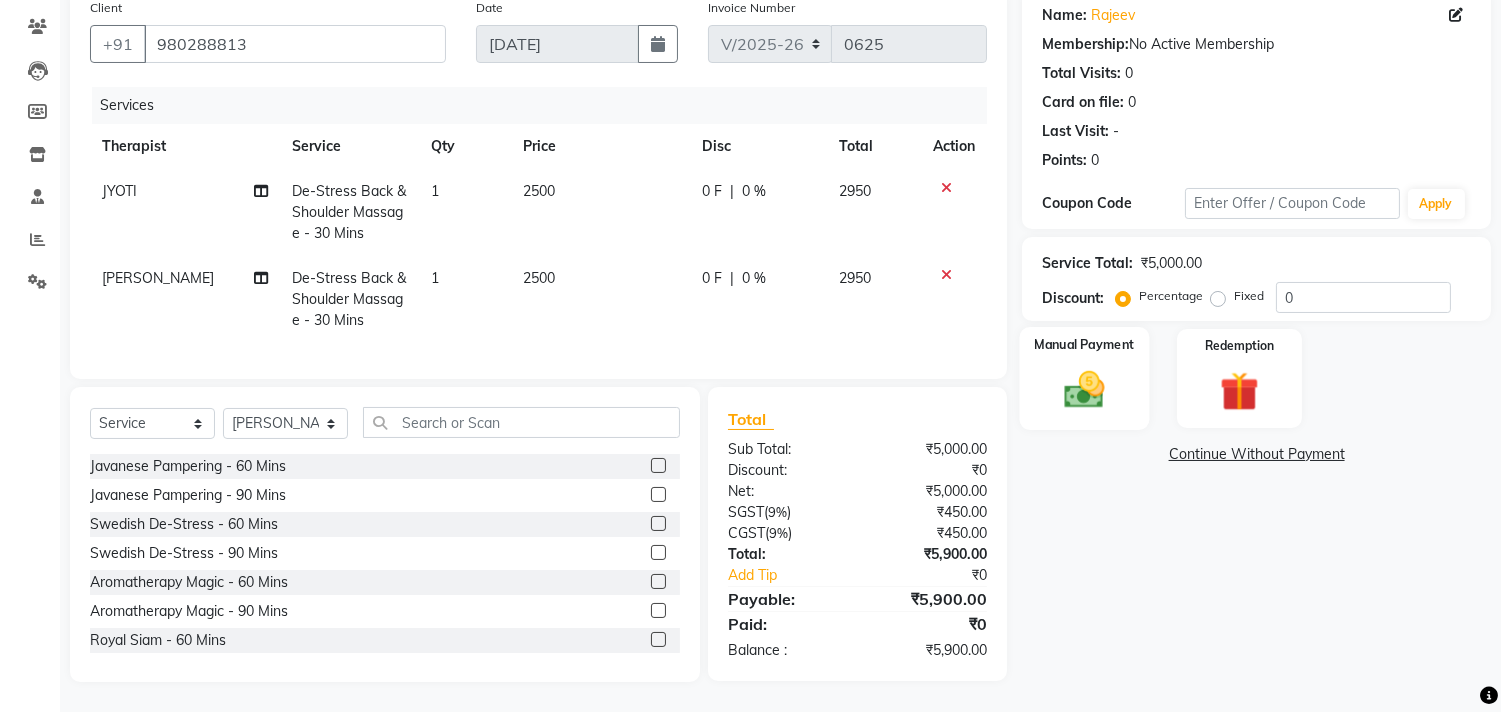 click 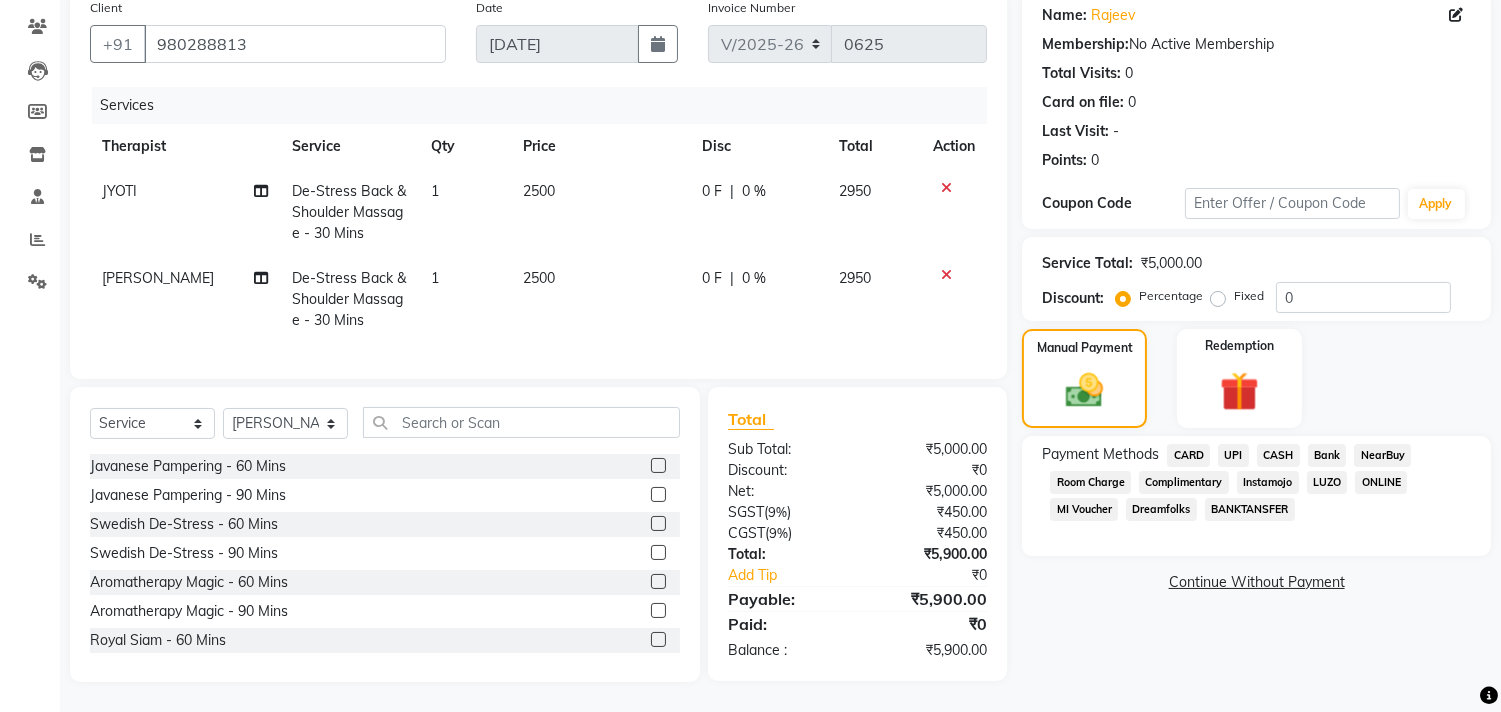 click on "CARD" 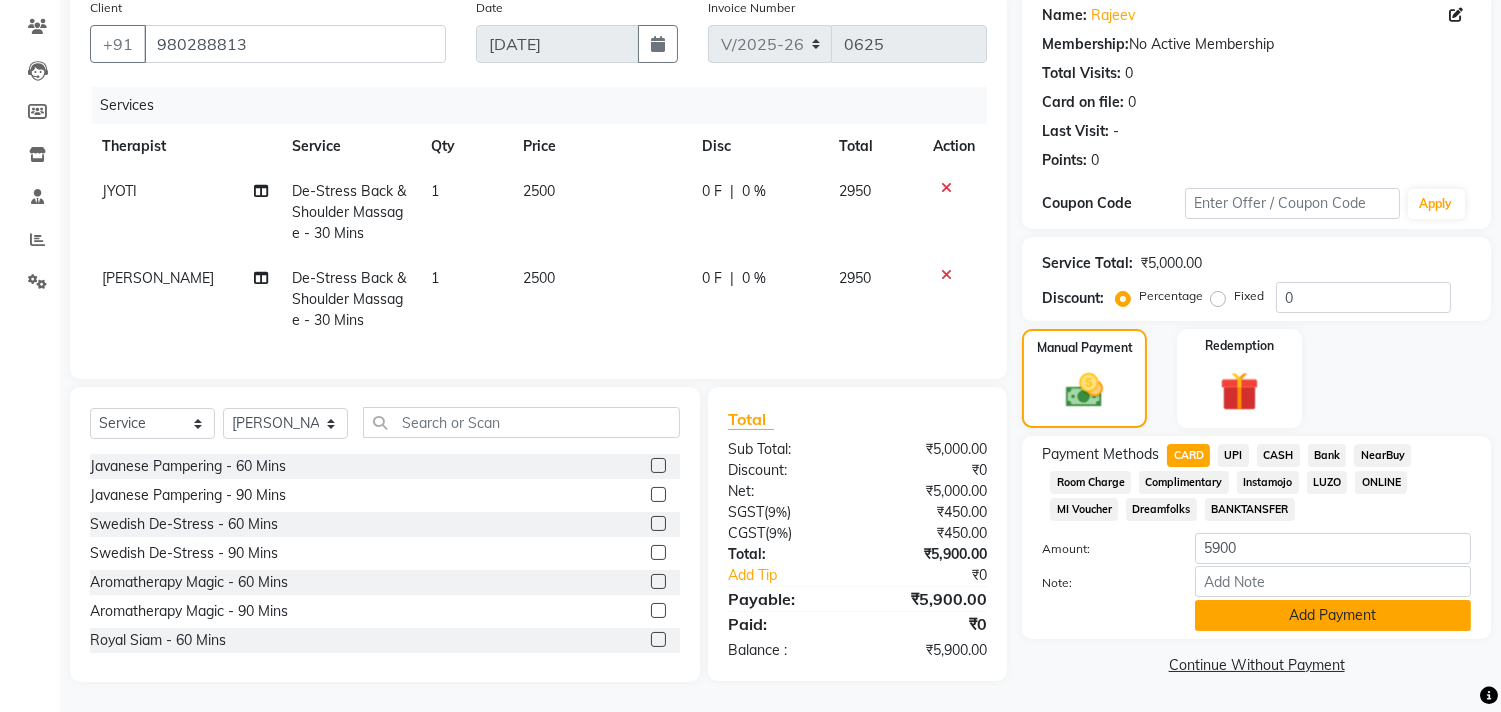 click on "Add Payment" 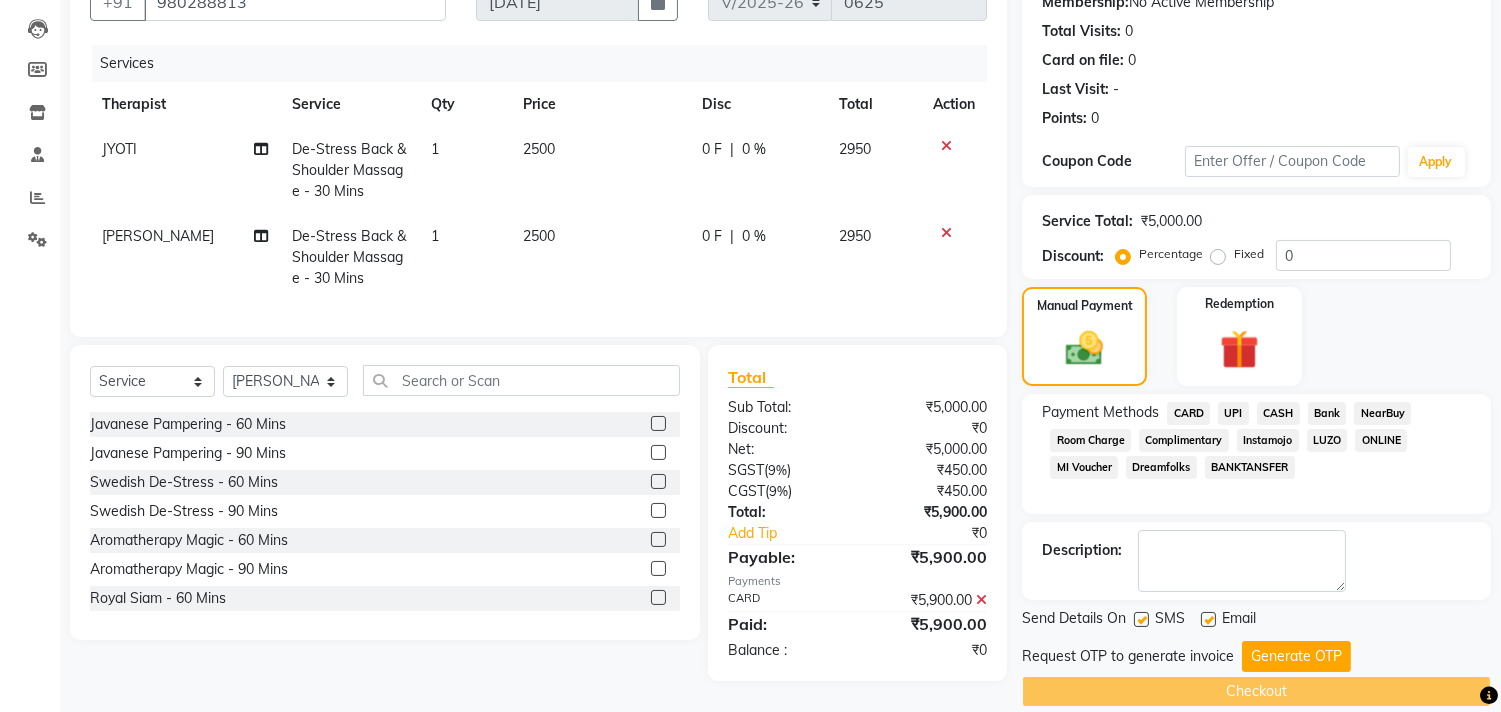 scroll, scrollTop: 227, scrollLeft: 0, axis: vertical 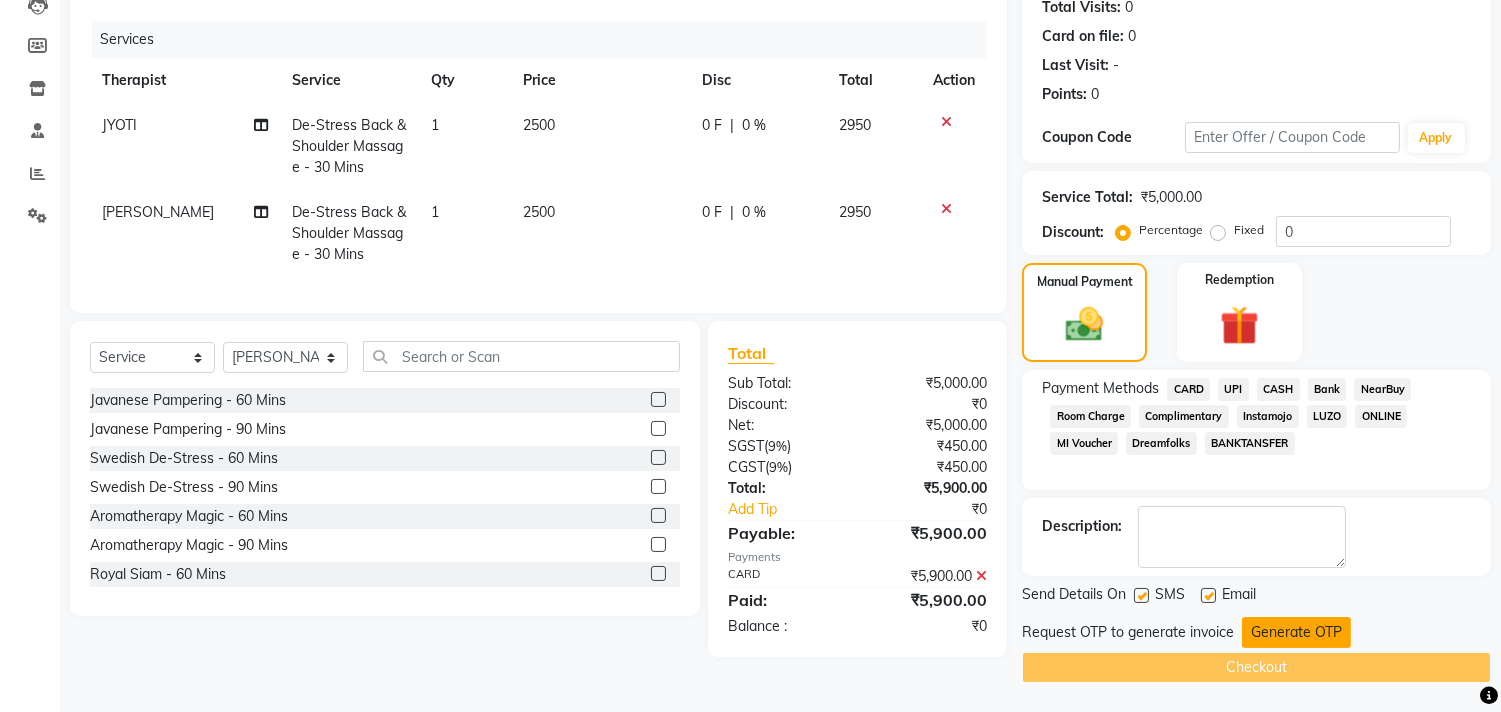 click on "Generate OTP" 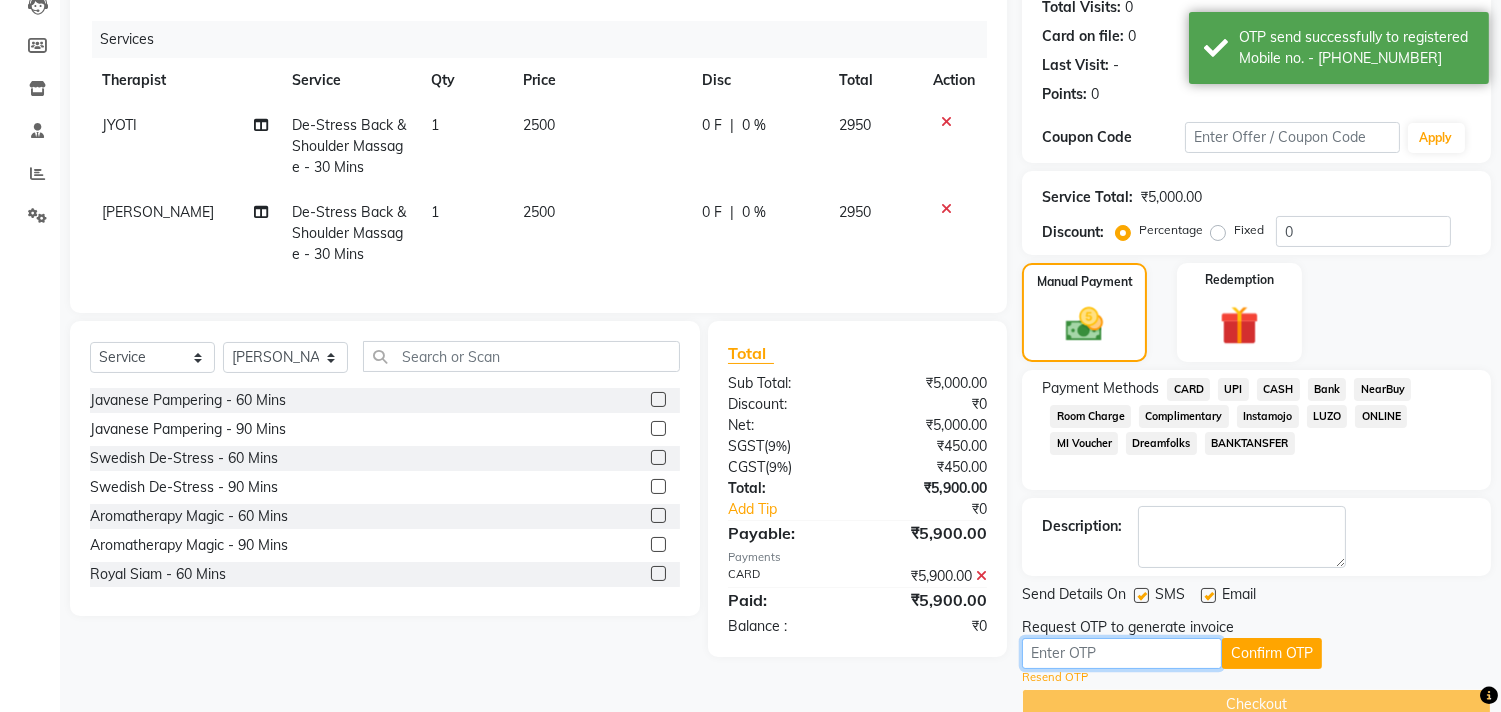 click at bounding box center (1122, 653) 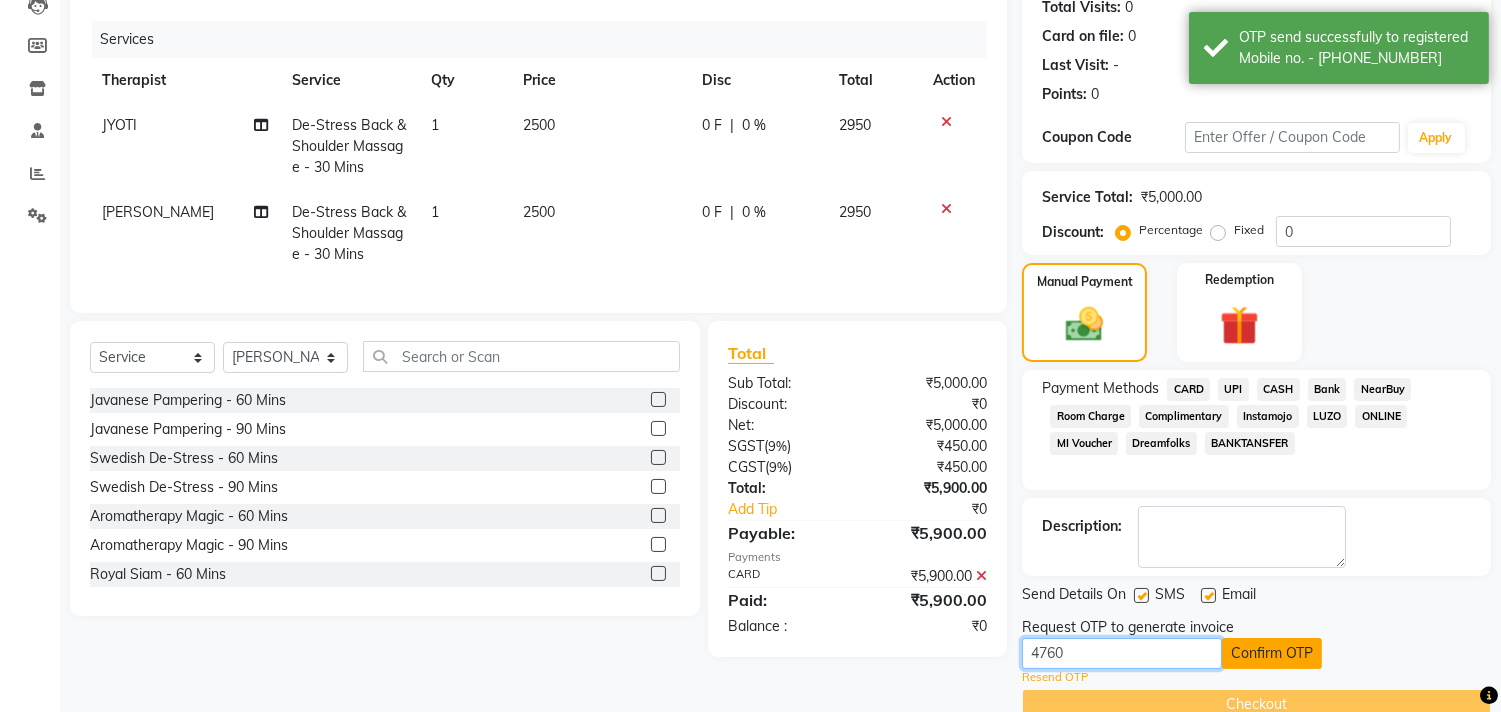 type on "4760" 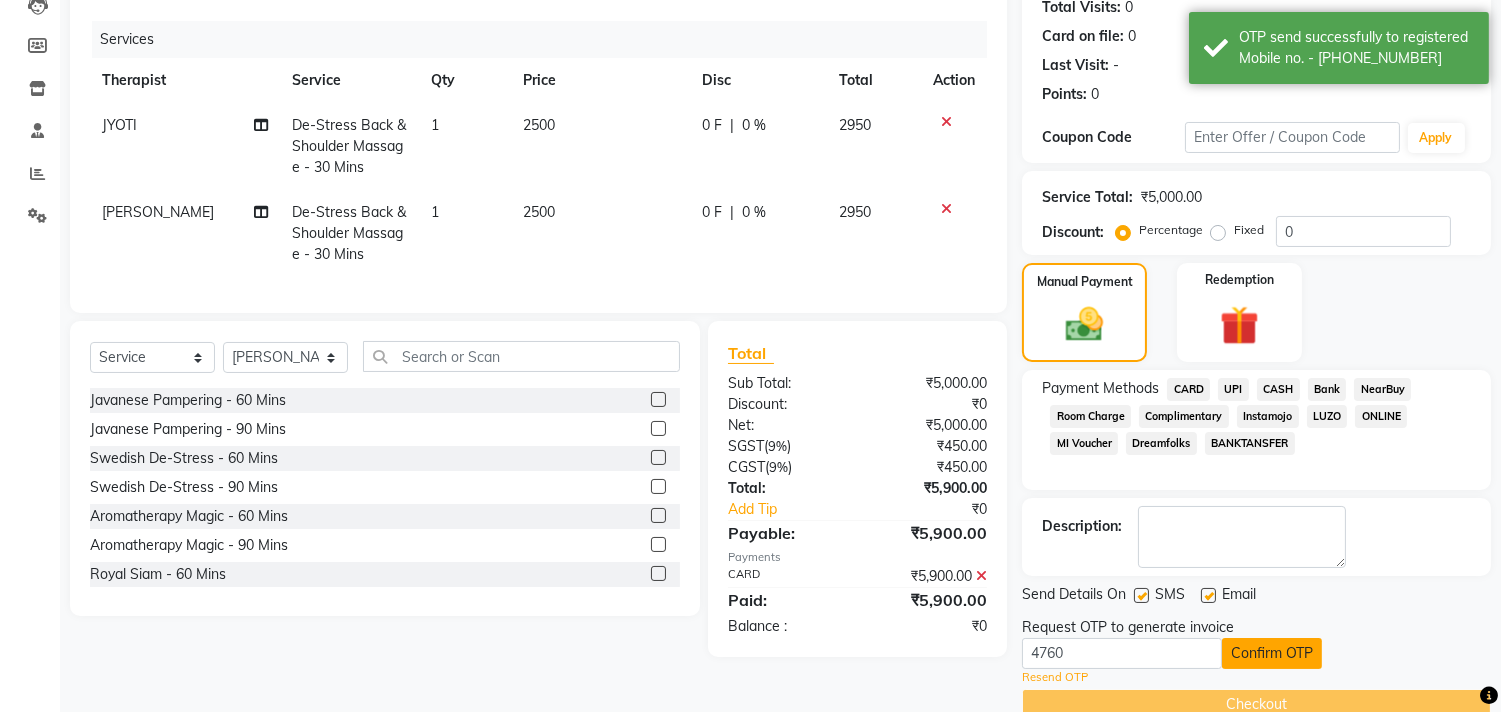 click on "Confirm OTP" 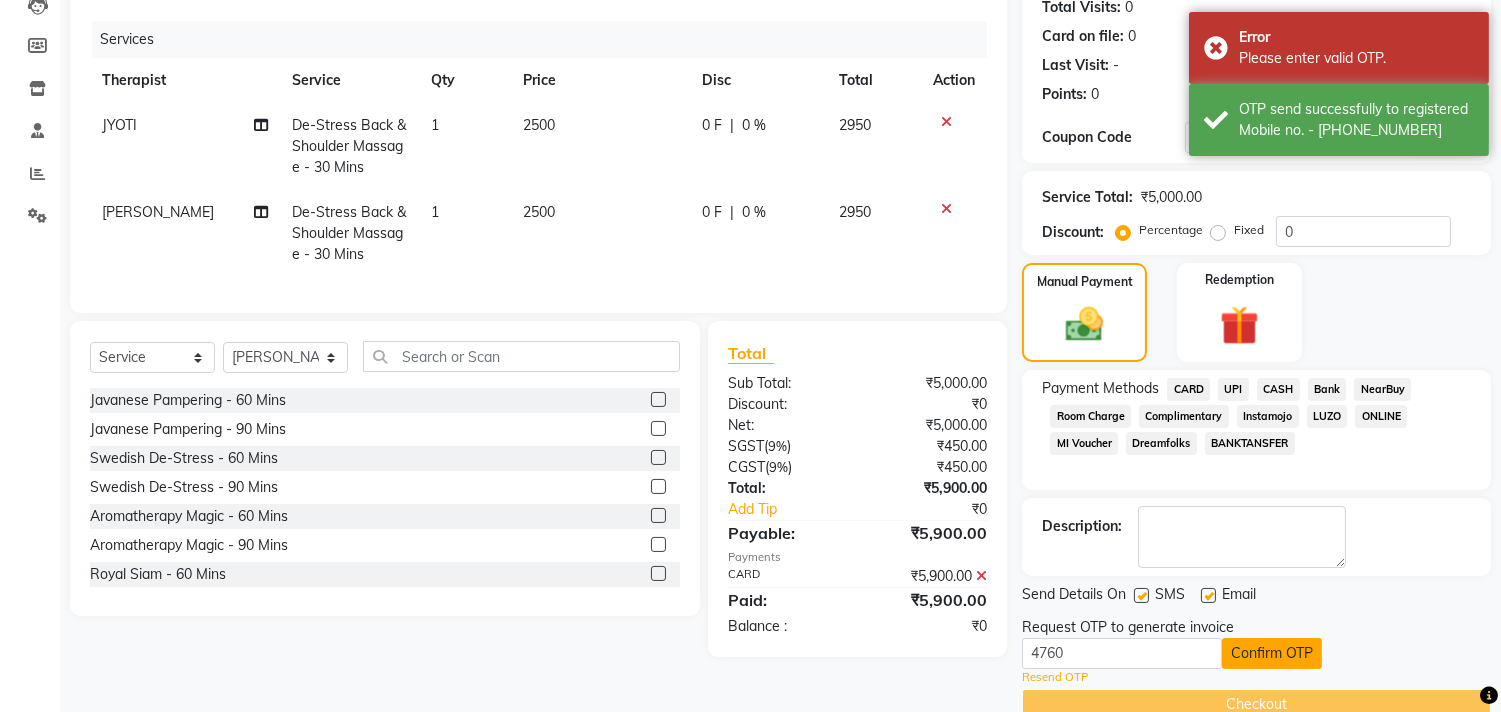click on "Confirm OTP" 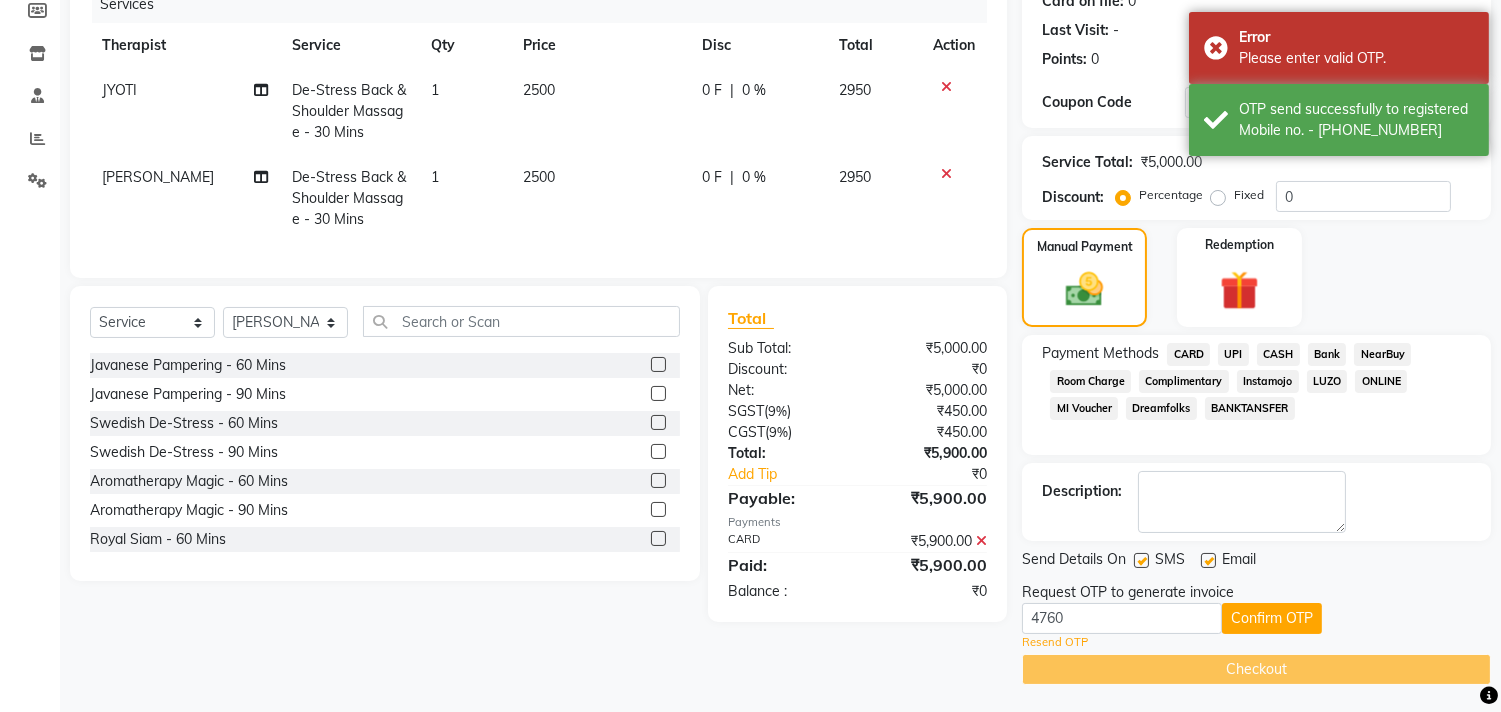 scroll, scrollTop: 265, scrollLeft: 0, axis: vertical 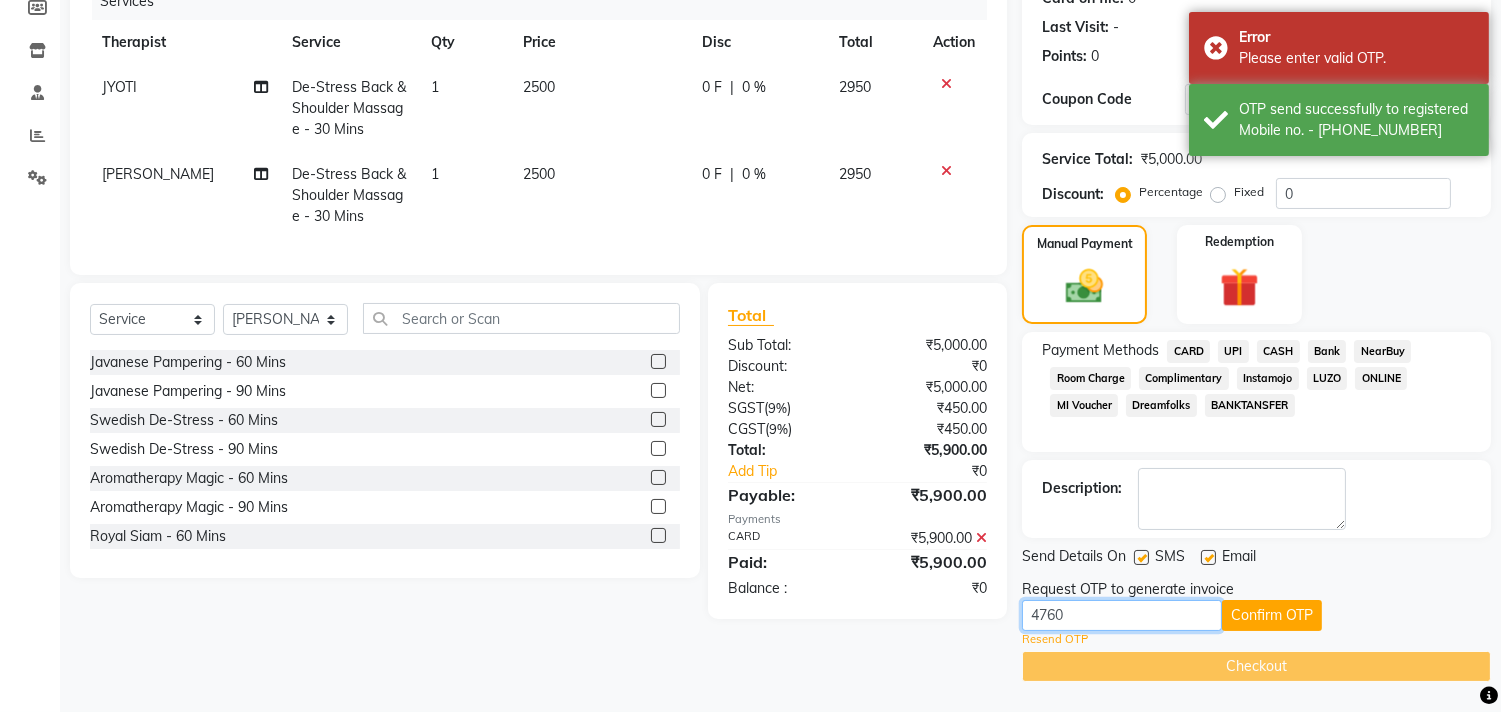 drag, startPoint x: 1034, startPoint y: 613, endPoint x: 1070, endPoint y: 612, distance: 36.013885 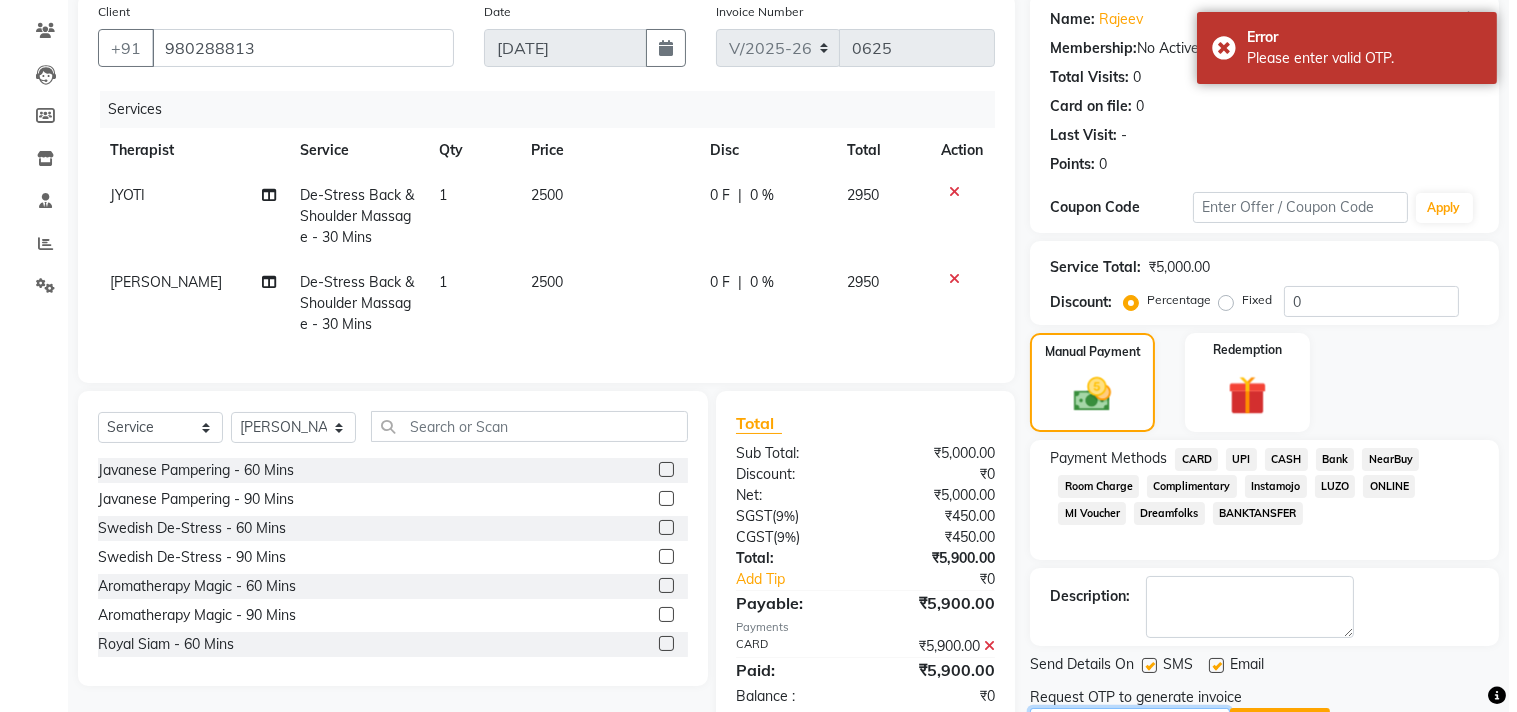 scroll, scrollTop: 0, scrollLeft: 0, axis: both 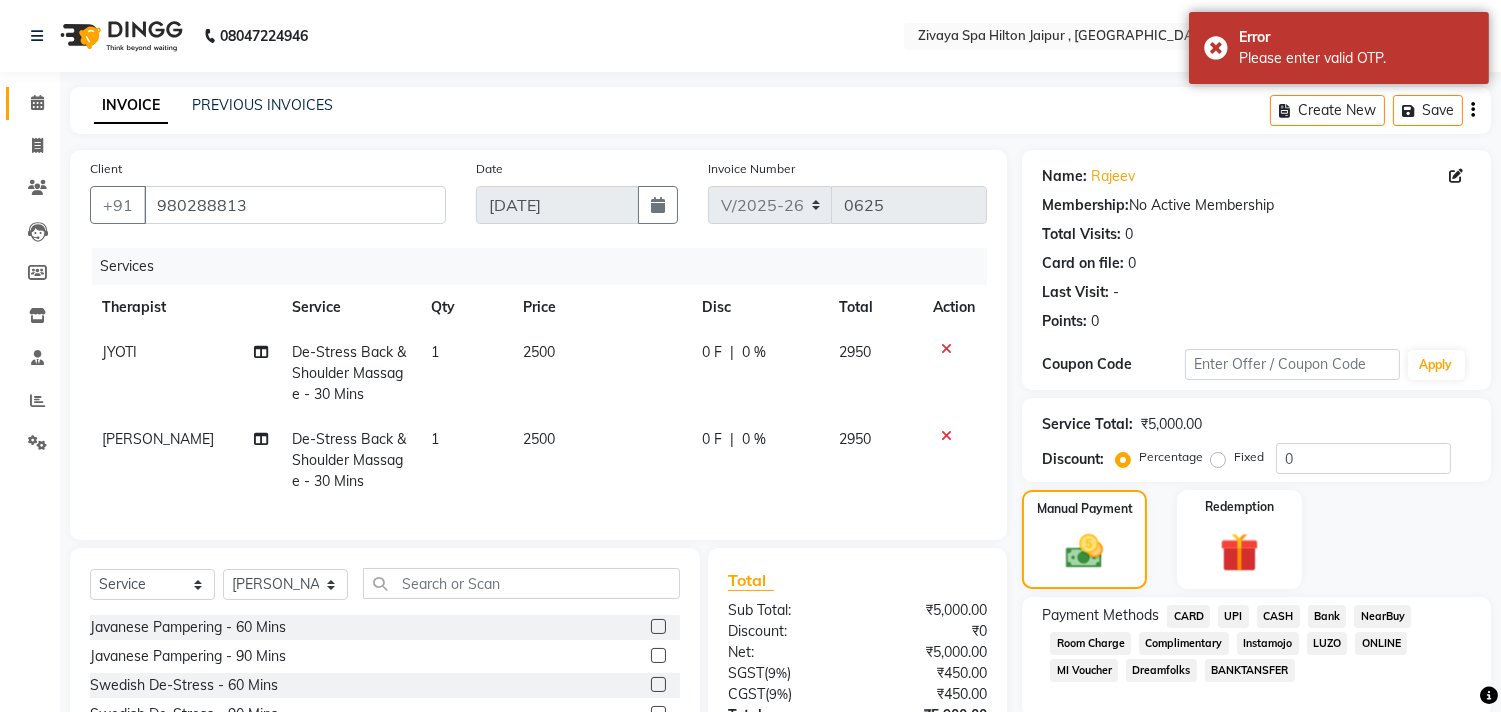 type 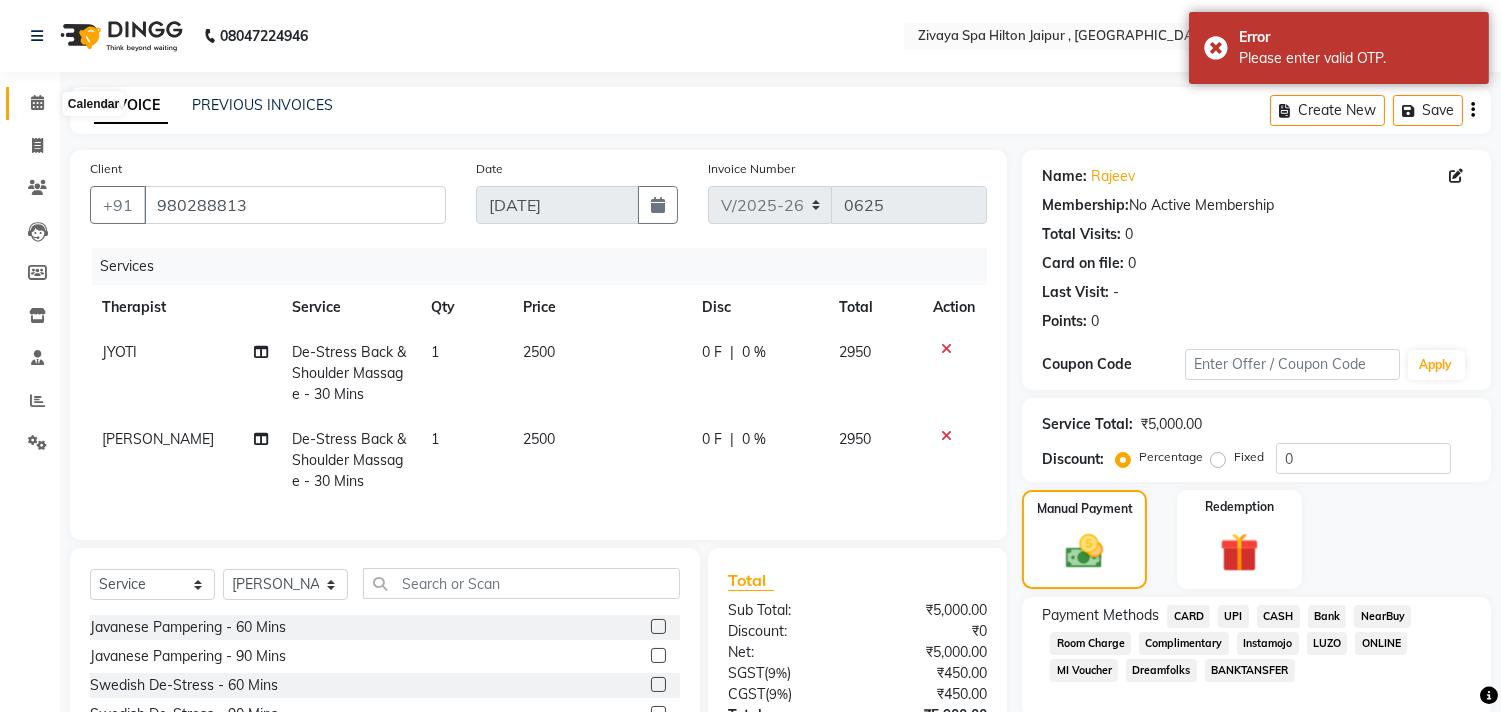 click 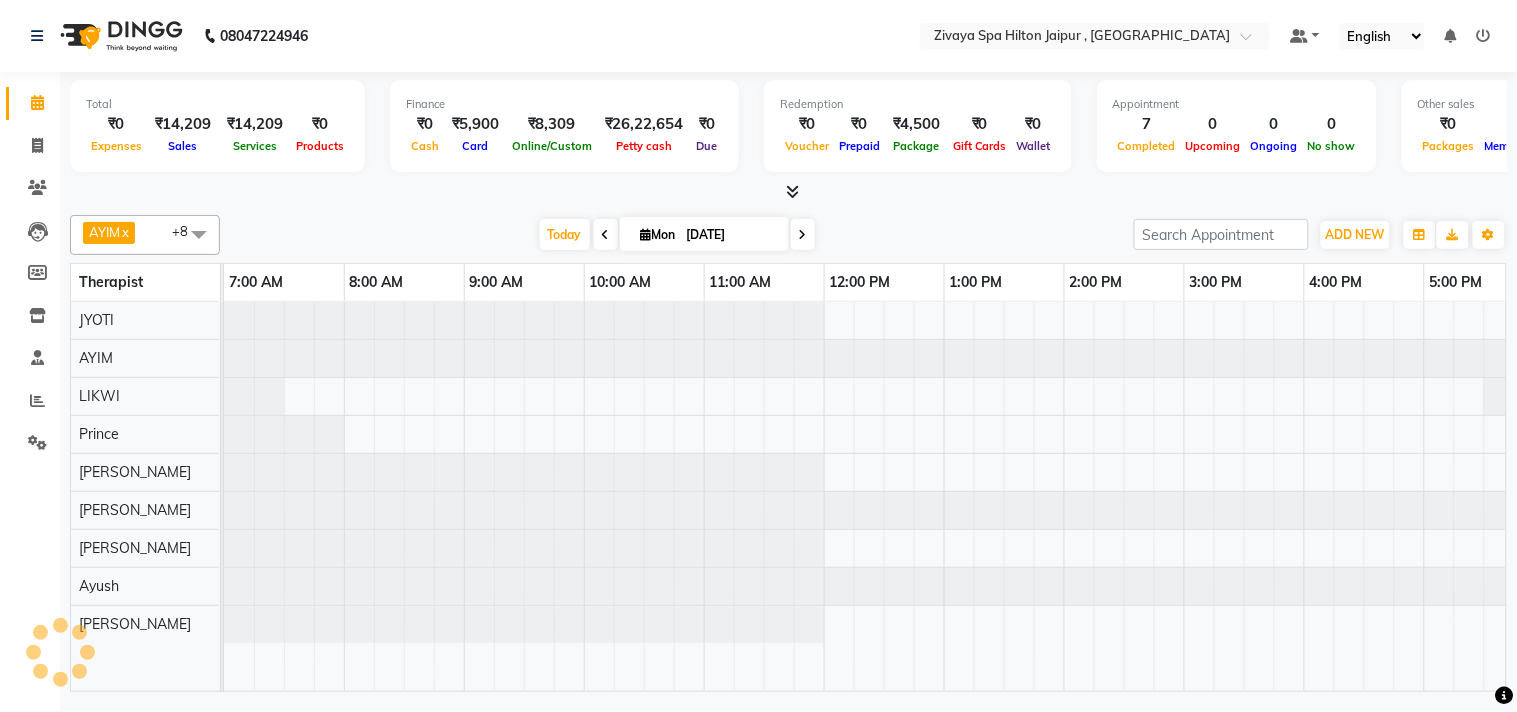 scroll, scrollTop: 0, scrollLeft: 0, axis: both 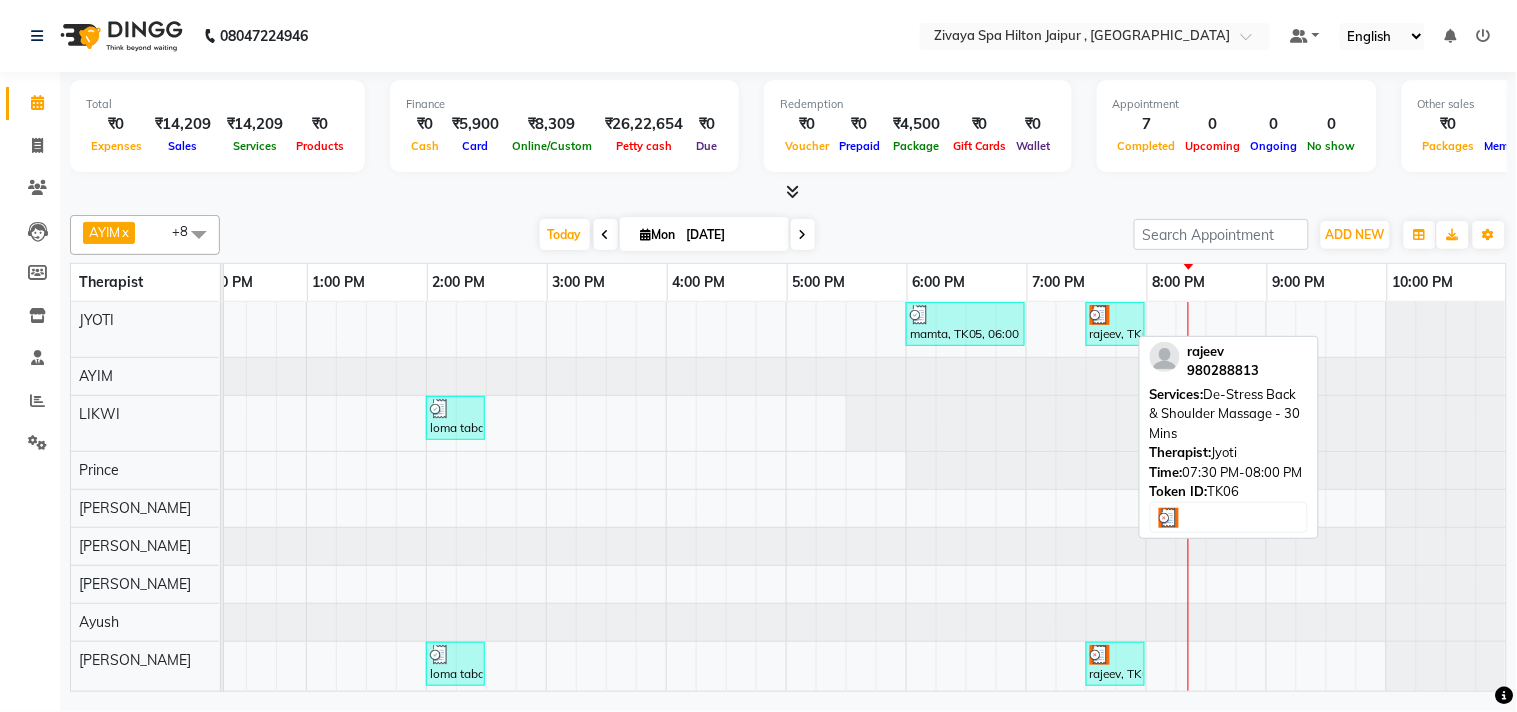 click on "rajeev, TK06, 07:30 PM-08:00 PM, De-Stress Back & Shoulder Massage - 30 Mins" at bounding box center [1115, 324] 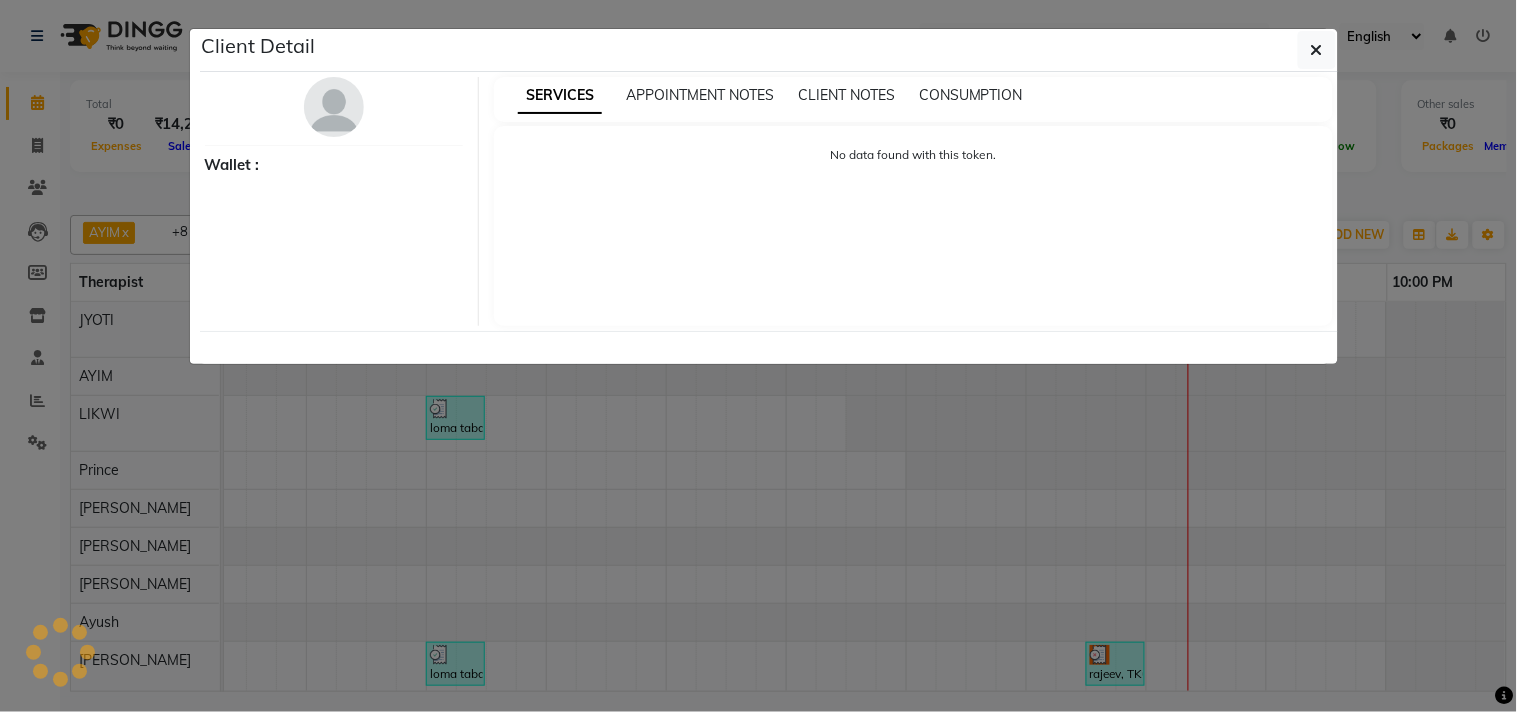 select on "3" 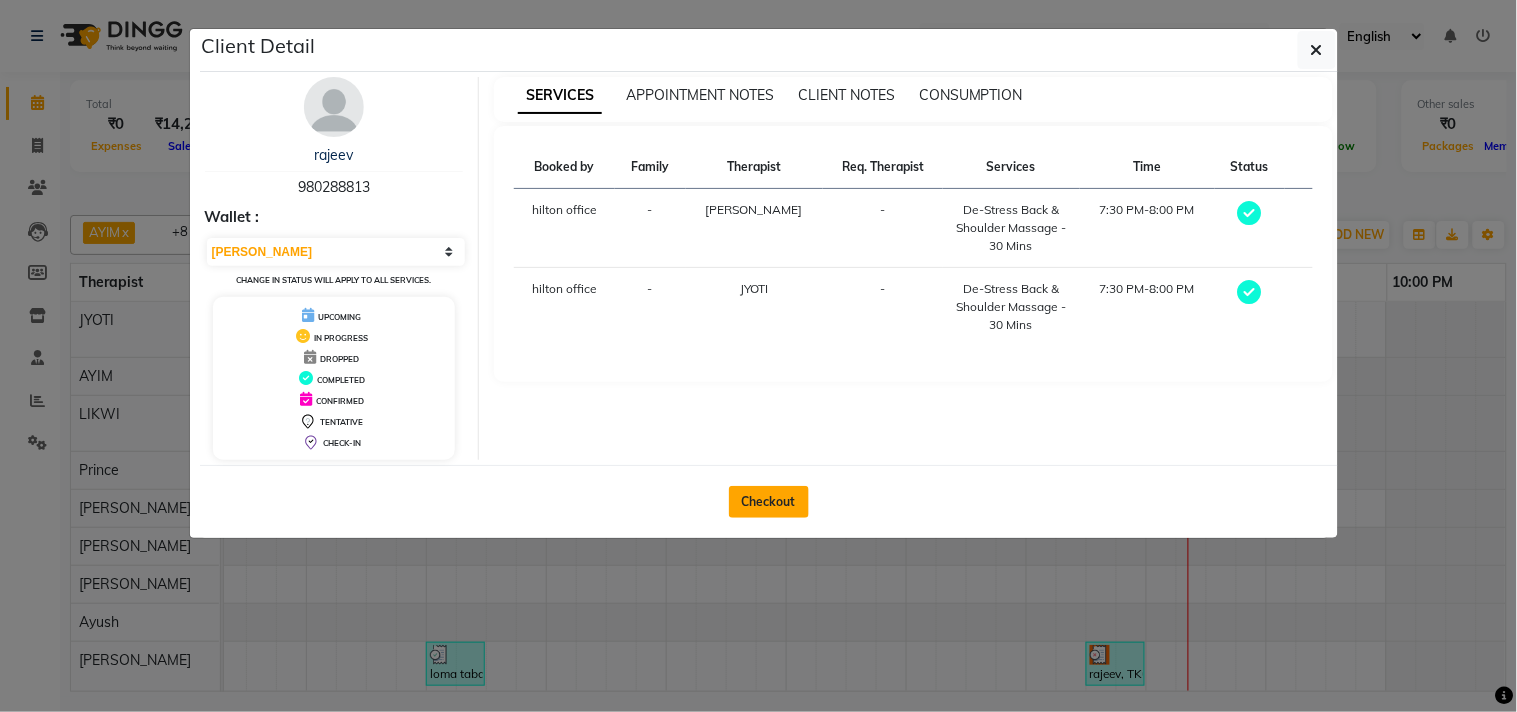 click on "Checkout" 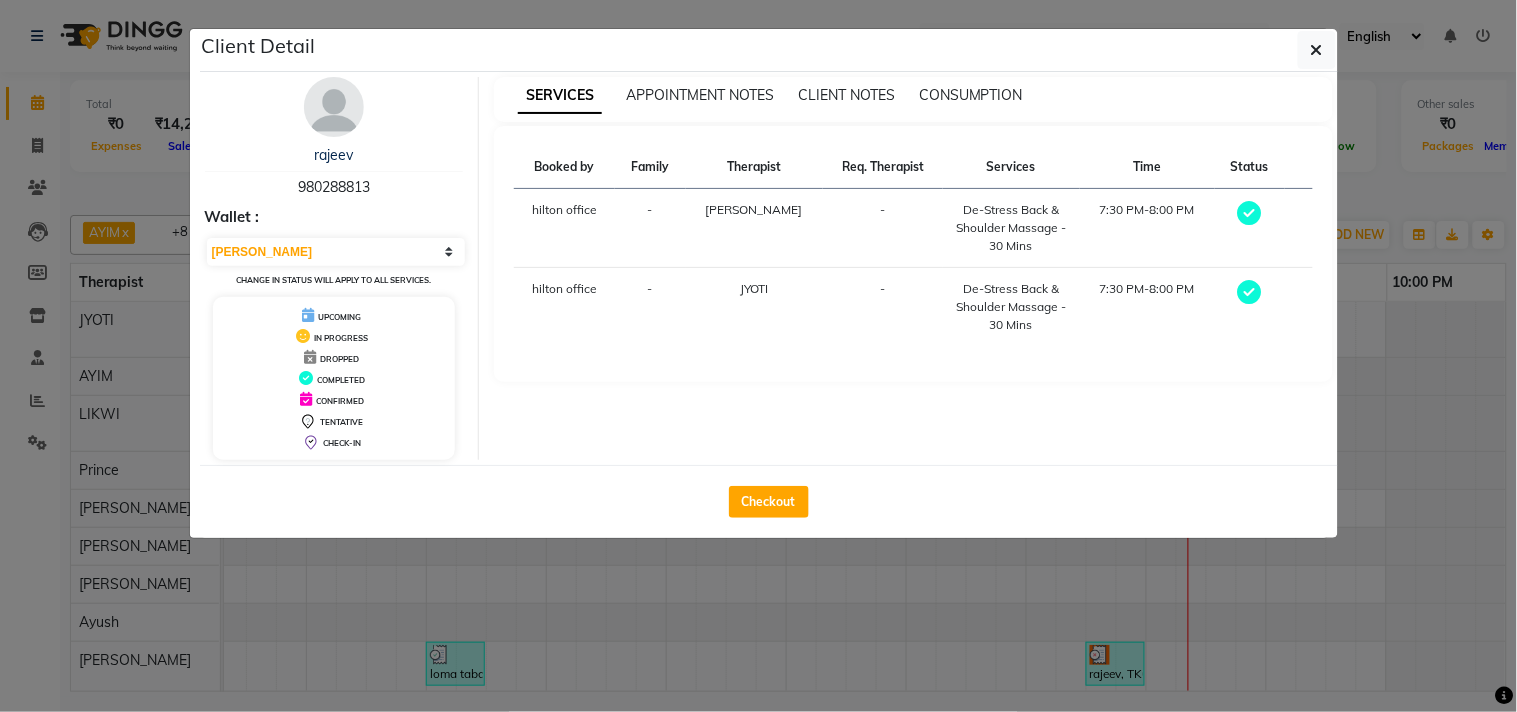 select on "6423" 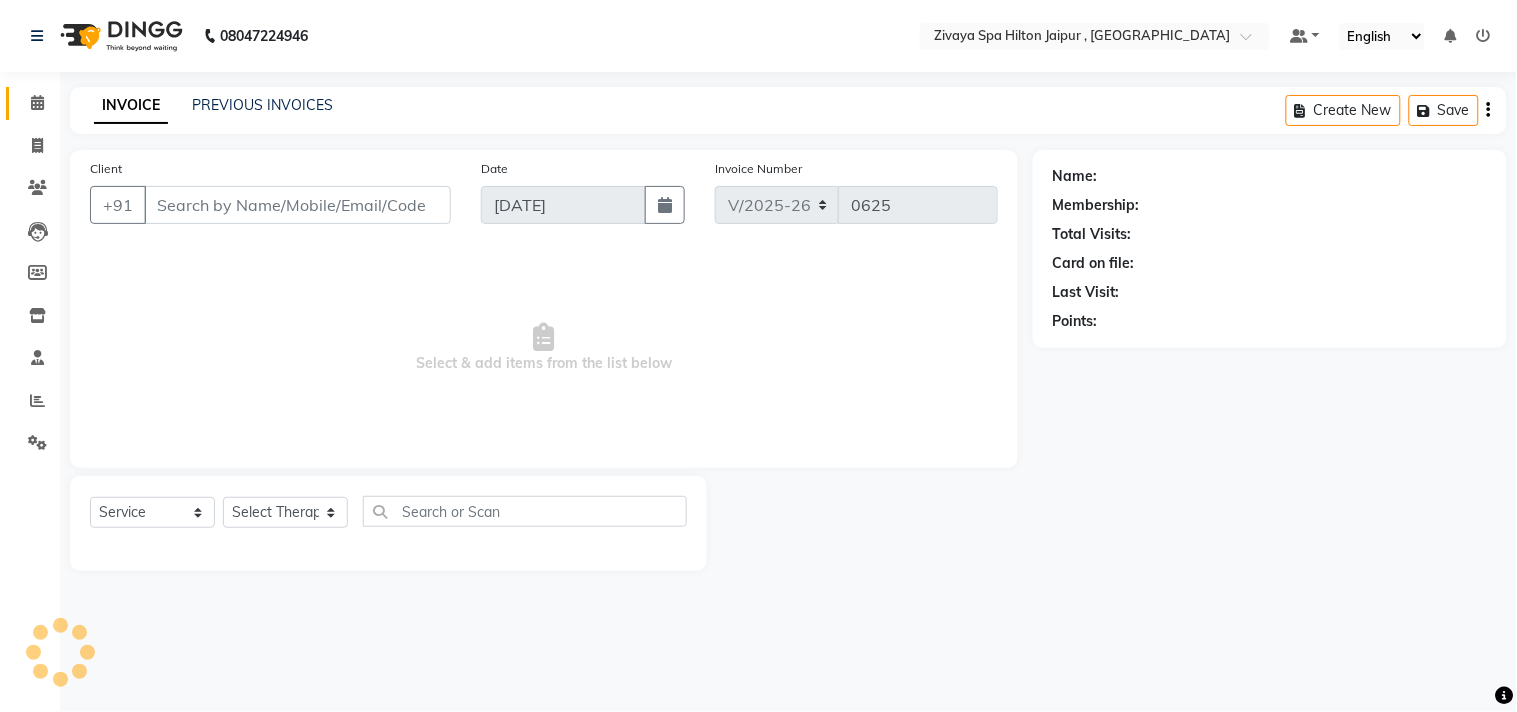 type on "980288813" 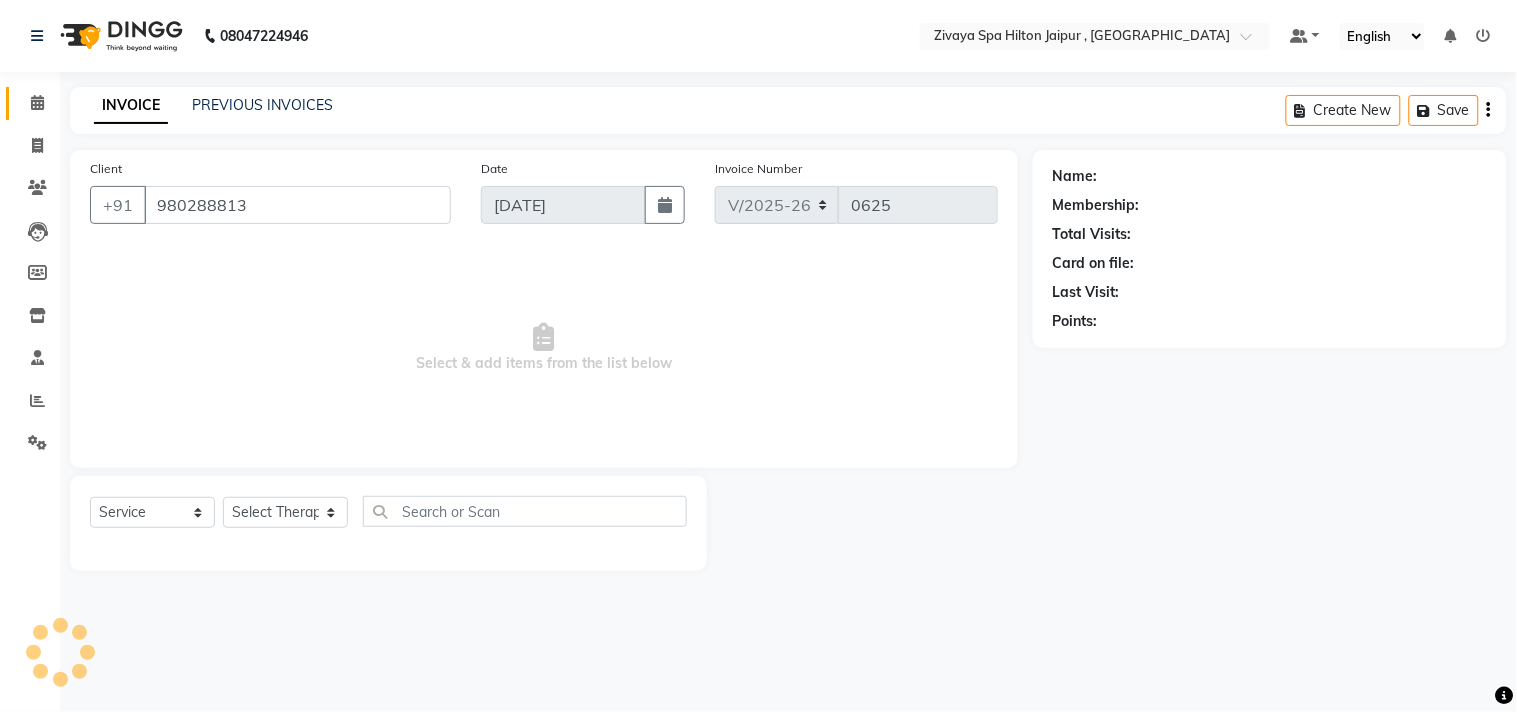 select on "82537" 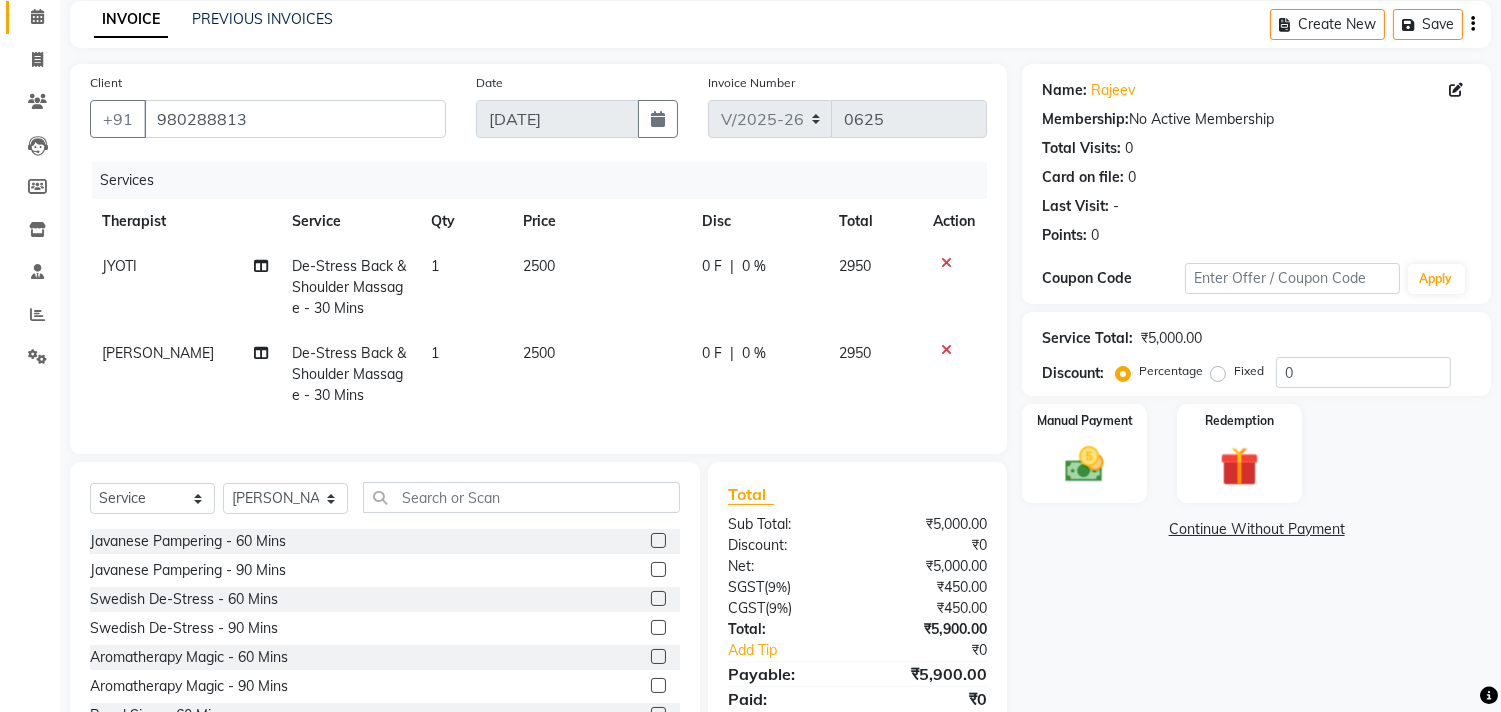 scroll, scrollTop: 111, scrollLeft: 0, axis: vertical 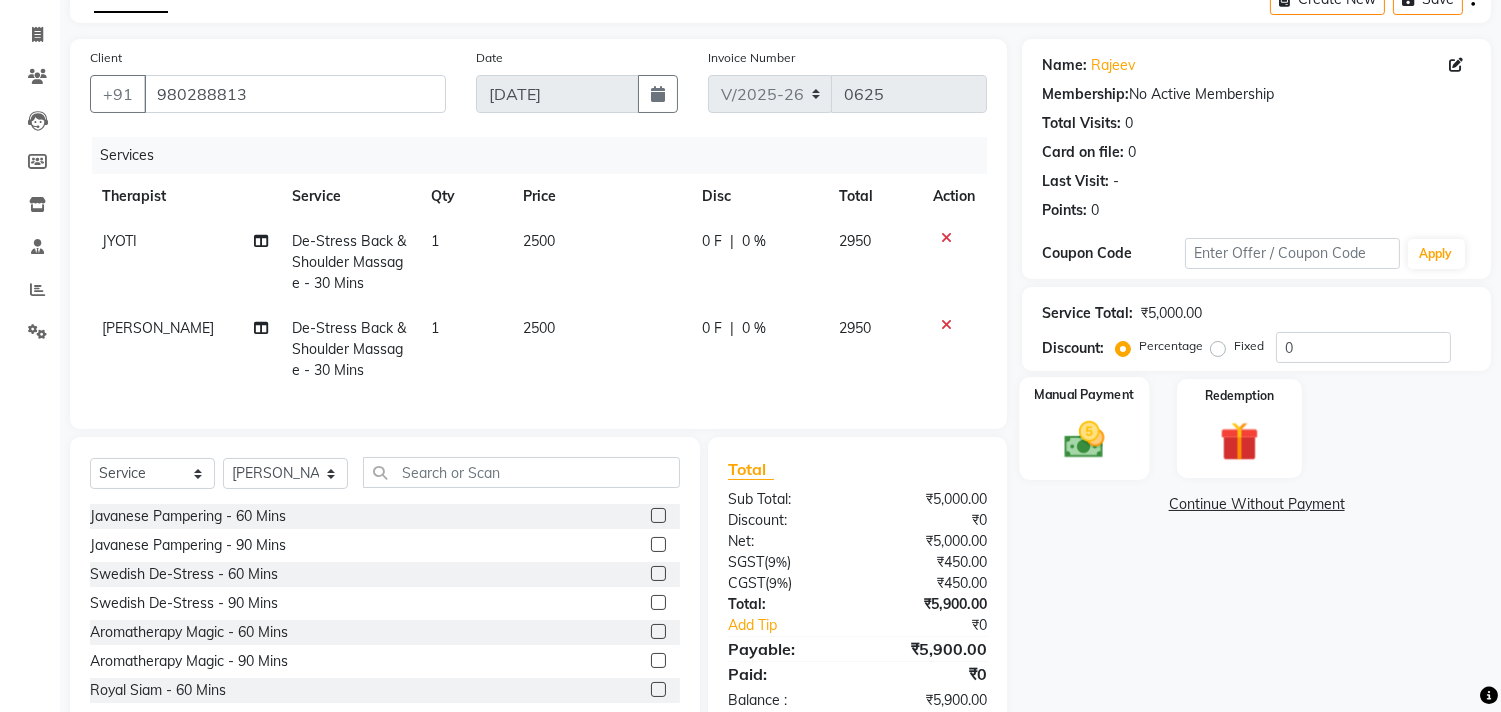 click 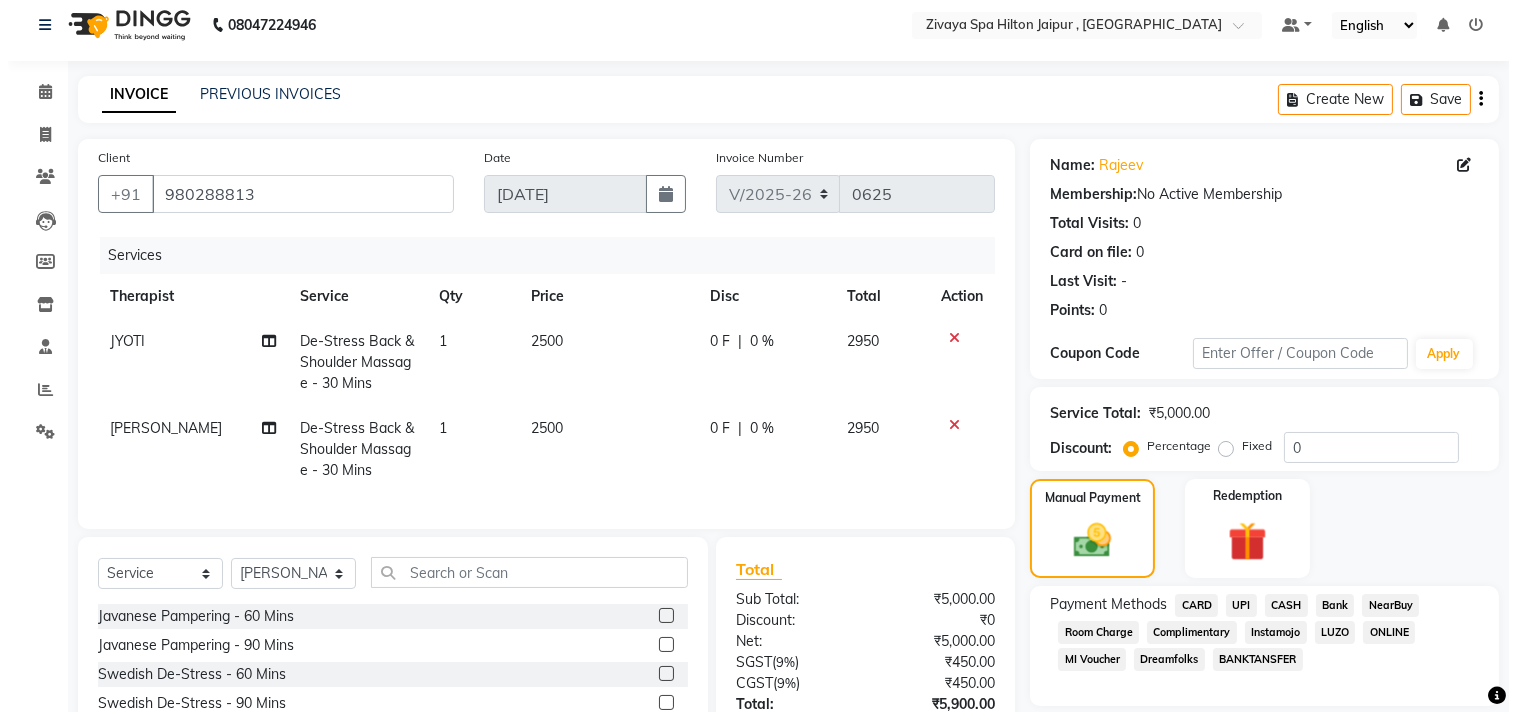 scroll, scrollTop: 0, scrollLeft: 0, axis: both 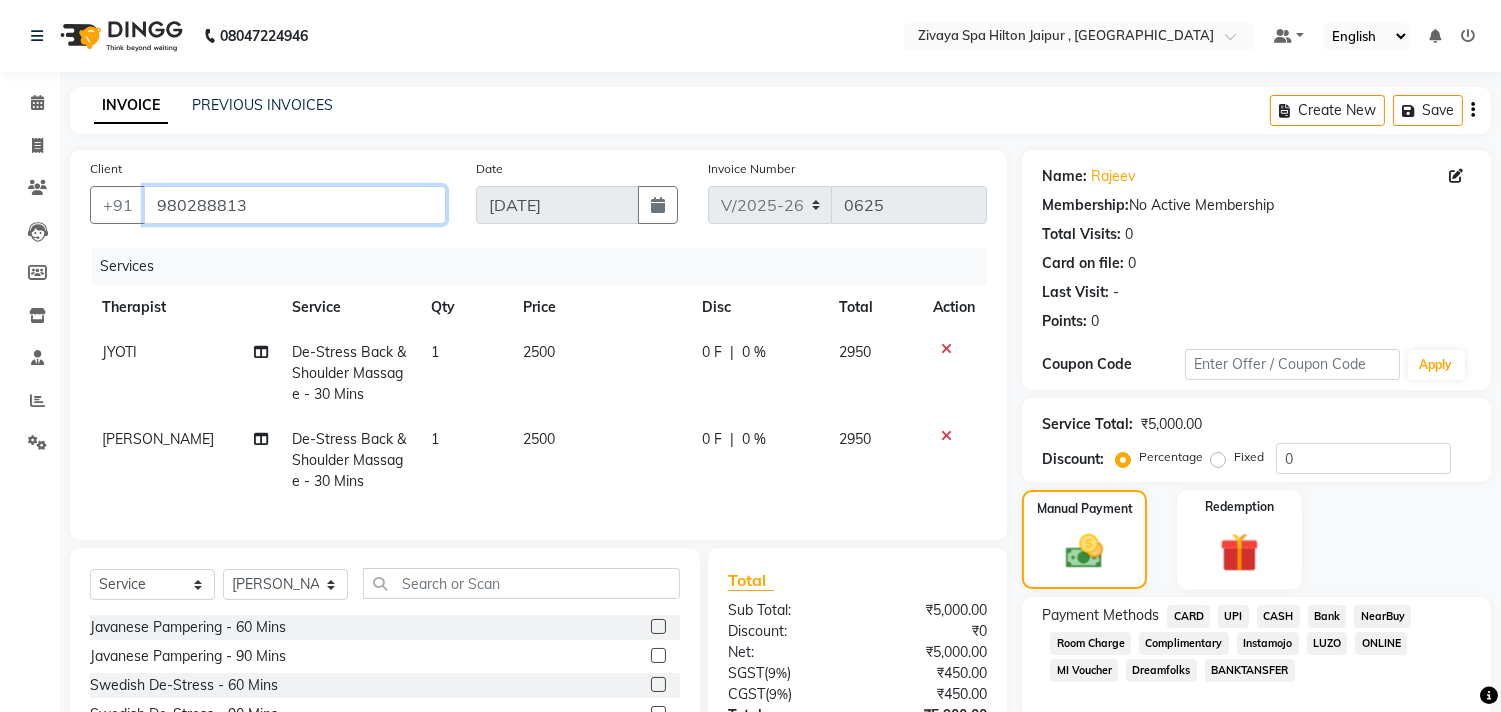 drag, startPoint x: 165, startPoint y: 206, endPoint x: 304, endPoint y: 223, distance: 140.0357 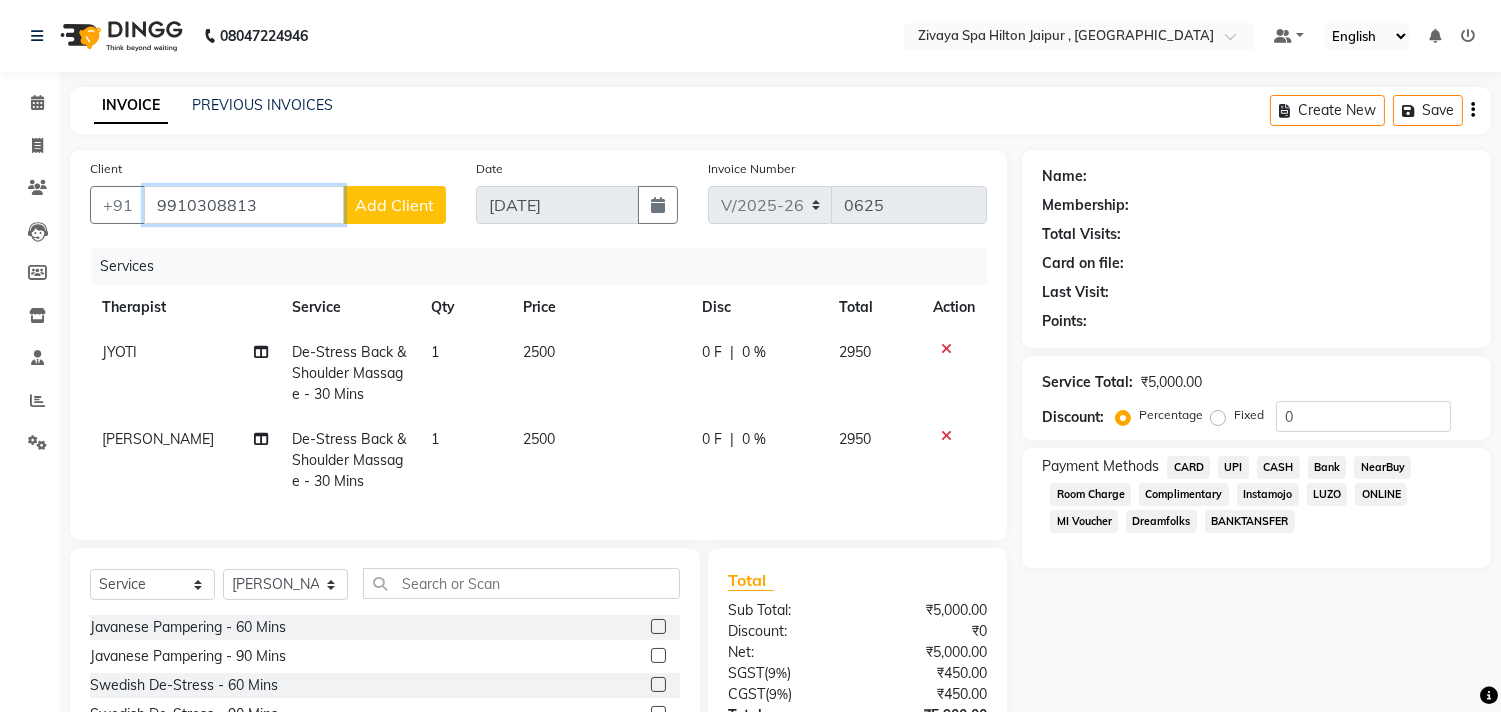 type on "9910308813" 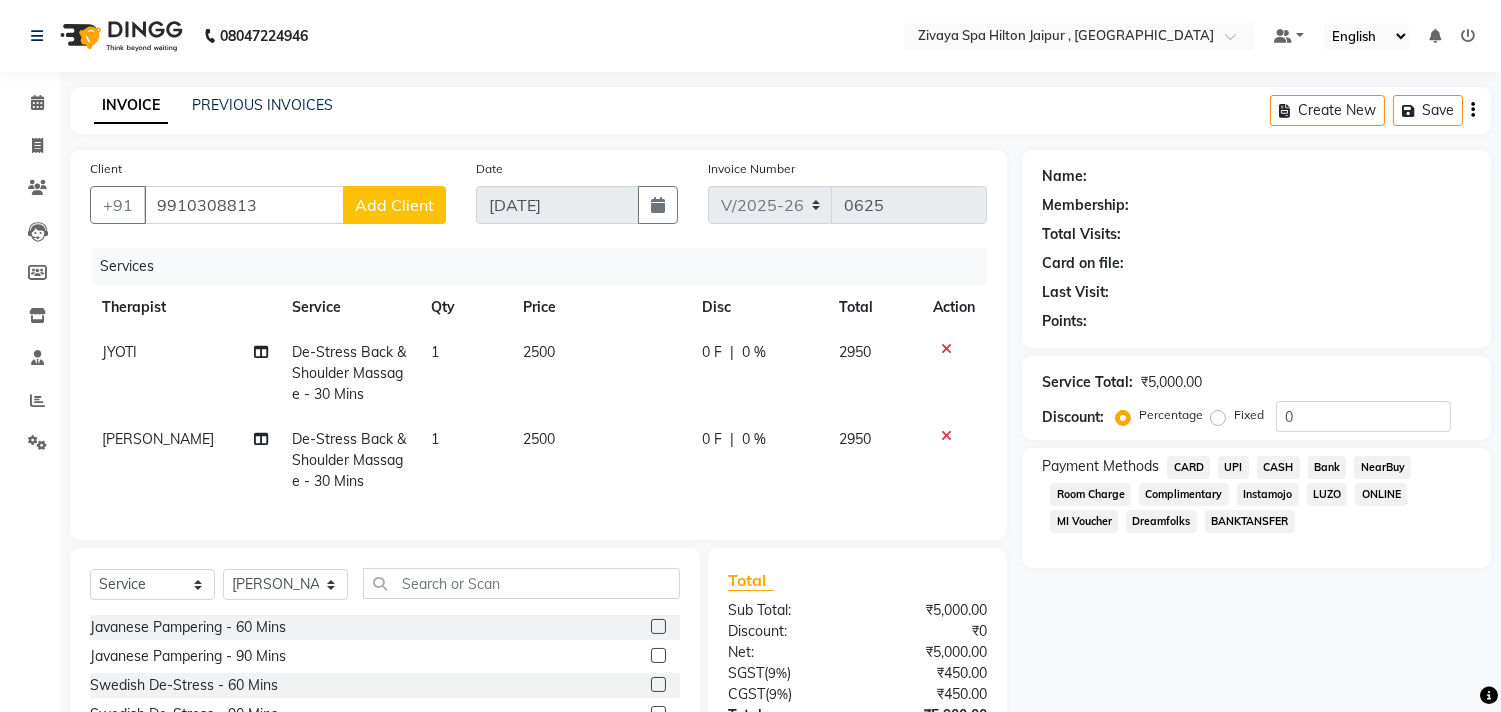 click on "Add Client" 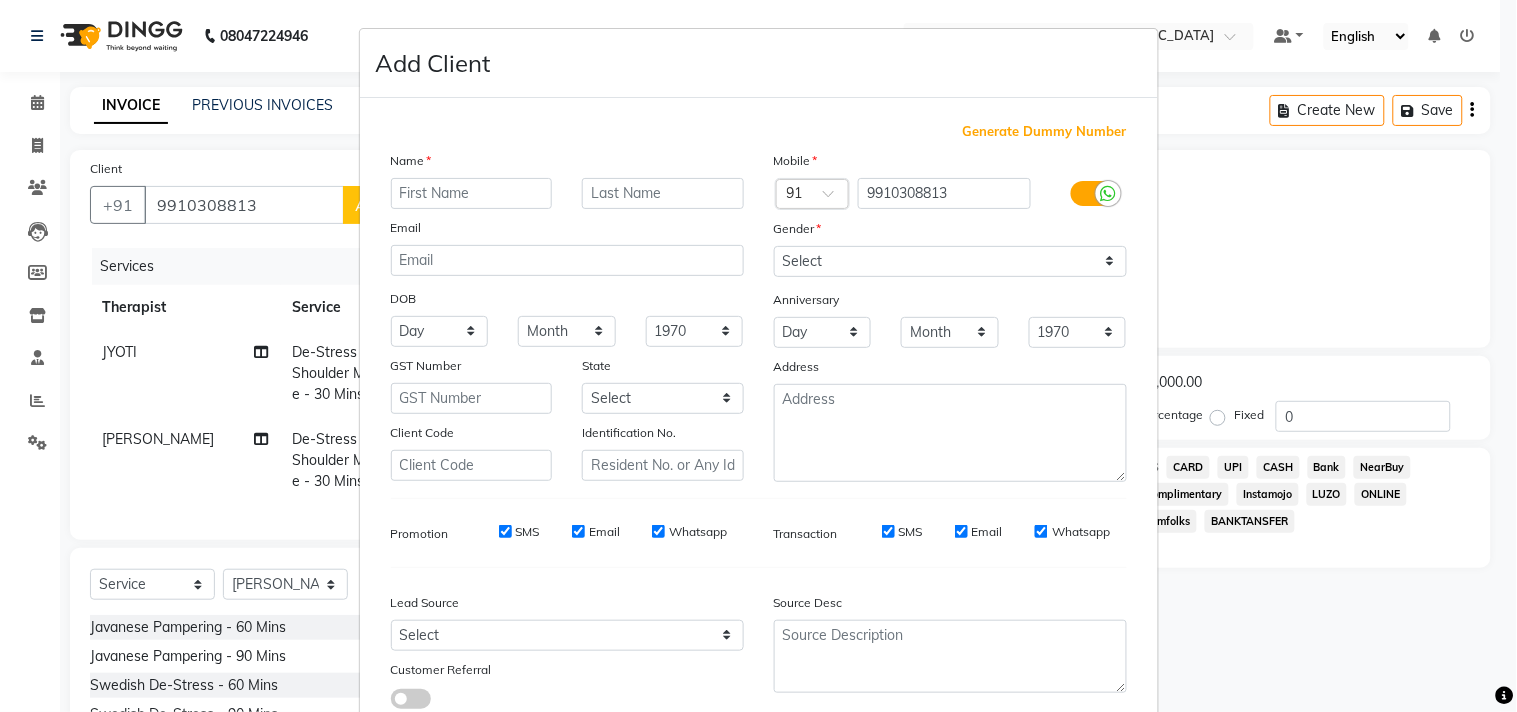 click at bounding box center (472, 193) 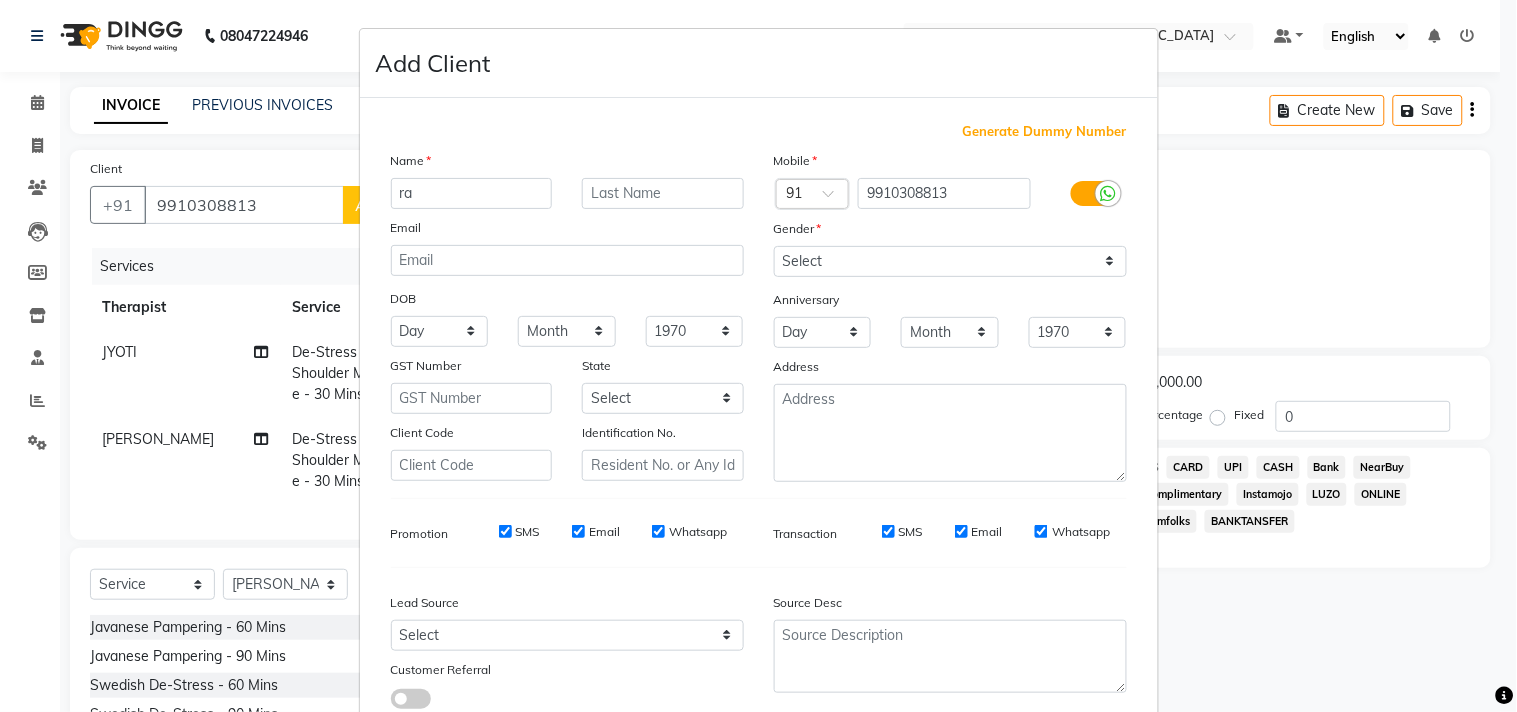 type on "r" 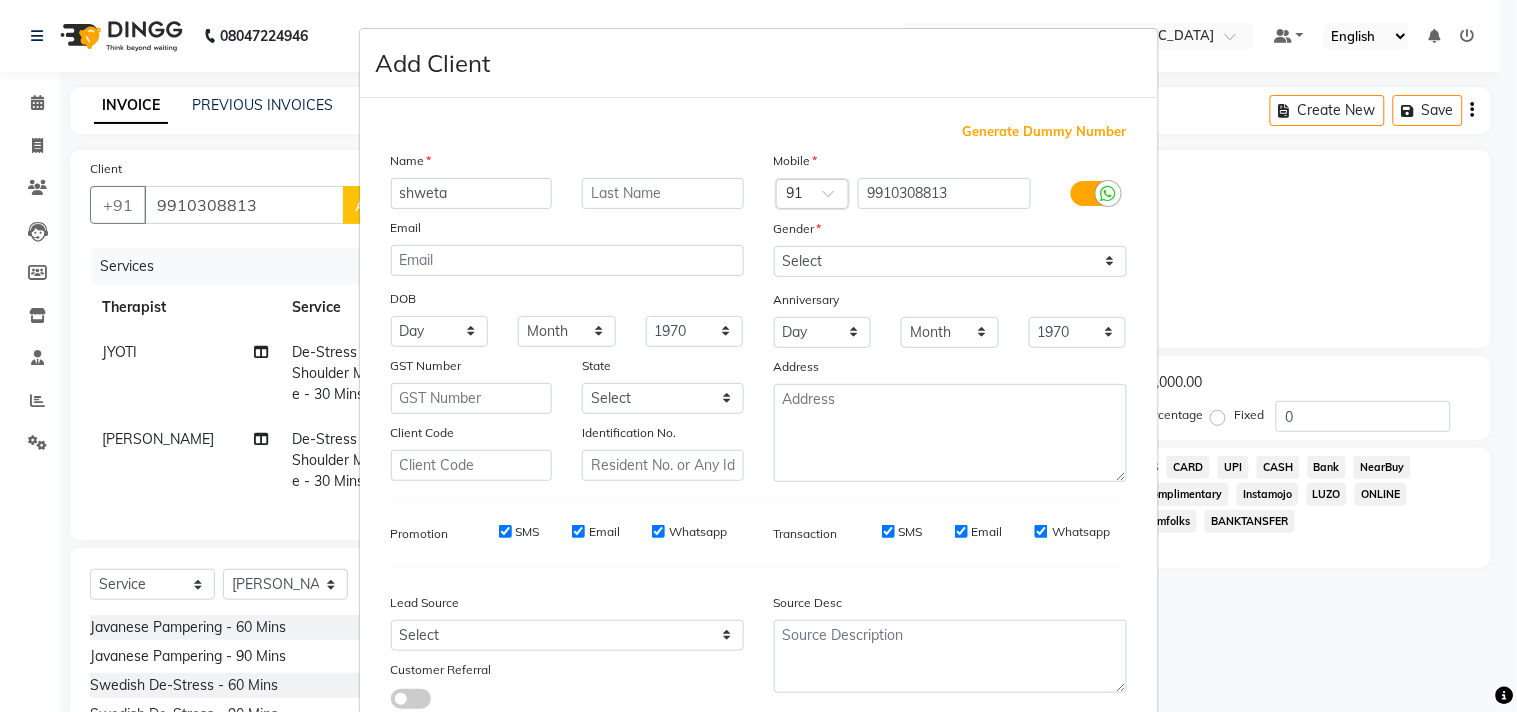 type on "shweta" 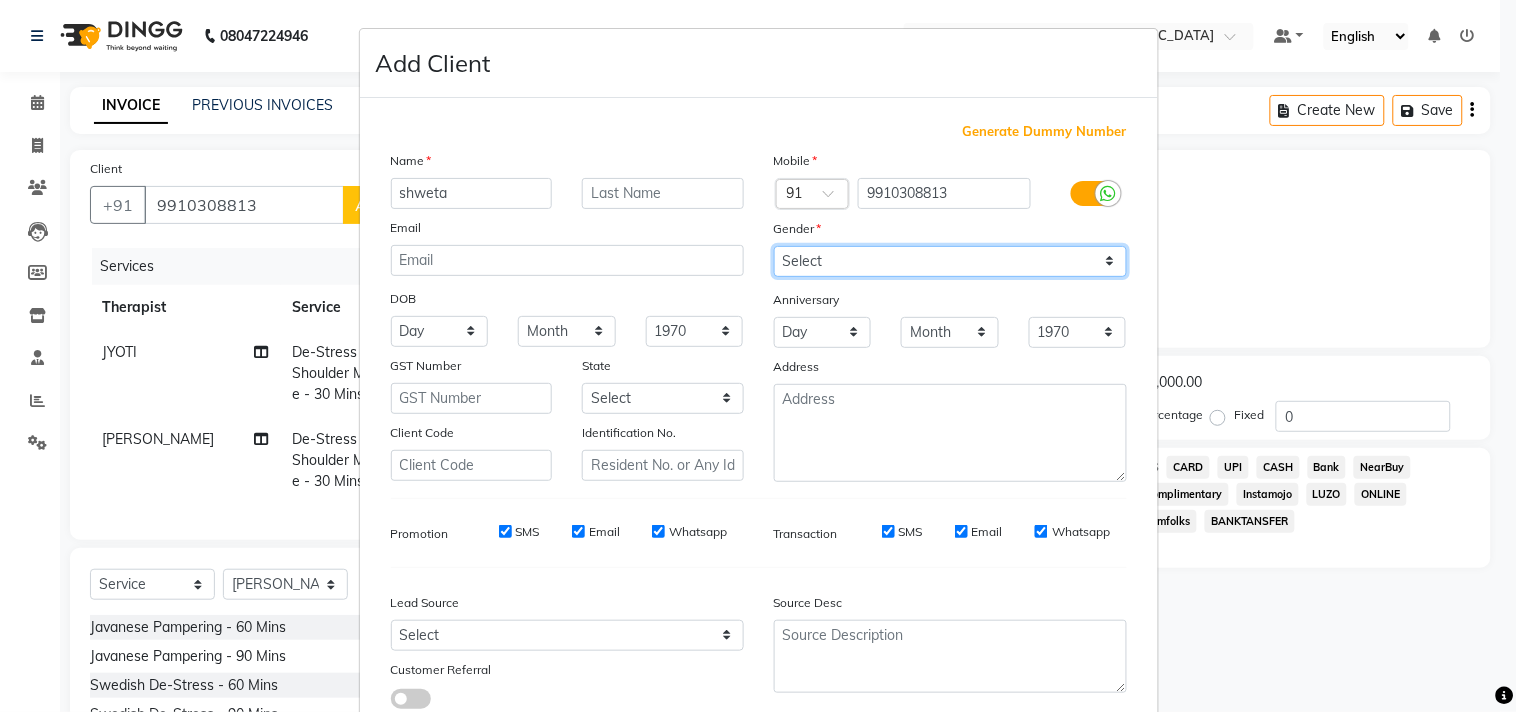 click on "Select [DEMOGRAPHIC_DATA] [DEMOGRAPHIC_DATA] Other Prefer Not To Say" at bounding box center [950, 261] 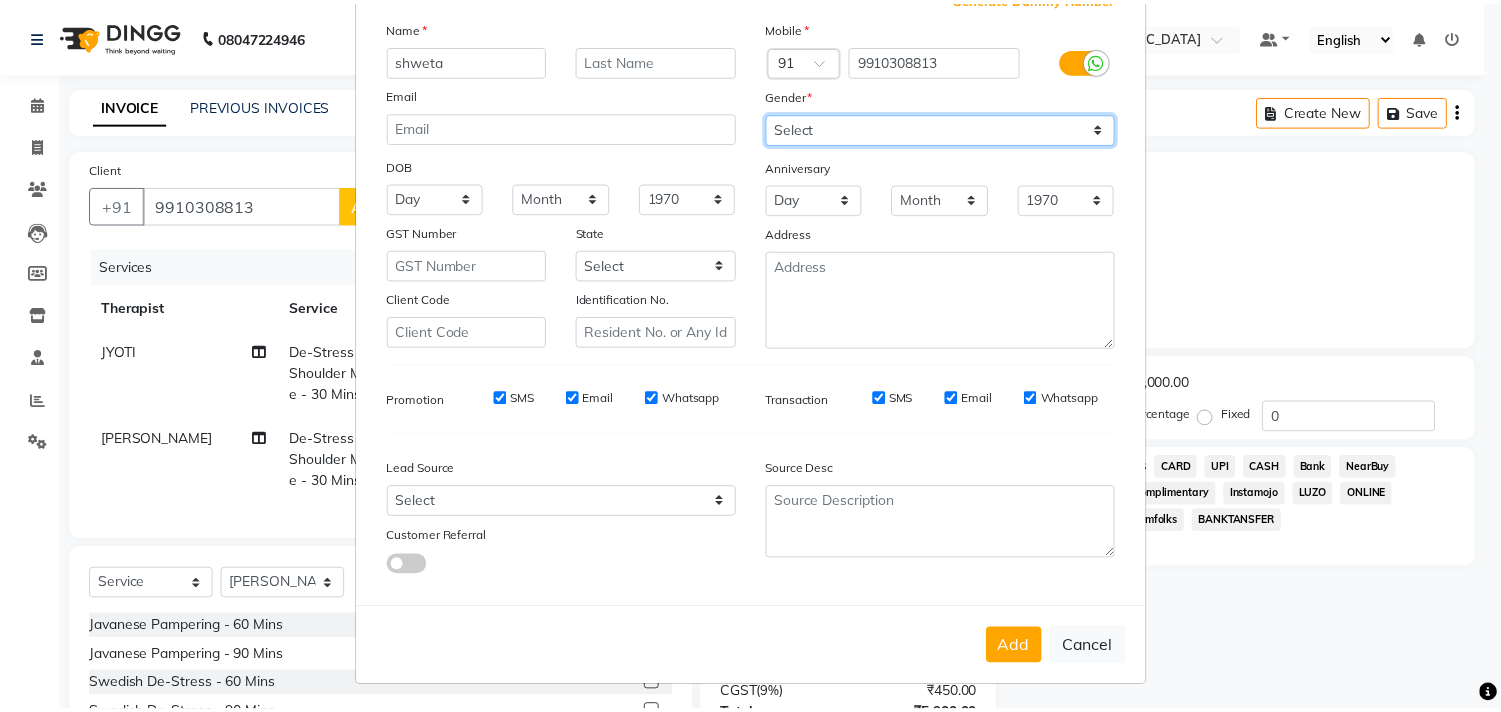 scroll, scrollTop: 138, scrollLeft: 0, axis: vertical 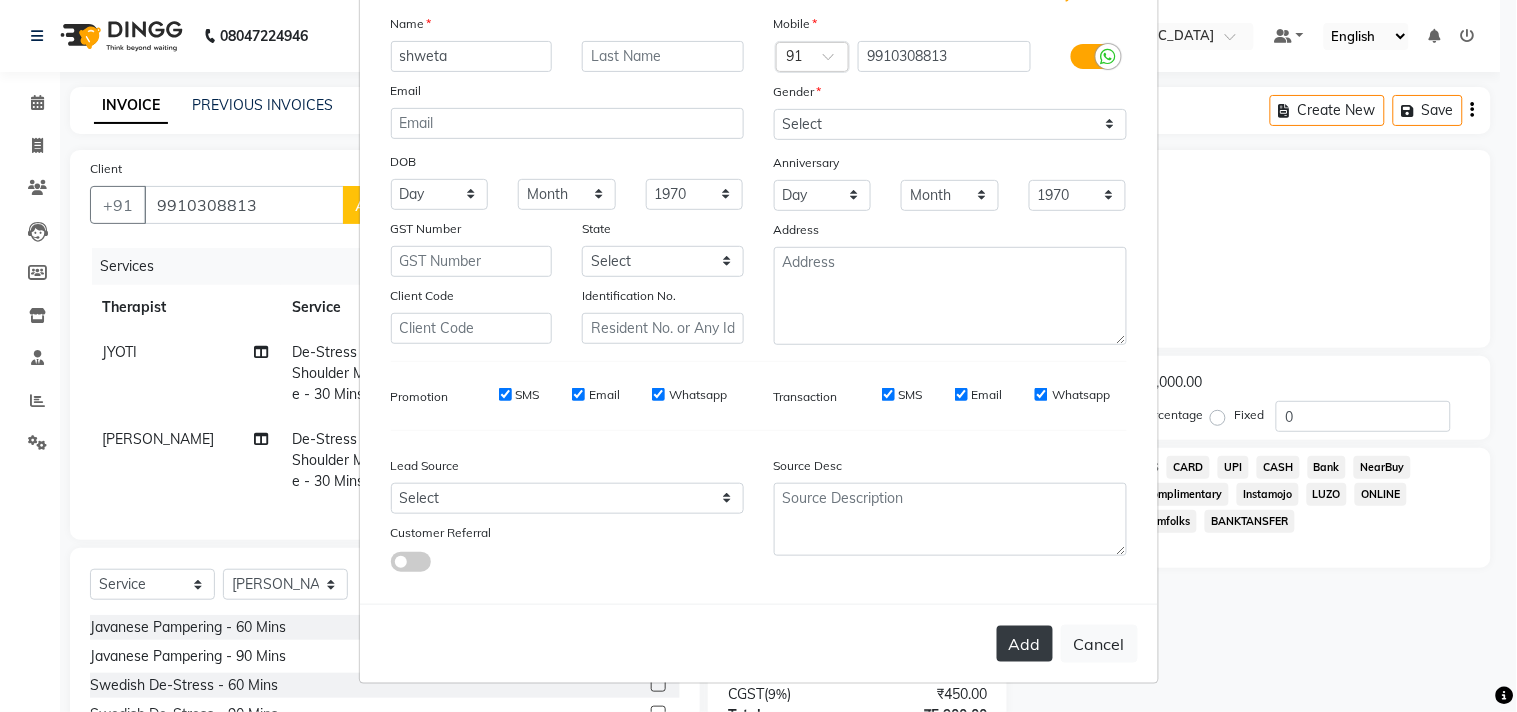 click on "Add" at bounding box center (1025, 644) 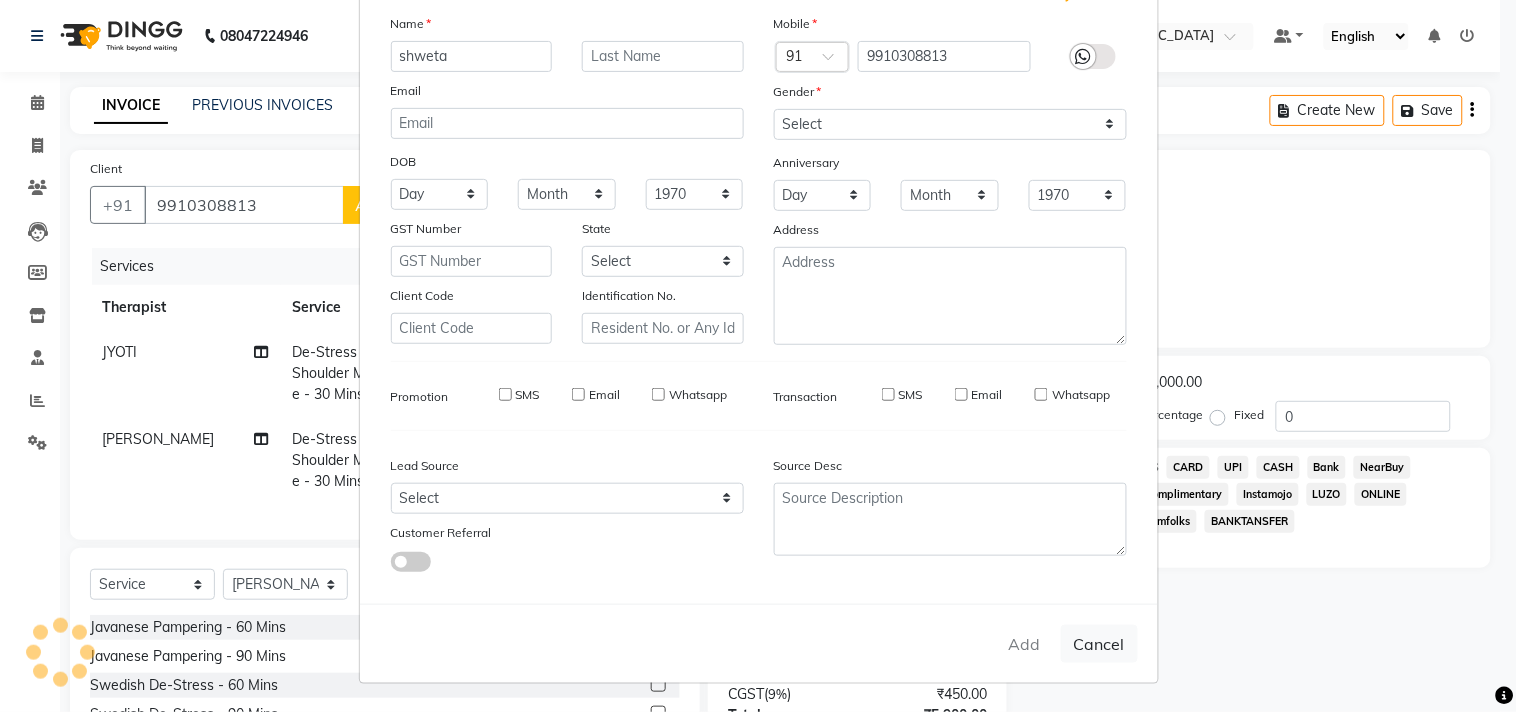 type 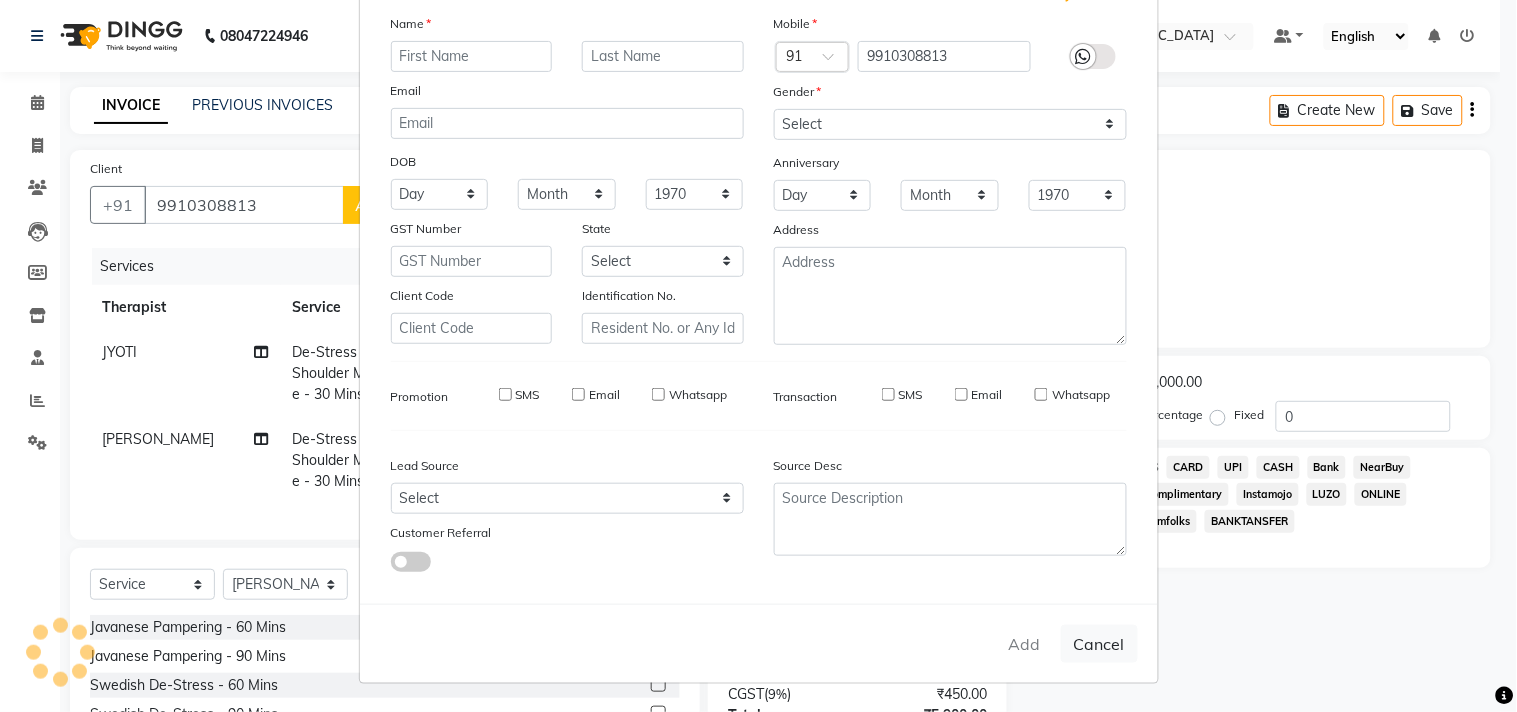 select 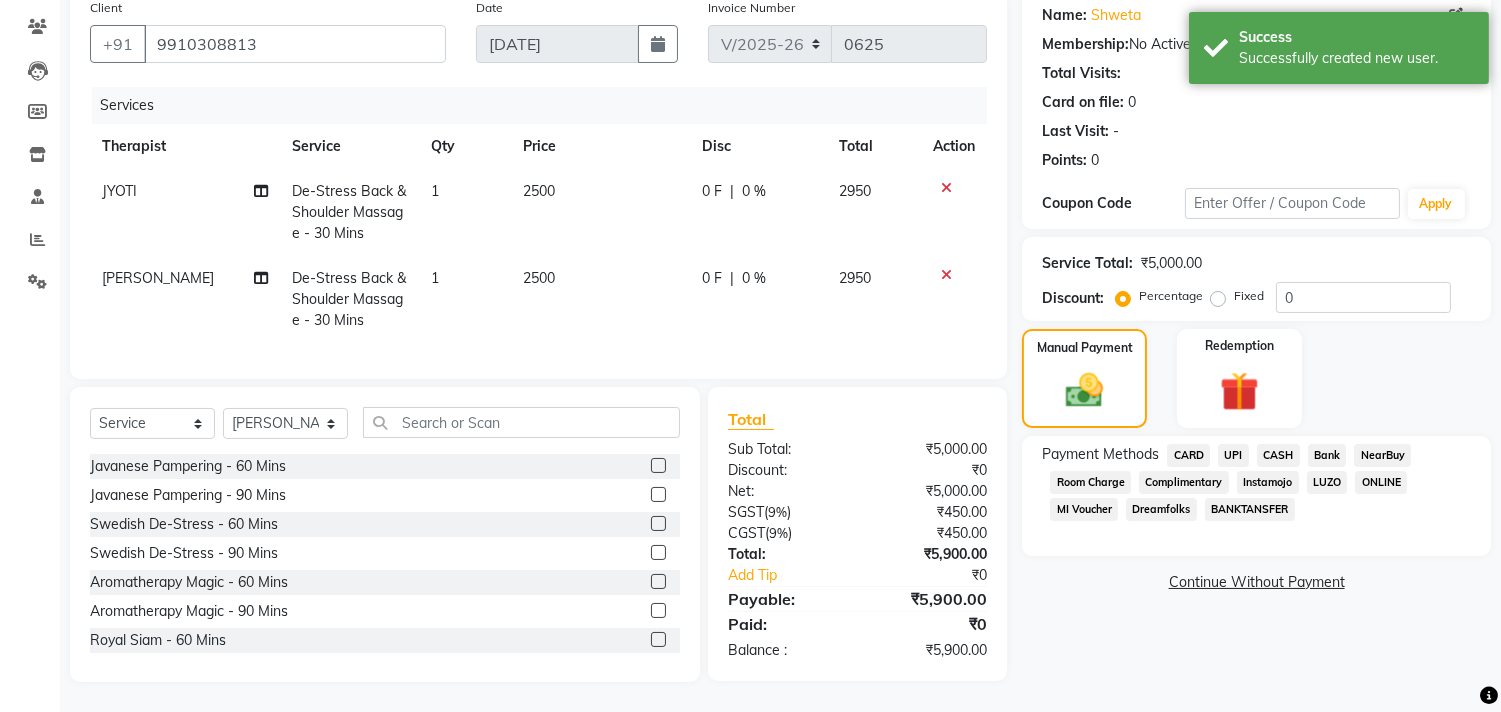 scroll, scrollTop: 177, scrollLeft: 0, axis: vertical 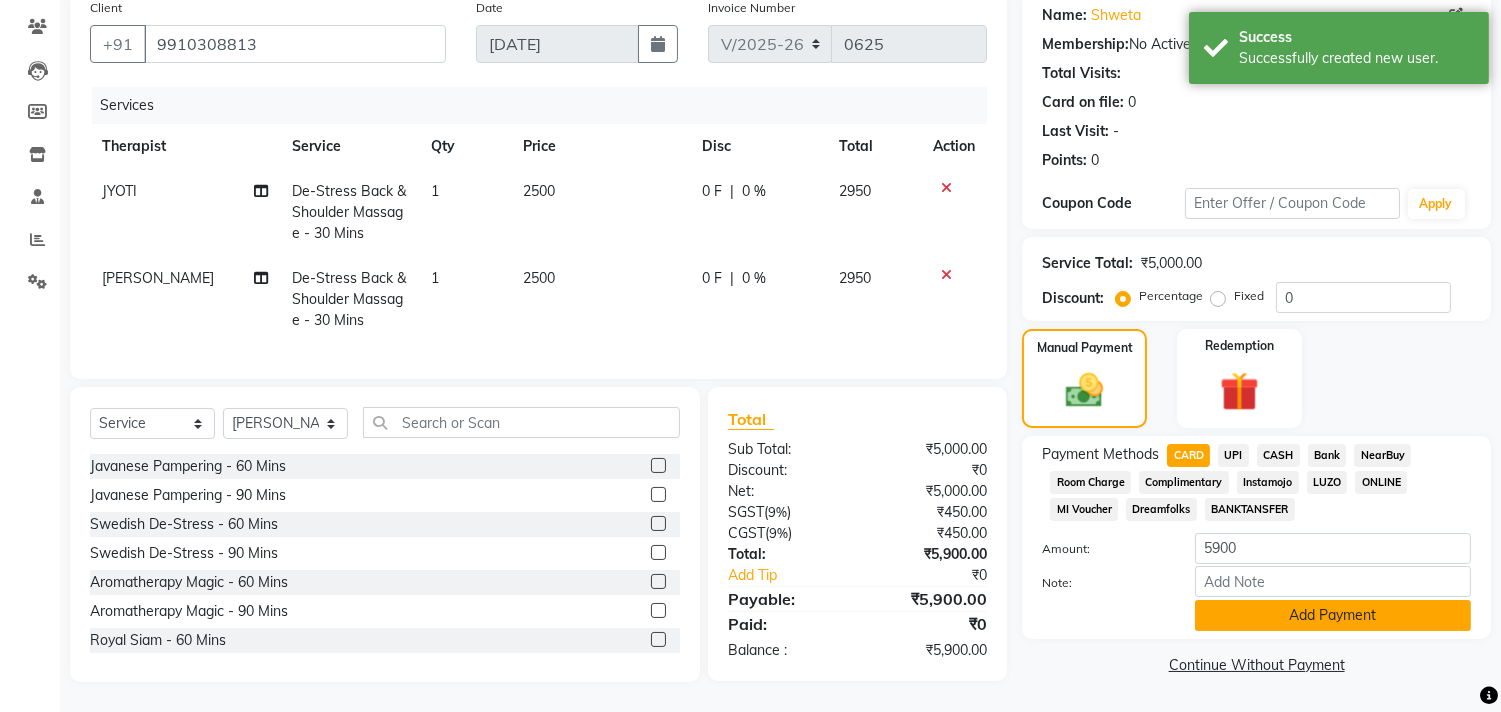 click on "Add Payment" 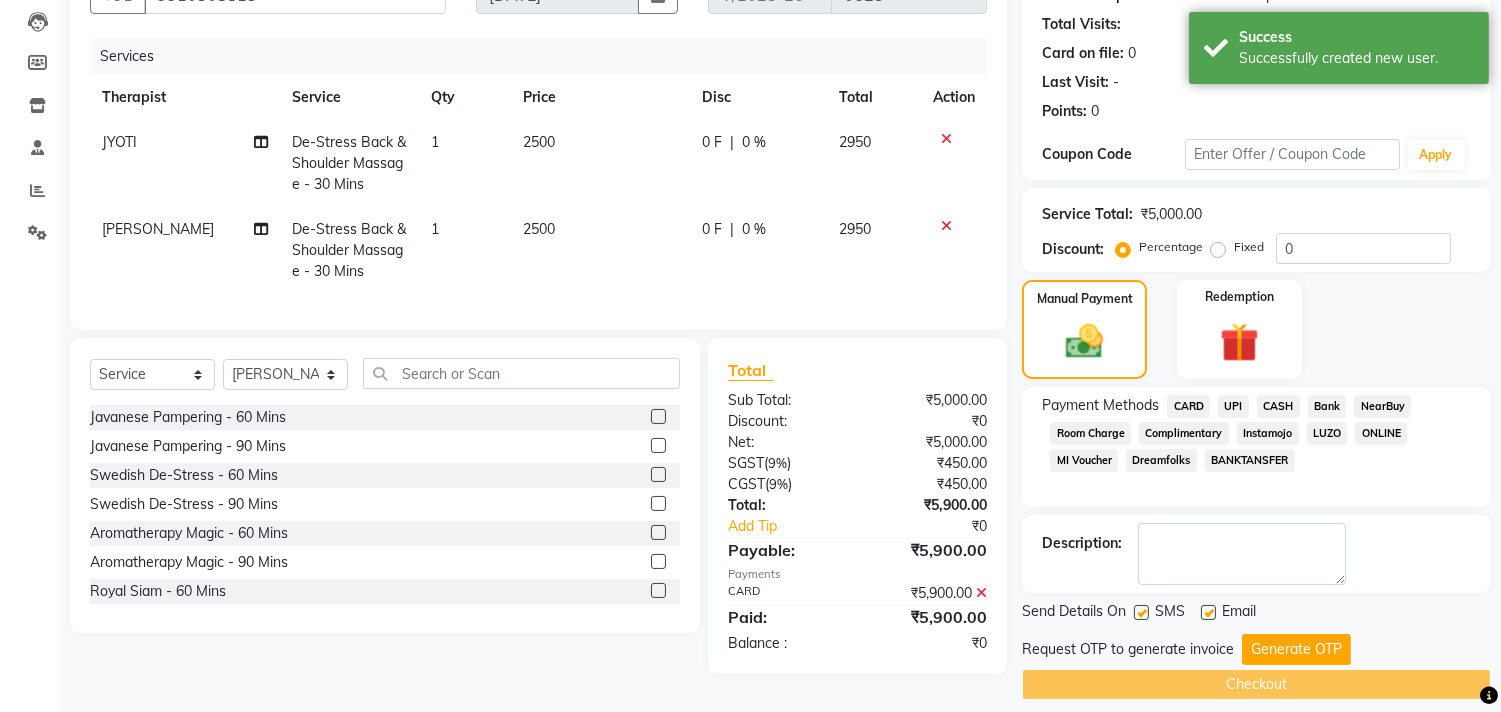 scroll, scrollTop: 227, scrollLeft: 0, axis: vertical 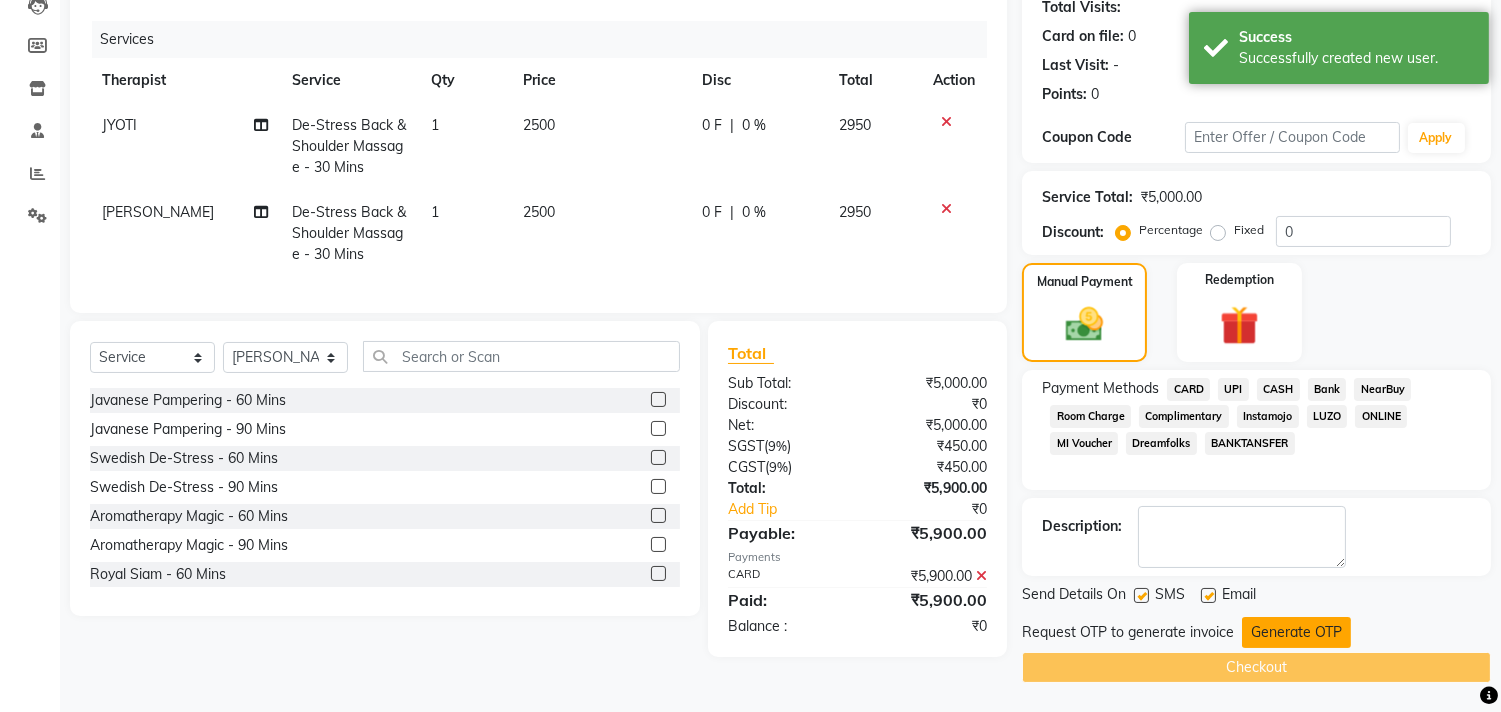 click on "Generate OTP" 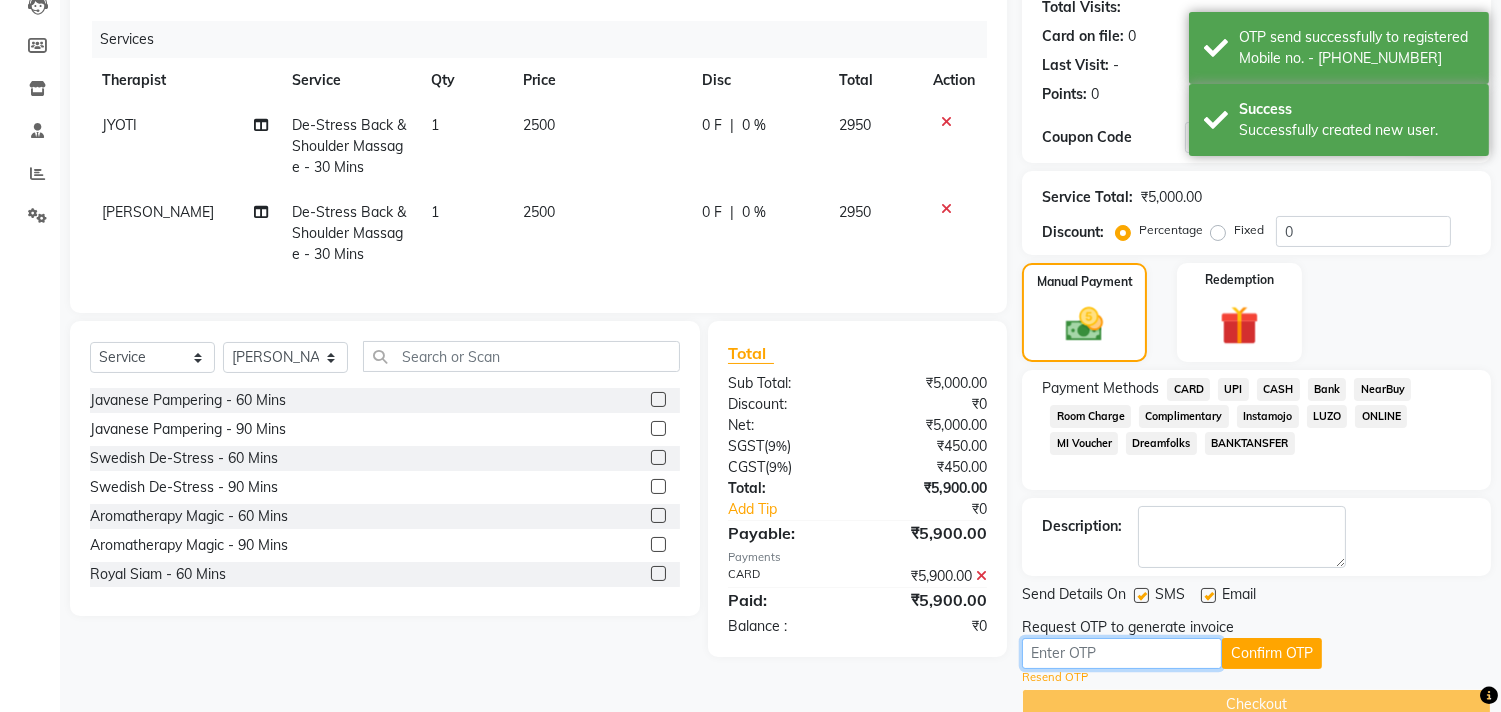 click at bounding box center (1122, 653) 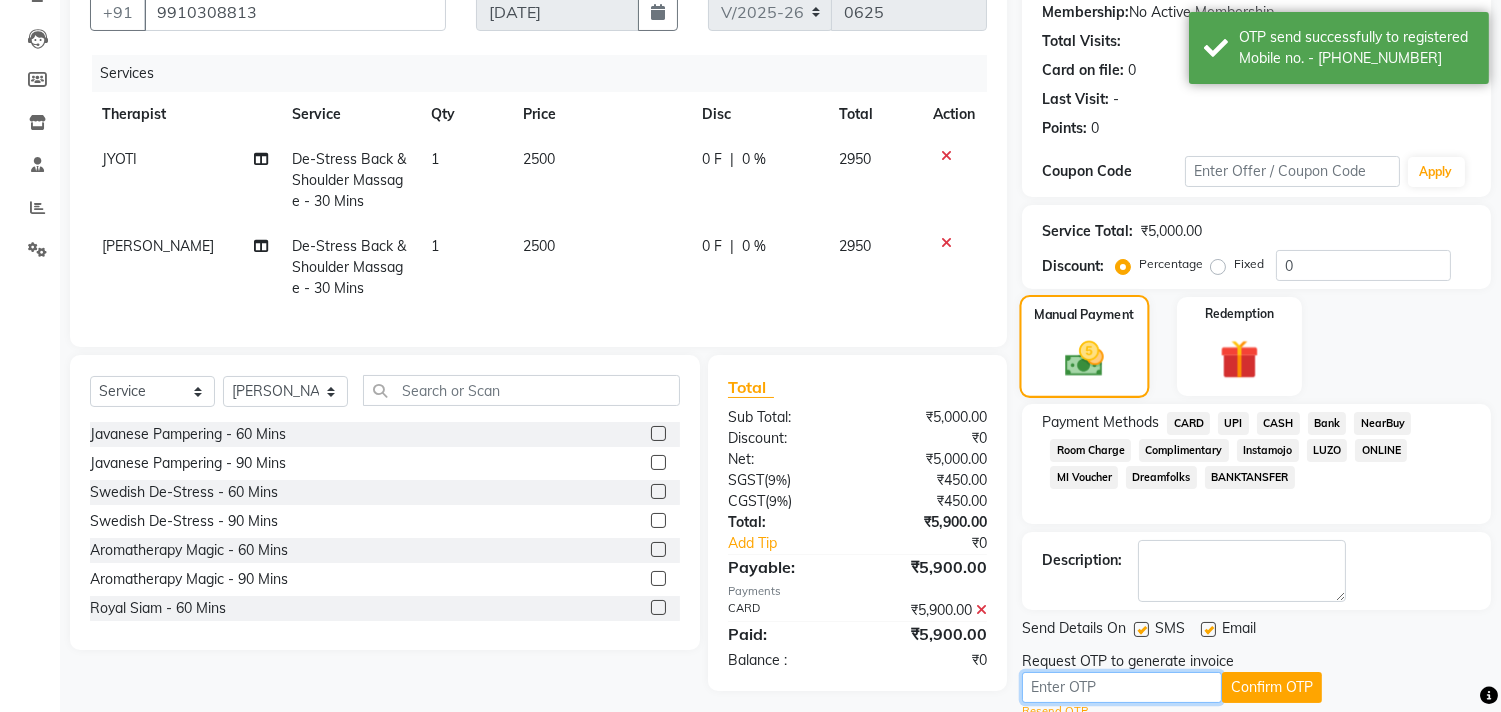 scroll, scrollTop: 265, scrollLeft: 0, axis: vertical 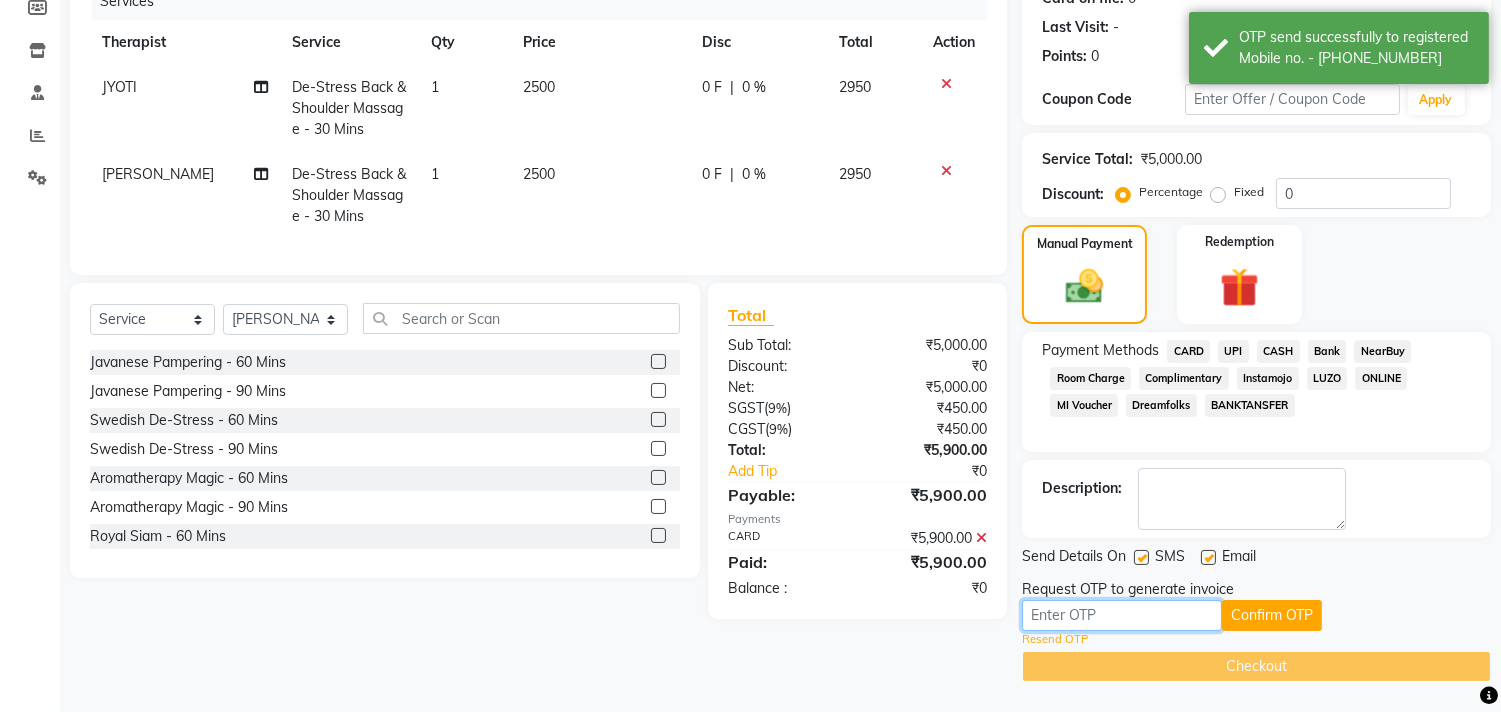 click at bounding box center [1122, 615] 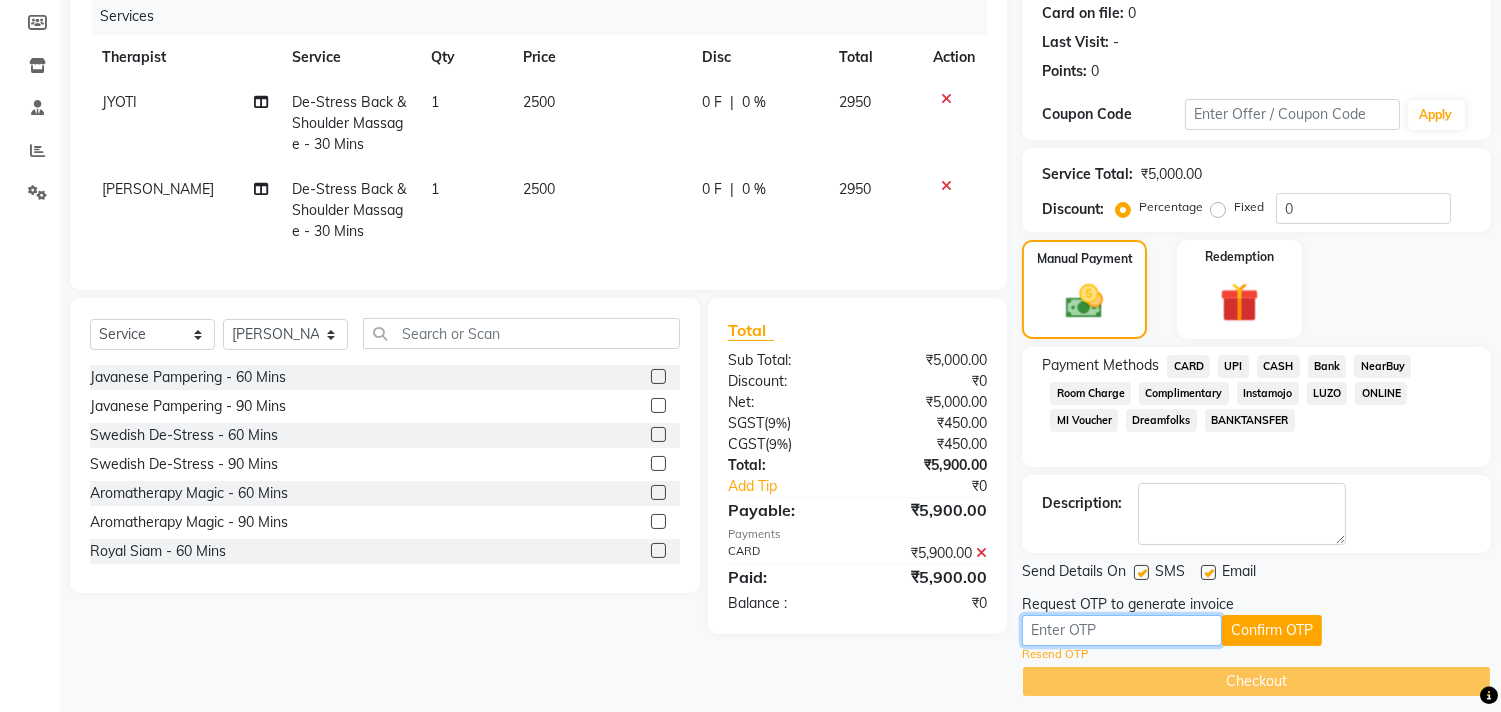 scroll, scrollTop: 265, scrollLeft: 0, axis: vertical 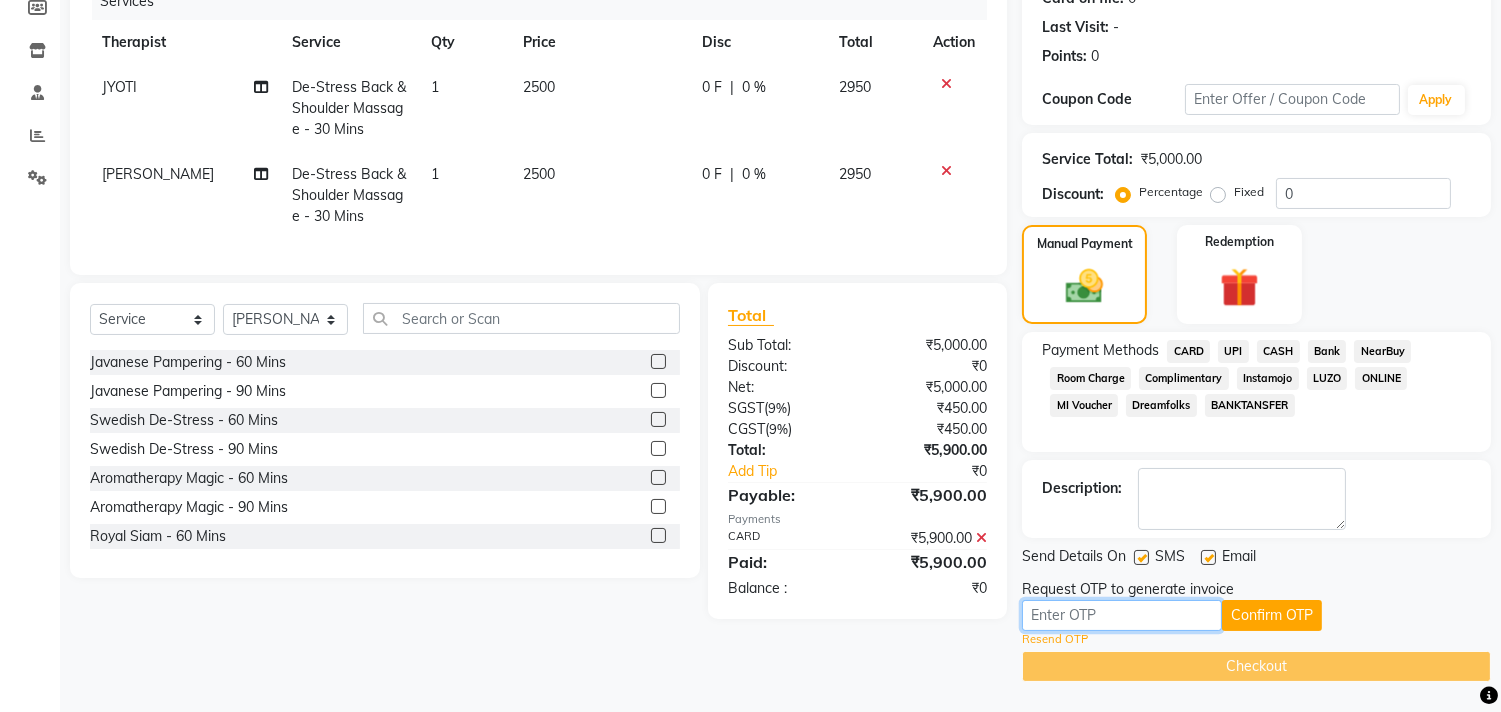click at bounding box center [1122, 615] 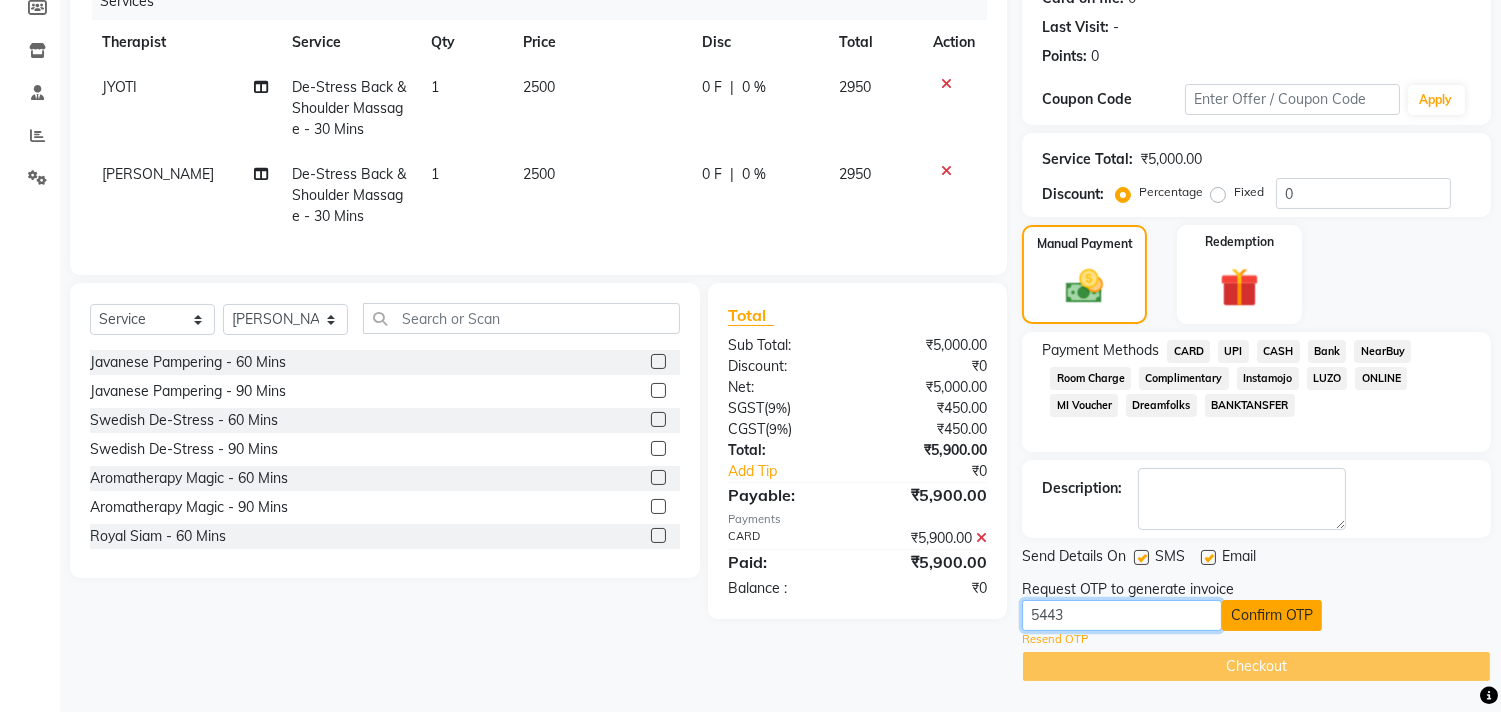 type on "5443" 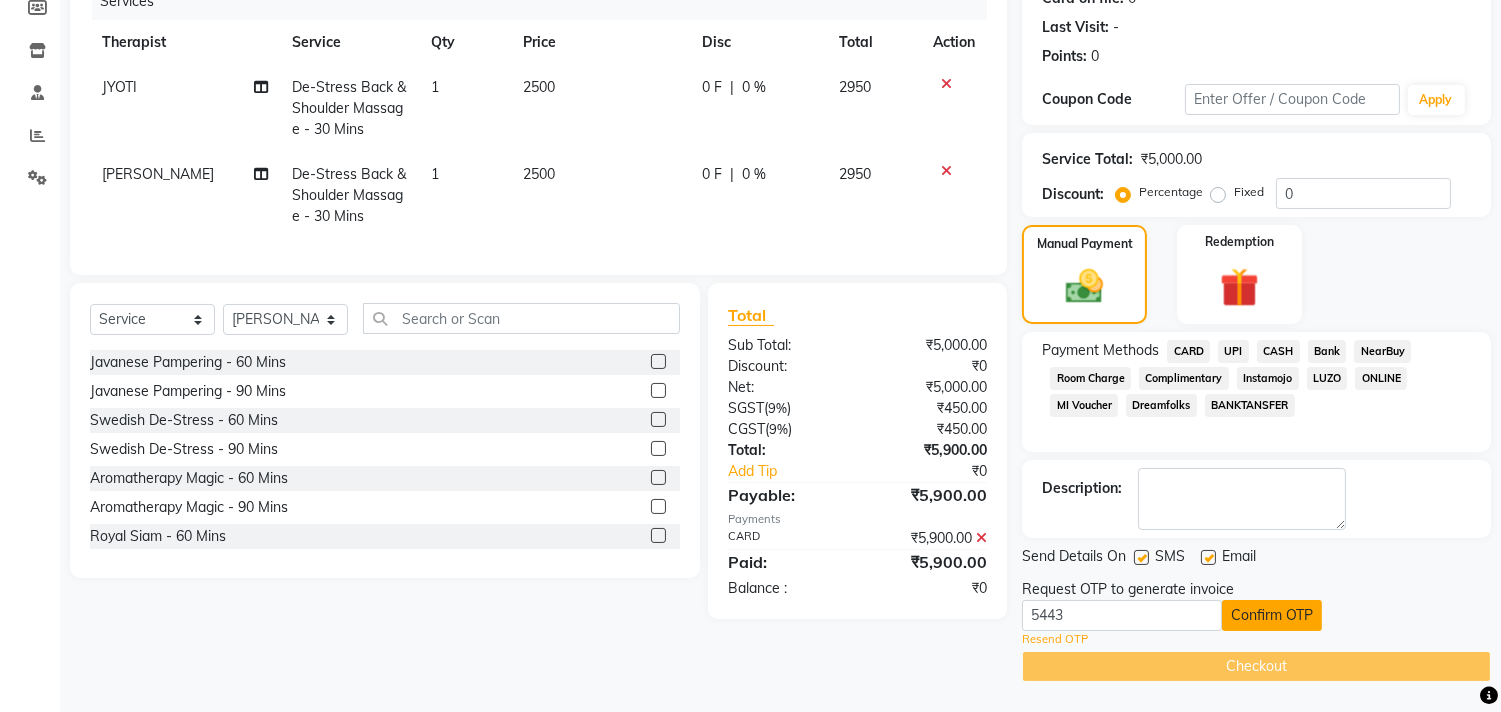click on "Confirm OTP" 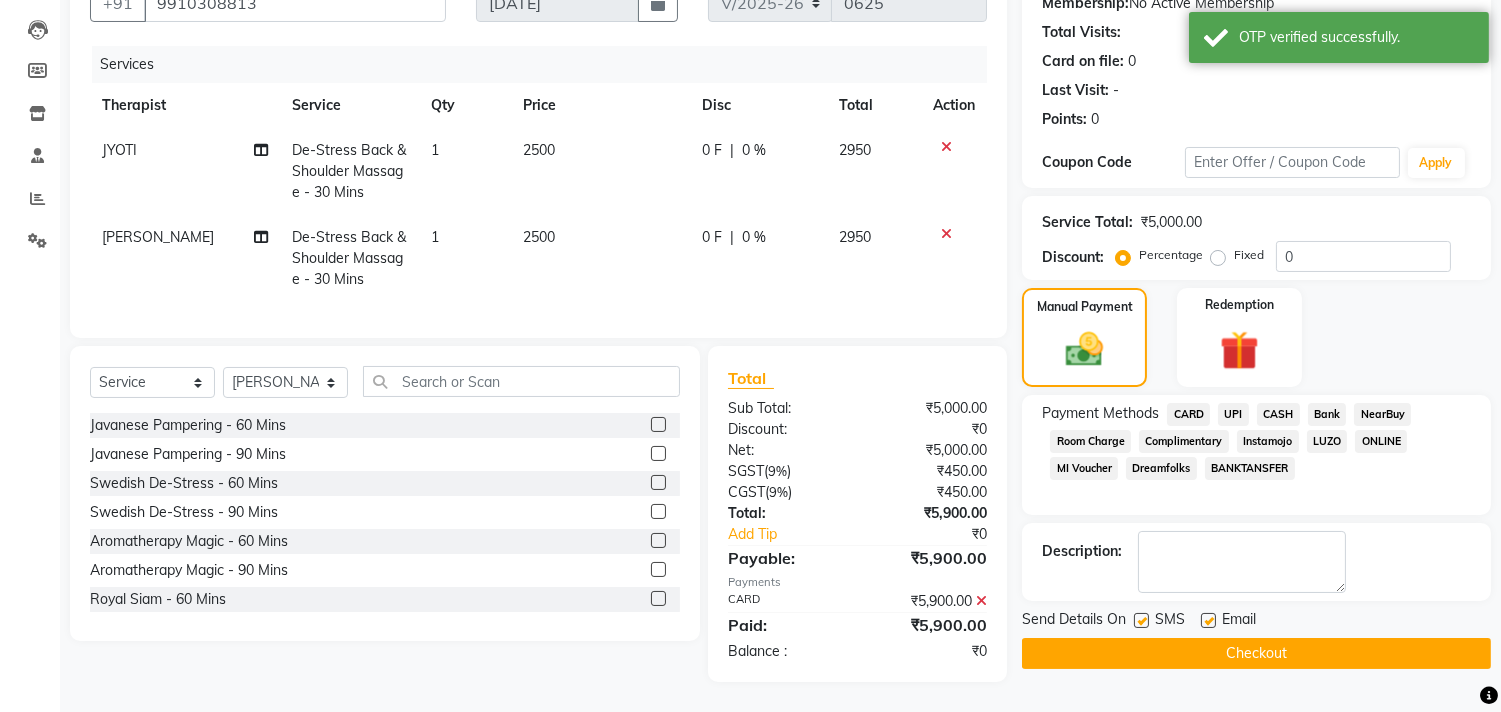 scroll, scrollTop: 218, scrollLeft: 0, axis: vertical 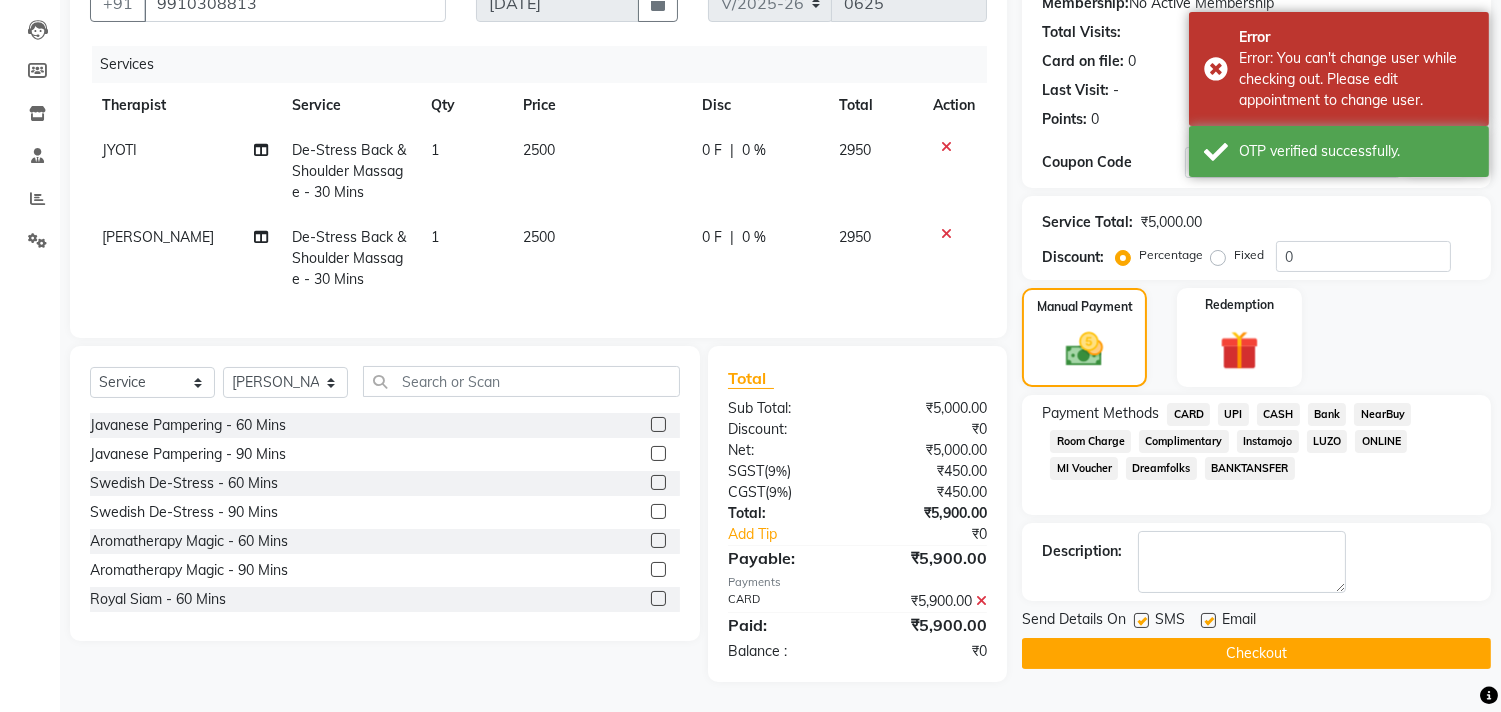 click on "Checkout" 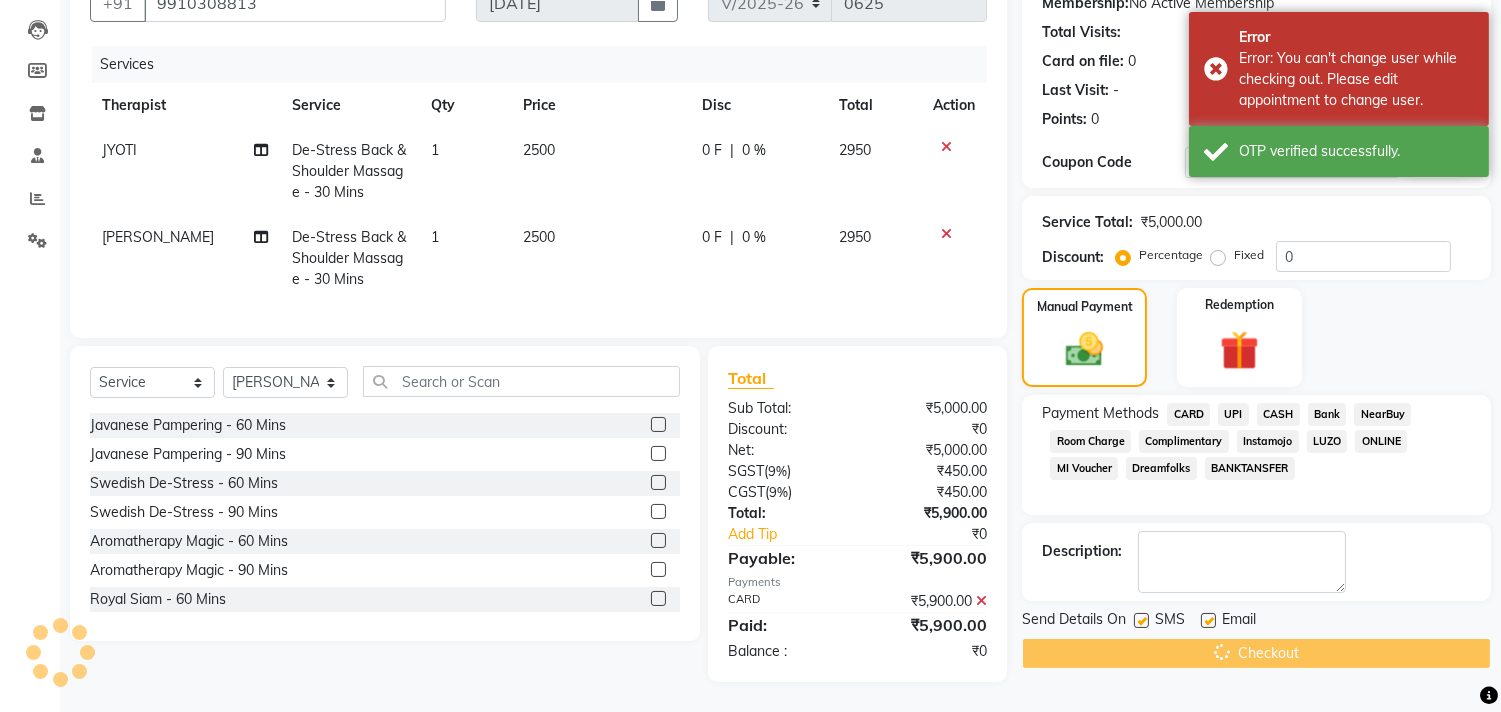 click on "Checkout" 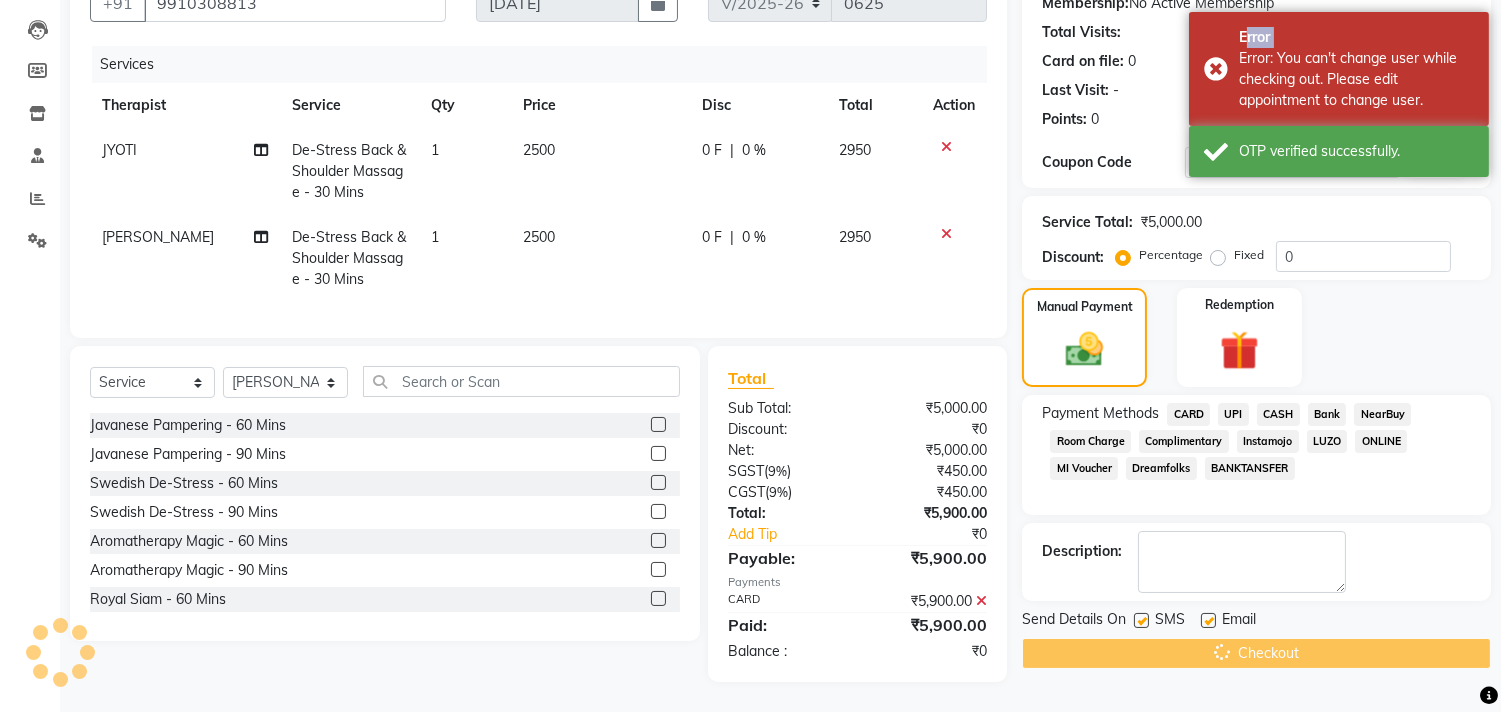 click on "Checkout" 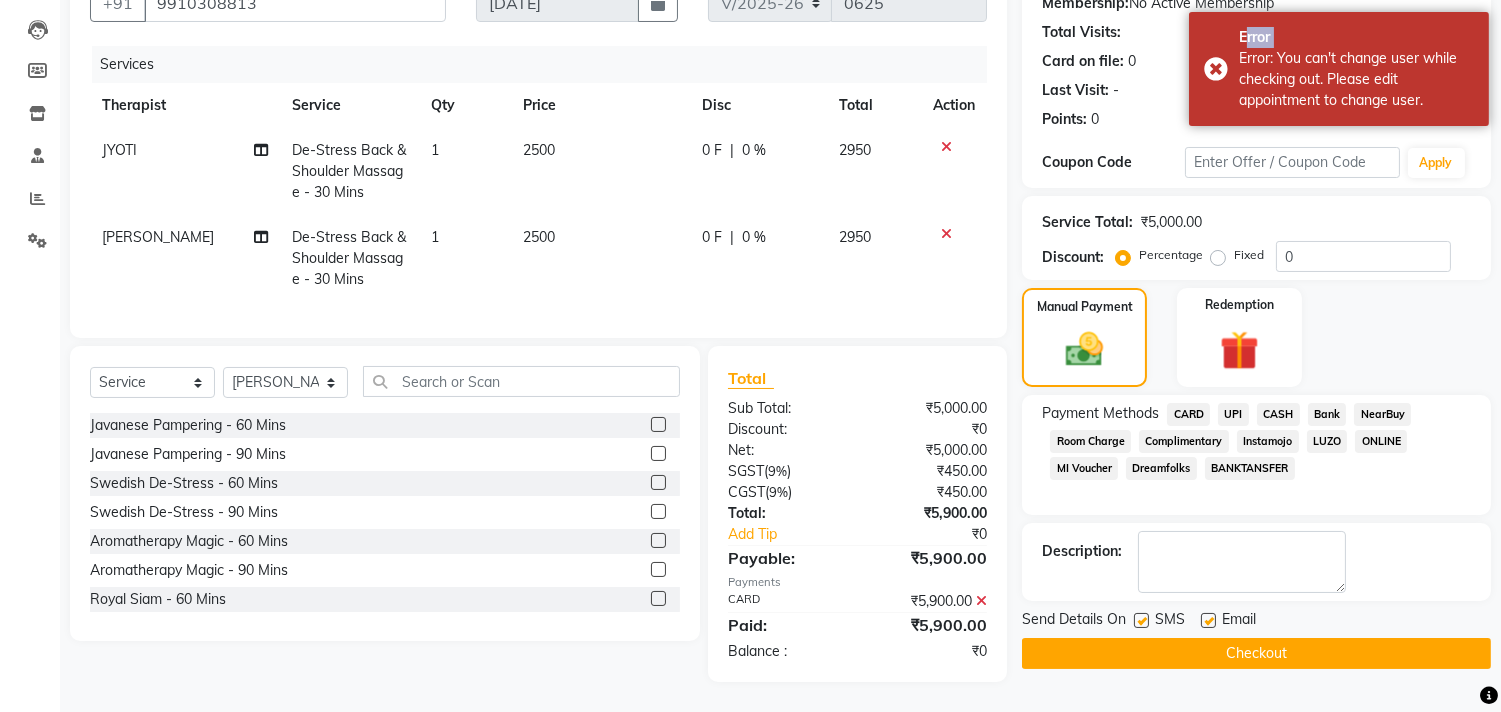 scroll, scrollTop: 218, scrollLeft: 0, axis: vertical 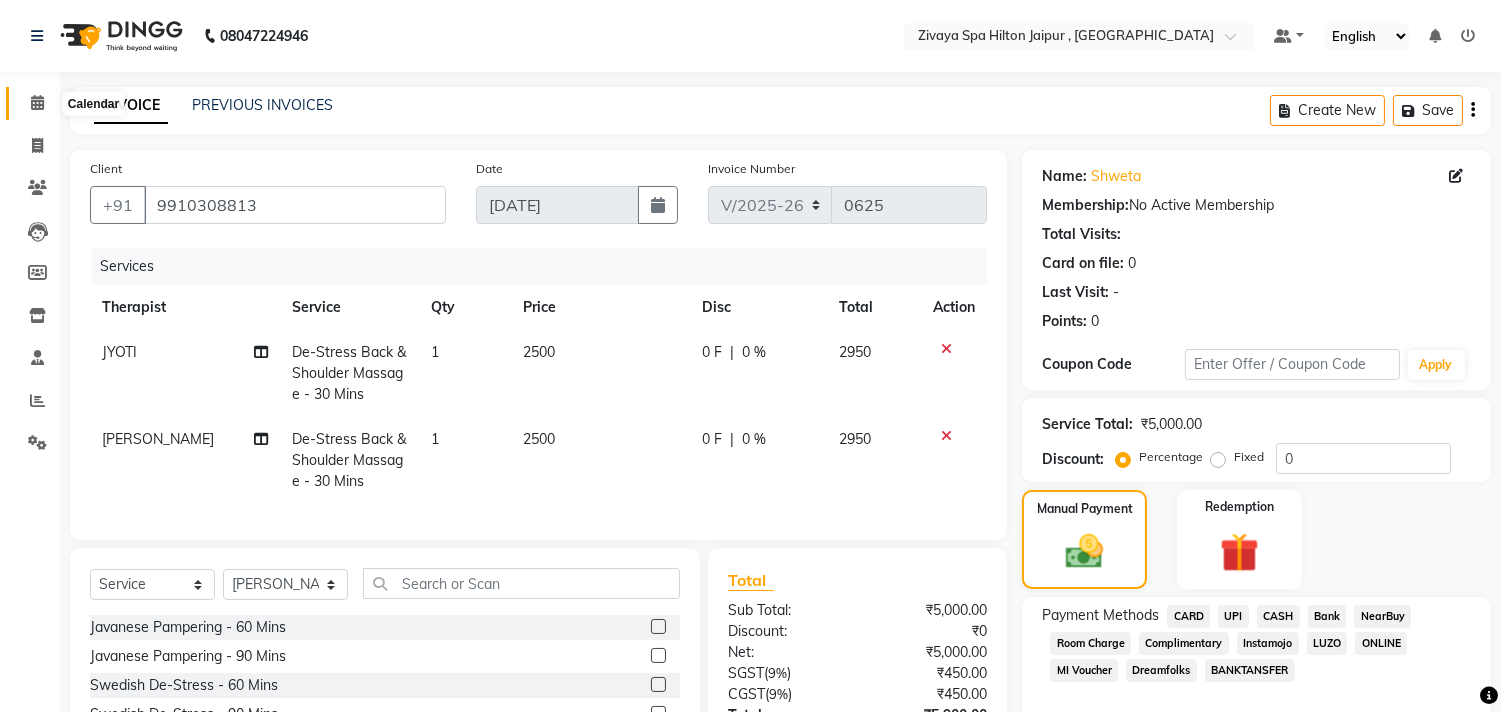 click 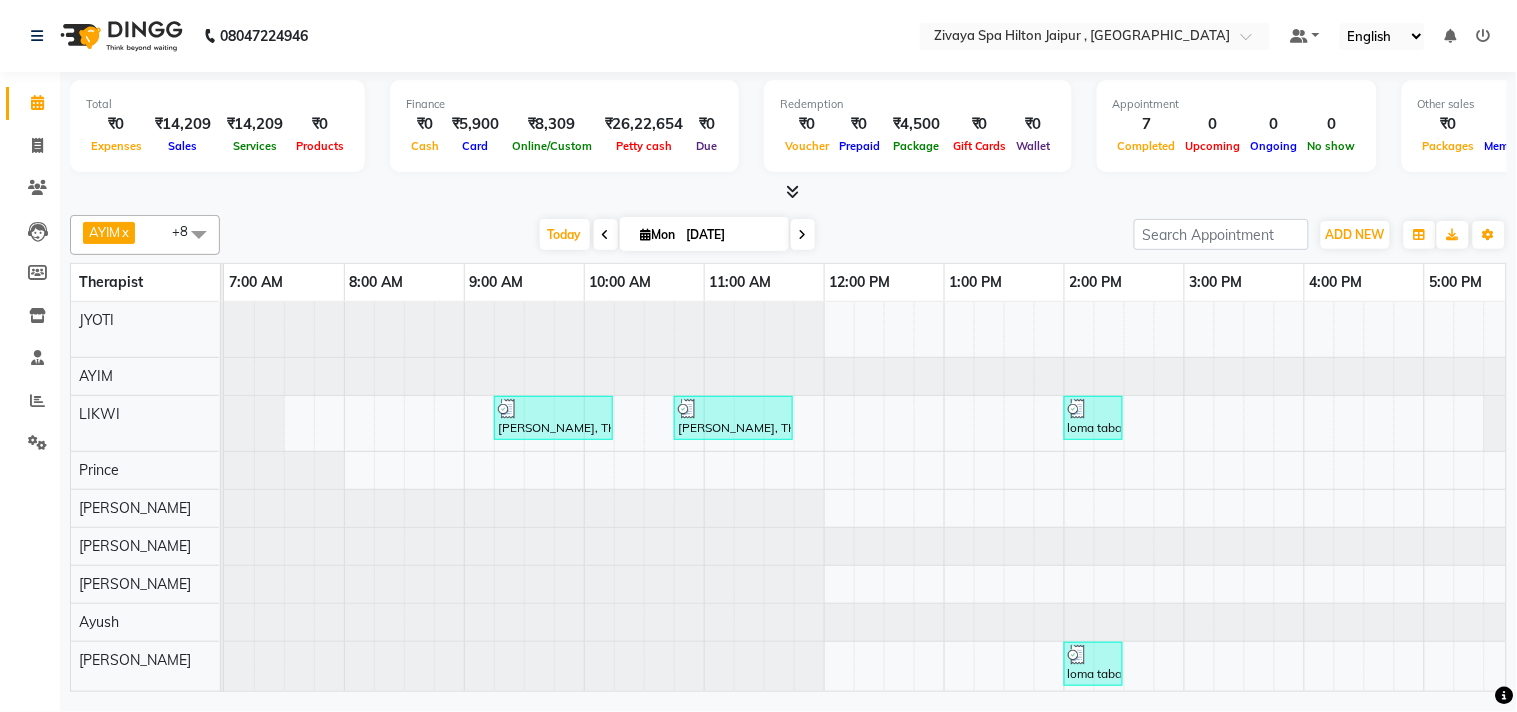 scroll, scrollTop: 0, scrollLeft: 114, axis: horizontal 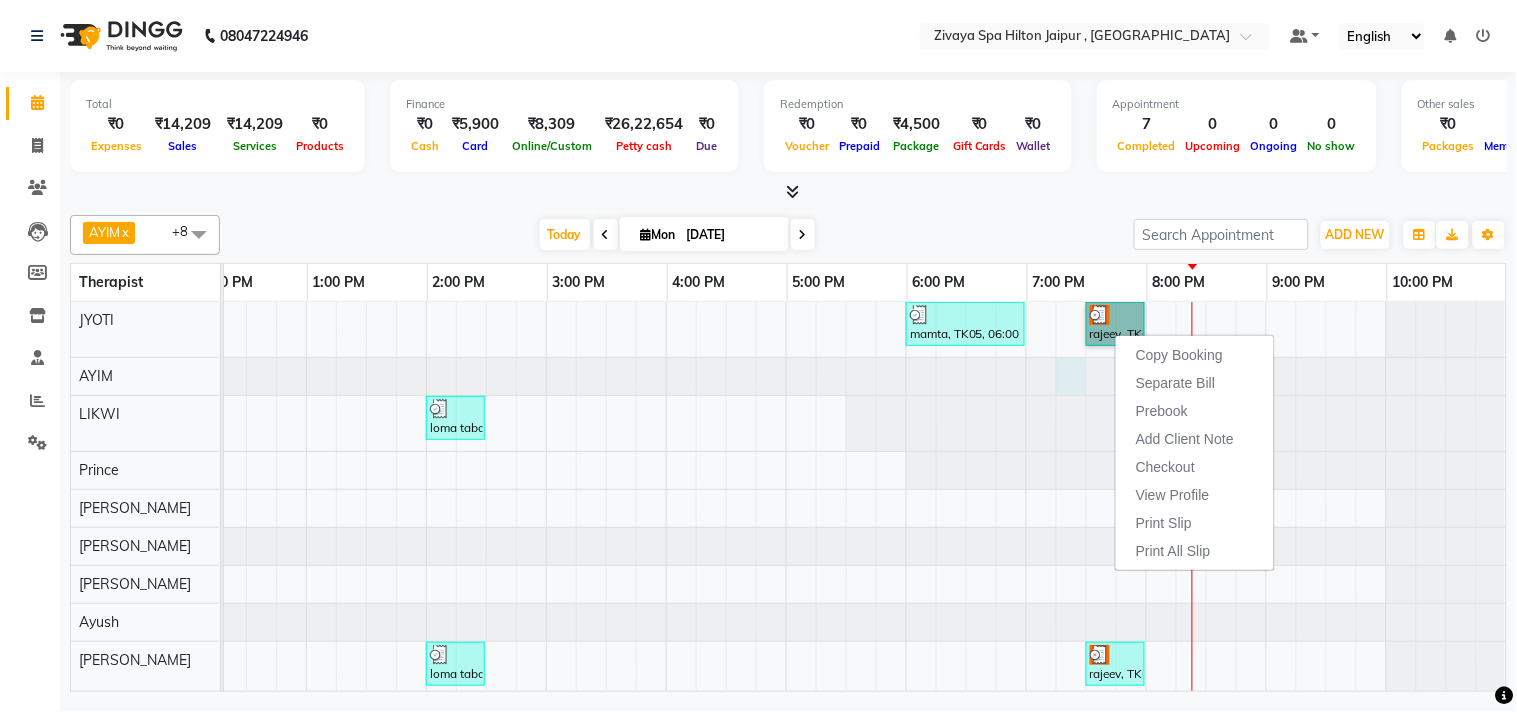 click at bounding box center [-414, 376] 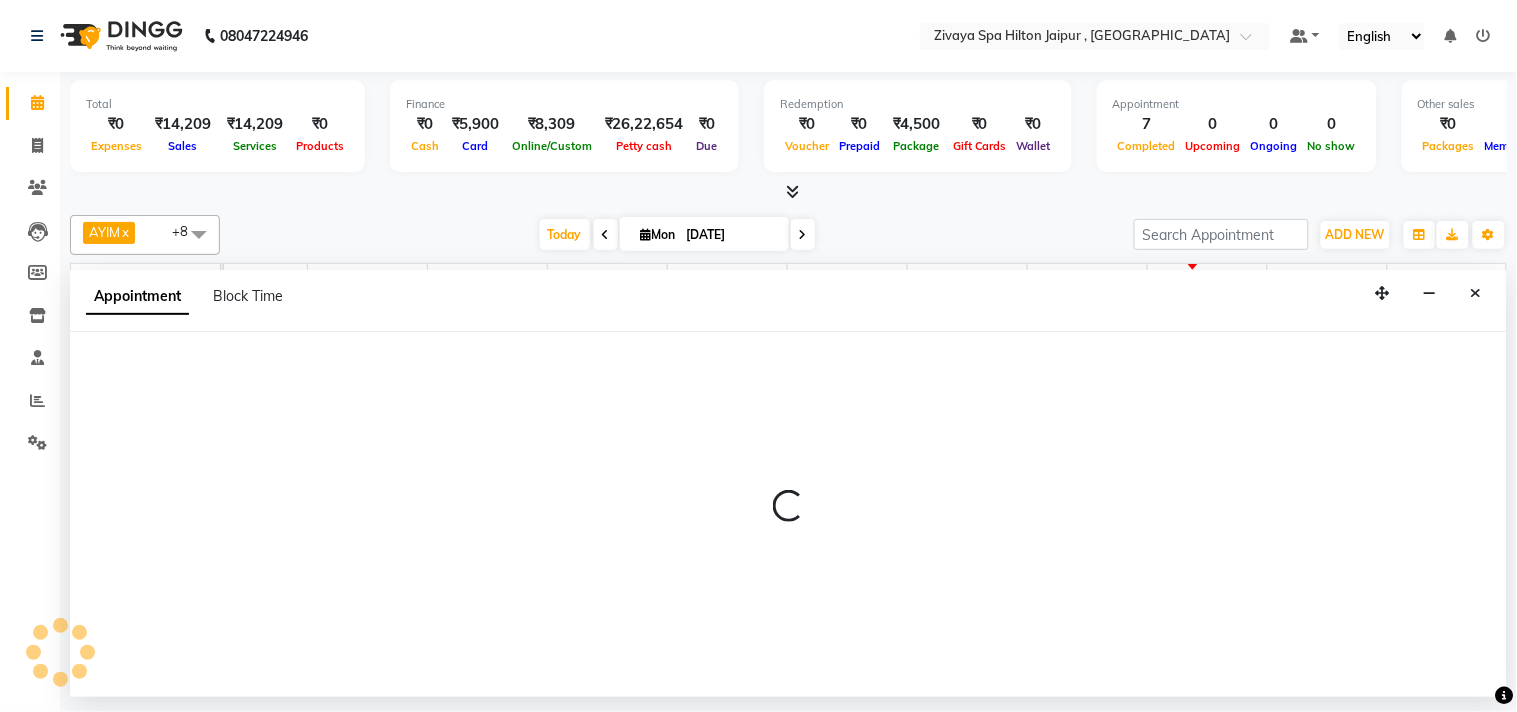 select on "48602" 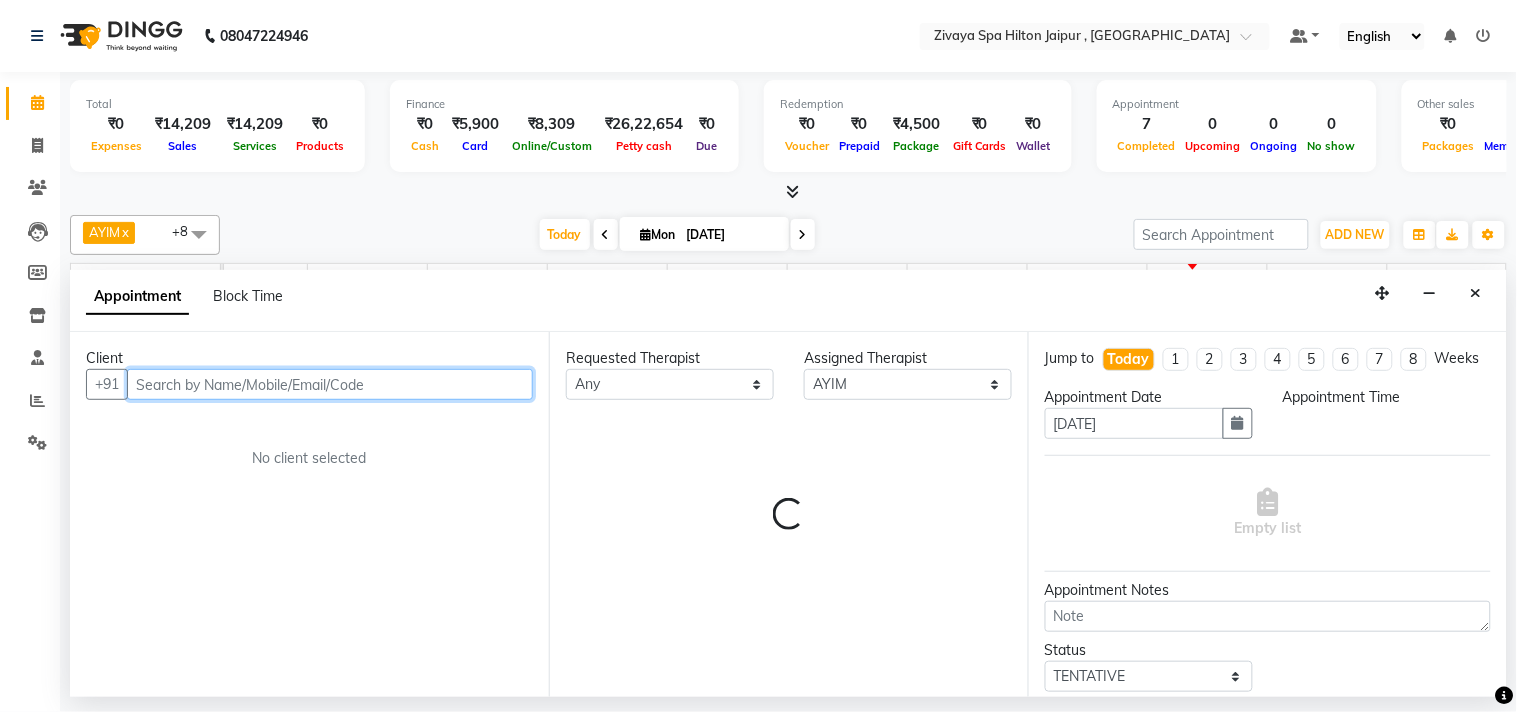 select on "1155" 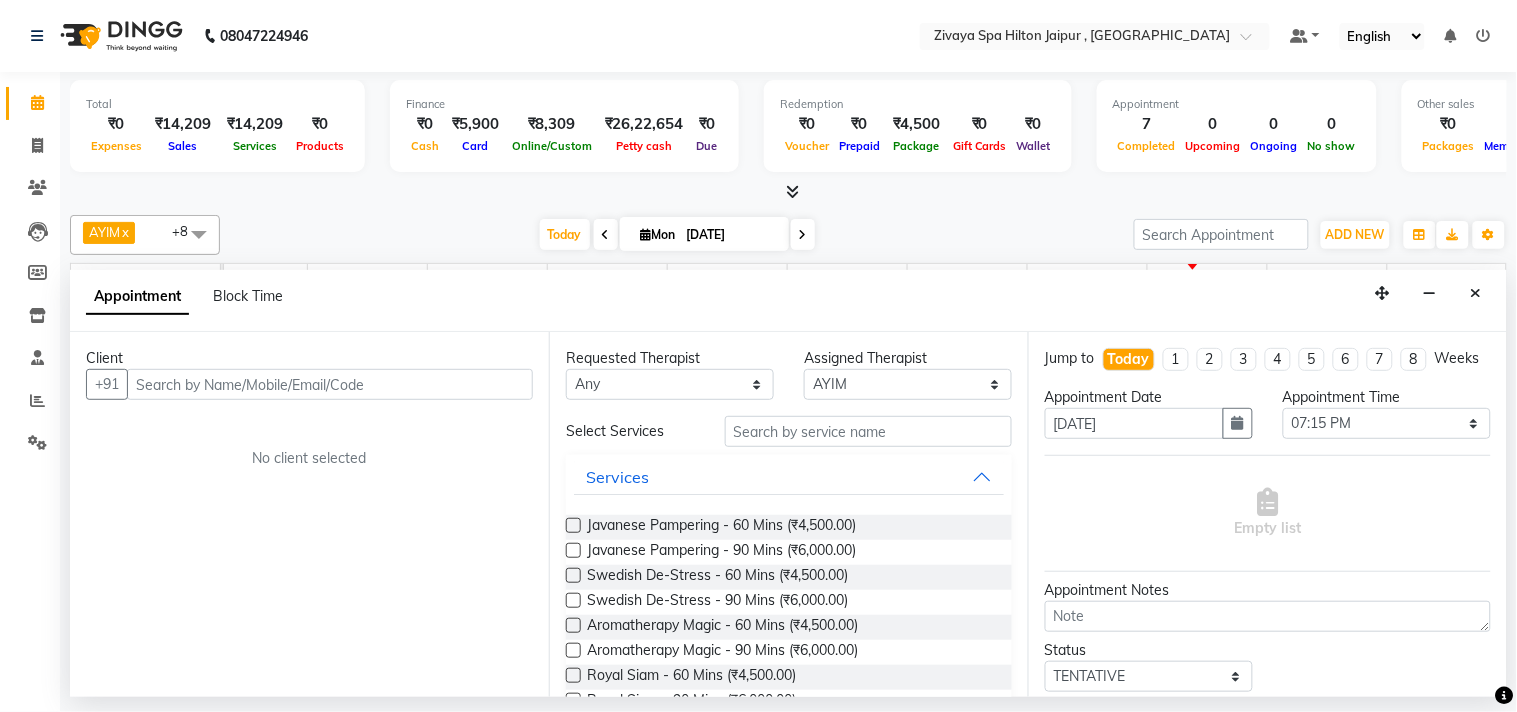 click at bounding box center [1476, 293] 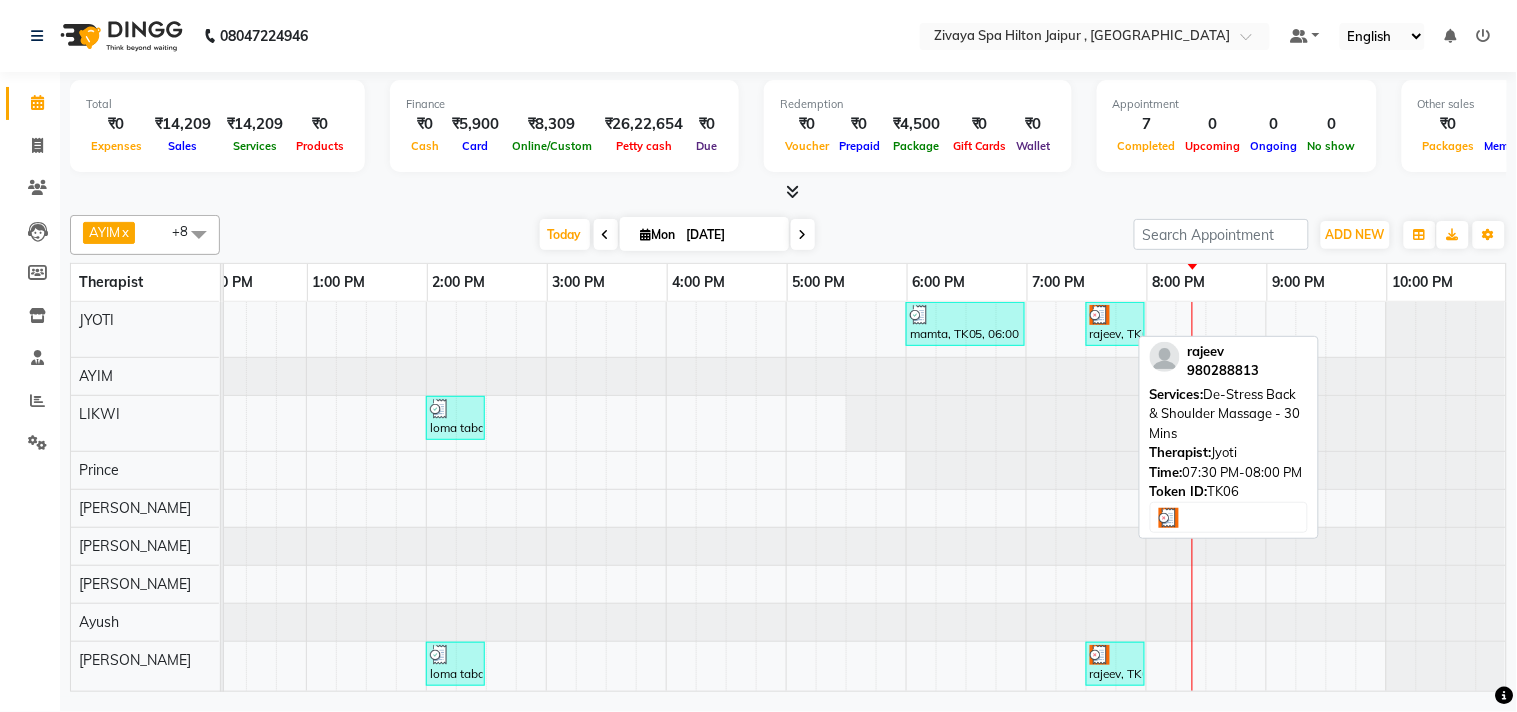 click on "rajeev, TK06, 07:30 PM-08:00 PM, De-Stress Back & Shoulder Massage - 30 Mins" at bounding box center [1115, 324] 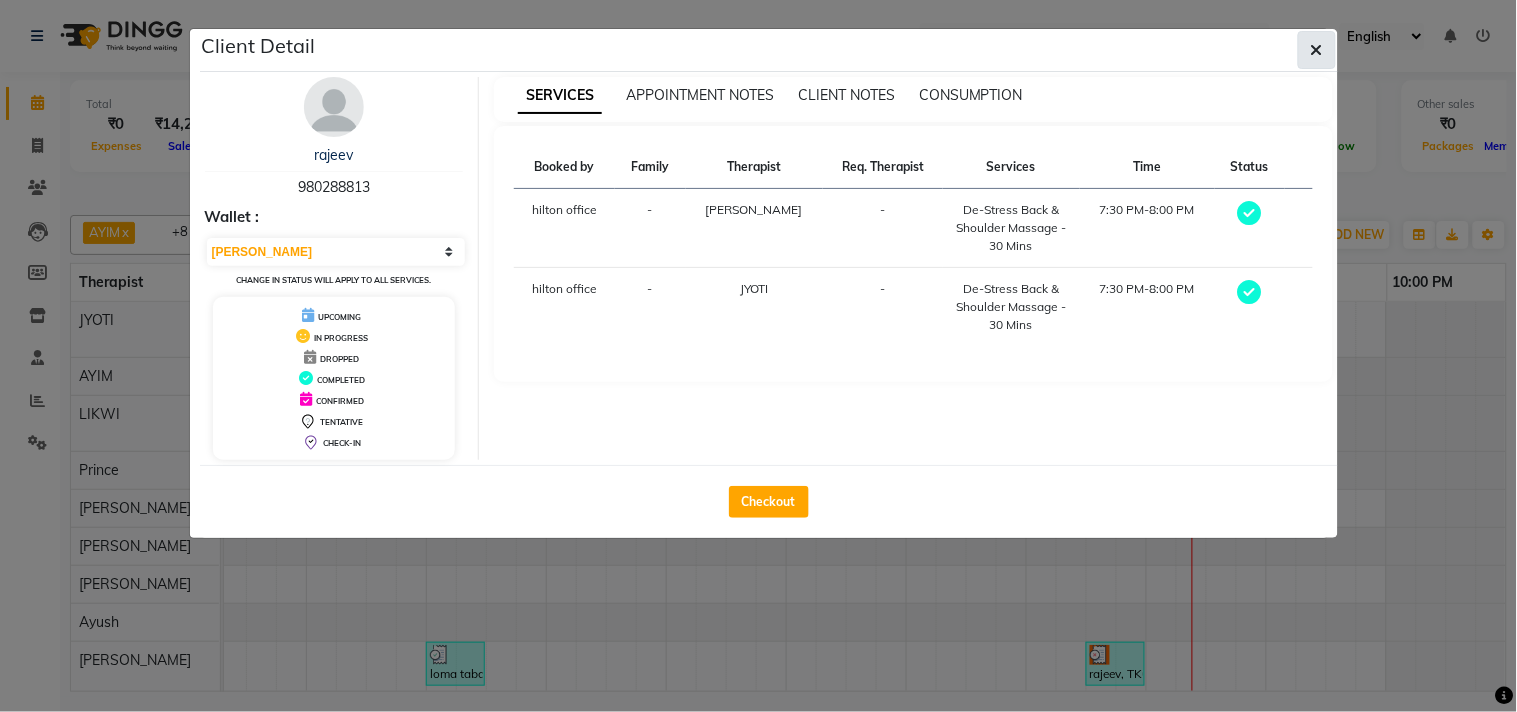 click 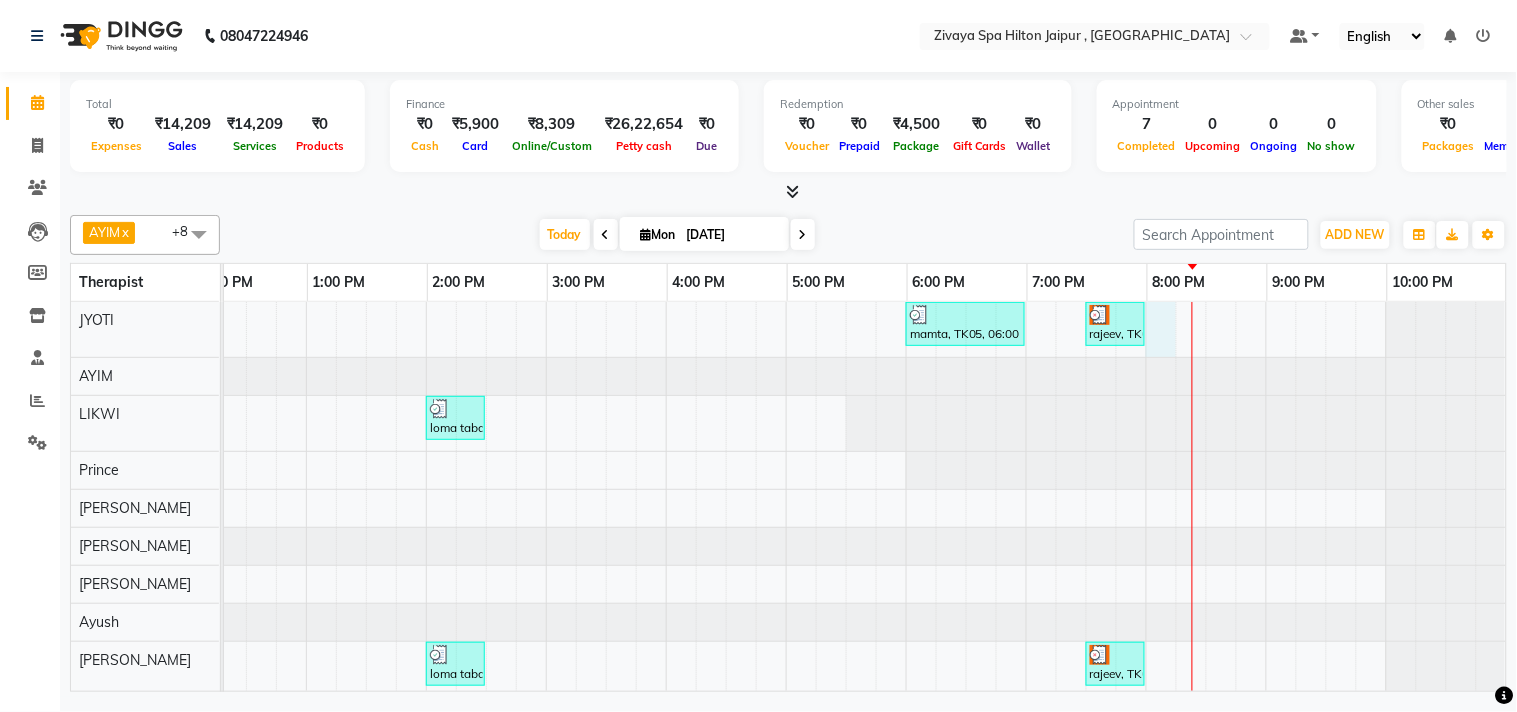 click on "mamta, TK05, 06:00 PM-07:00 PM, Javanese Pampering - 60 Mins     rajeev, TK06, 07:30 PM-08:00 PM, De-Stress Back & Shoulder Massage - 30 Mins     [PERSON_NAME], TK01, 09:15 AM-10:15 AM, Swedish De-Stress - 60 Mins     [PERSON_NAME], TK03, 10:45 AM-11:45 AM, Javanese Pampering - 60 Mins     loma taba, TK04, 02:00 PM-02:30 PM, De-Stress Back & Shoulder Massage - 30 Mins     loma taba, TK04, 02:00 PM-02:30 PM, Signature Head Massage - 30 Mins     rajeev, TK06, 07:30 PM-08:00 PM, De-Stress Back & Shoulder Massage - 30 Mins" at bounding box center [546, 499] 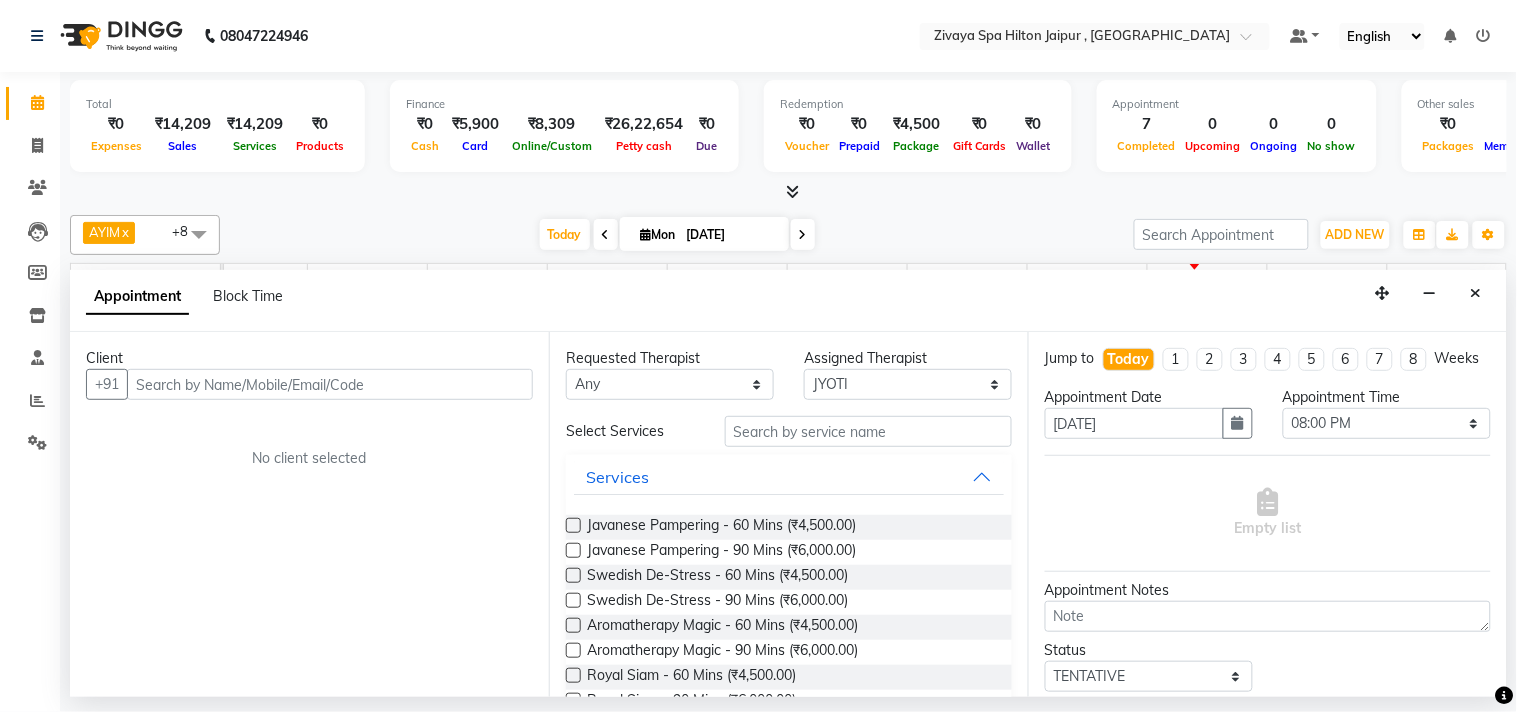 click at bounding box center (330, 384) 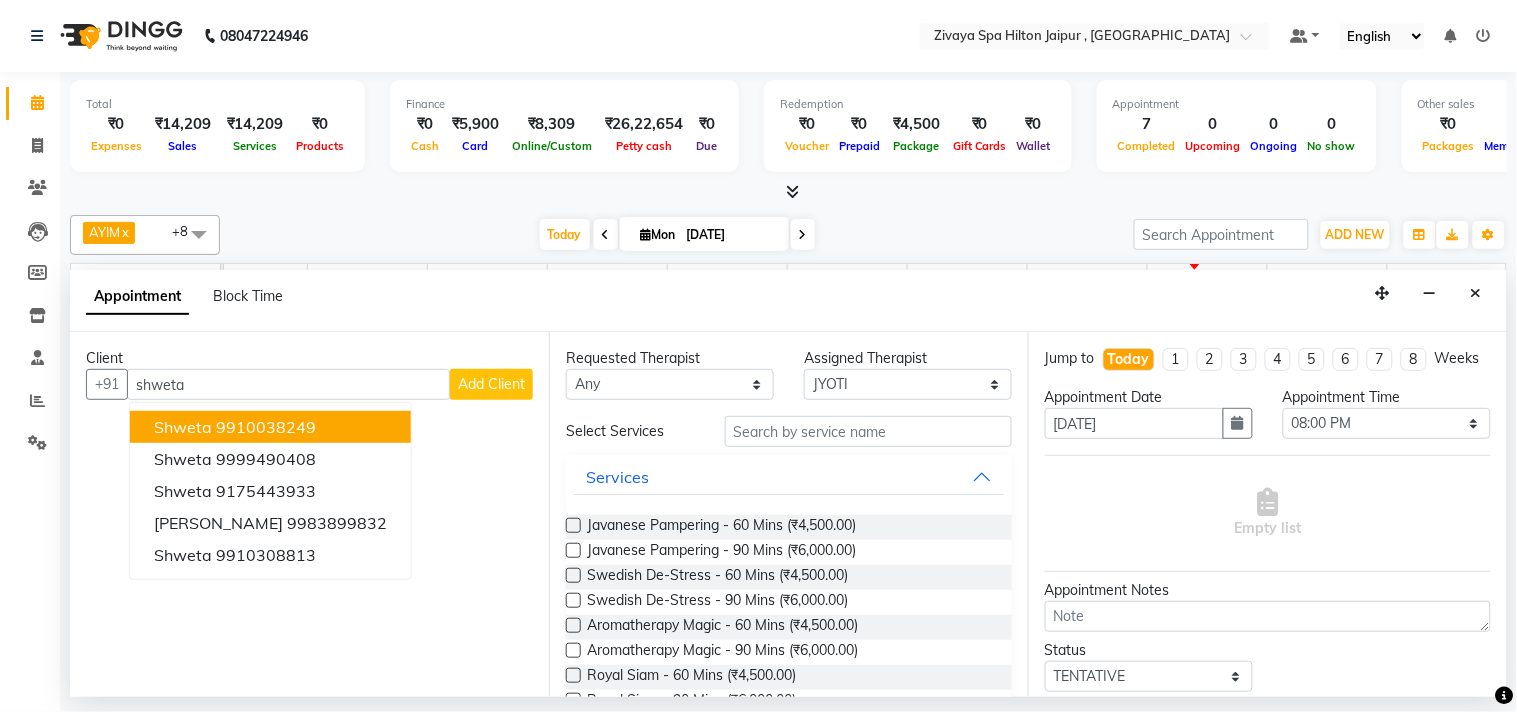 click on "9910038249" at bounding box center [266, 427] 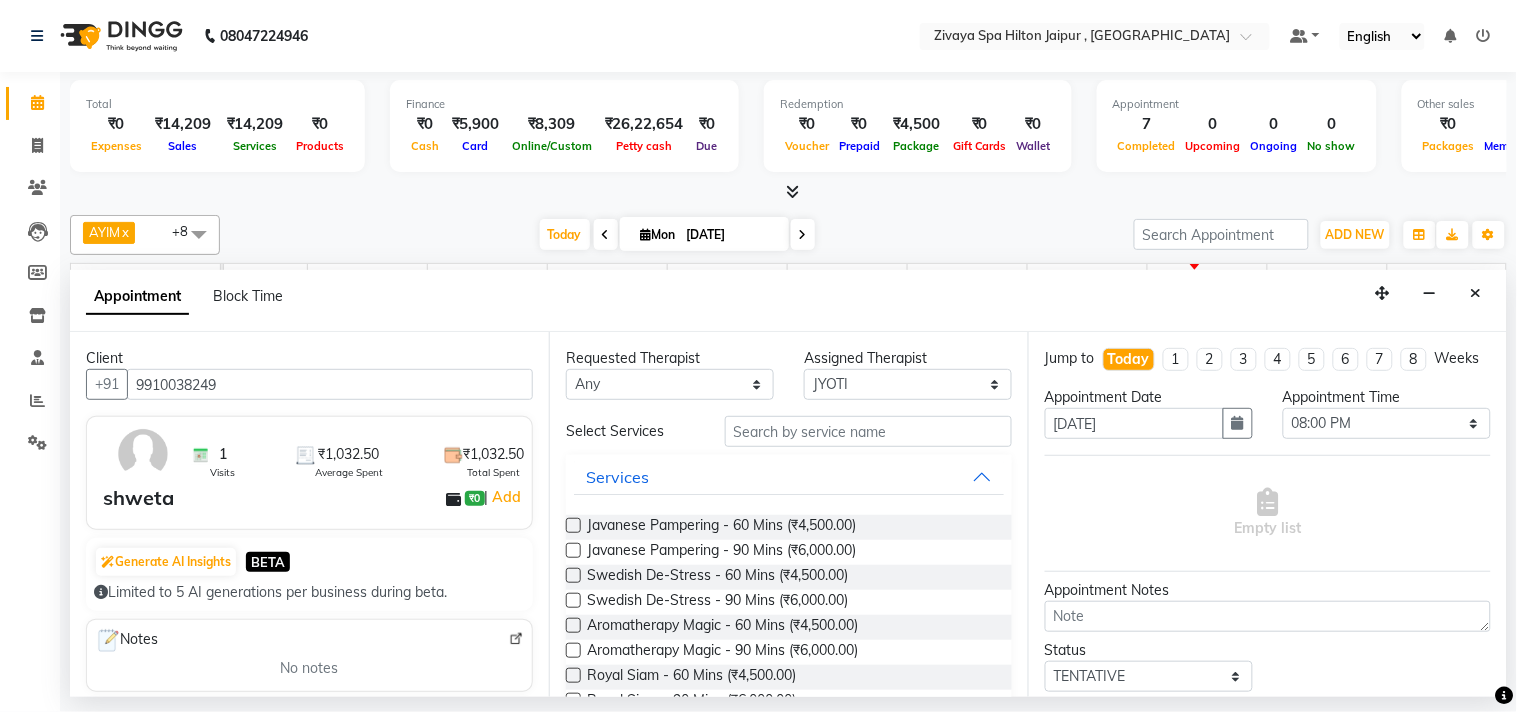 type on "9910038249" 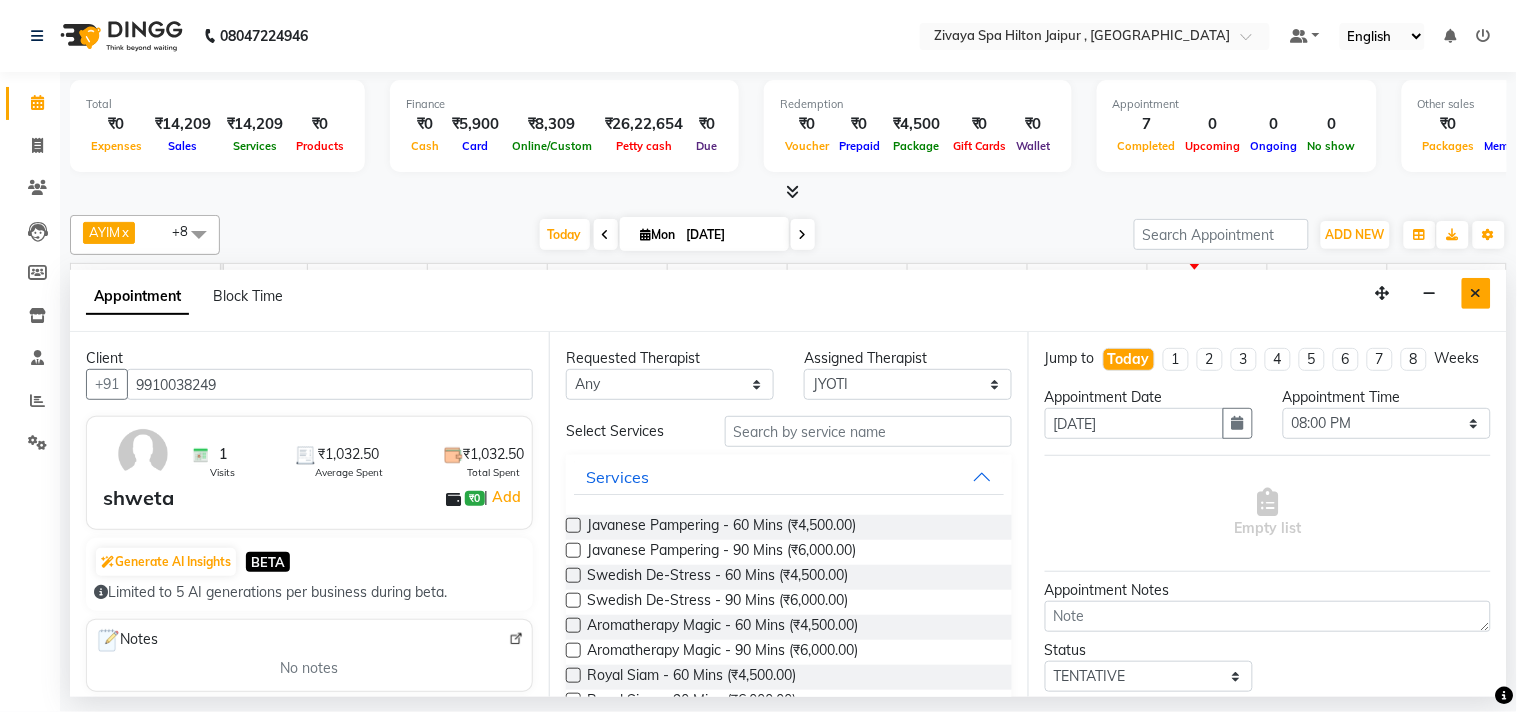 click at bounding box center (1476, 293) 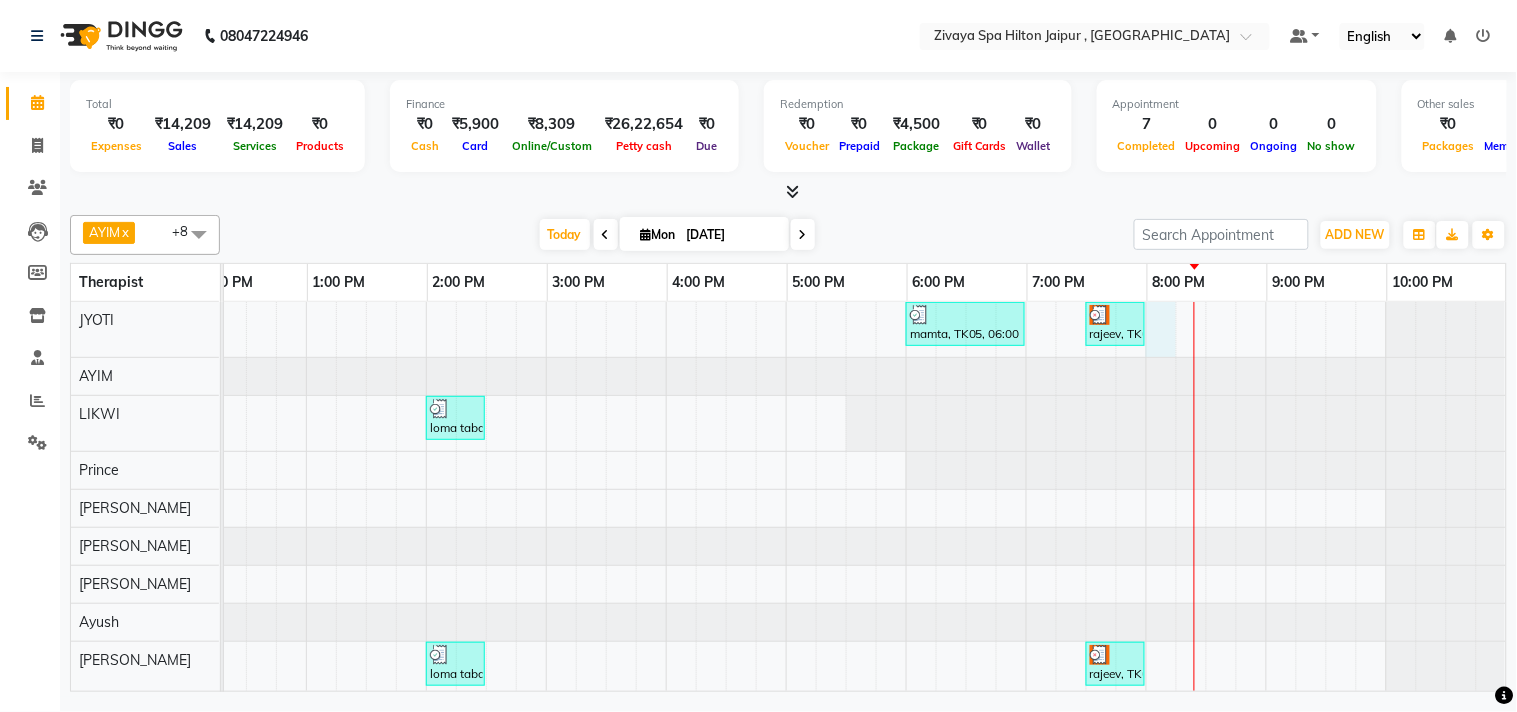 click on "mamta, TK05, 06:00 PM-07:00 PM, Javanese Pampering - 60 Mins     rajeev, TK06, 07:30 PM-08:00 PM, De-Stress Back & Shoulder Massage - 30 Mins     [PERSON_NAME], TK01, 09:15 AM-10:15 AM, Swedish De-Stress - 60 Mins     [PERSON_NAME], TK03, 10:45 AM-11:45 AM, Javanese Pampering - 60 Mins     loma taba, TK04, 02:00 PM-02:30 PM, De-Stress Back & Shoulder Massage - 30 Mins     loma taba, TK04, 02:00 PM-02:30 PM, Signature Head Massage - 30 Mins     rajeev, TK06, 07:30 PM-08:00 PM, De-Stress Back & Shoulder Massage - 30 Mins" at bounding box center (546, 499) 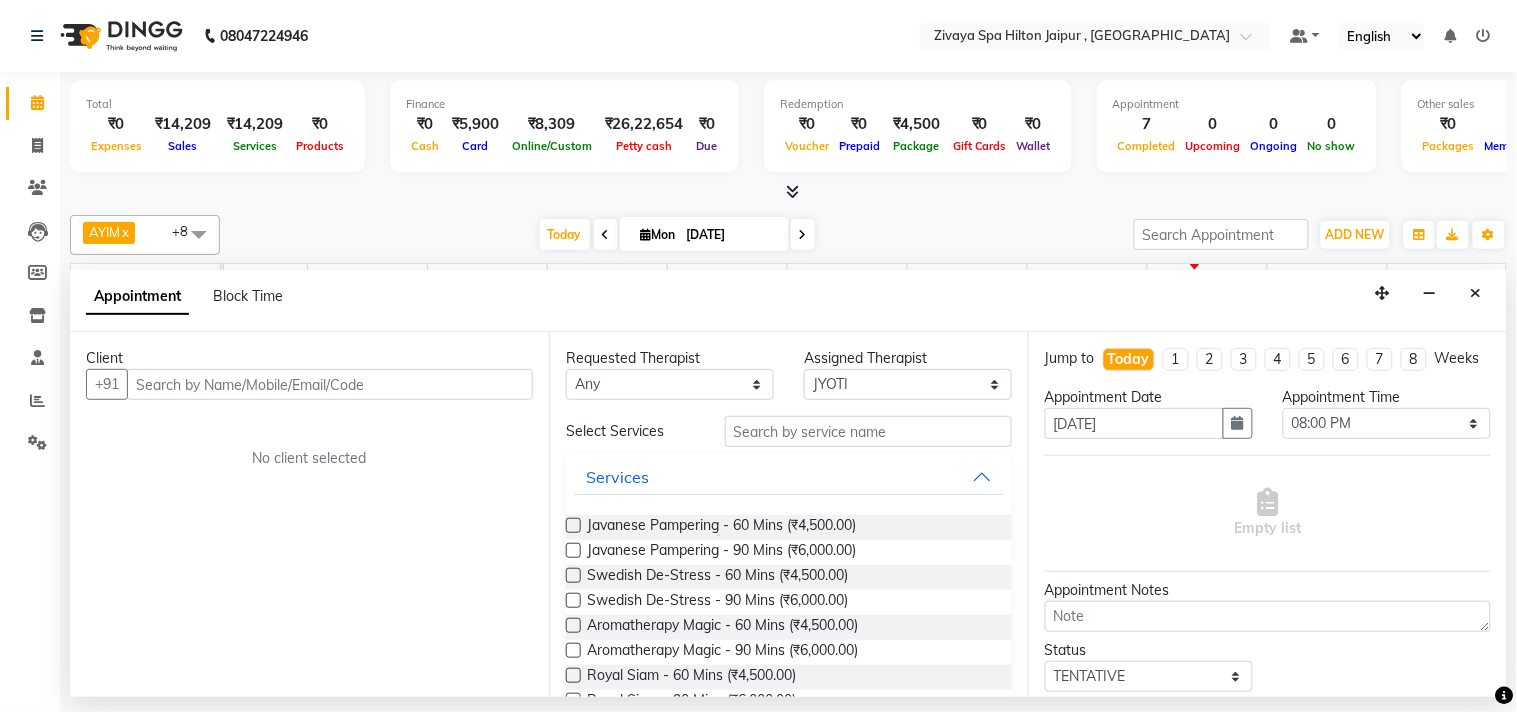 click at bounding box center (330, 384) 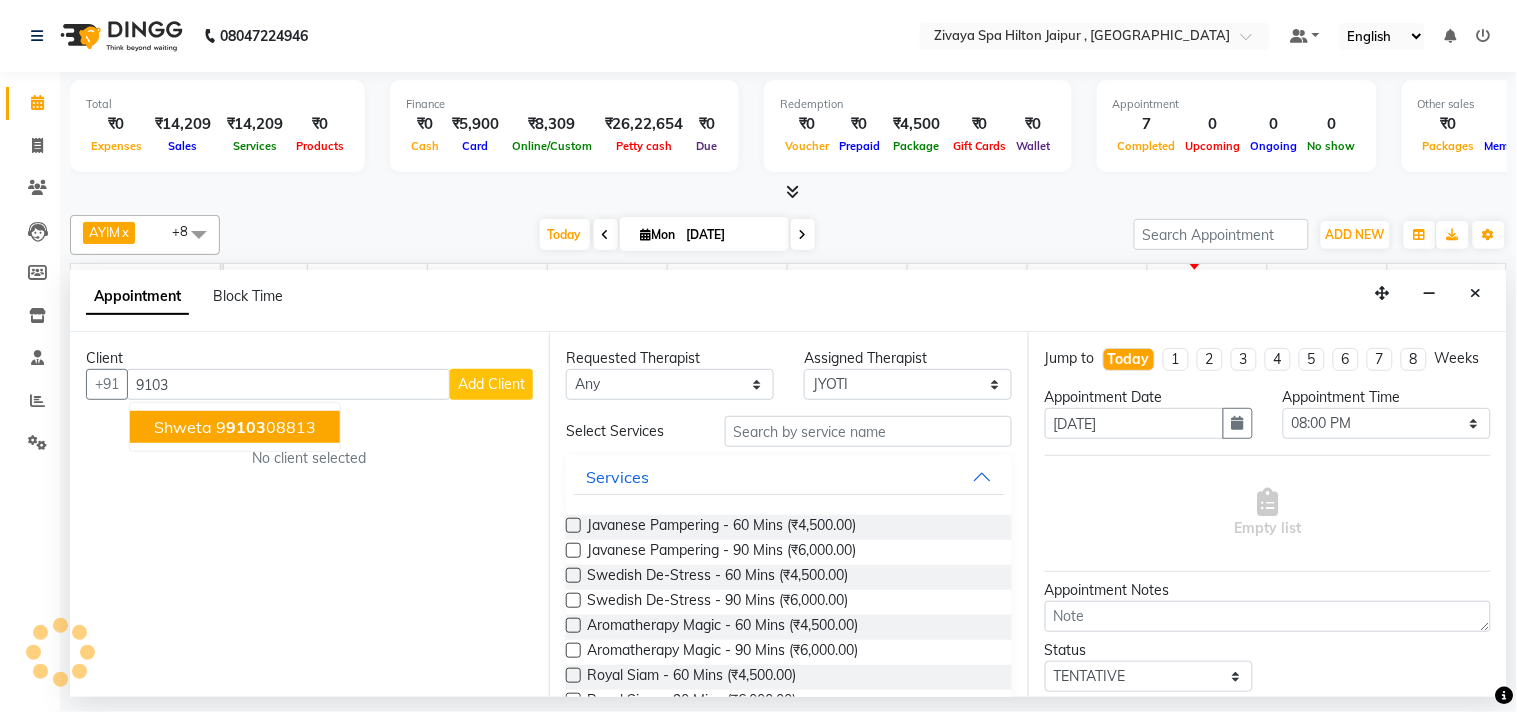 click on "9103" at bounding box center (288, 384) 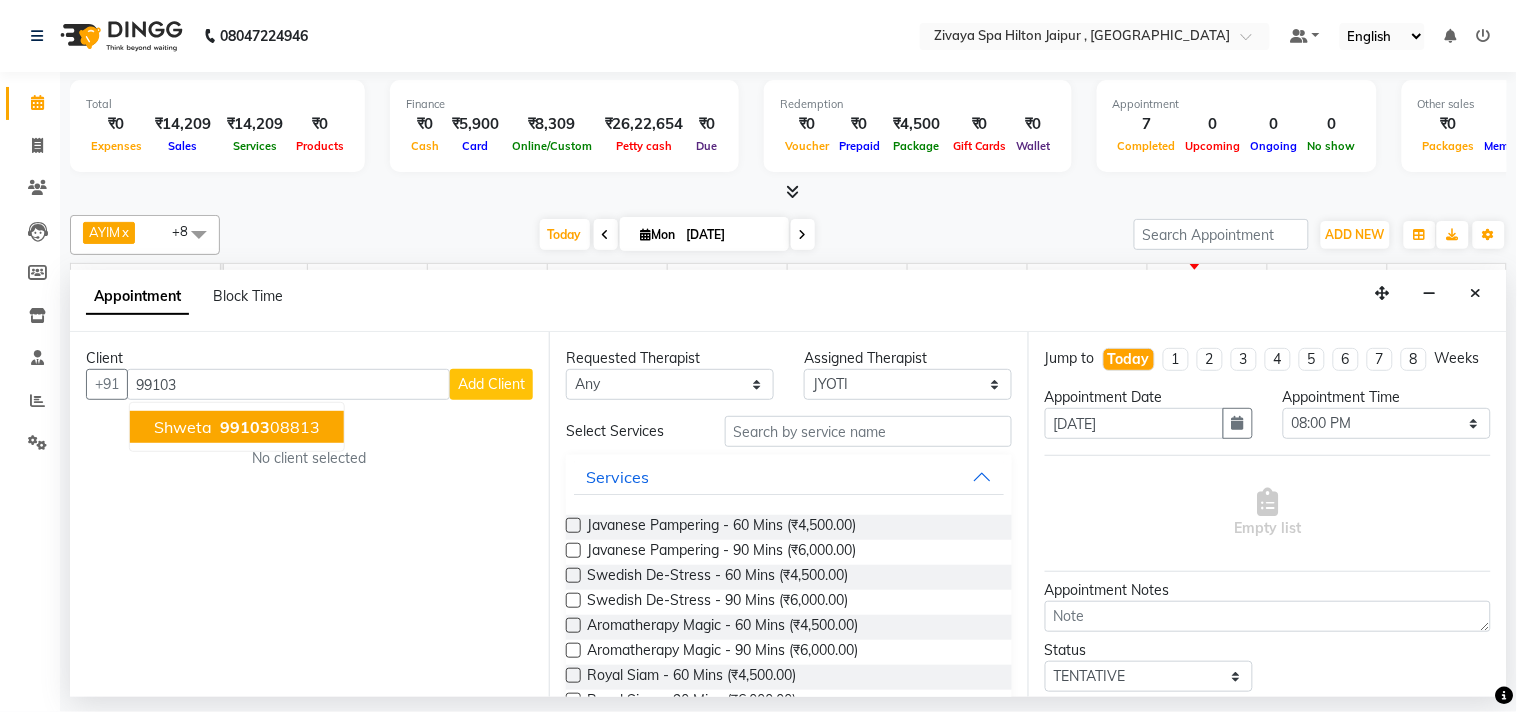 click on "99103" at bounding box center [288, 384] 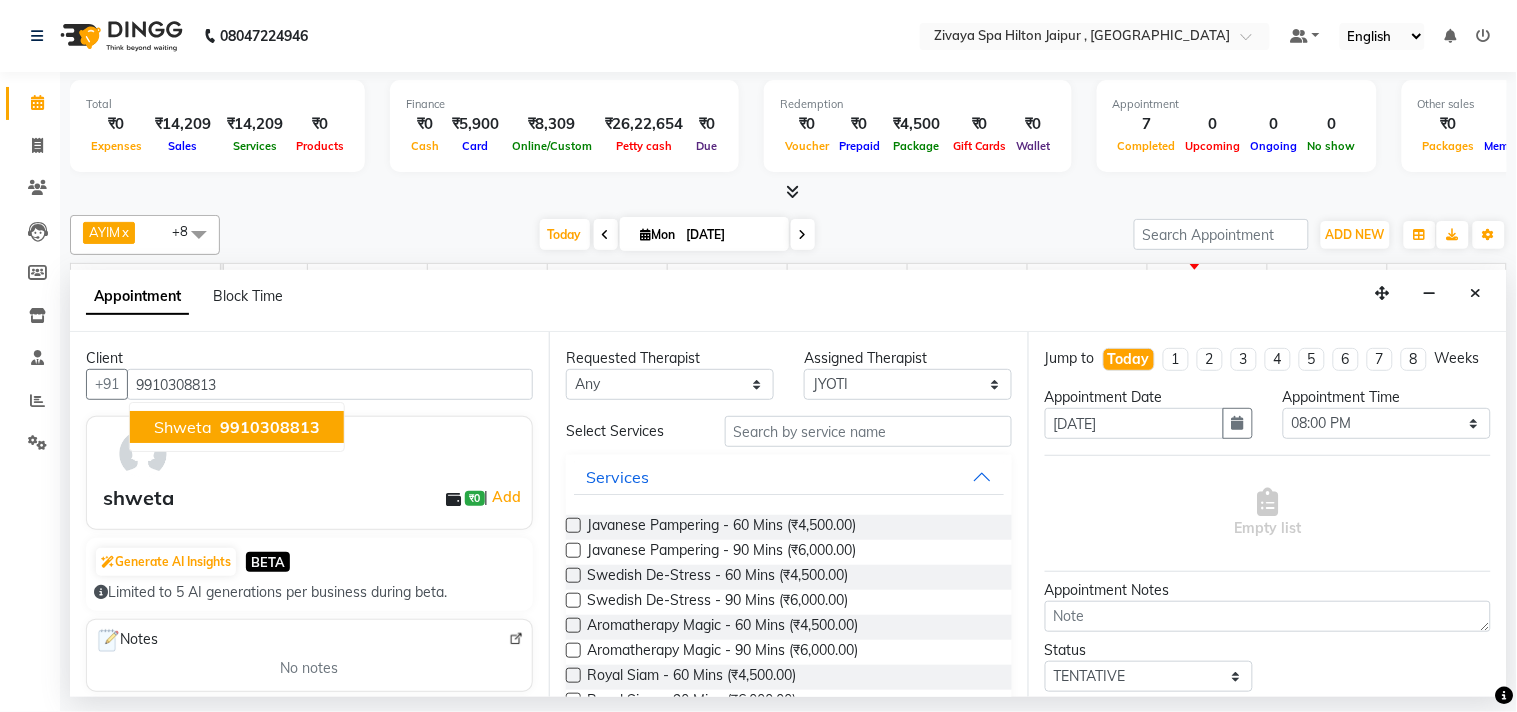 type on "9910308813" 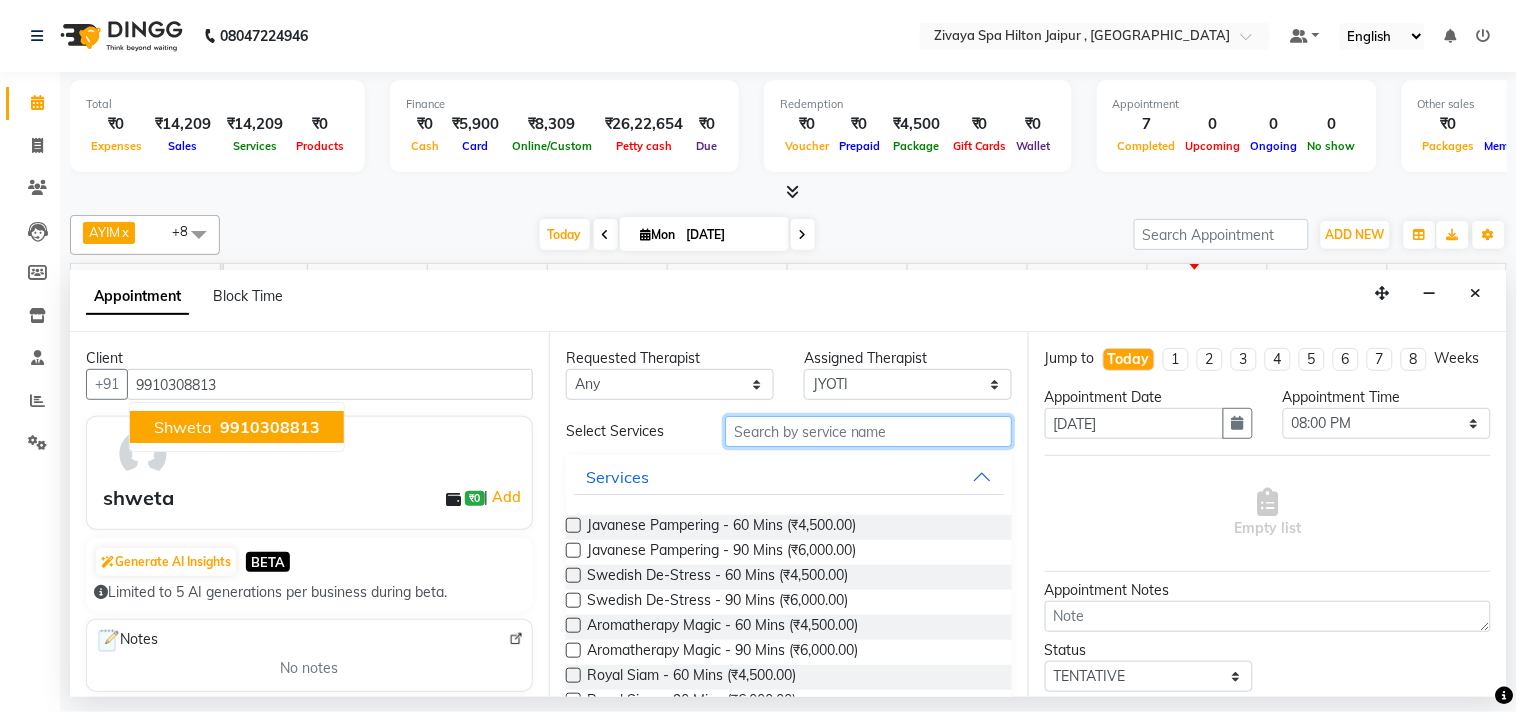 click at bounding box center (868, 431) 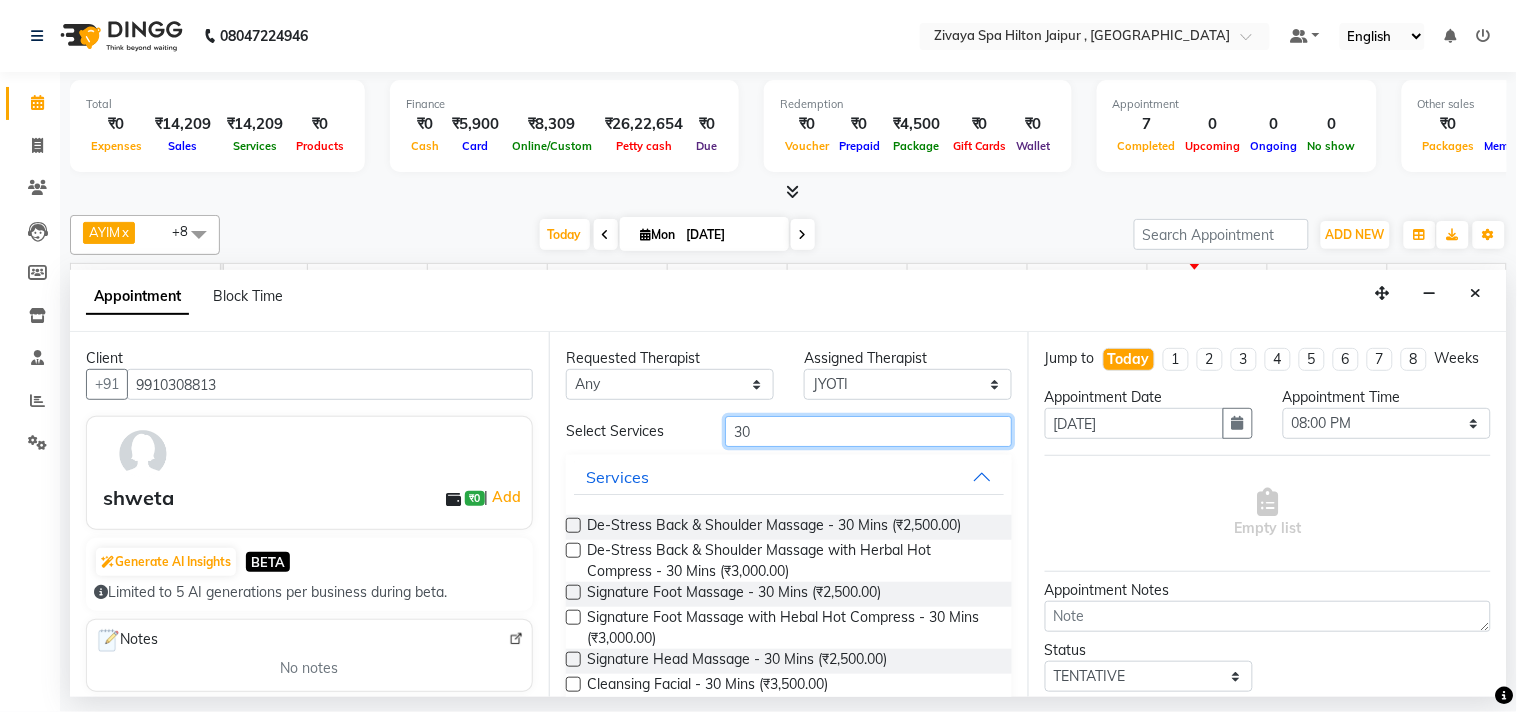 type on "30" 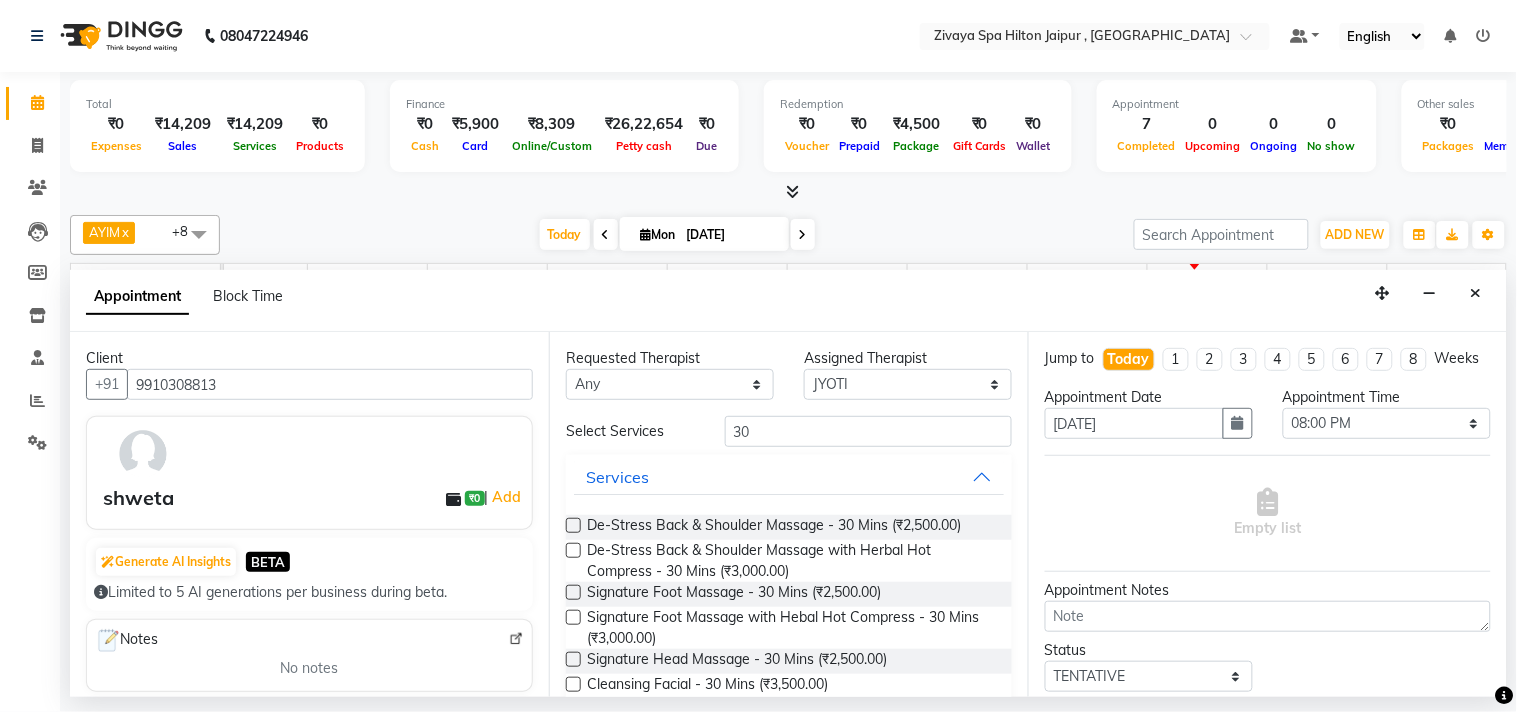 click at bounding box center (573, 525) 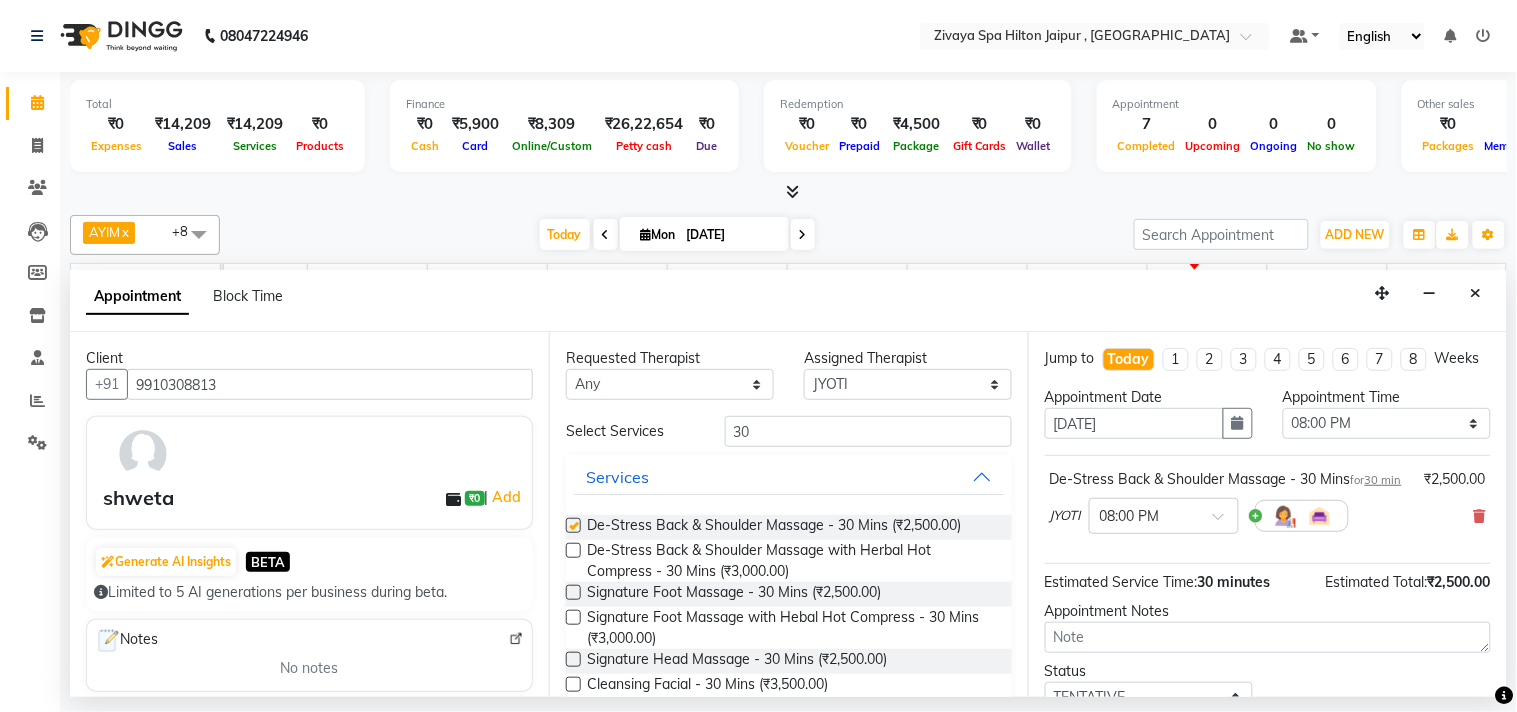 checkbox on "false" 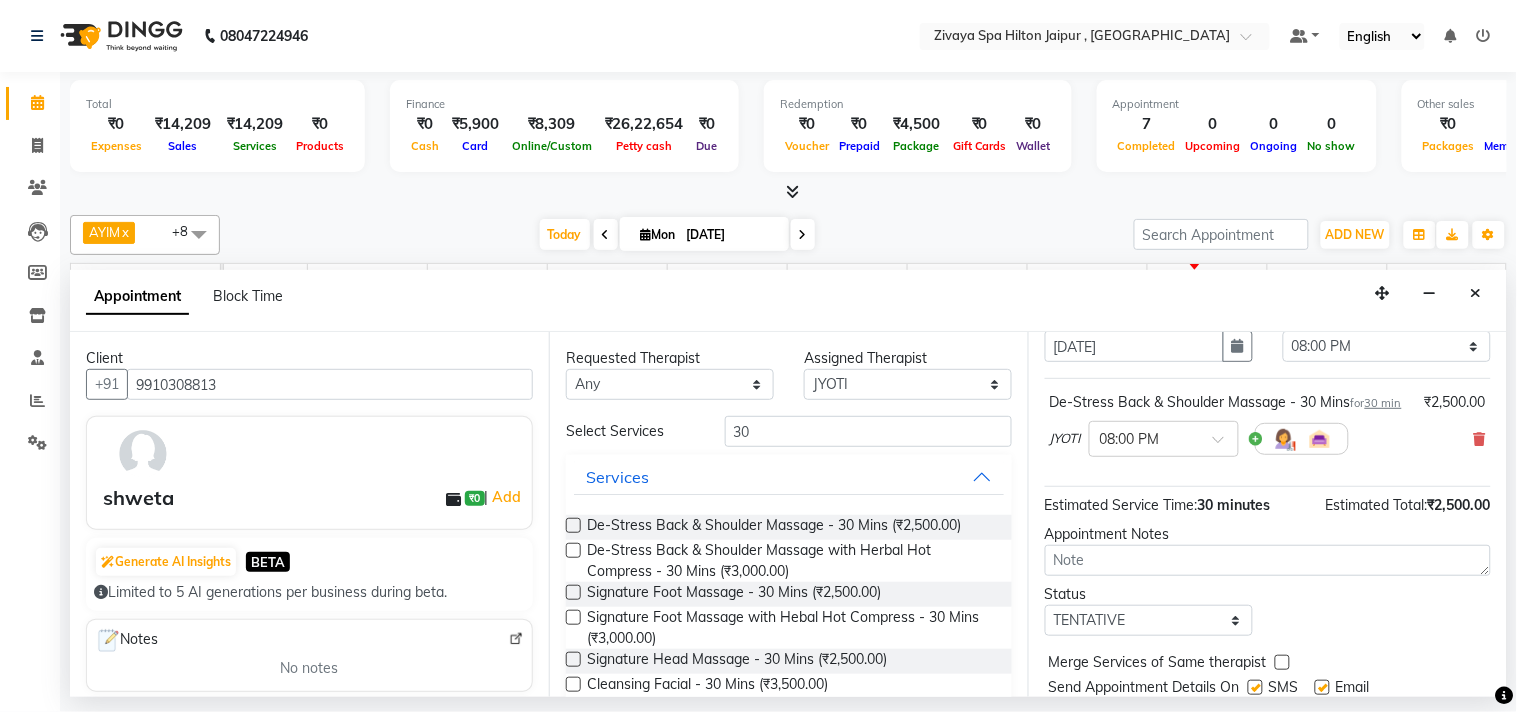 scroll, scrollTop: 111, scrollLeft: 0, axis: vertical 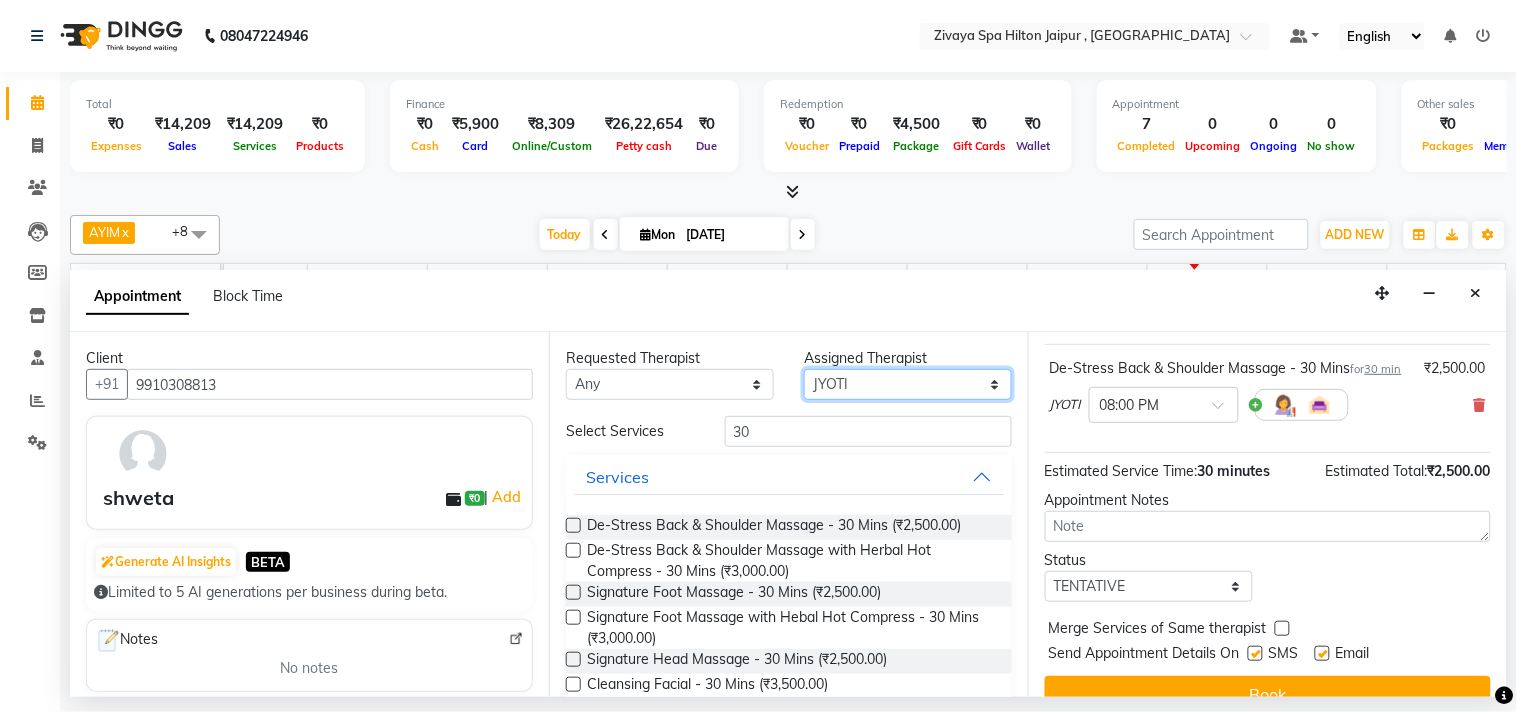 click on "Select [PERSON_NAME] JYOTI LIKWI [PERSON_NAME]  [PERSON_NAME]  [PERSON_NAME] [PERSON_NAME]" at bounding box center (908, 384) 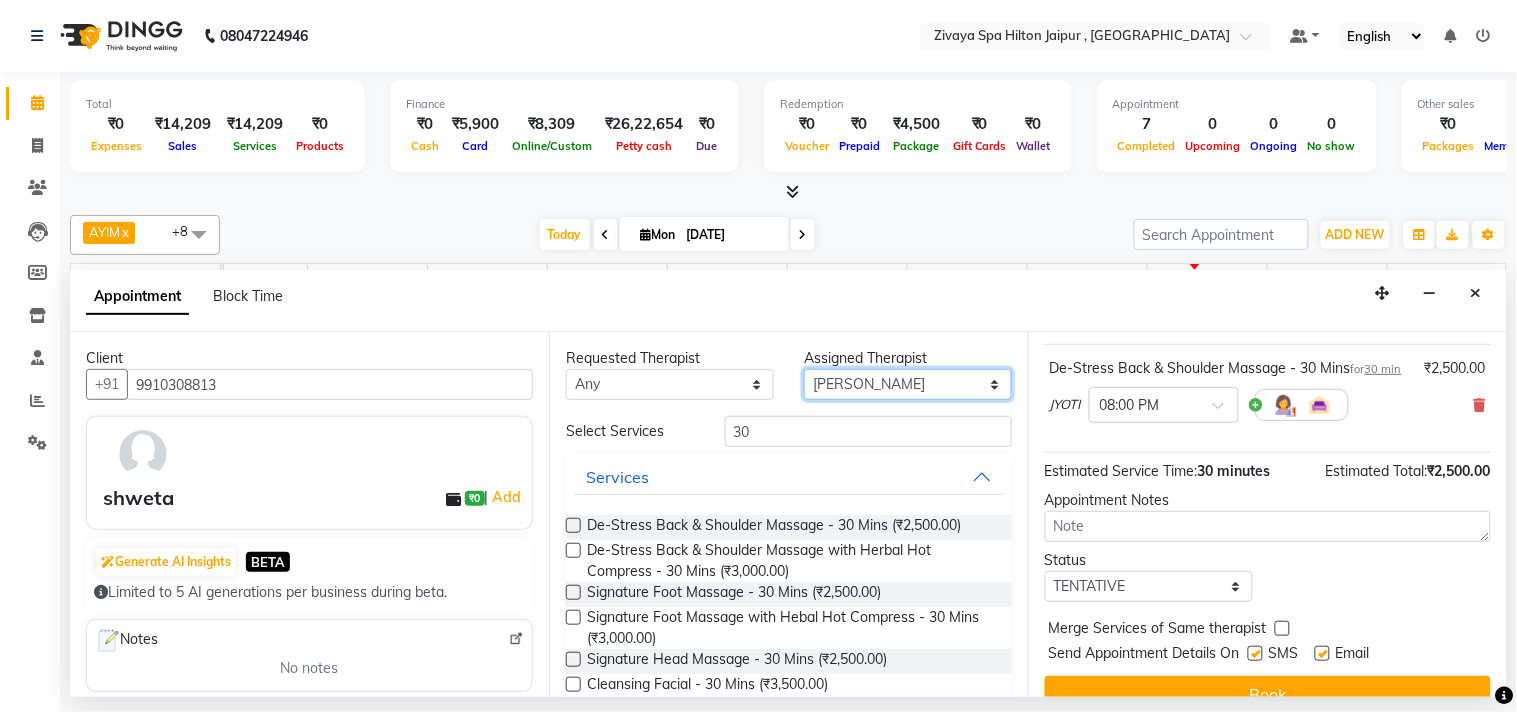 click on "Select [PERSON_NAME] JYOTI LIKWI [PERSON_NAME]  [PERSON_NAME]  [PERSON_NAME] [PERSON_NAME]" at bounding box center [908, 384] 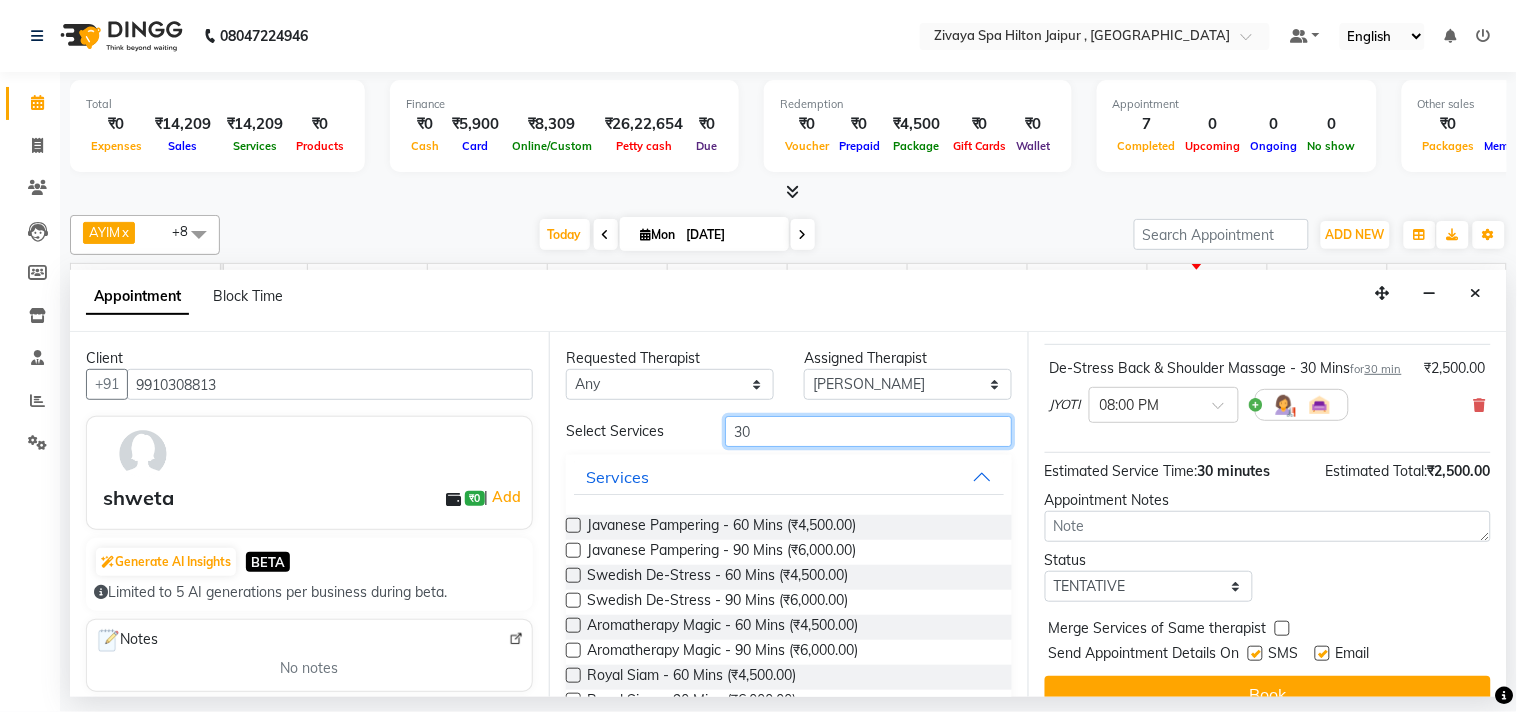 click on "30" at bounding box center [868, 431] 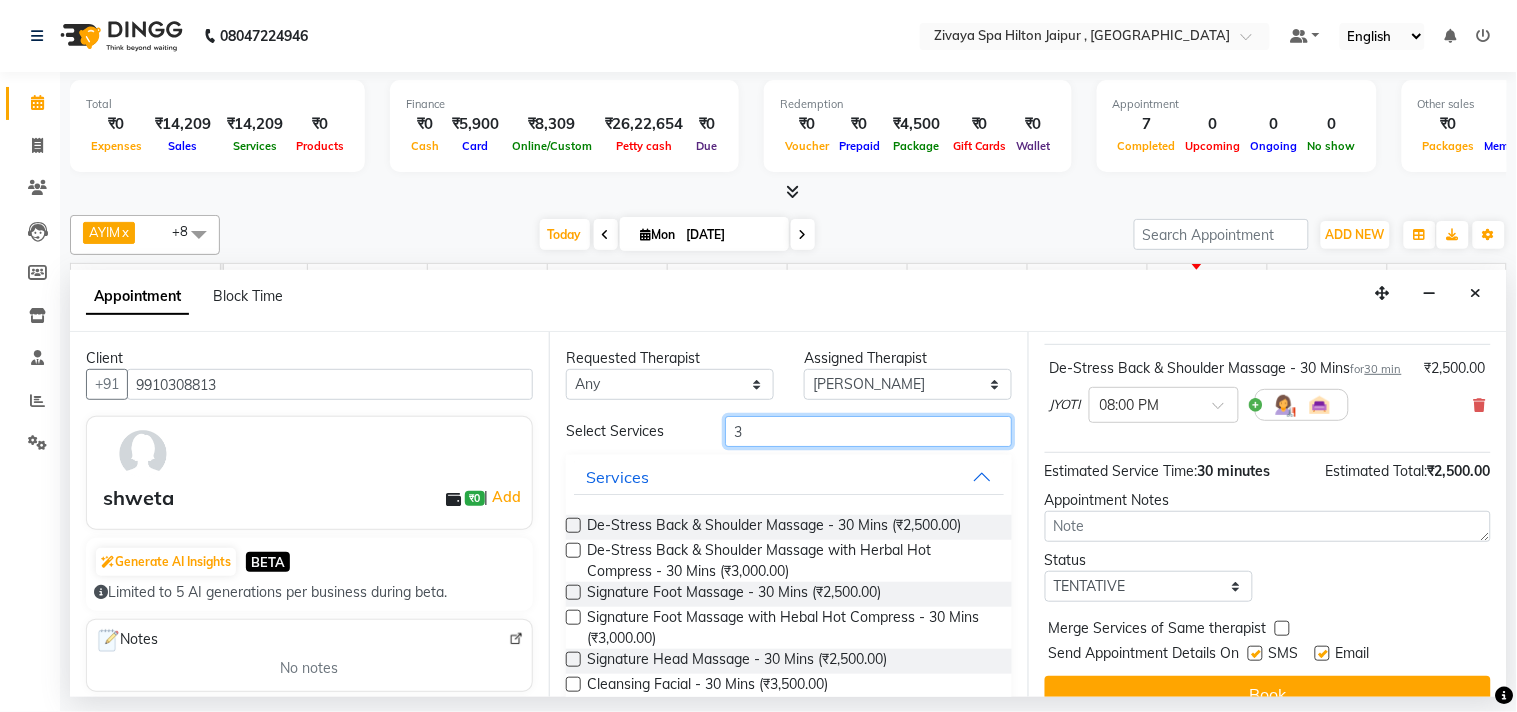 type on "3" 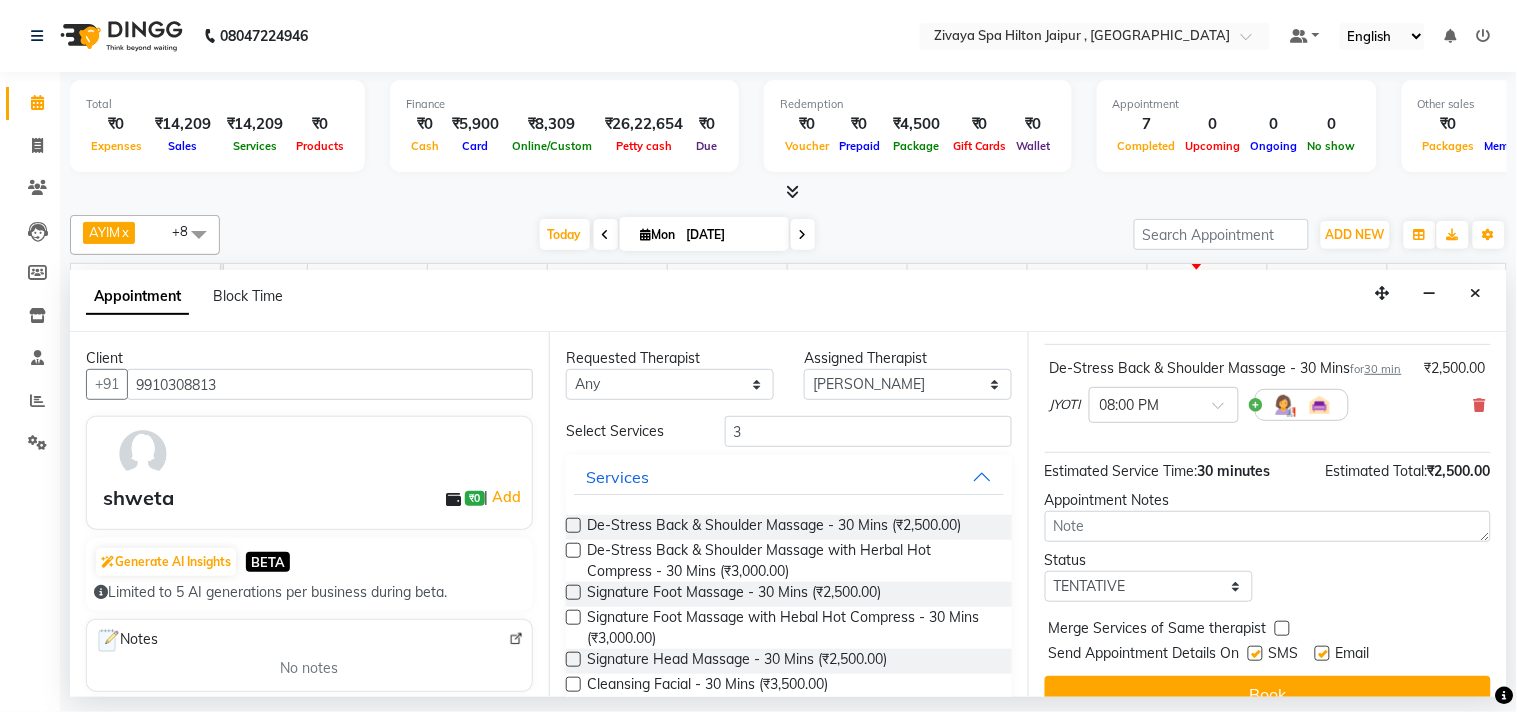 click at bounding box center [573, 525] 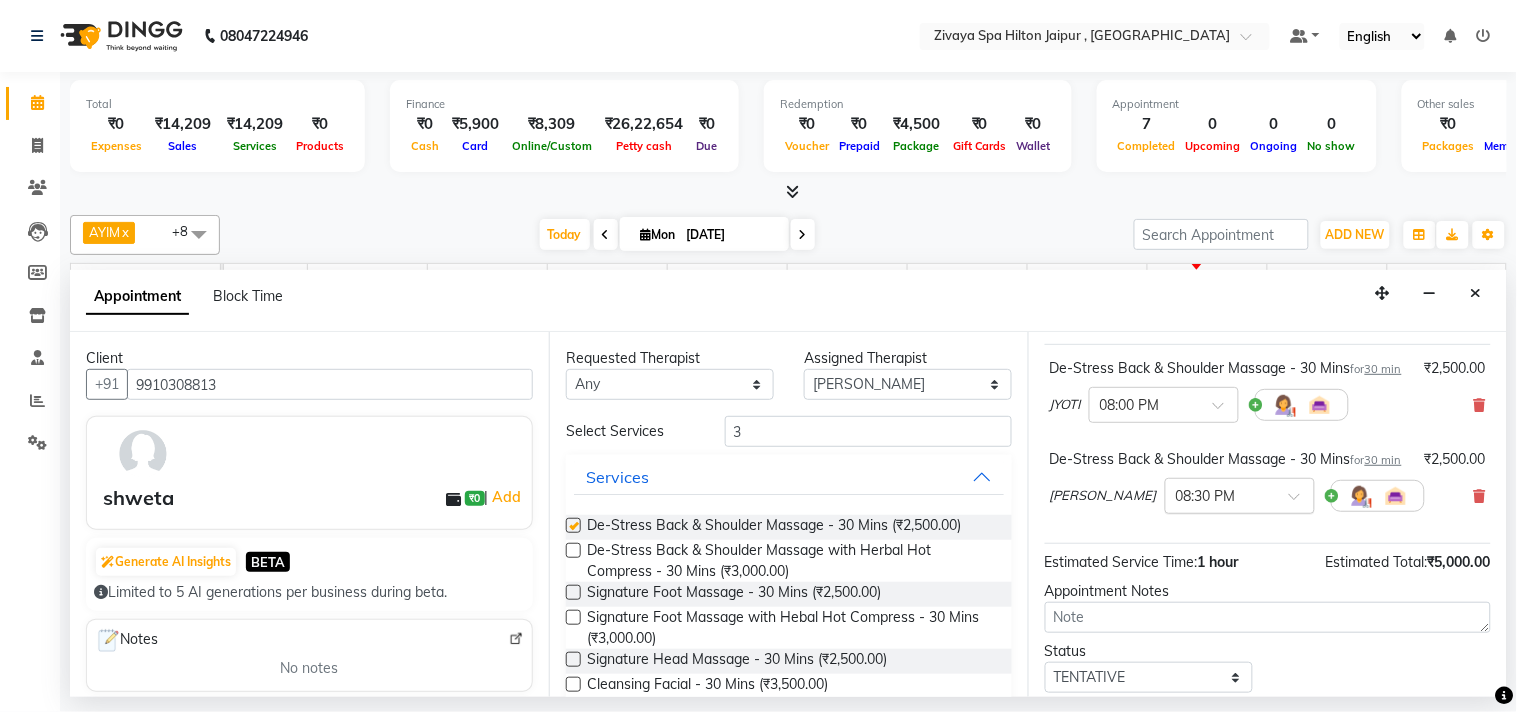 checkbox on "false" 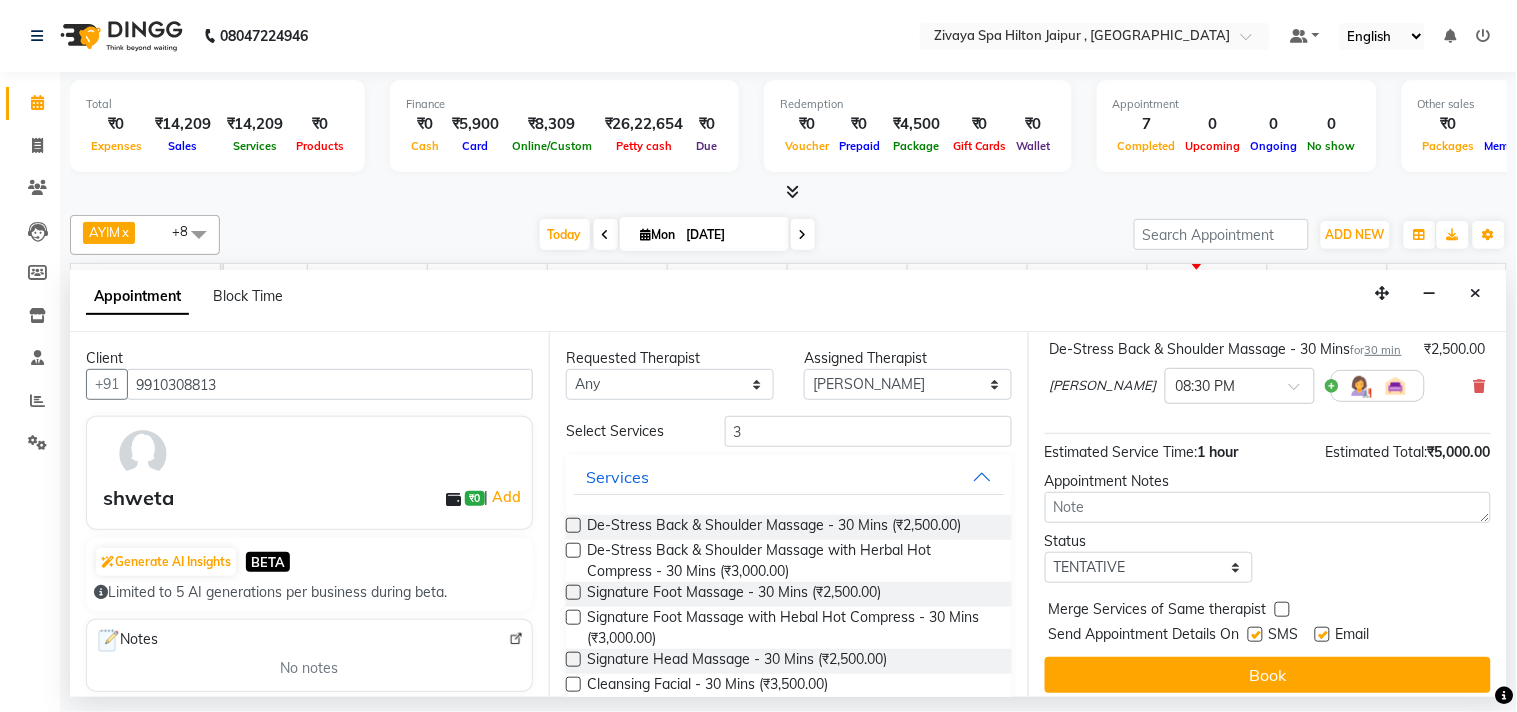 scroll, scrollTop: 293, scrollLeft: 0, axis: vertical 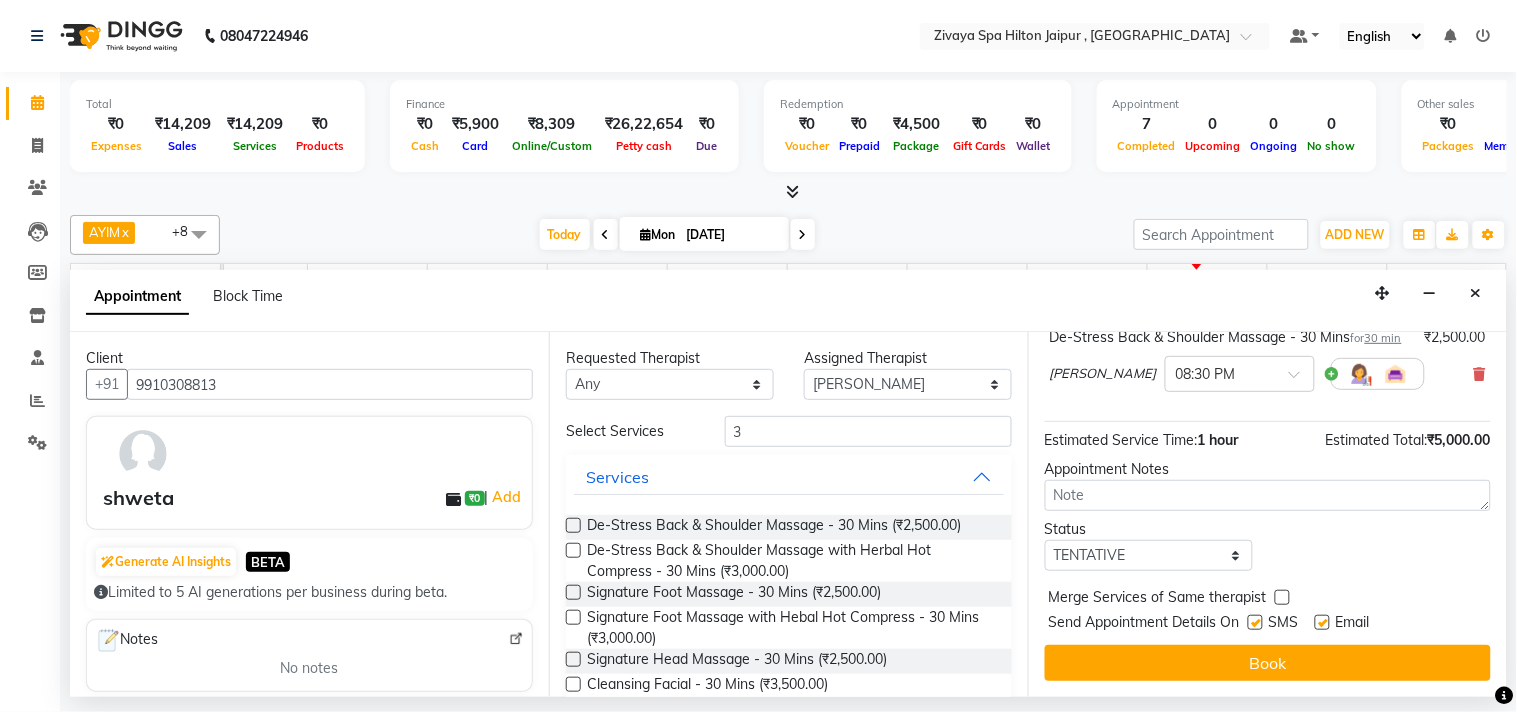 click on "Book" at bounding box center (1268, 663) 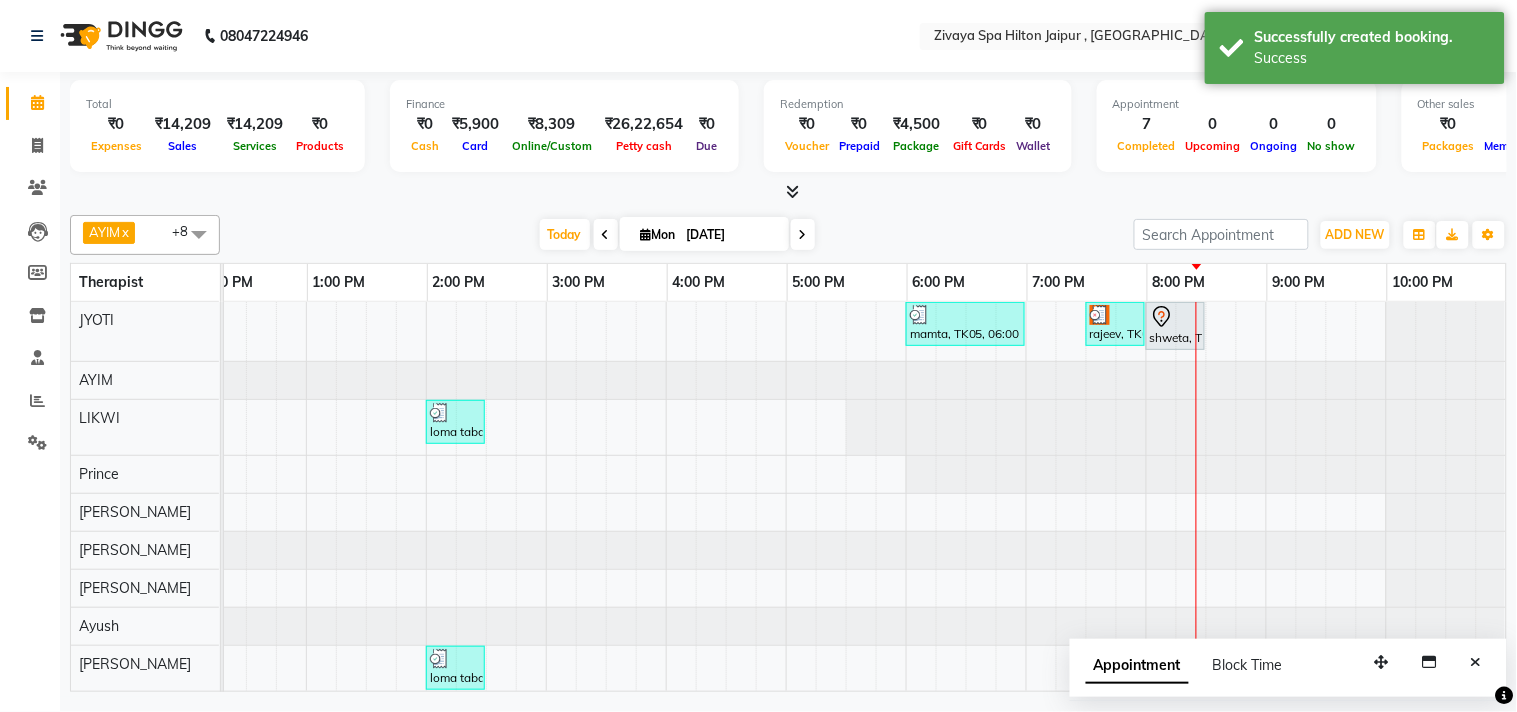 scroll, scrollTop: 31, scrollLeft: 654, axis: both 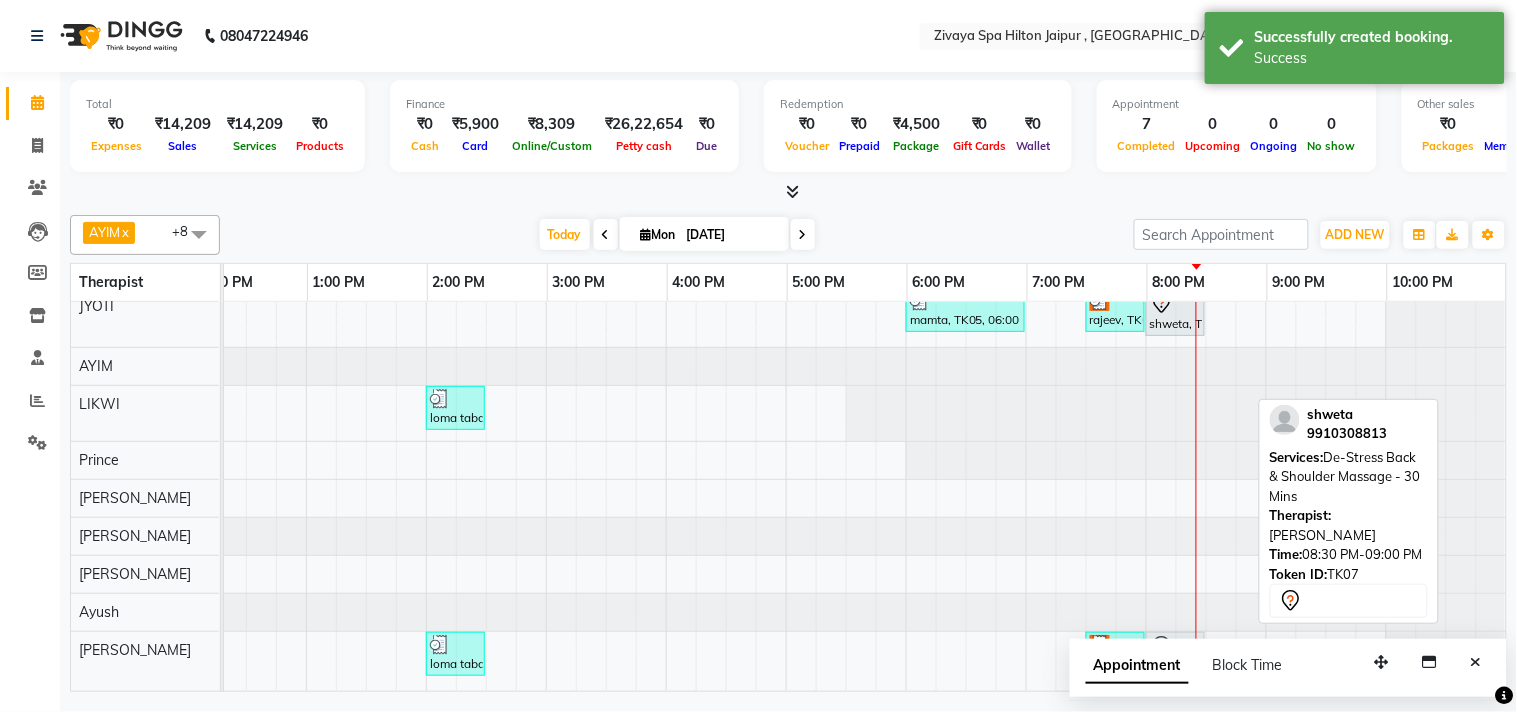 drag, startPoint x: 1221, startPoint y: 628, endPoint x: 1165, endPoint y: 624, distance: 56.142673 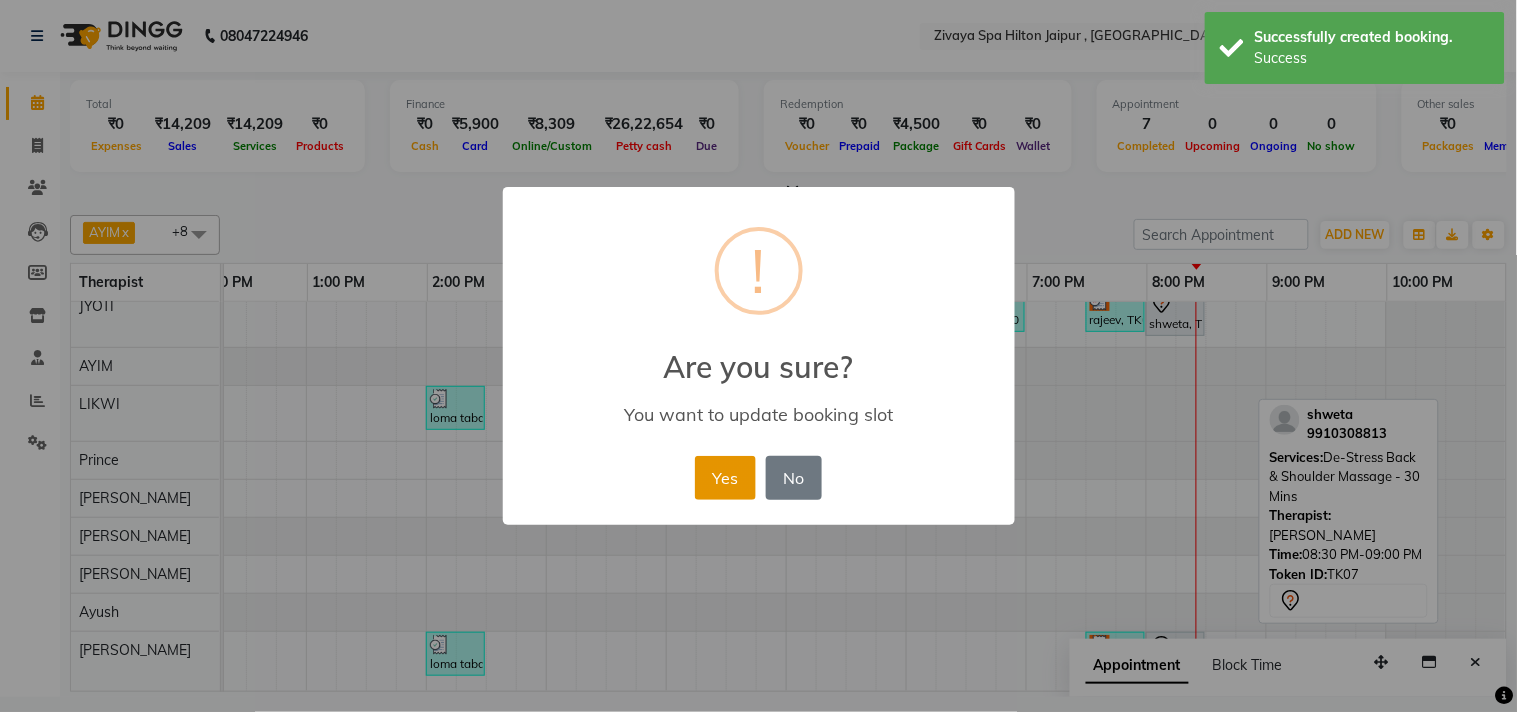 click on "Yes" at bounding box center [725, 478] 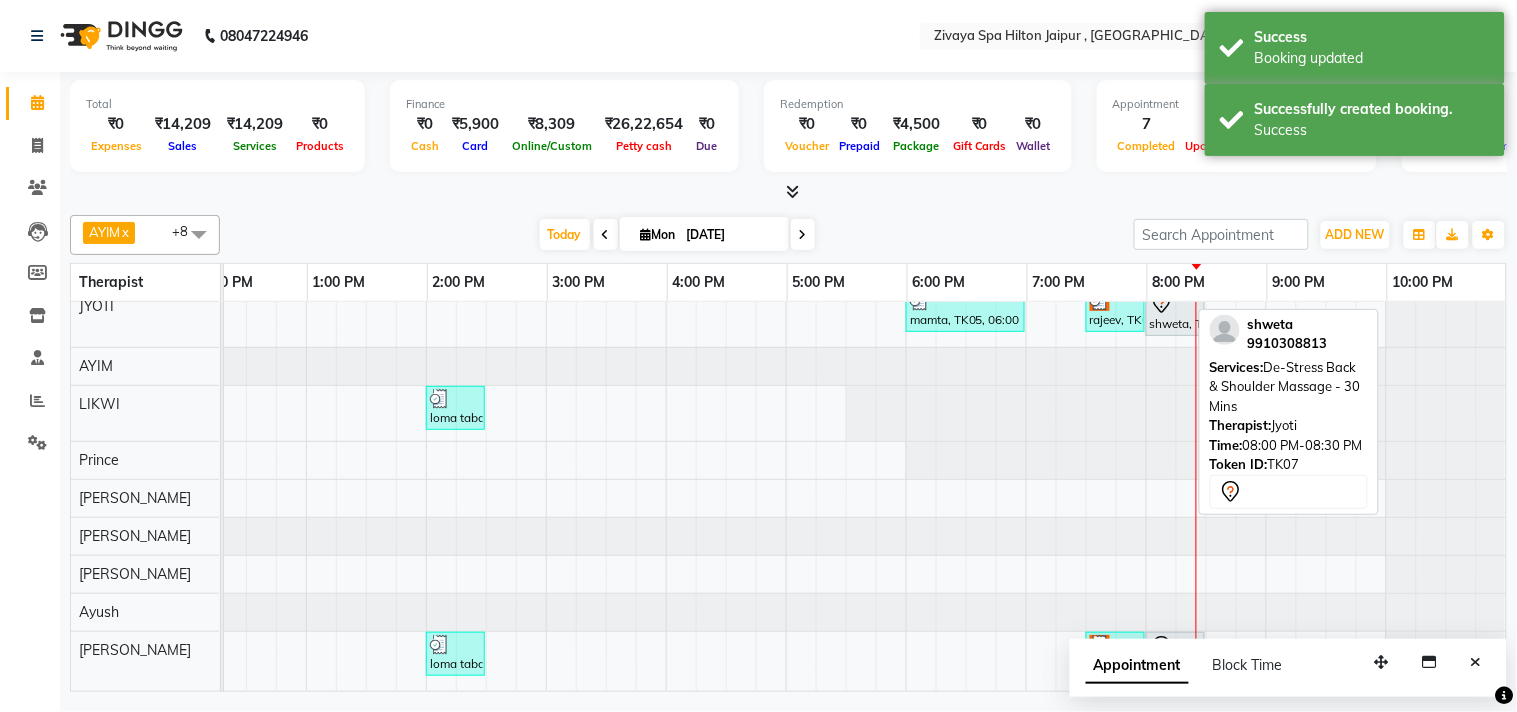 click on "shweta, TK07, 08:00 PM-08:30 PM, De-Stress Back & Shoulder Massage - 30 Mins" at bounding box center (1175, 312) 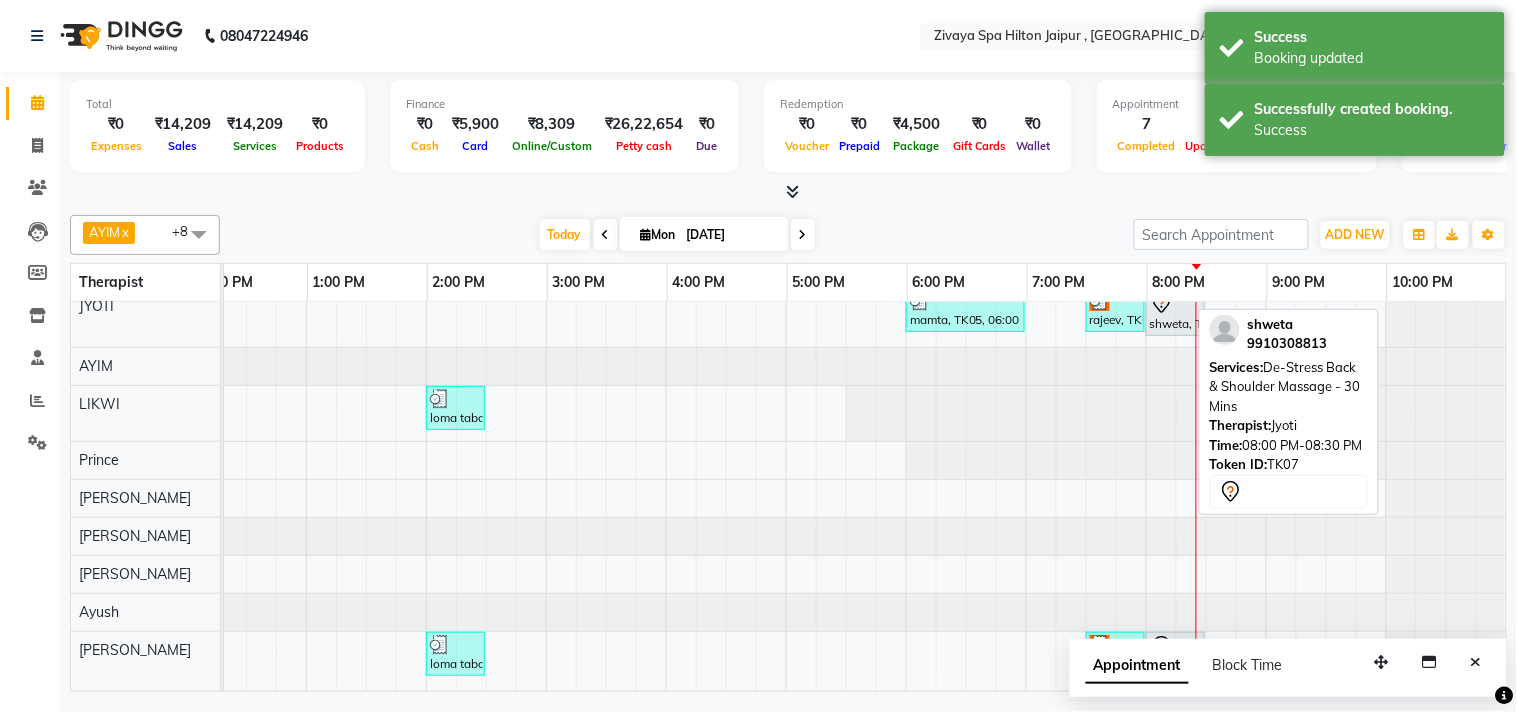 click on "shweta, TK07, 08:00 PM-08:30 PM, De-Stress Back & Shoulder Massage - 30 Mins" at bounding box center (1175, 312) 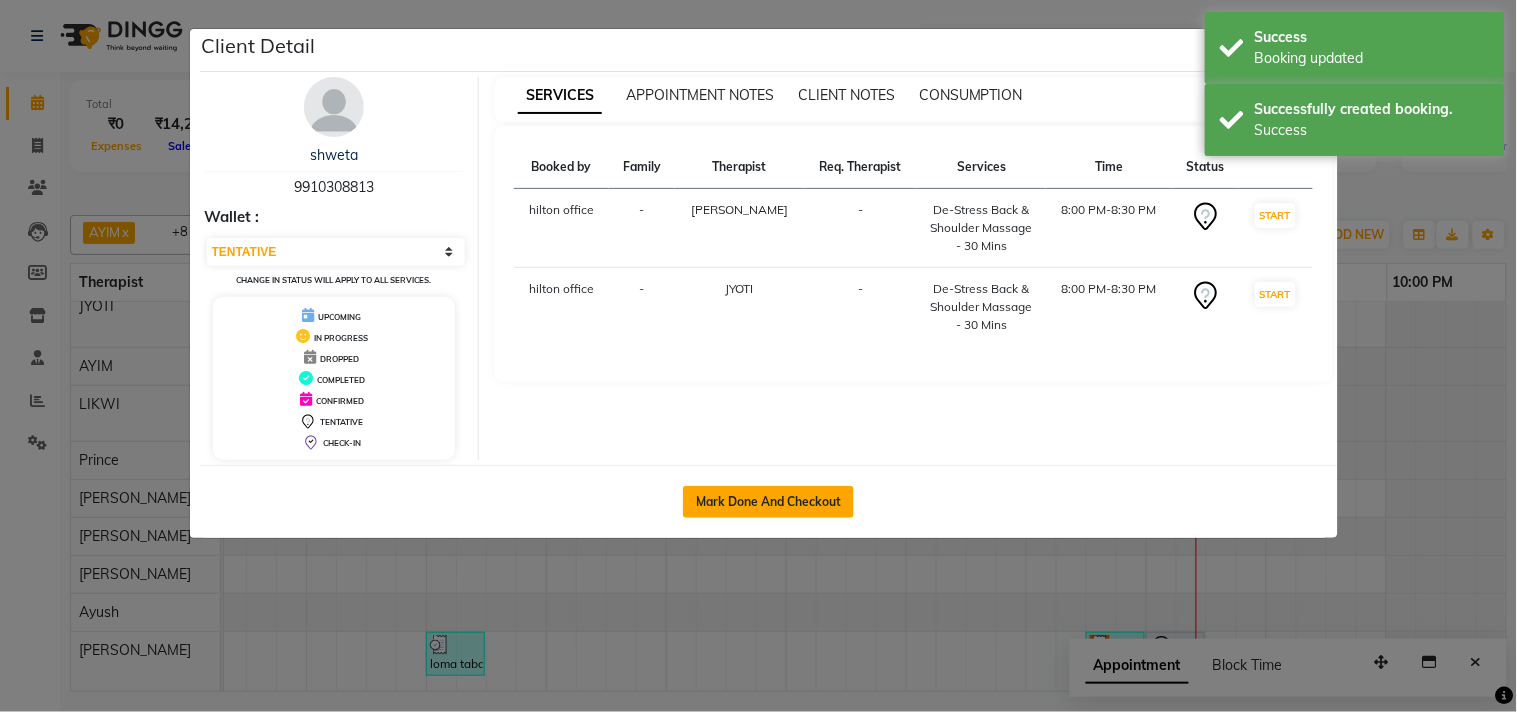click on "Mark Done And Checkout" 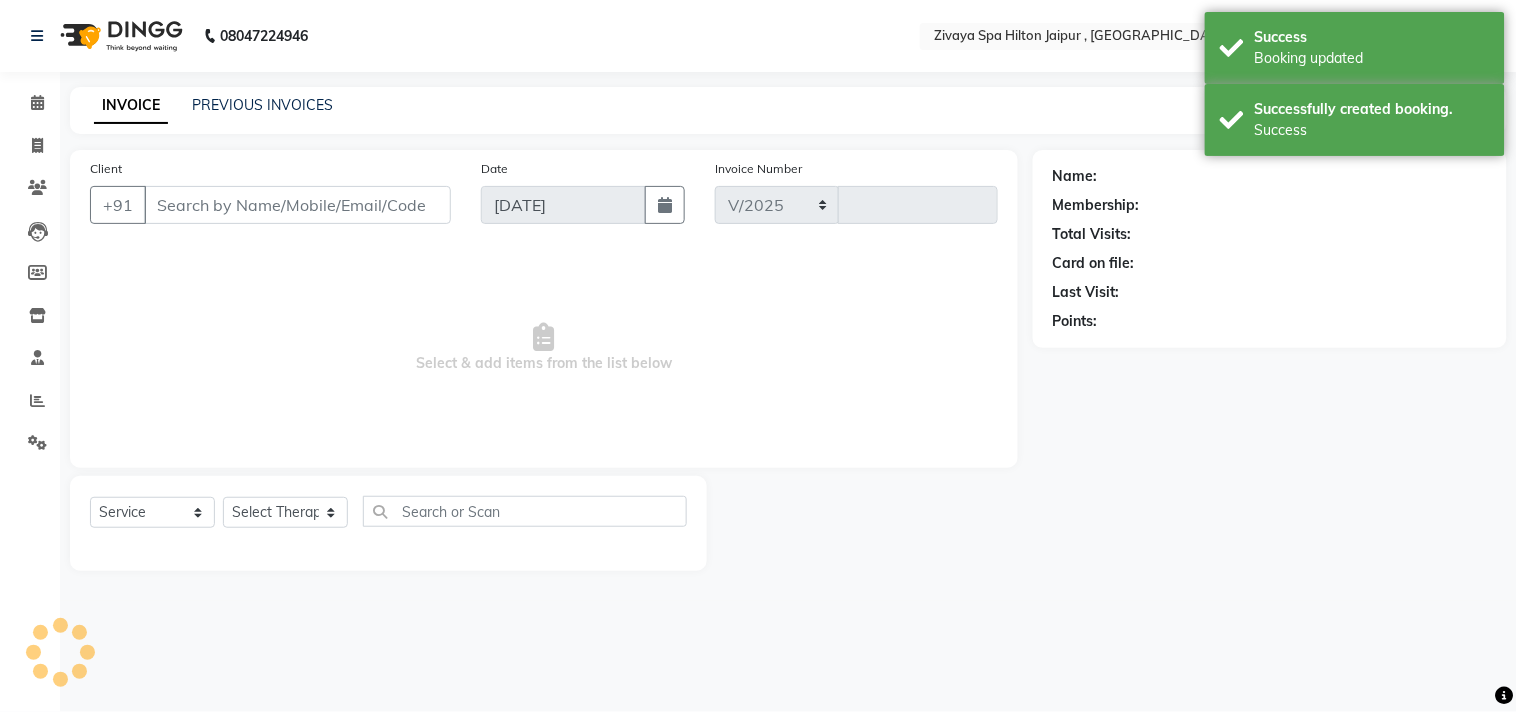 select on "6423" 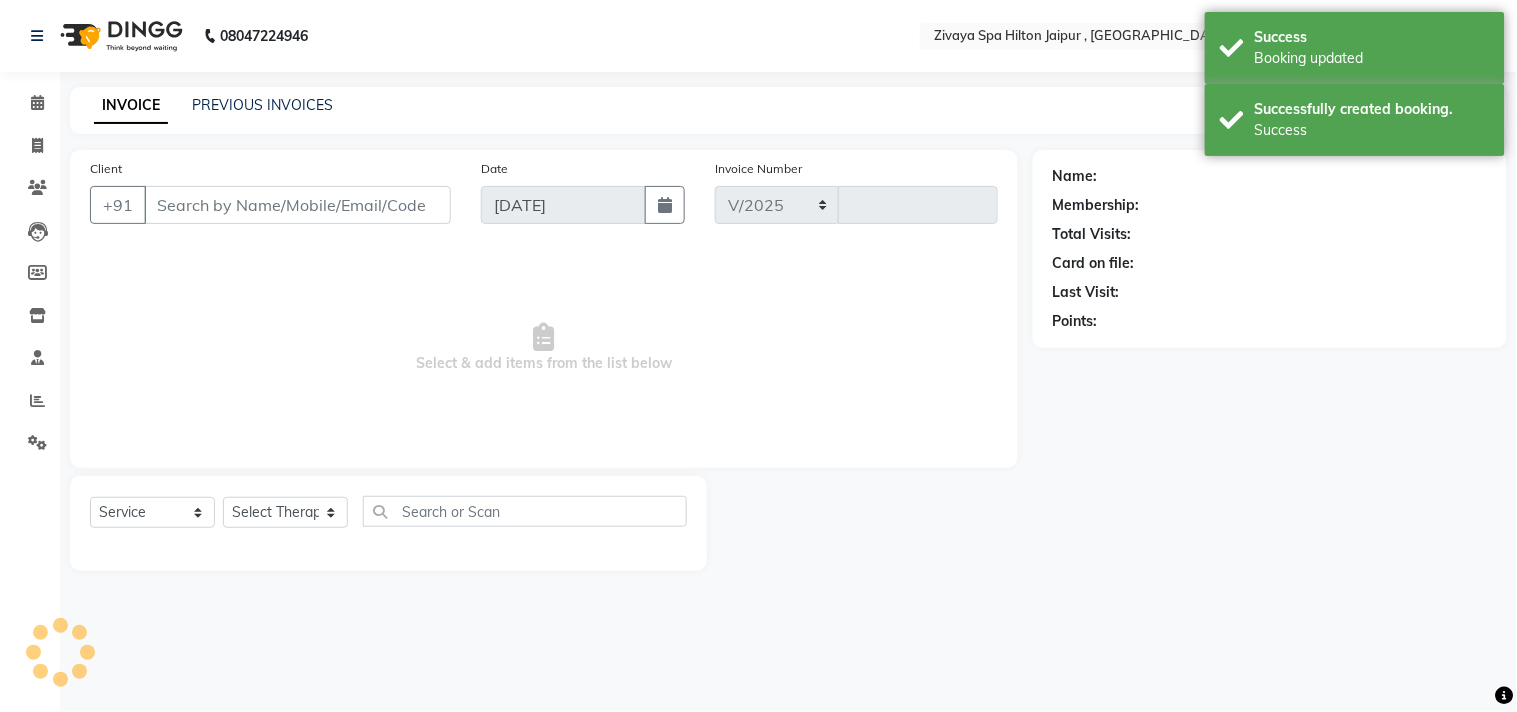 type on "0625" 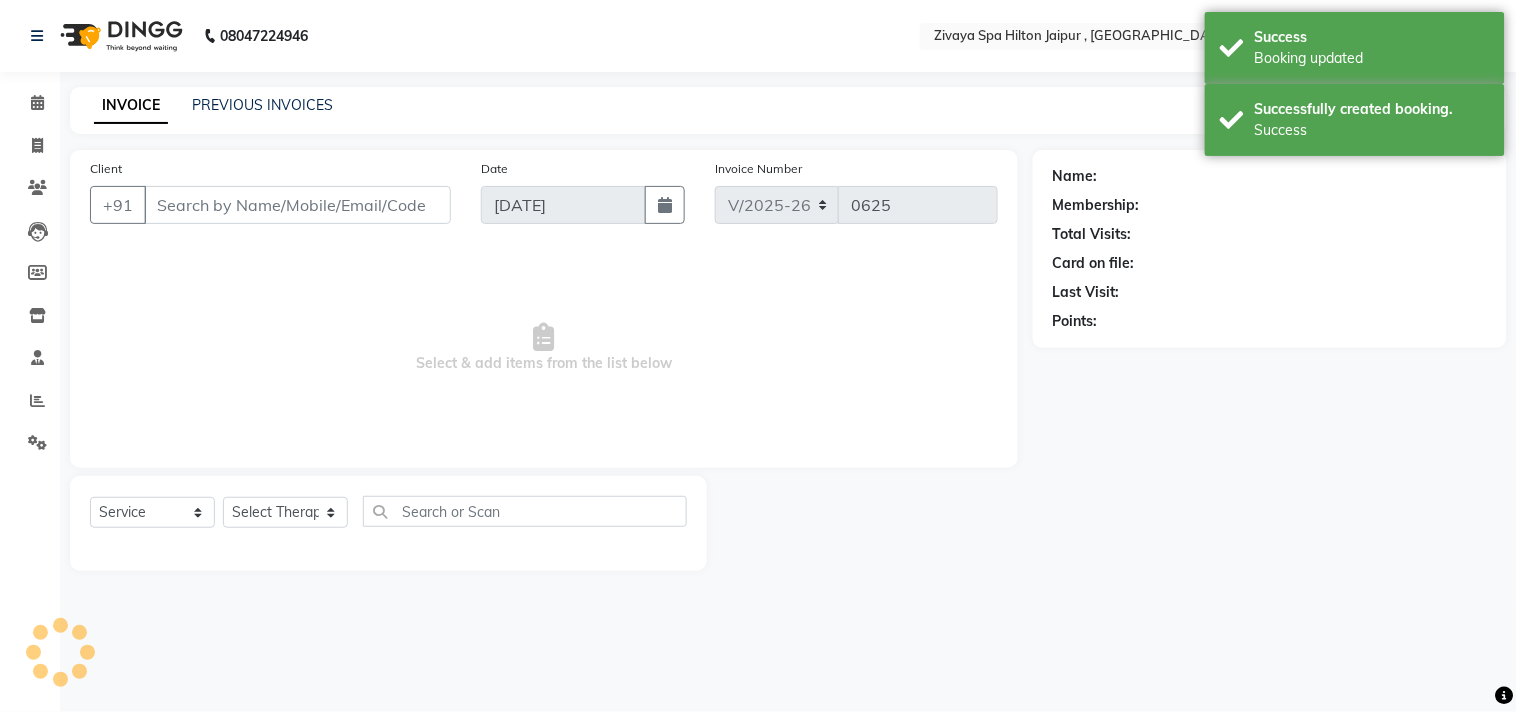 type on "9910308813" 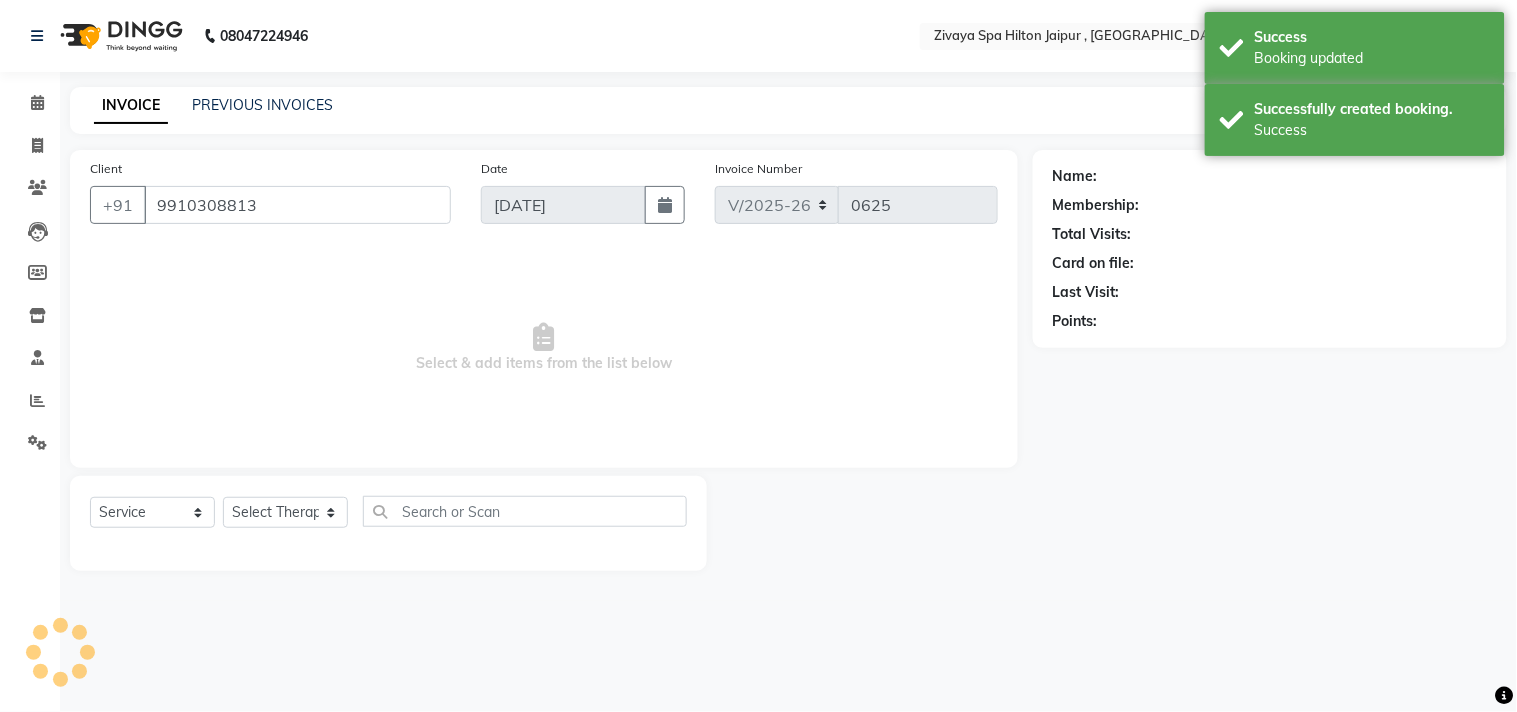 select on "82537" 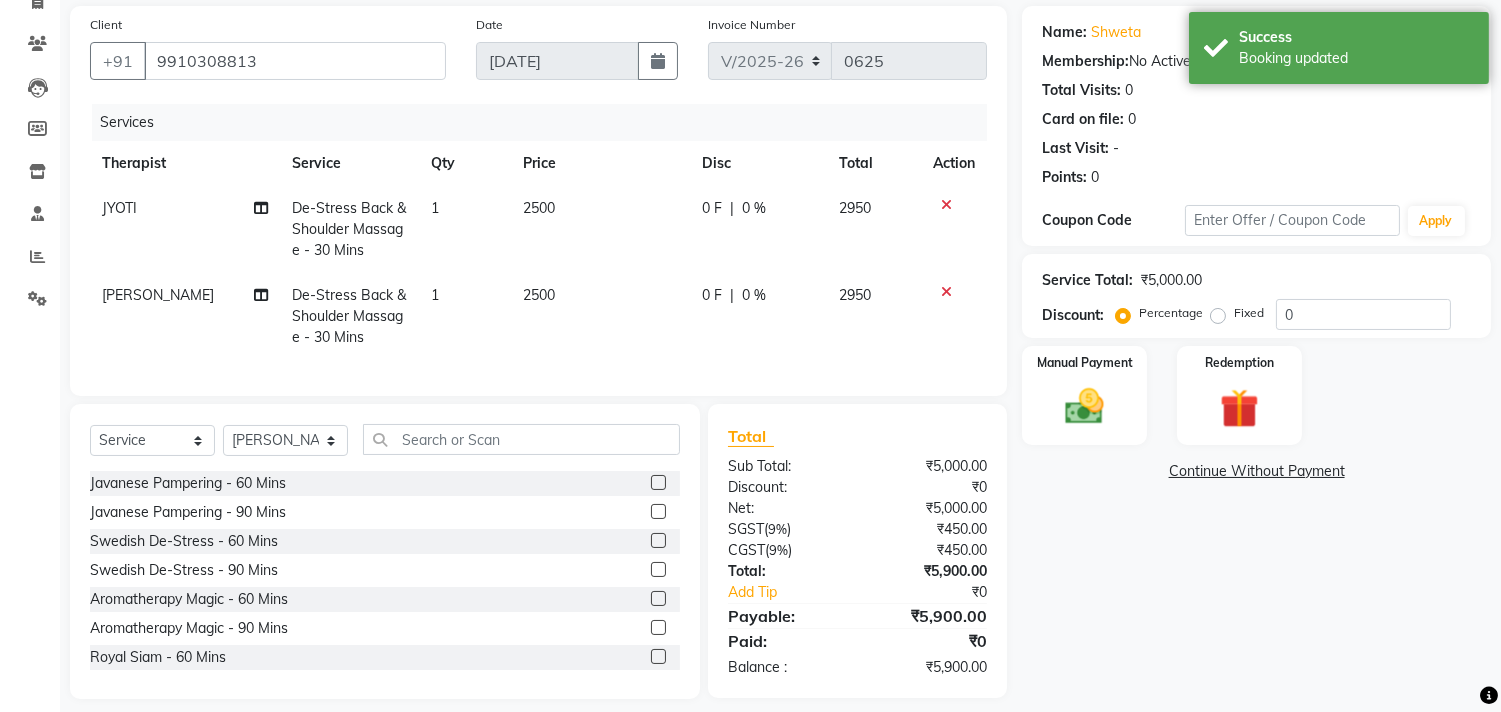 scroll, scrollTop: 177, scrollLeft: 0, axis: vertical 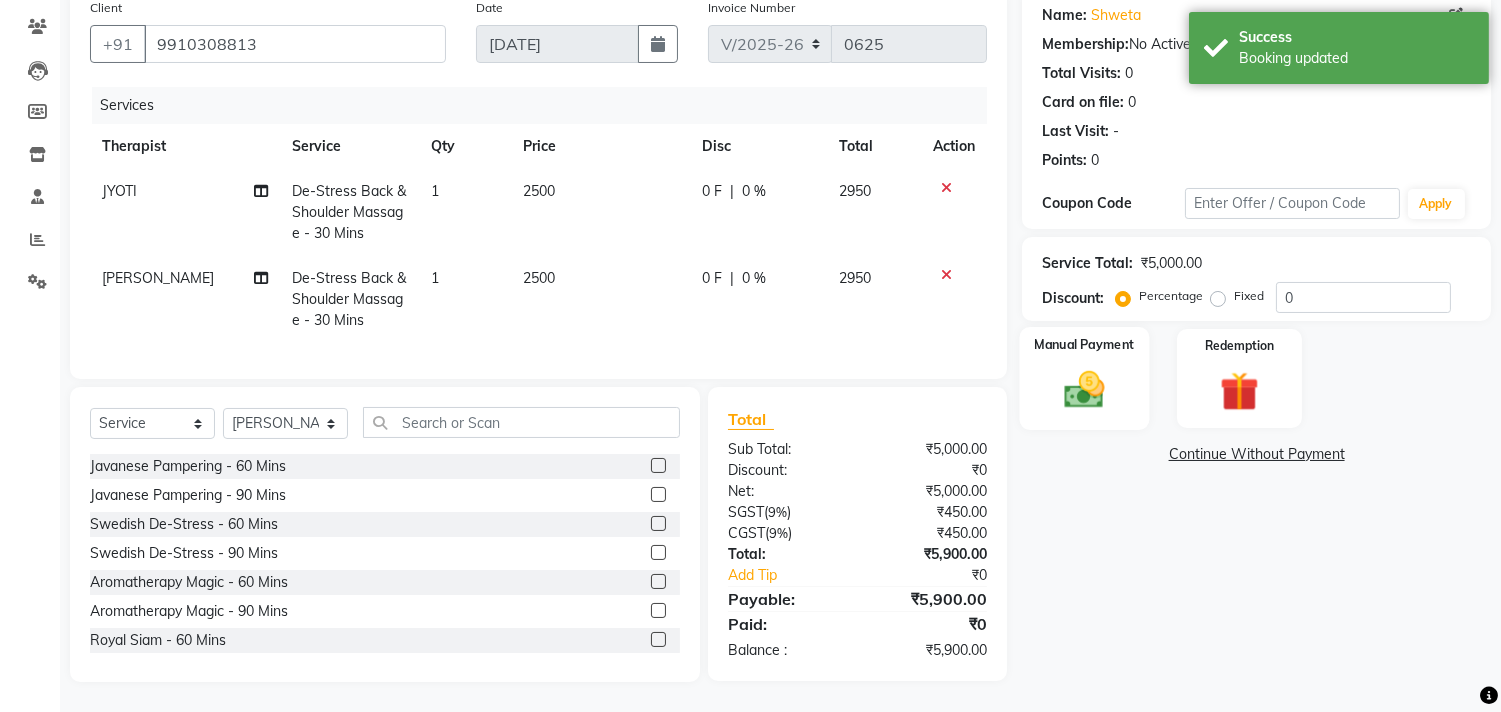 click 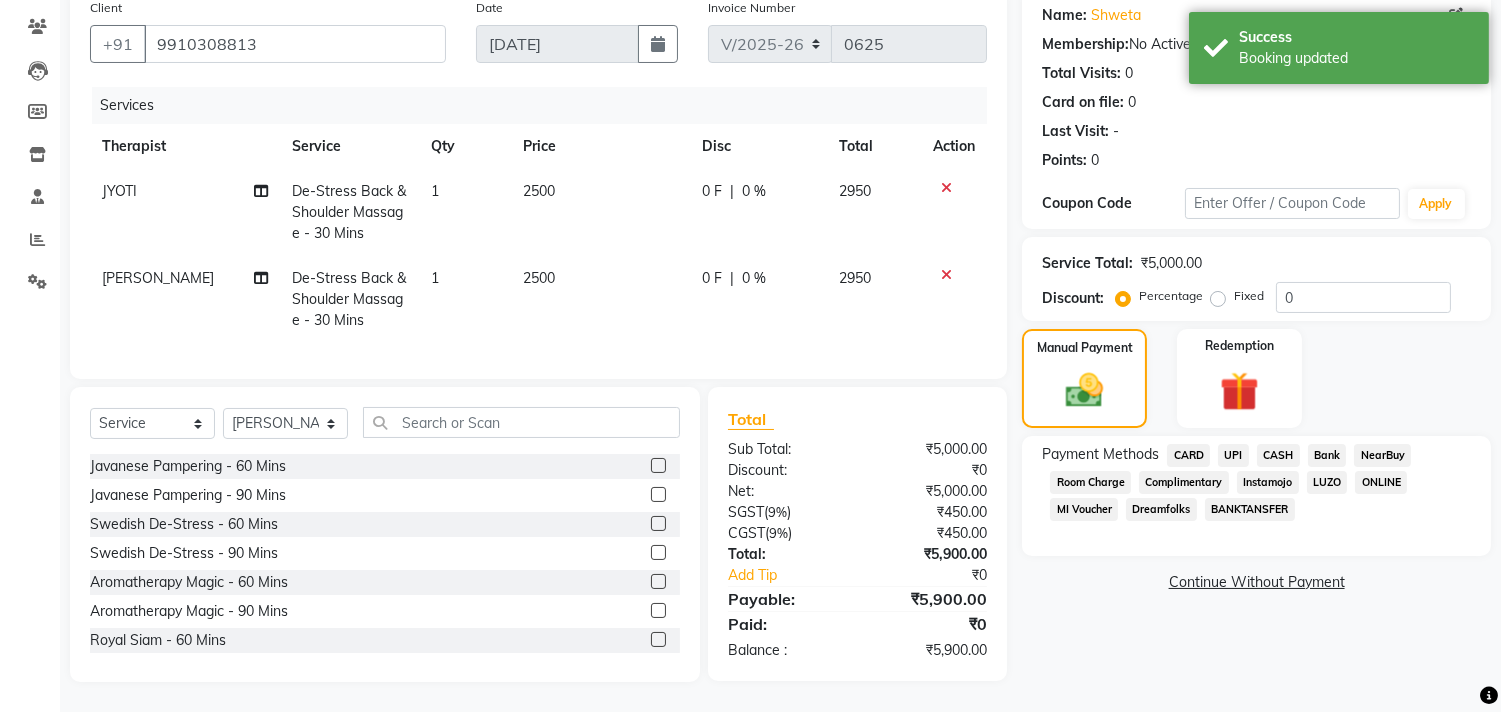 click on "CARD" 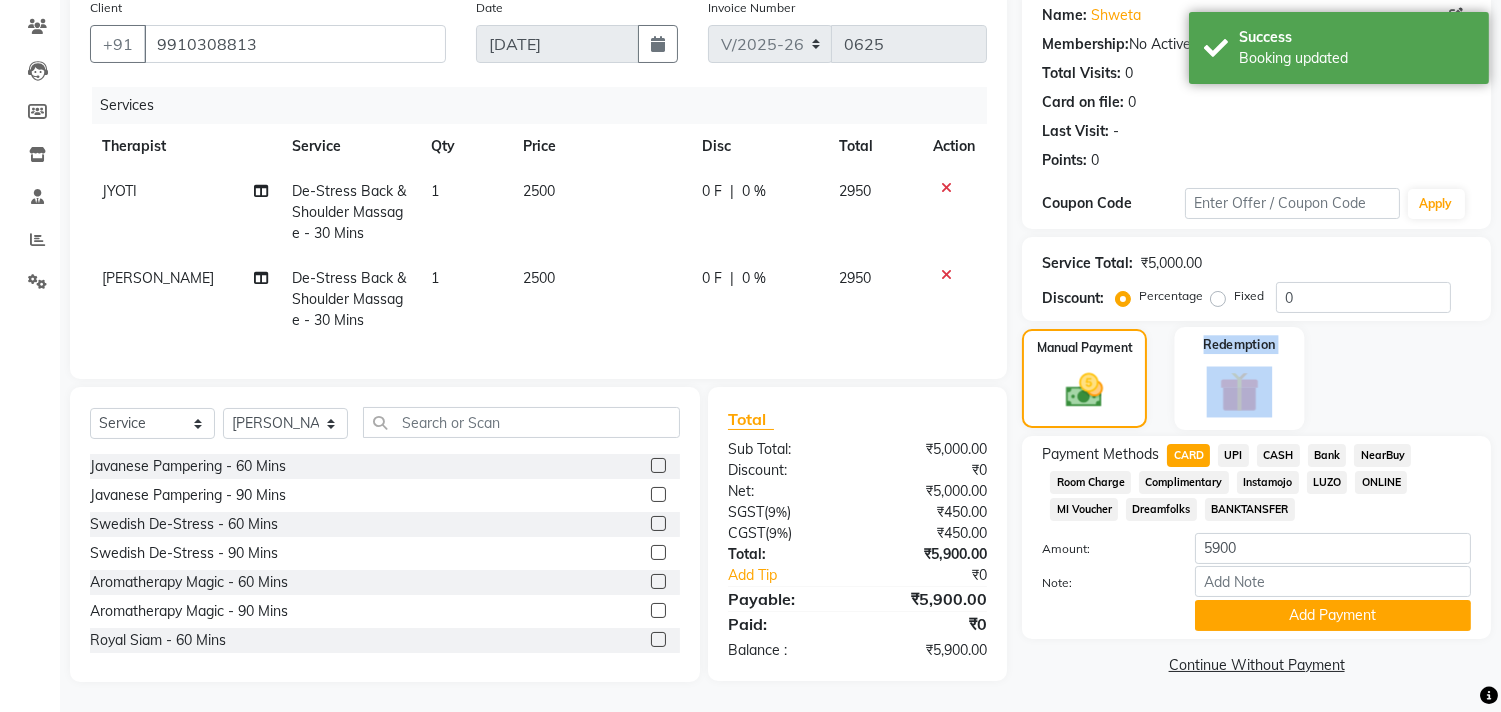 drag, startPoint x: 1178, startPoint y: 454, endPoint x: 1278, endPoint y: 396, distance: 115.60277 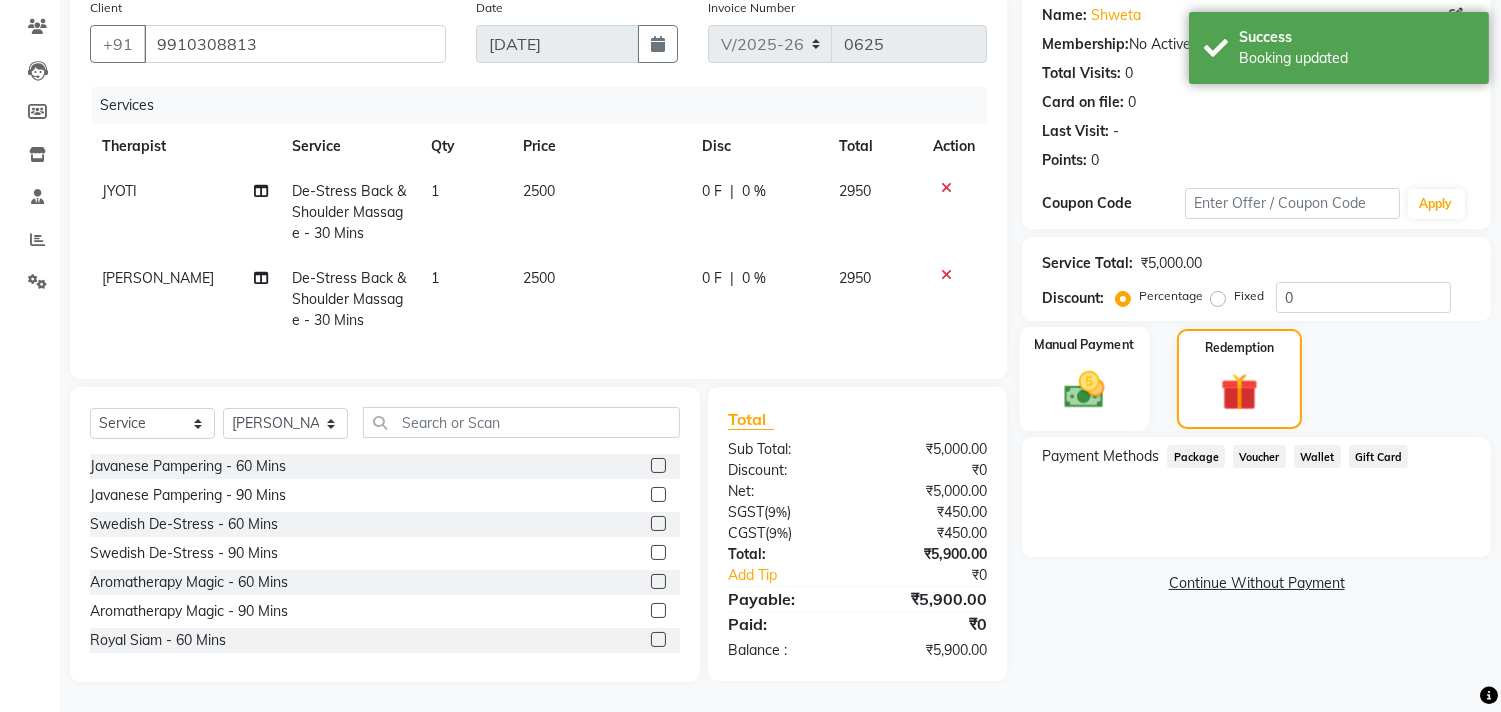 click on "Manual Payment" 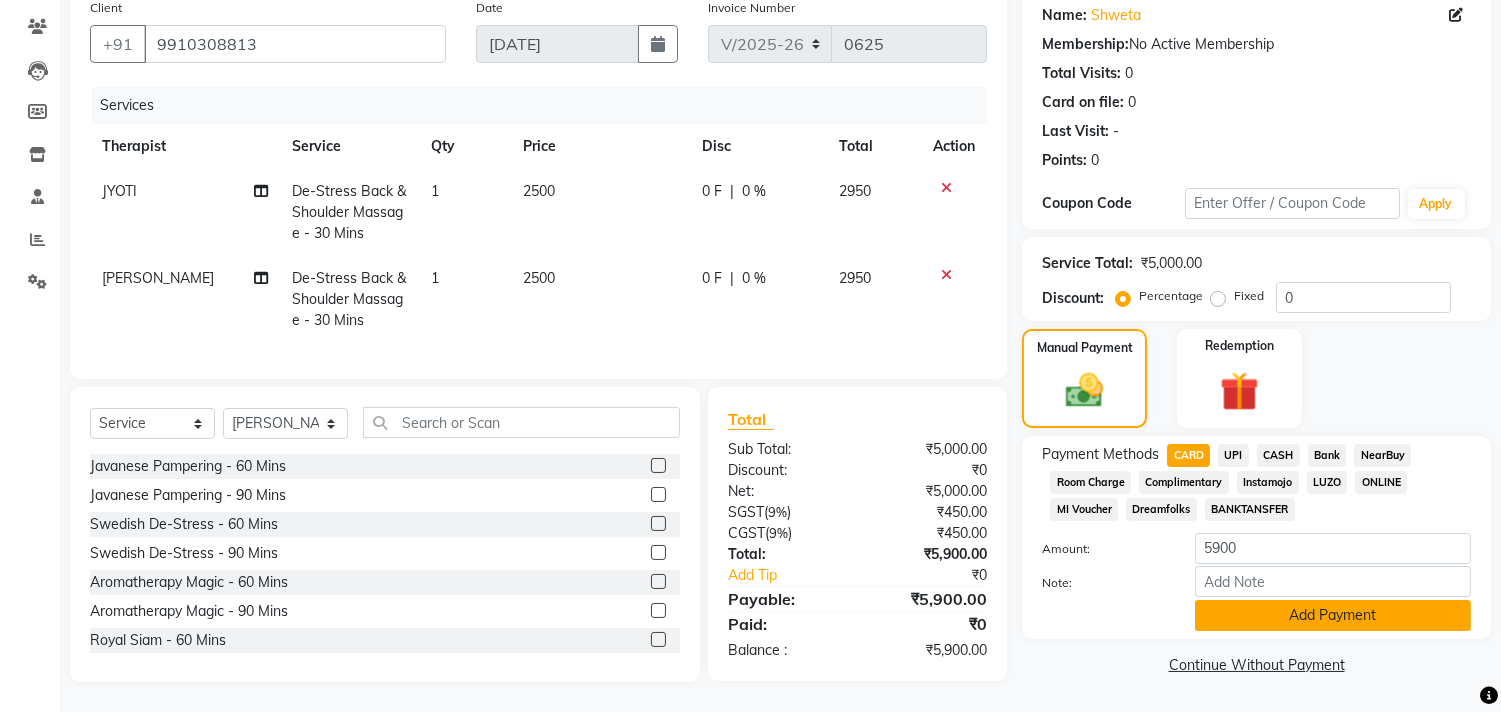 click on "Add Payment" 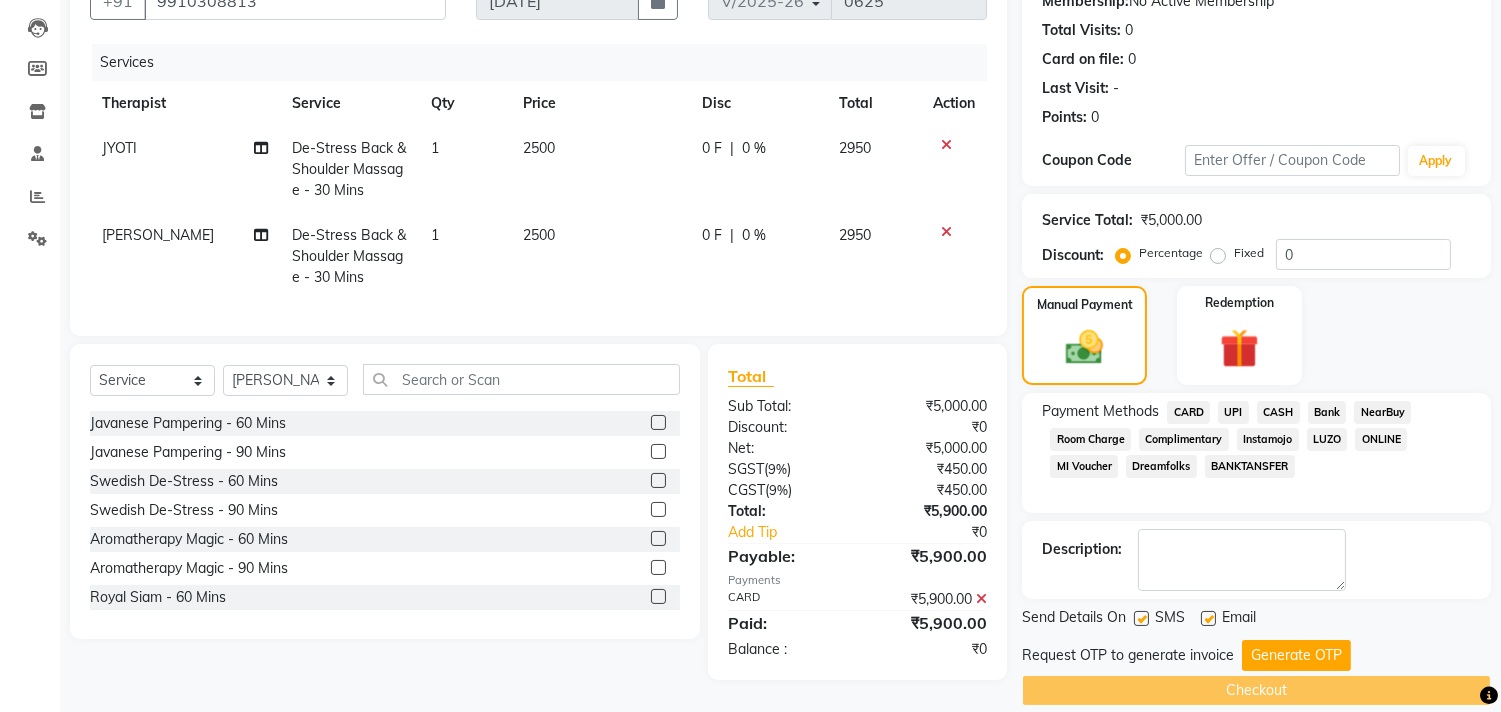 scroll, scrollTop: 227, scrollLeft: 0, axis: vertical 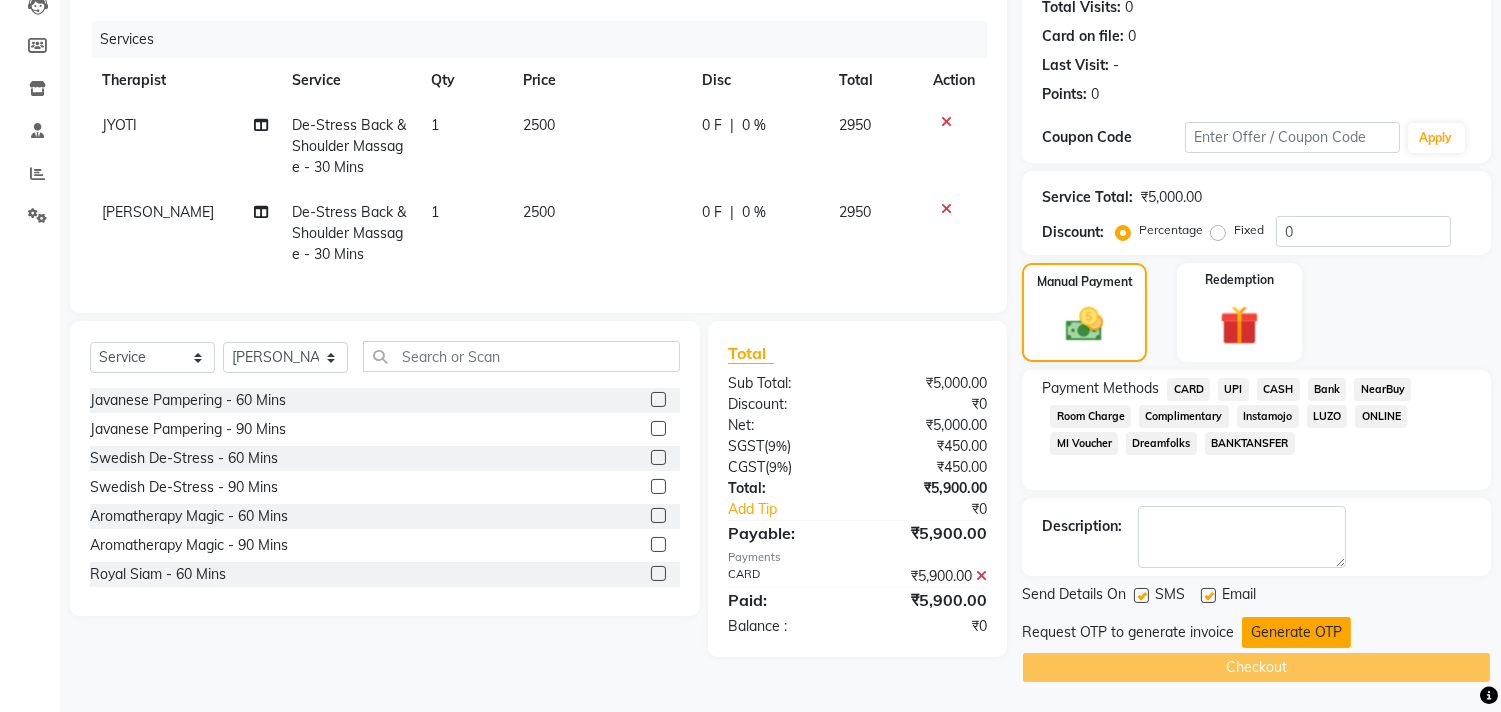 click on "Generate OTP" 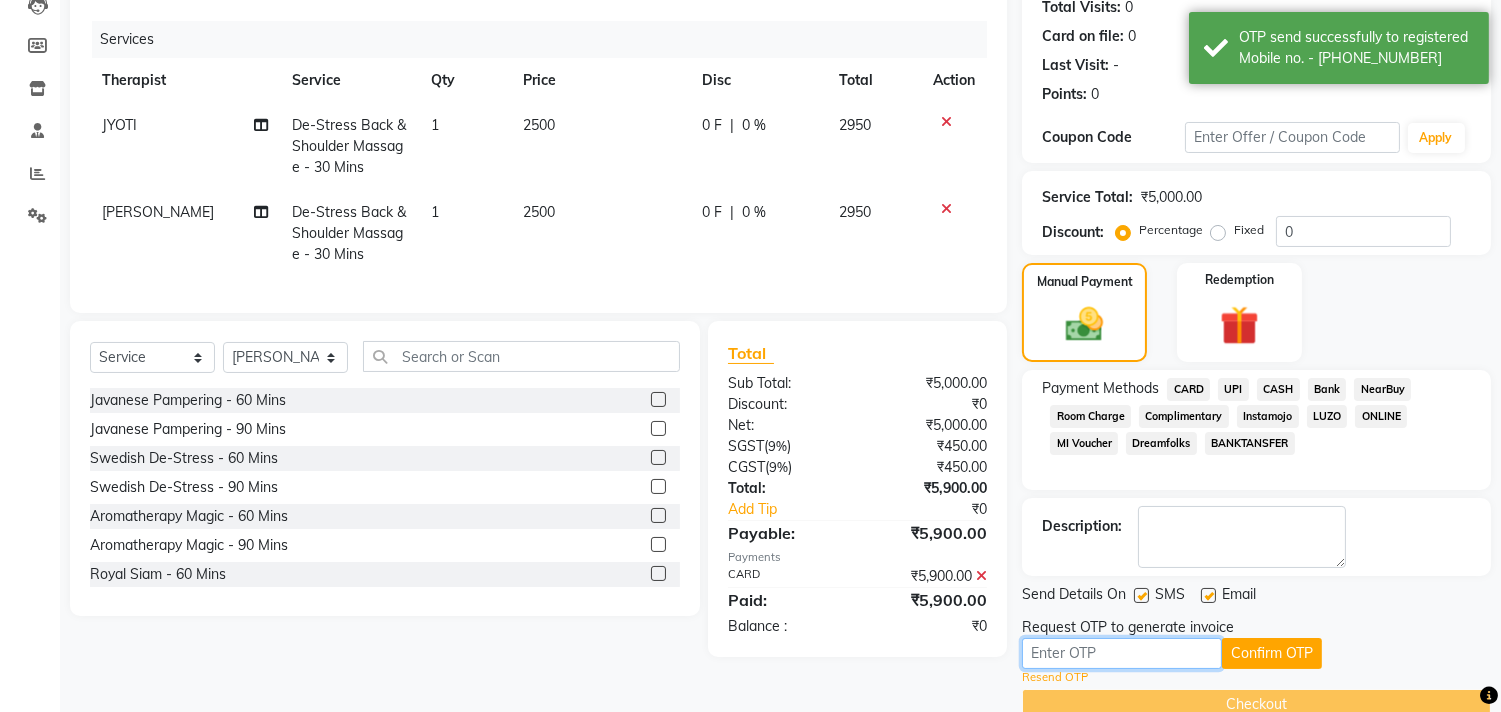 click at bounding box center (1122, 653) 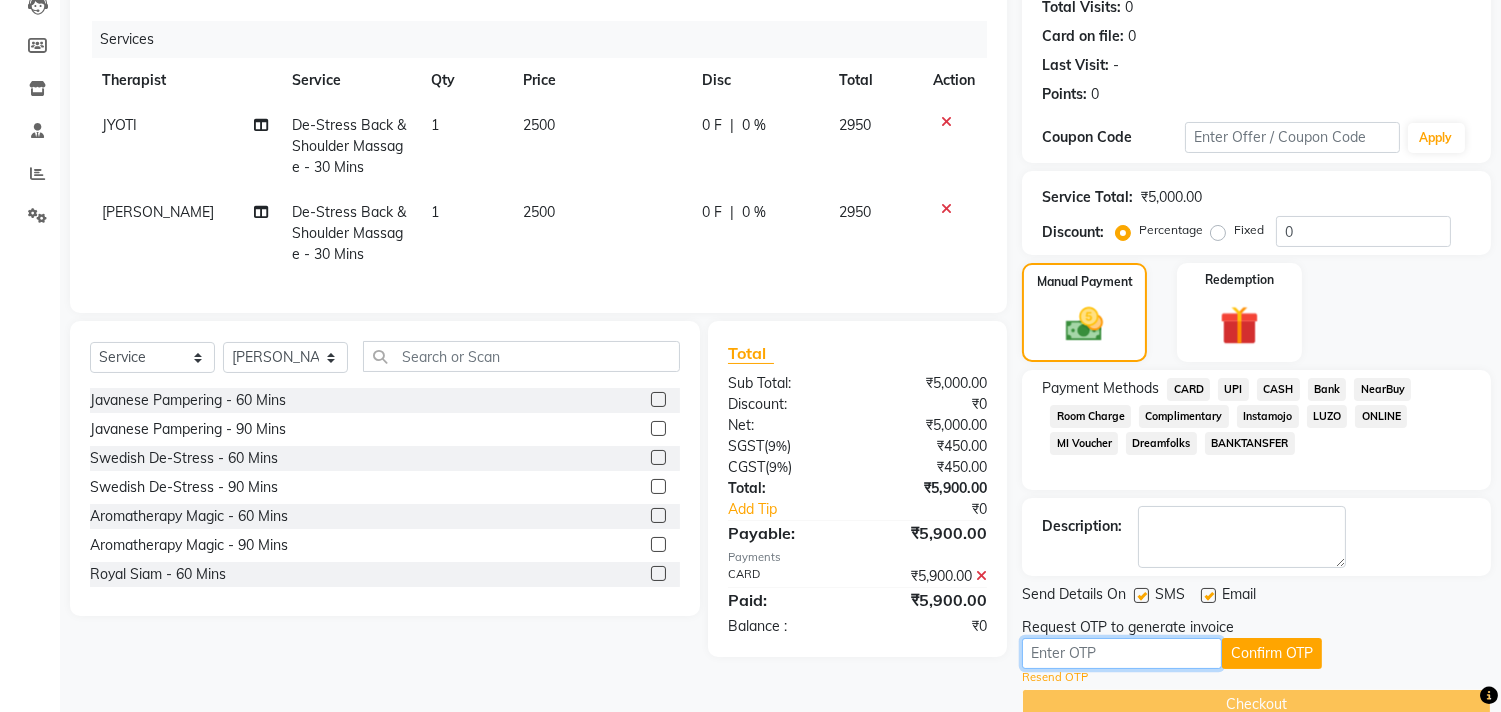 click at bounding box center (1122, 653) 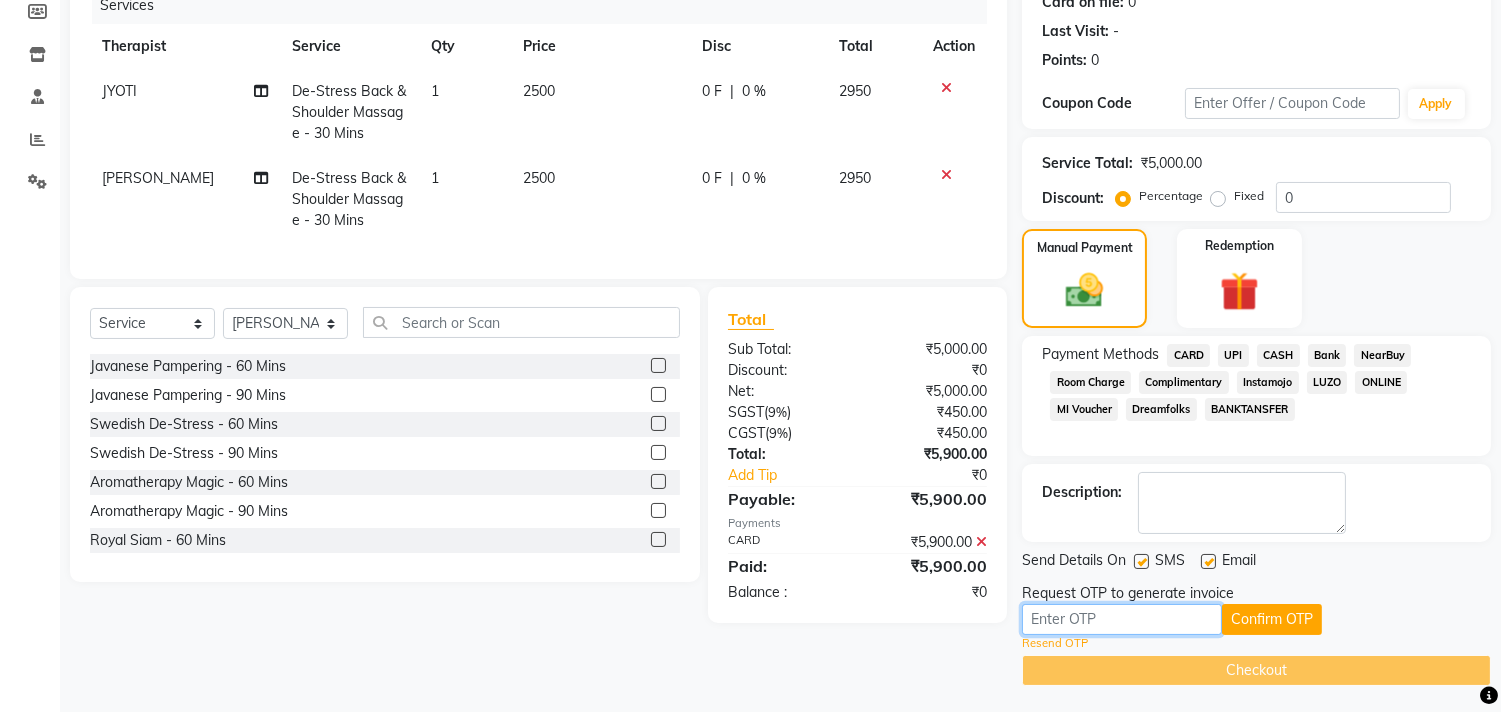 scroll, scrollTop: 265, scrollLeft: 0, axis: vertical 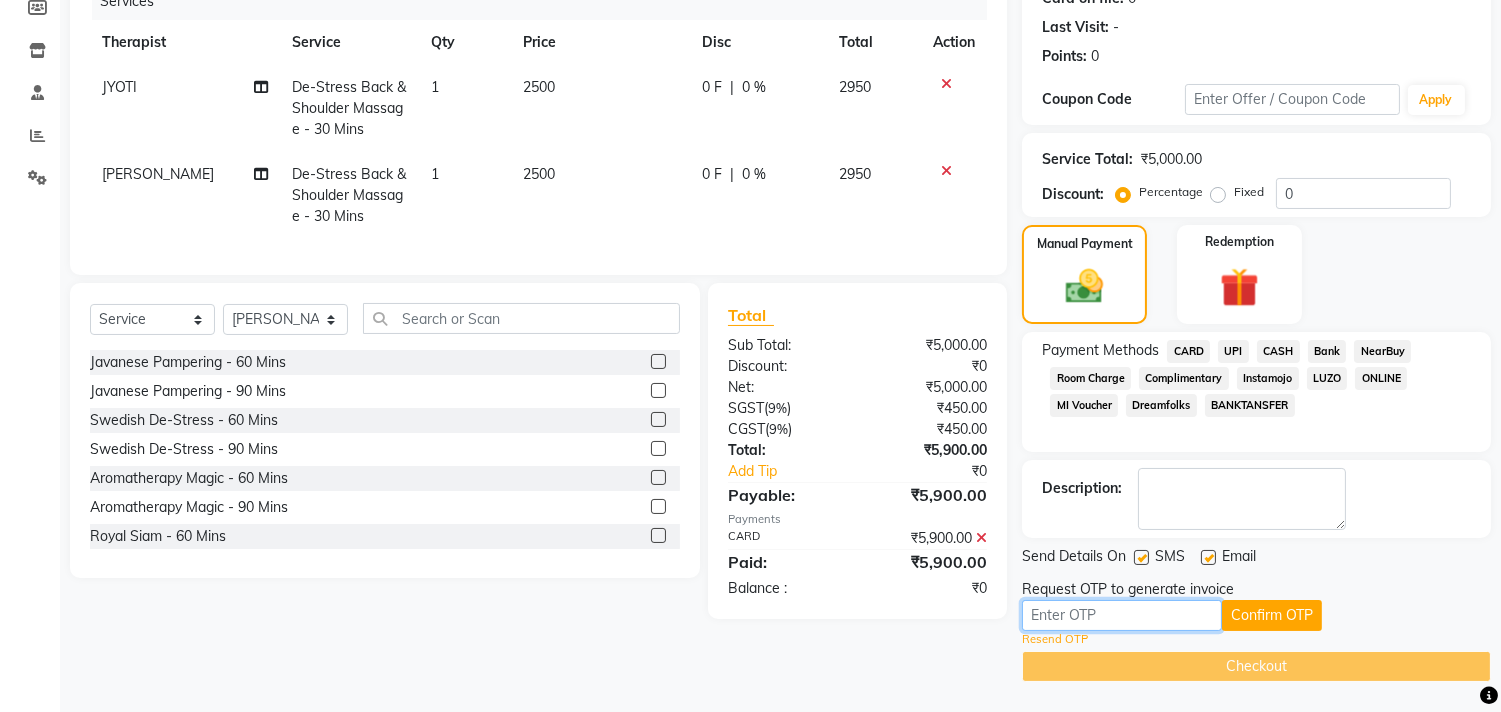 click at bounding box center (1122, 615) 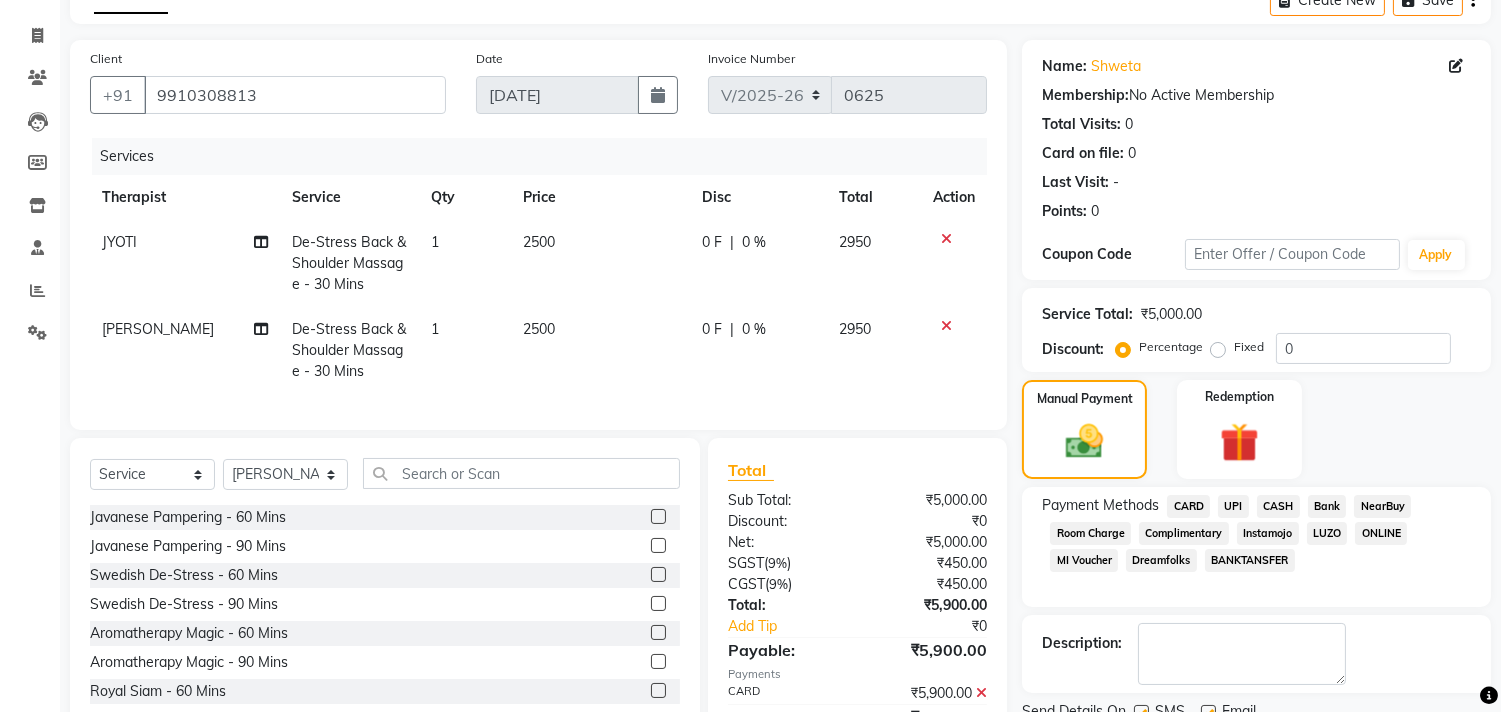 scroll, scrollTop: 265, scrollLeft: 0, axis: vertical 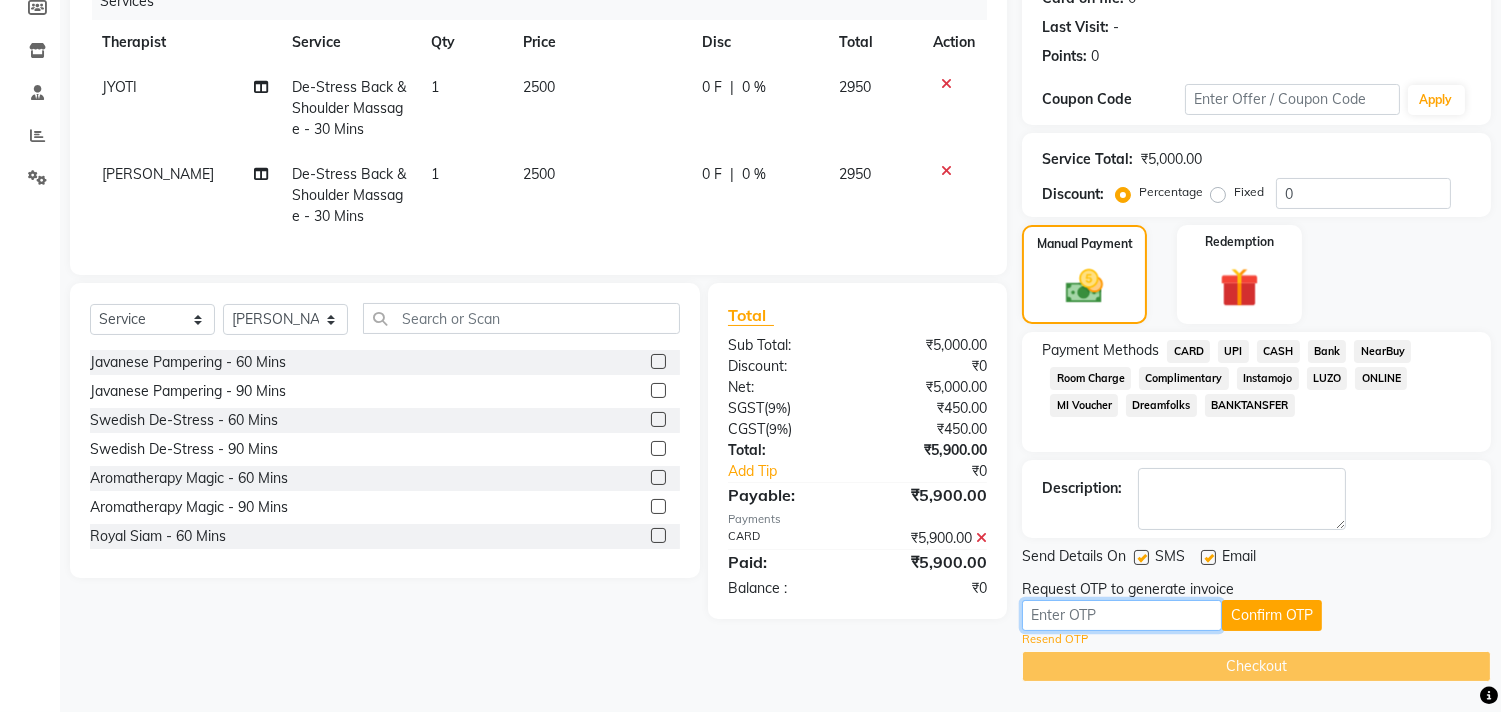 click at bounding box center (1122, 615) 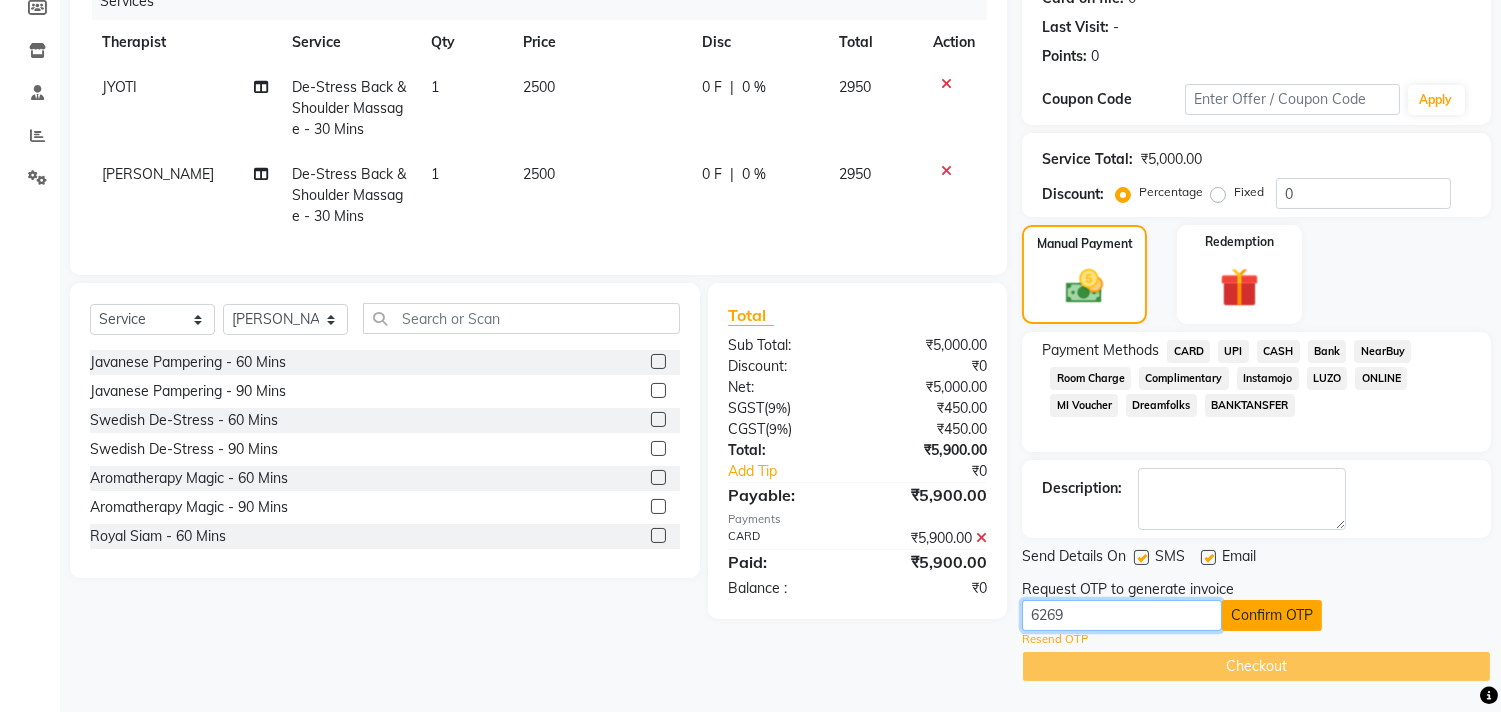 type on "6269" 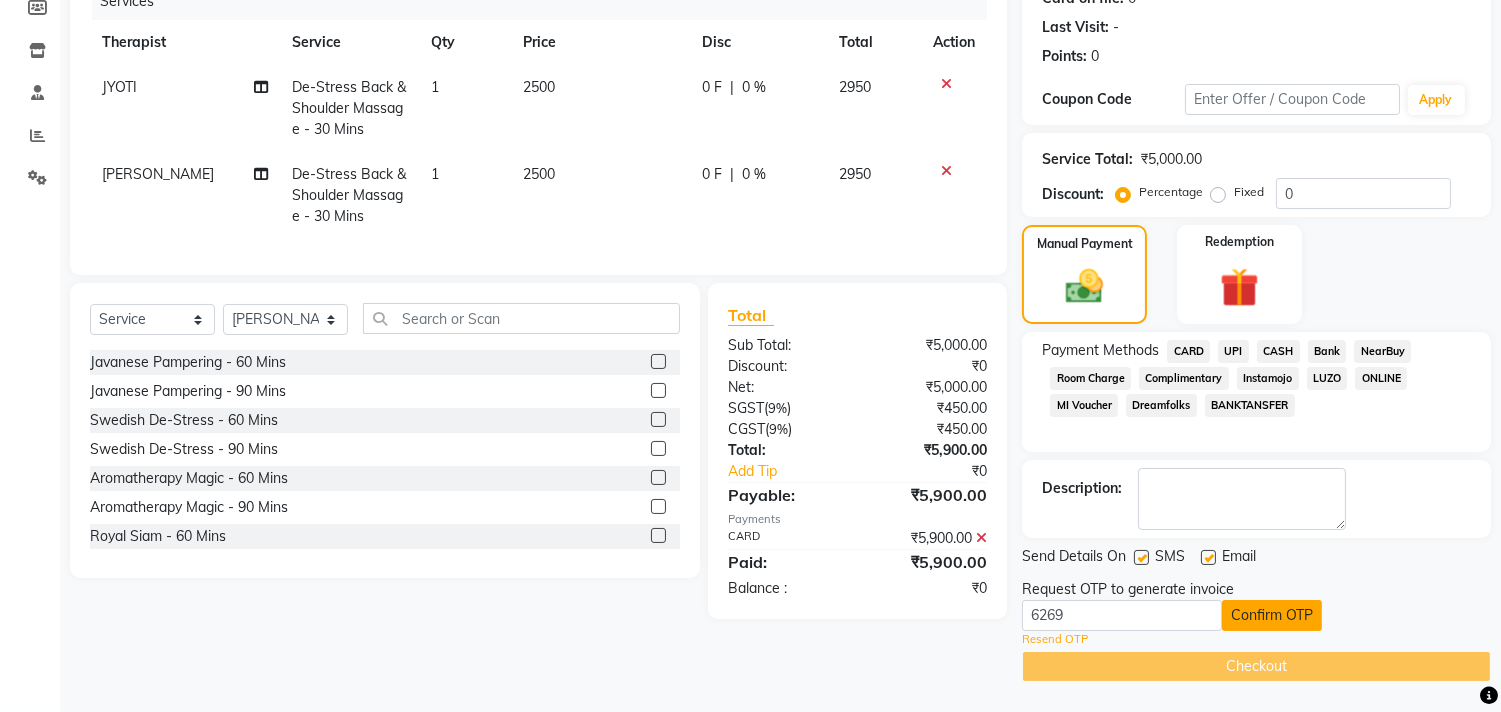 click on "Confirm OTP" 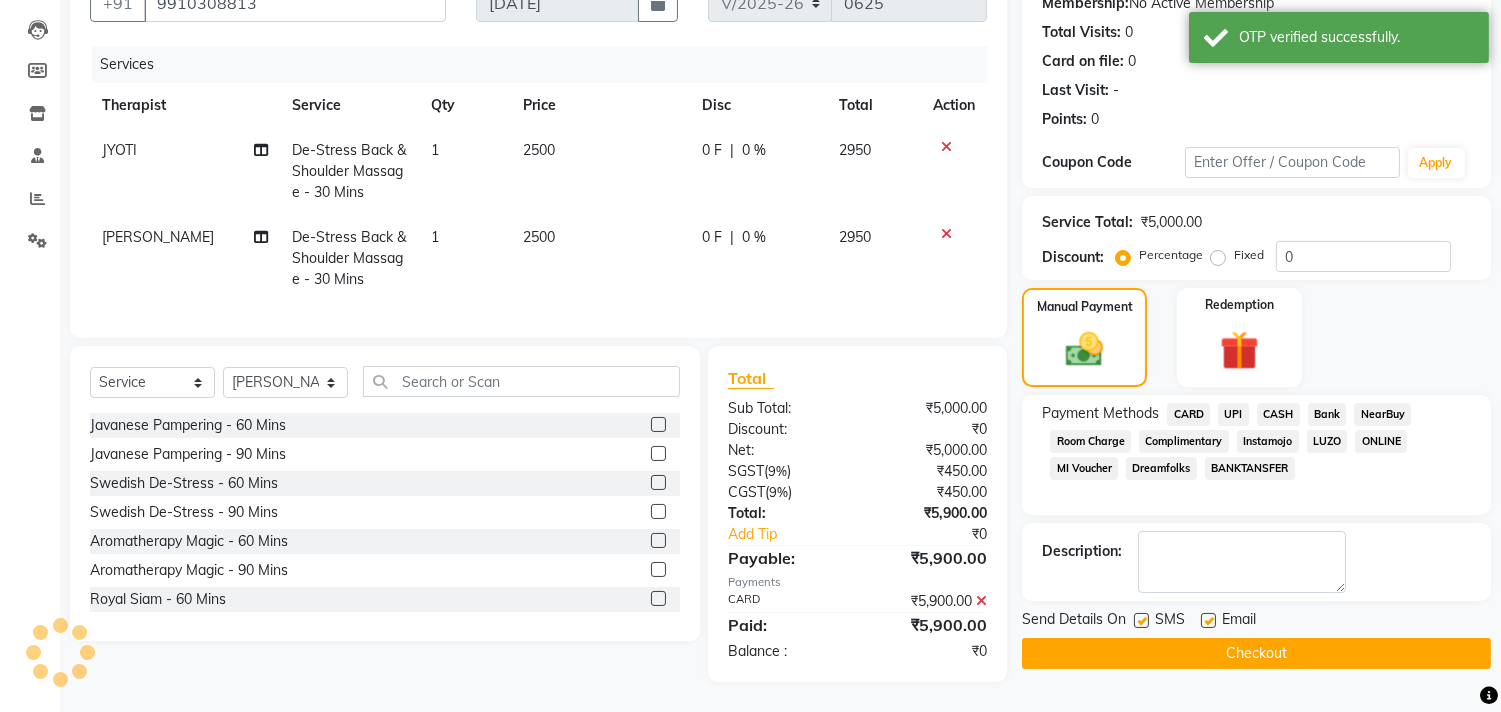 scroll, scrollTop: 218, scrollLeft: 0, axis: vertical 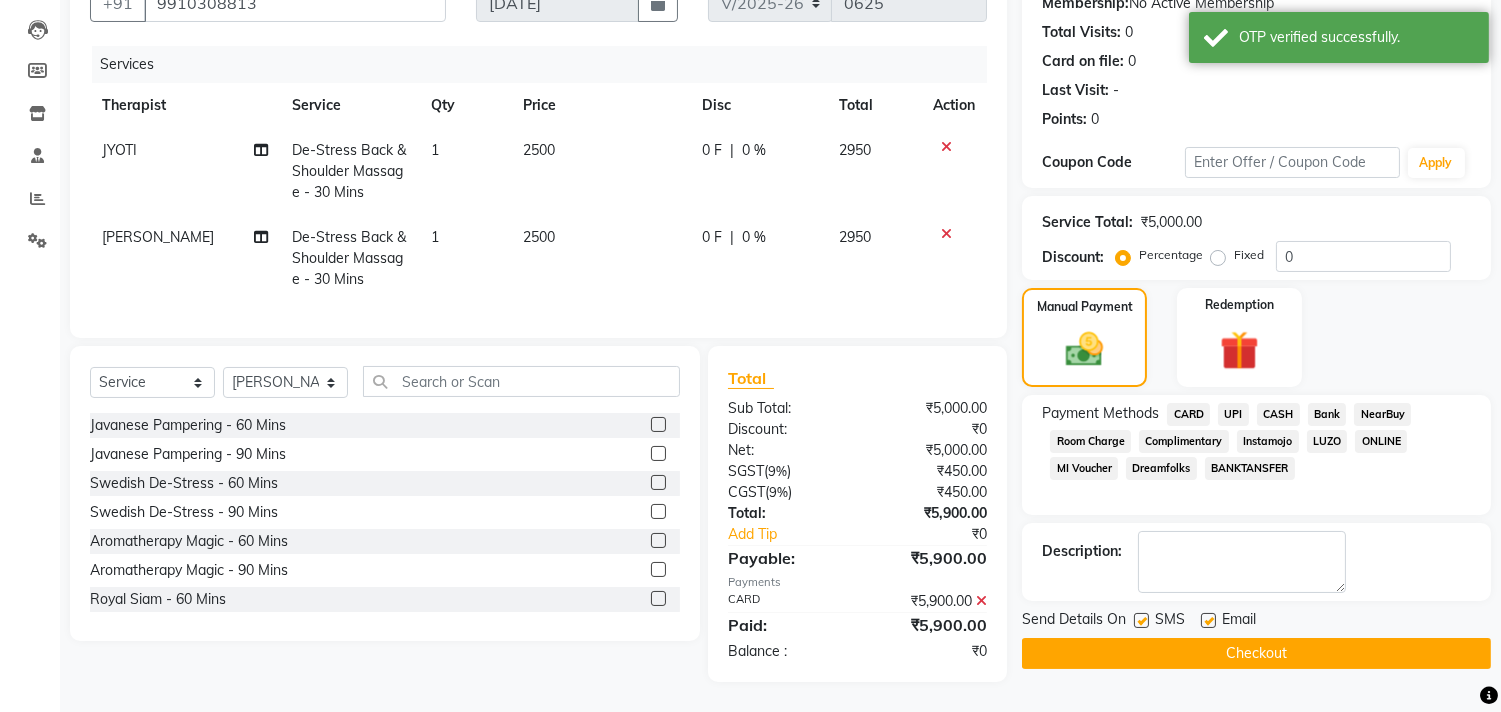 click on "Checkout" 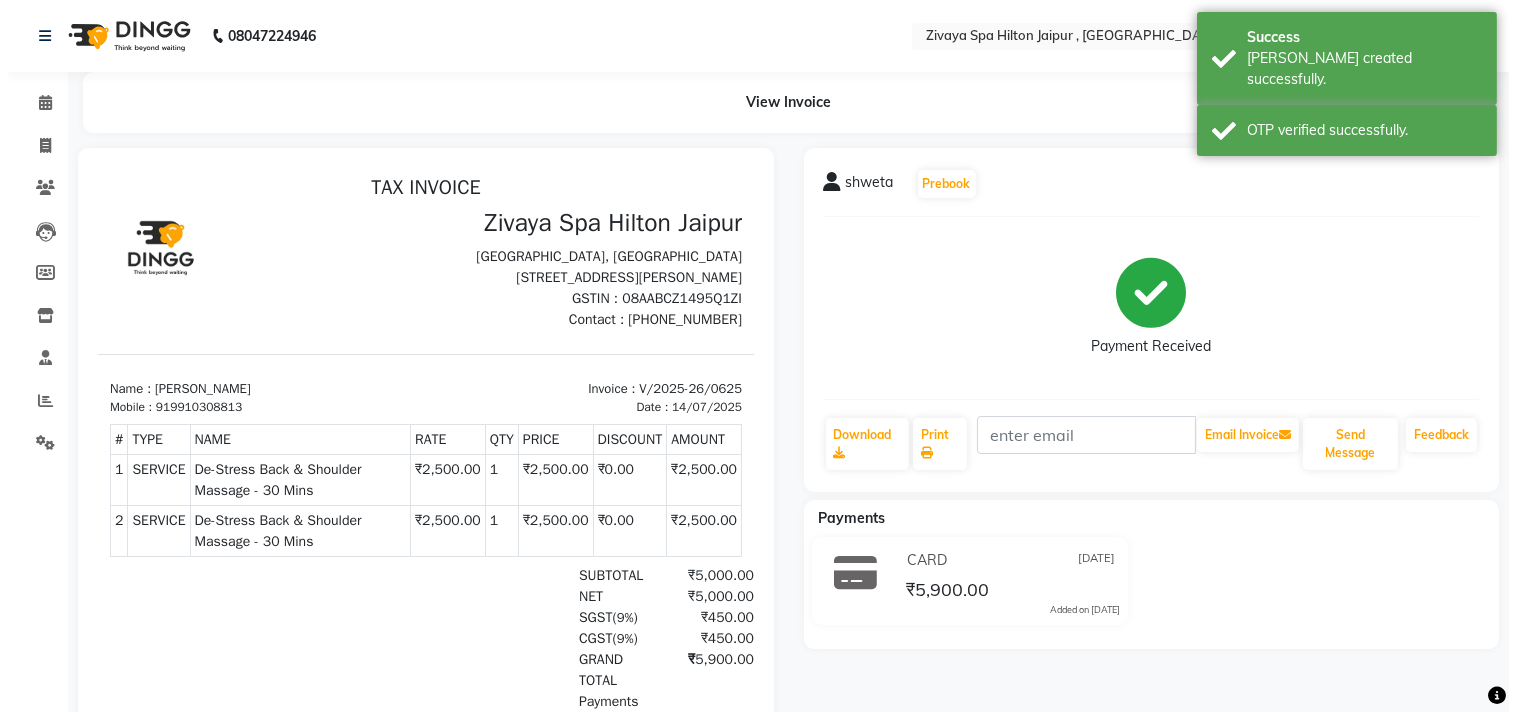 scroll, scrollTop: 0, scrollLeft: 0, axis: both 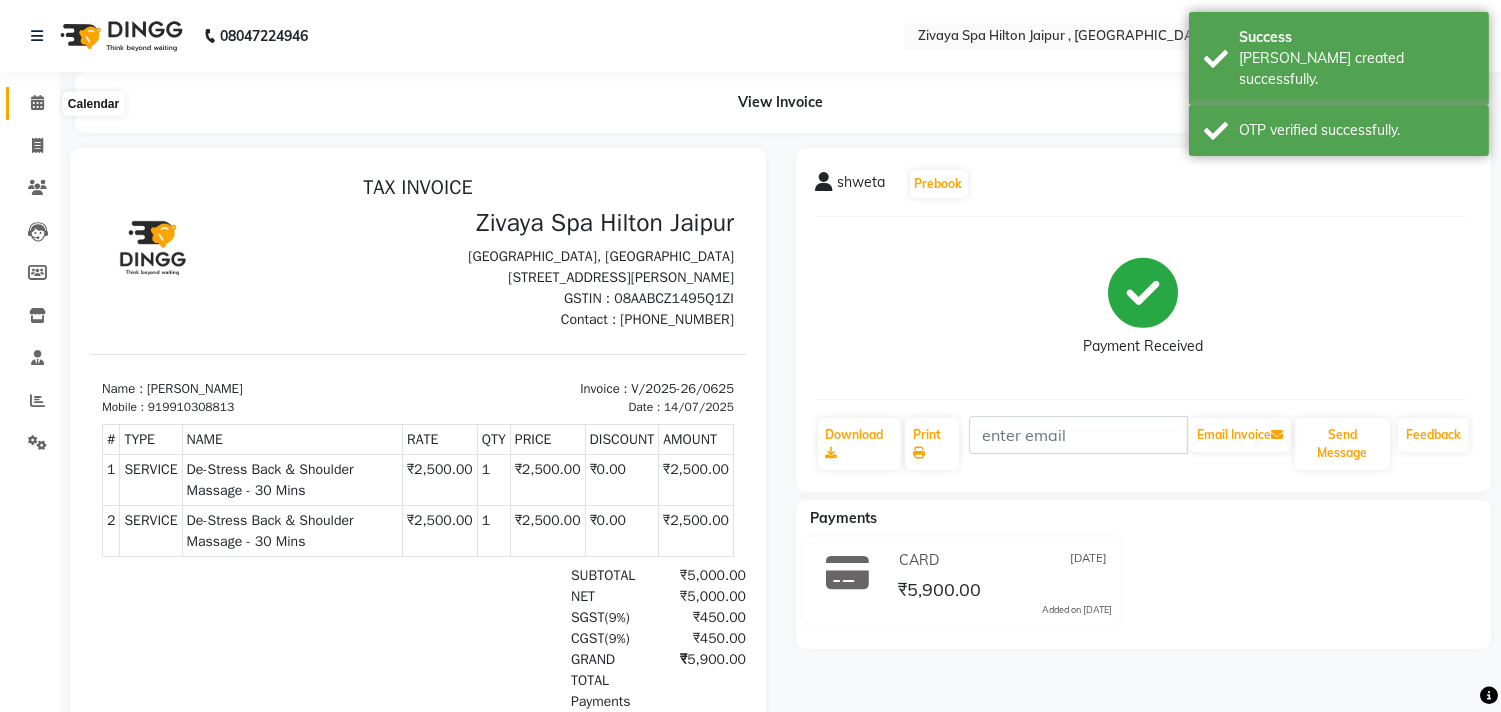 click 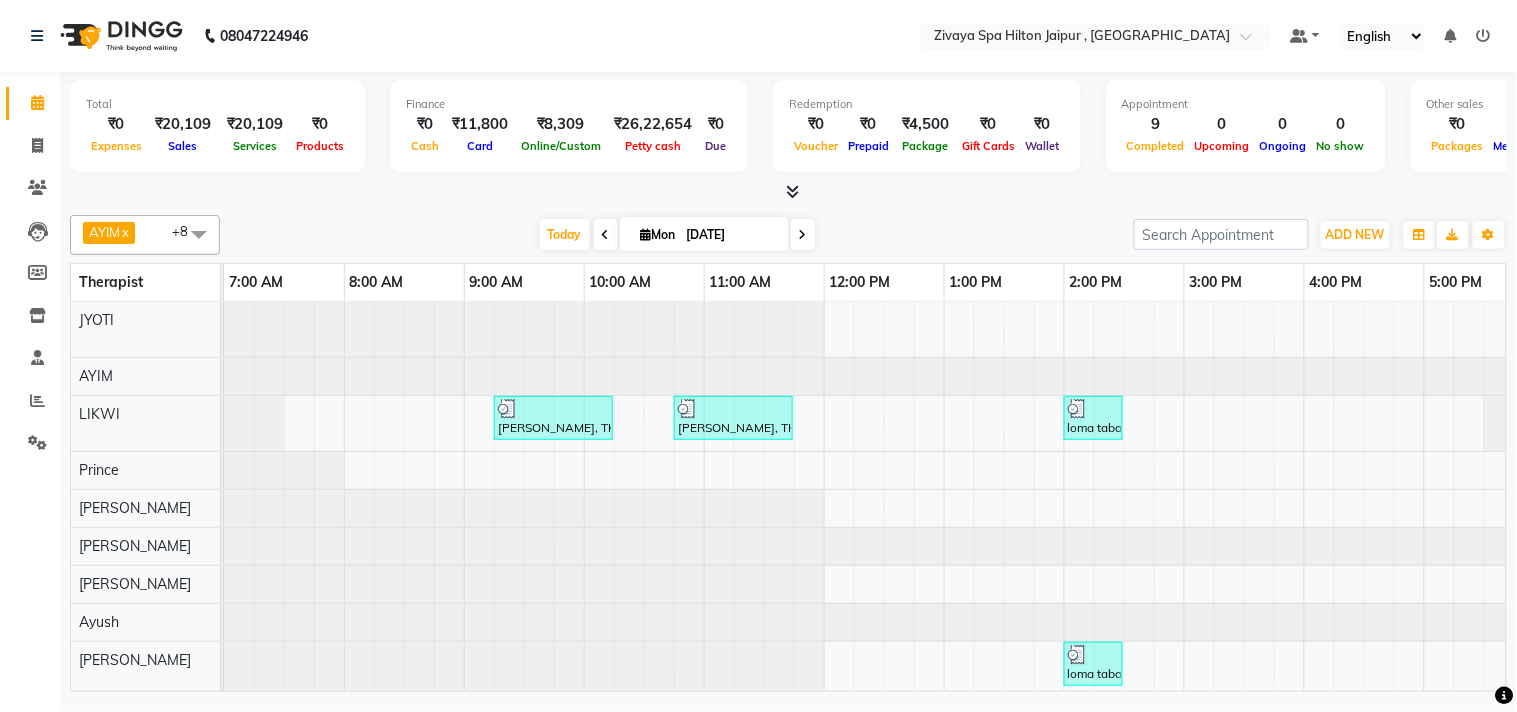 scroll, scrollTop: 0, scrollLeft: 654, axis: horizontal 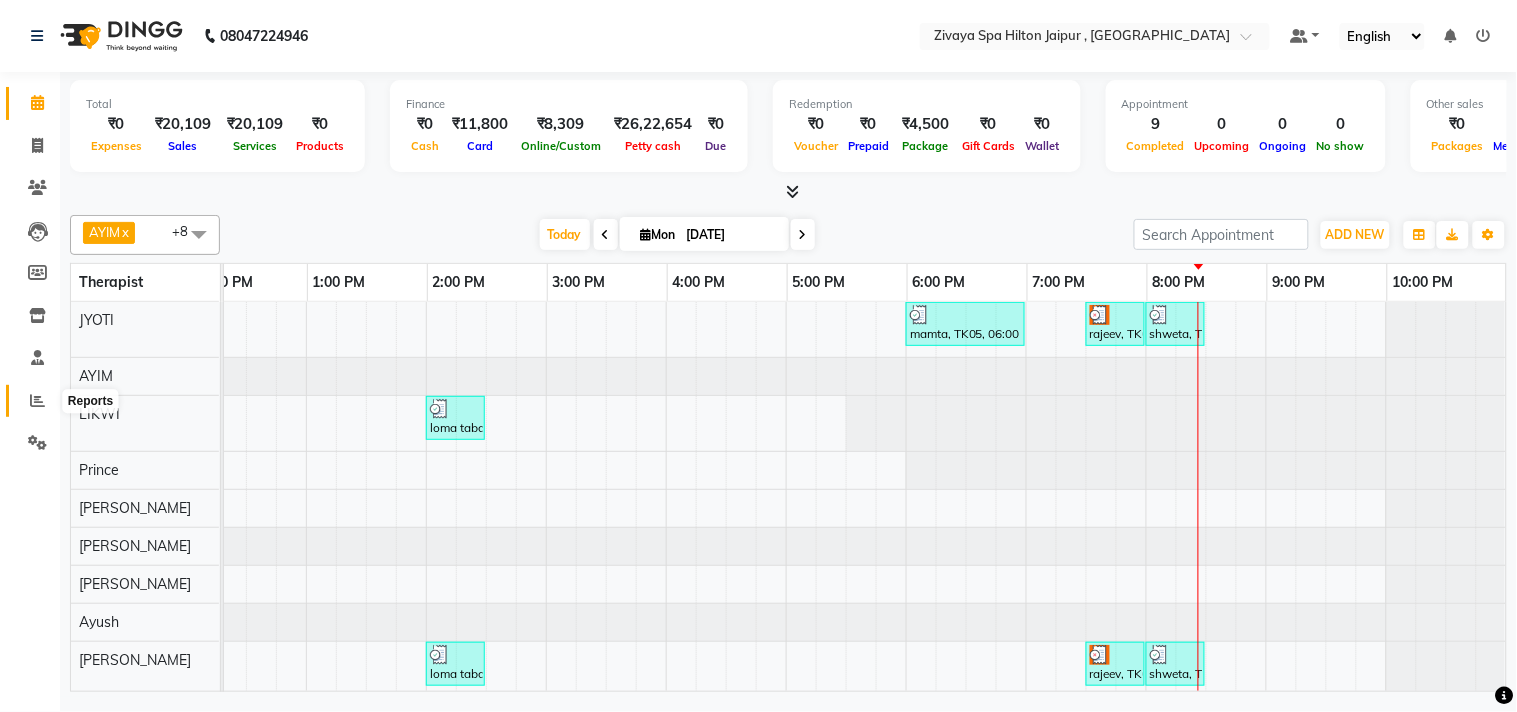 click 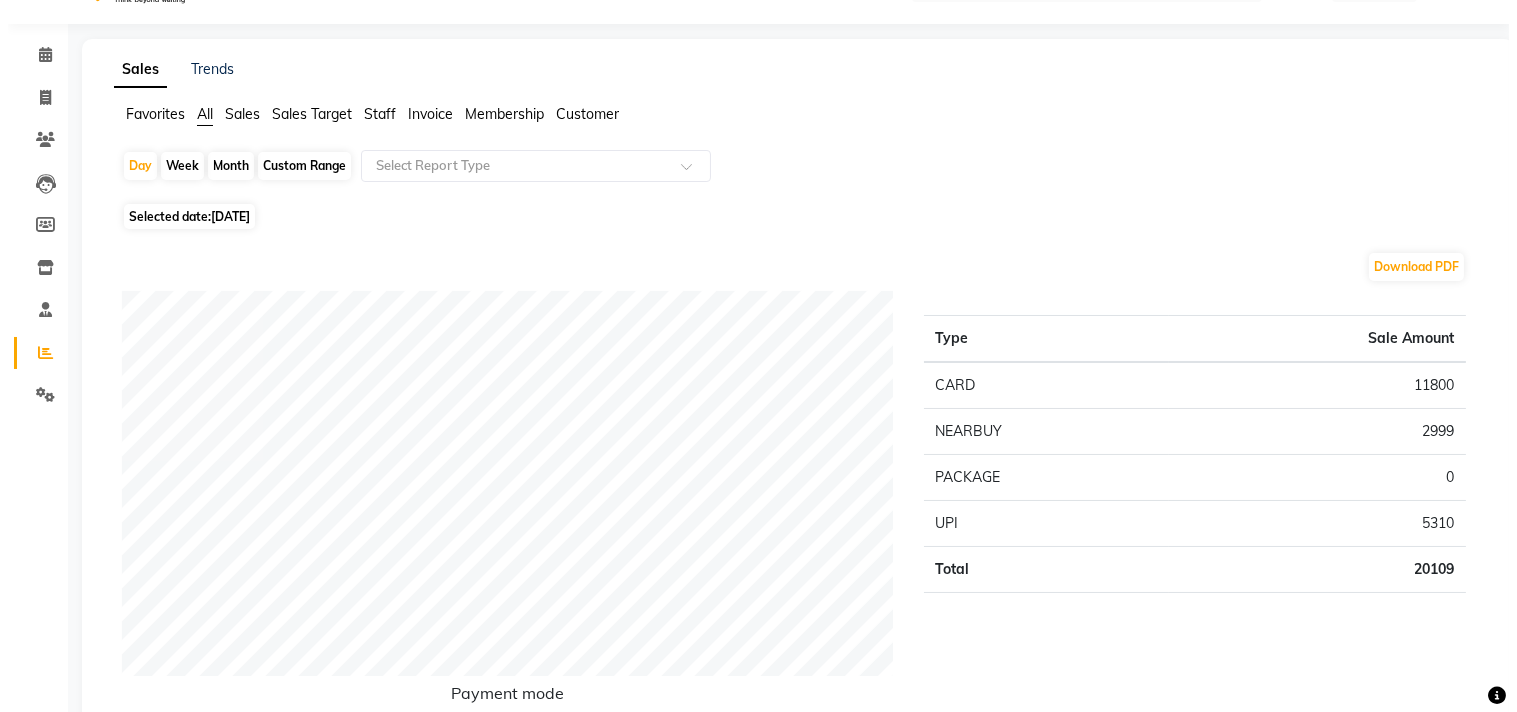 scroll, scrollTop: 0, scrollLeft: 0, axis: both 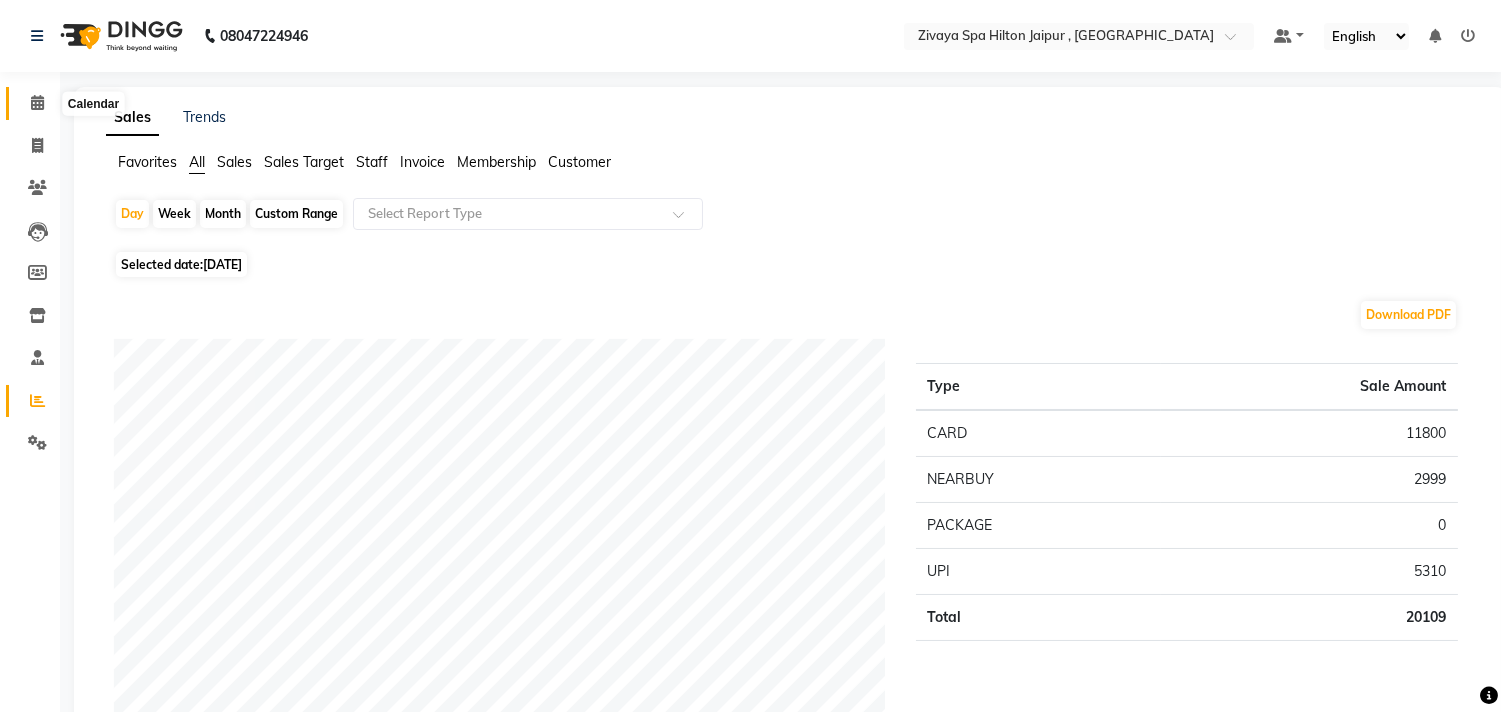 click 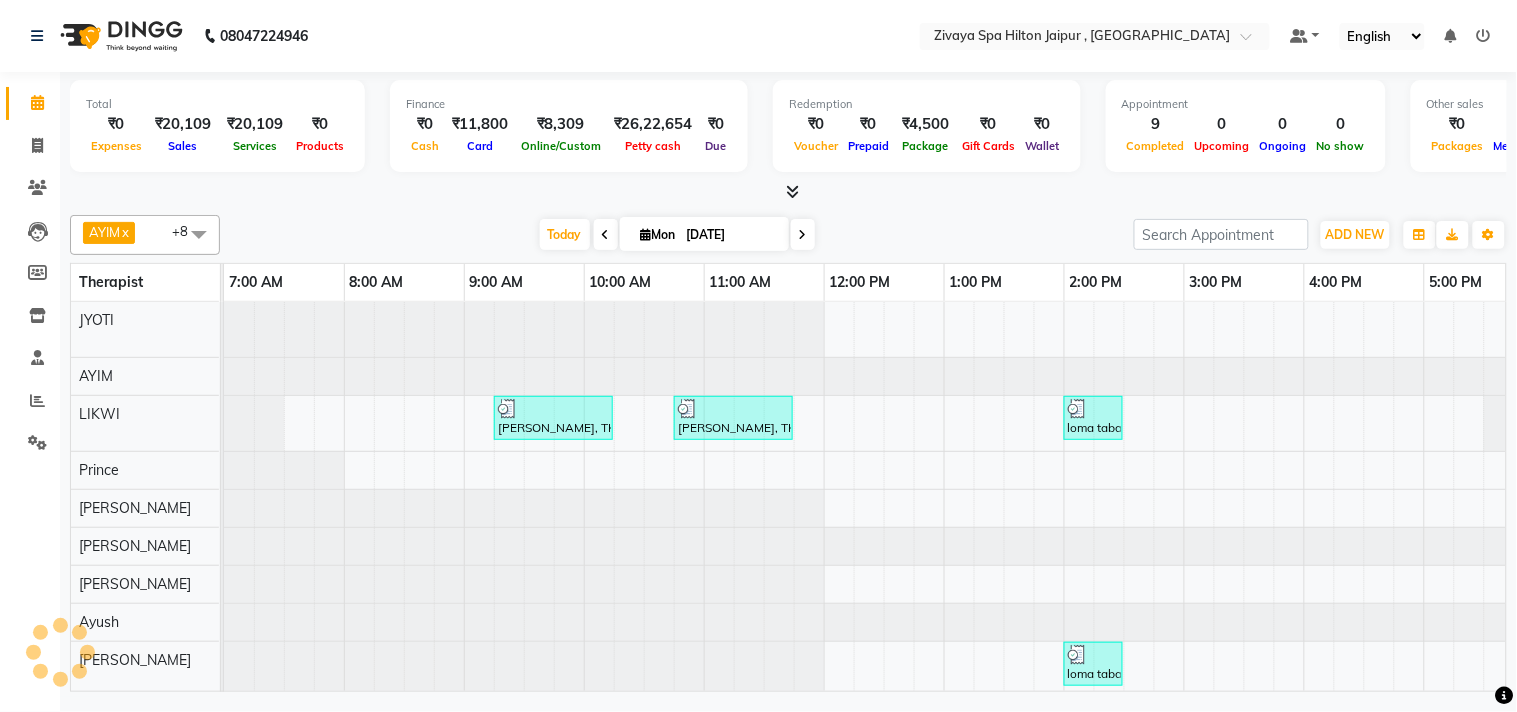 scroll, scrollTop: 0, scrollLeft: 637, axis: horizontal 